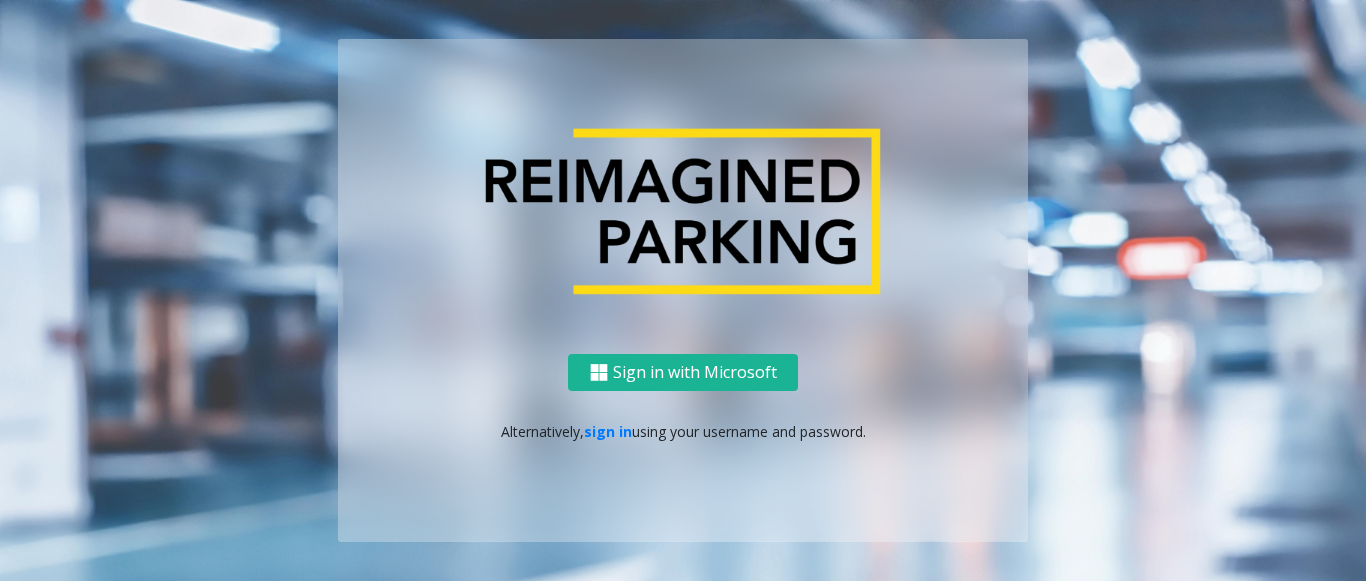 scroll, scrollTop: 0, scrollLeft: 0, axis: both 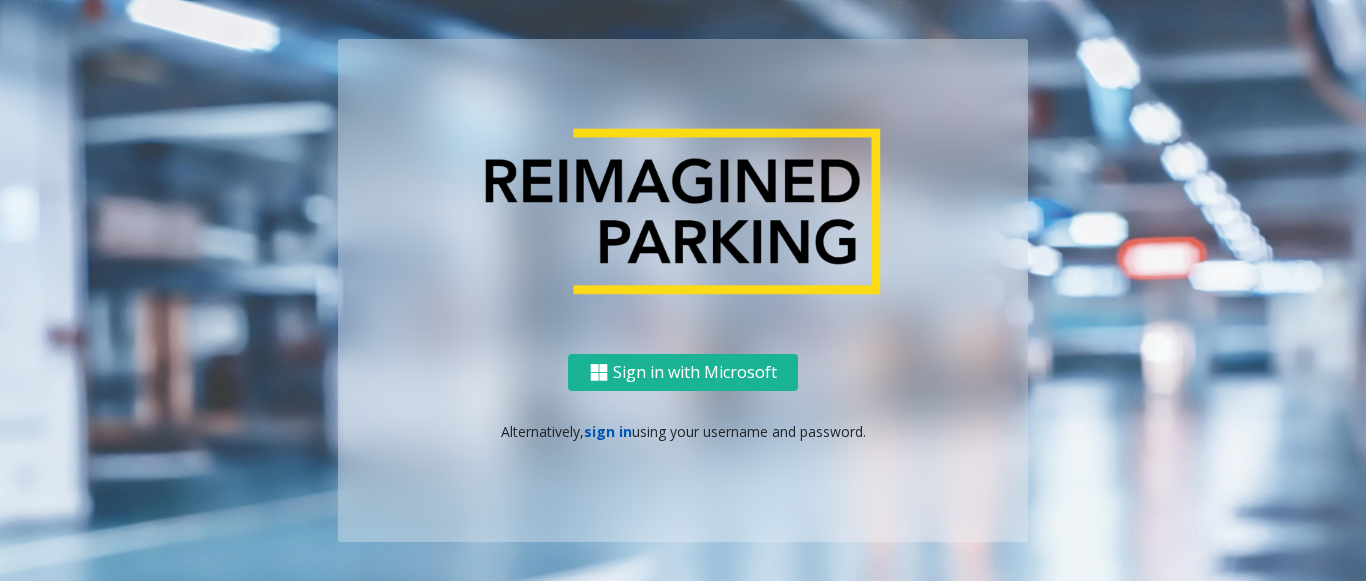 click on "sign in" 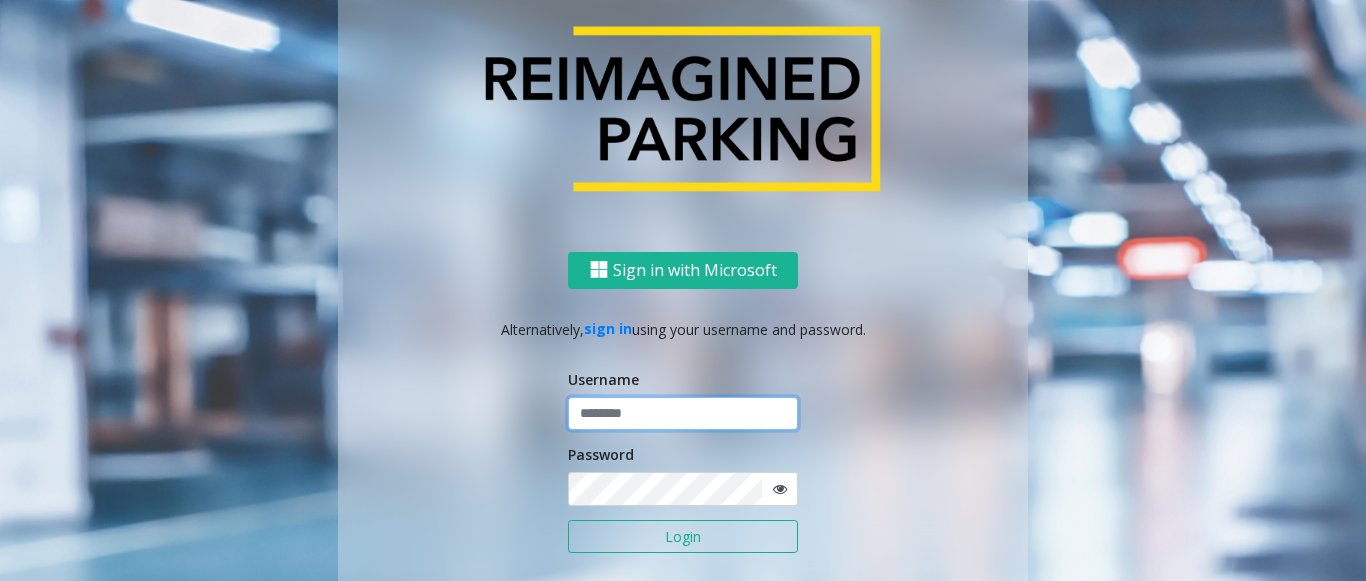 click 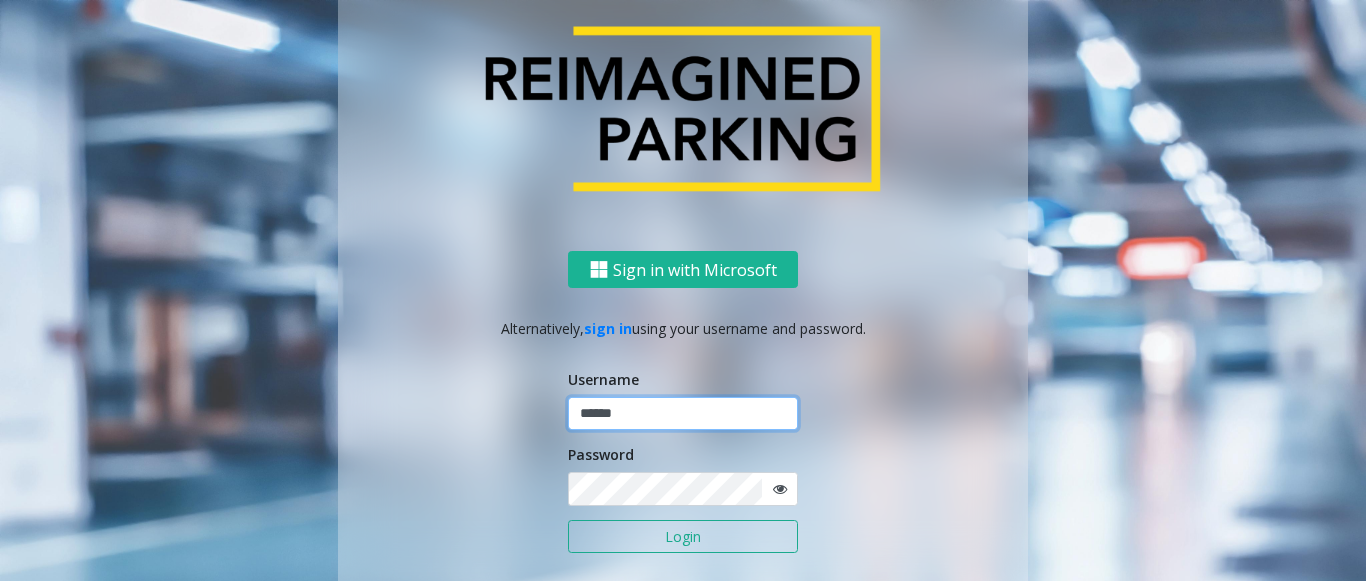 type on "******" 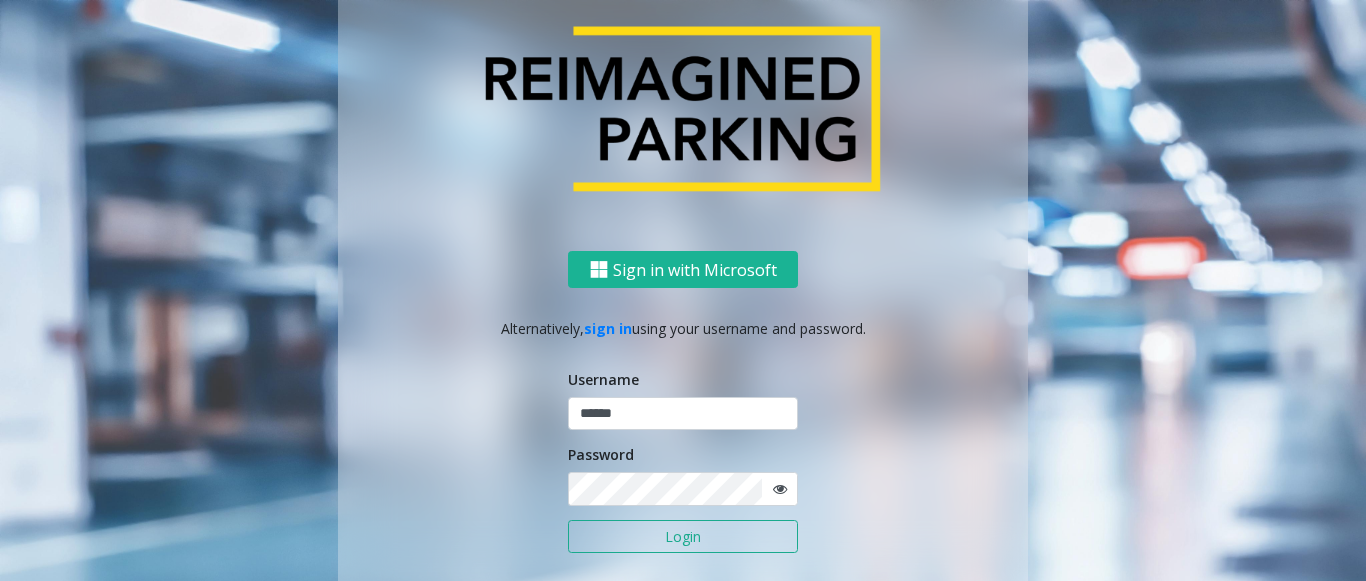 click on "Login" 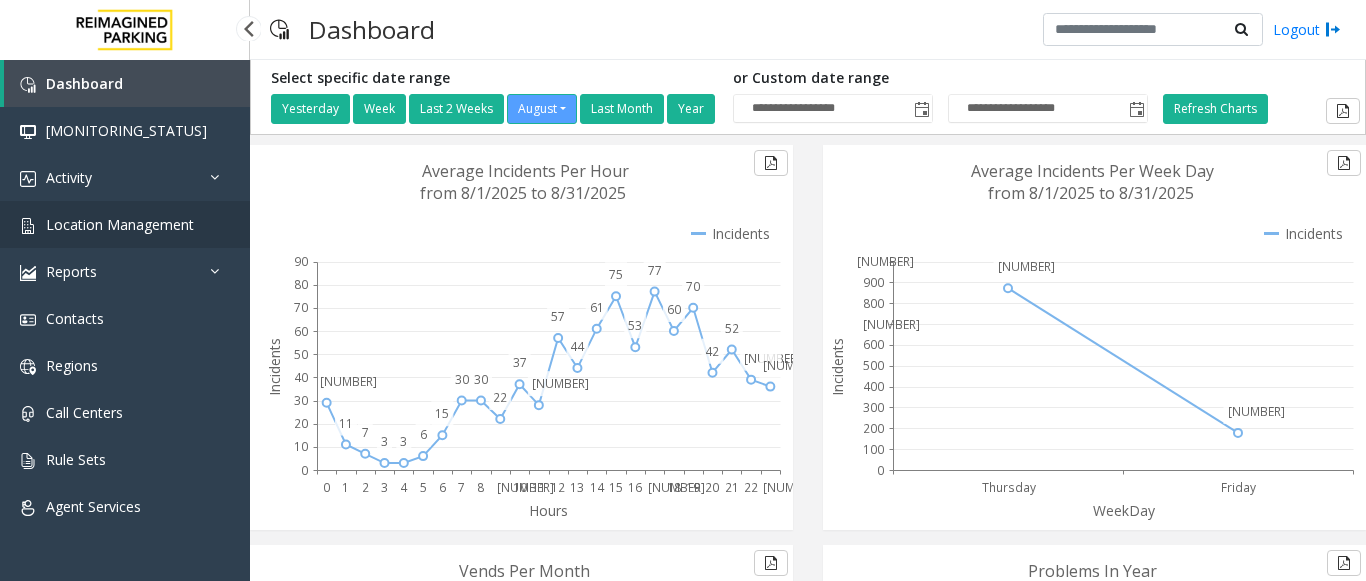 click on "Location Management" at bounding box center [125, 224] 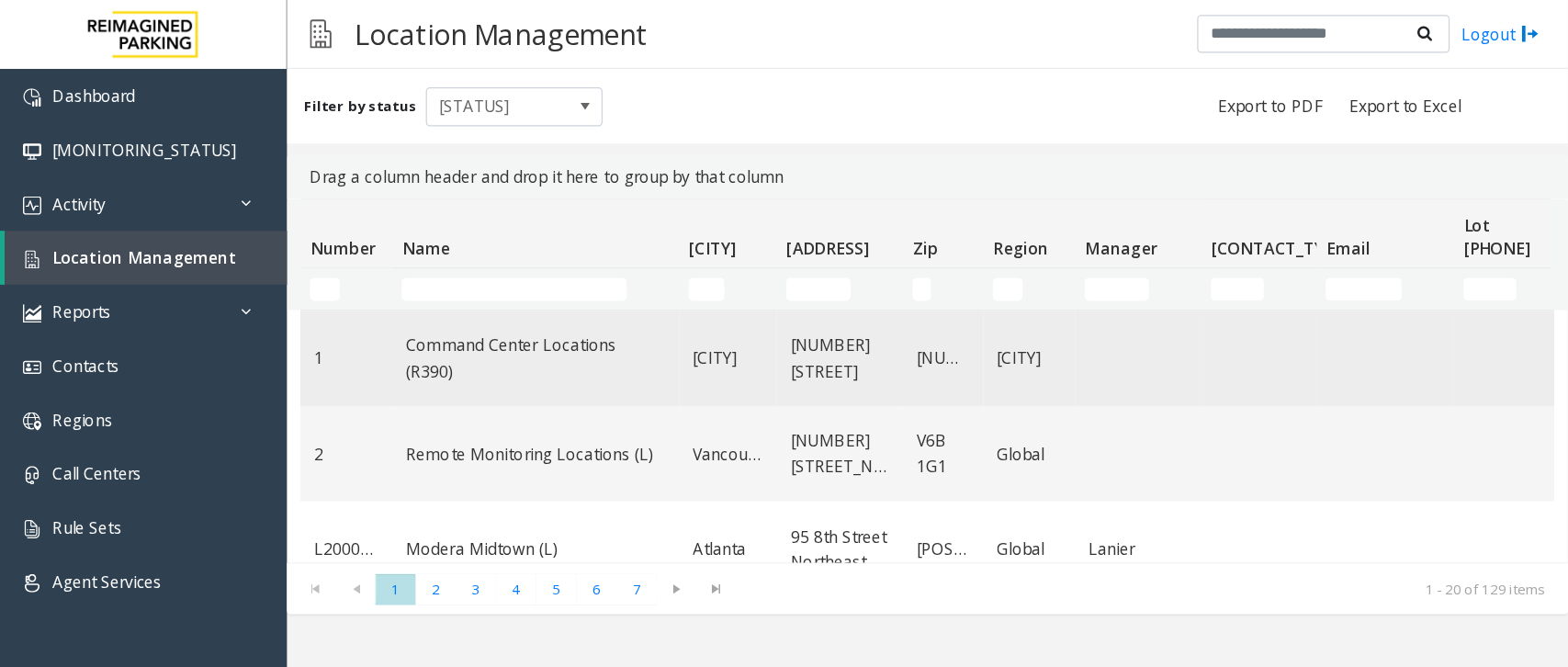 scroll, scrollTop: 92, scrollLeft: 0, axis: vertical 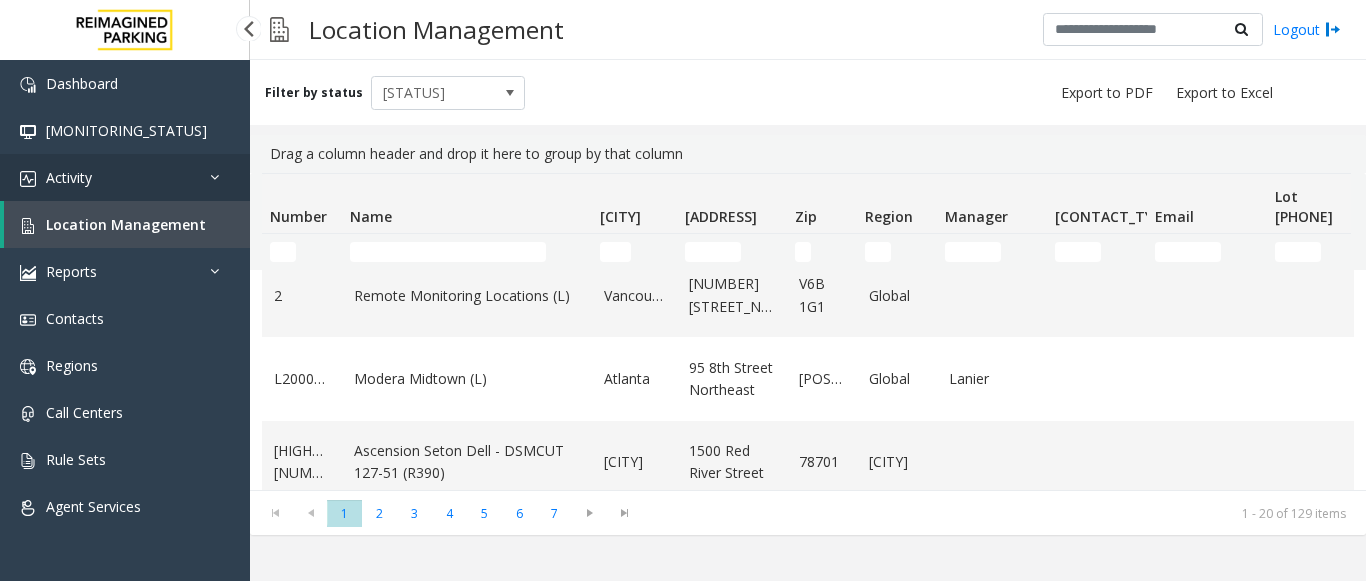 click at bounding box center (220, 177) 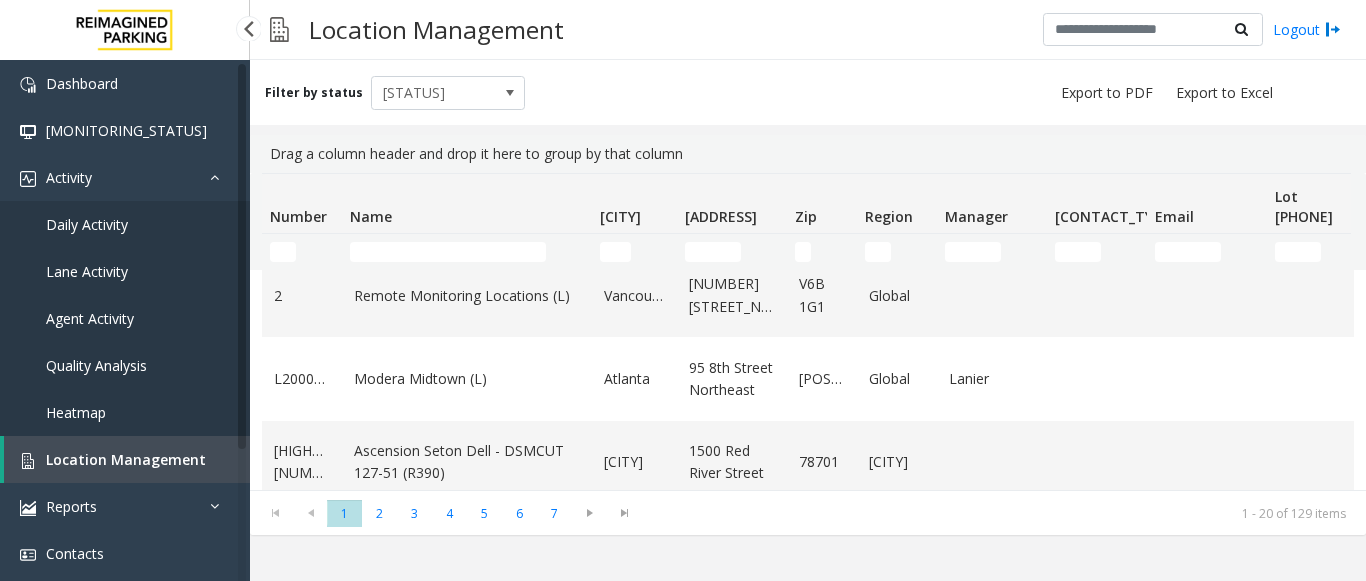 click on "Daily Activity" at bounding box center [87, 224] 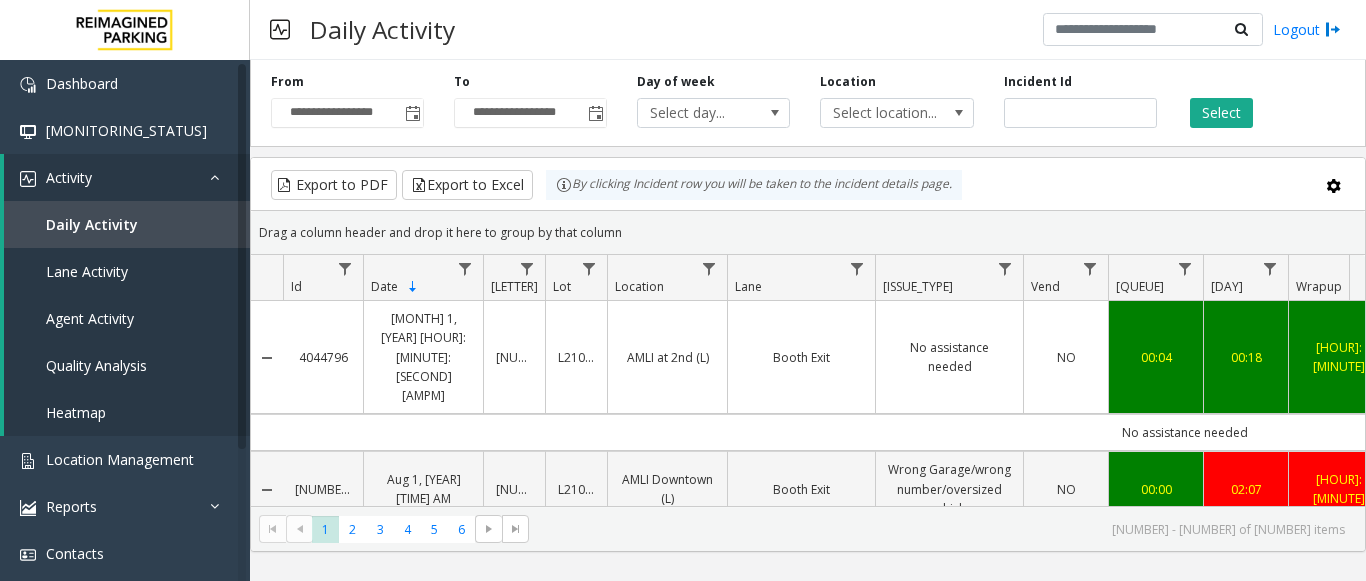 click on "Drag a column header and drop it here to group by that column" 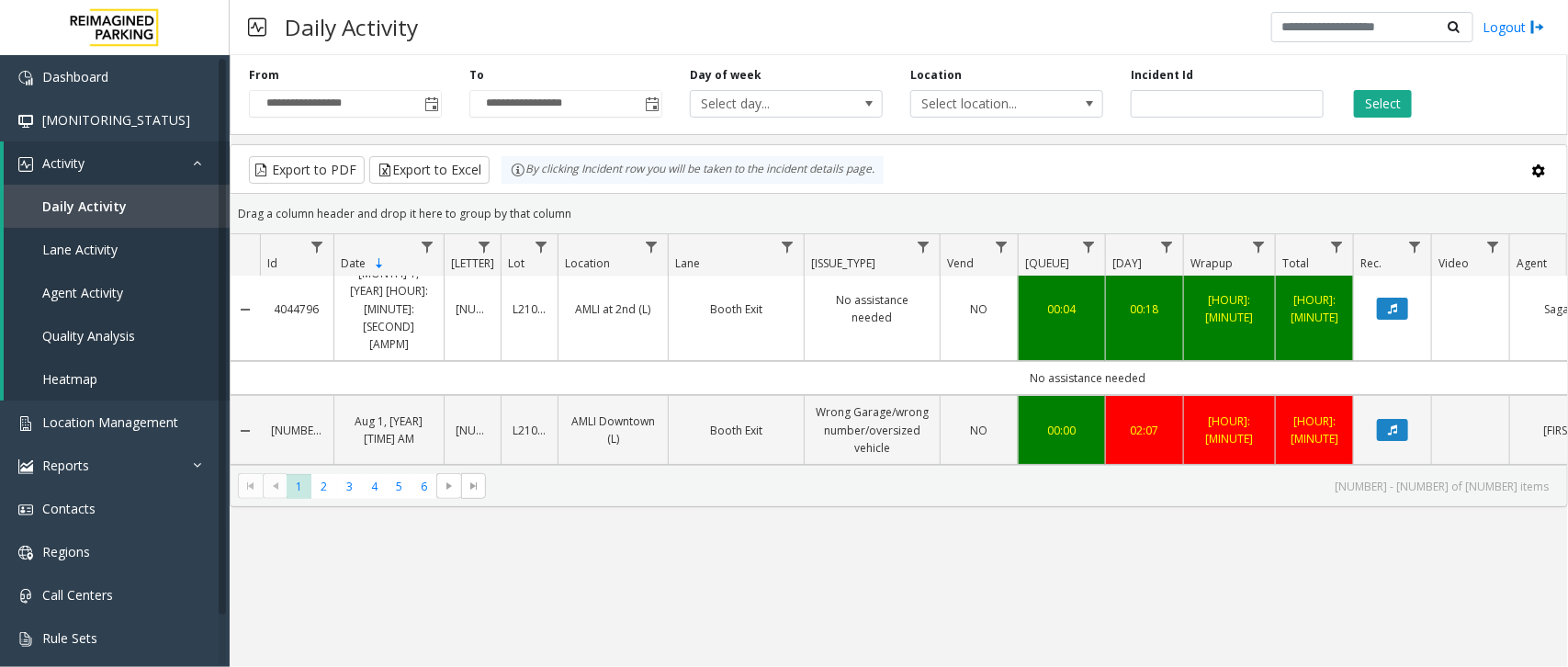 scroll, scrollTop: 0, scrollLeft: 0, axis: both 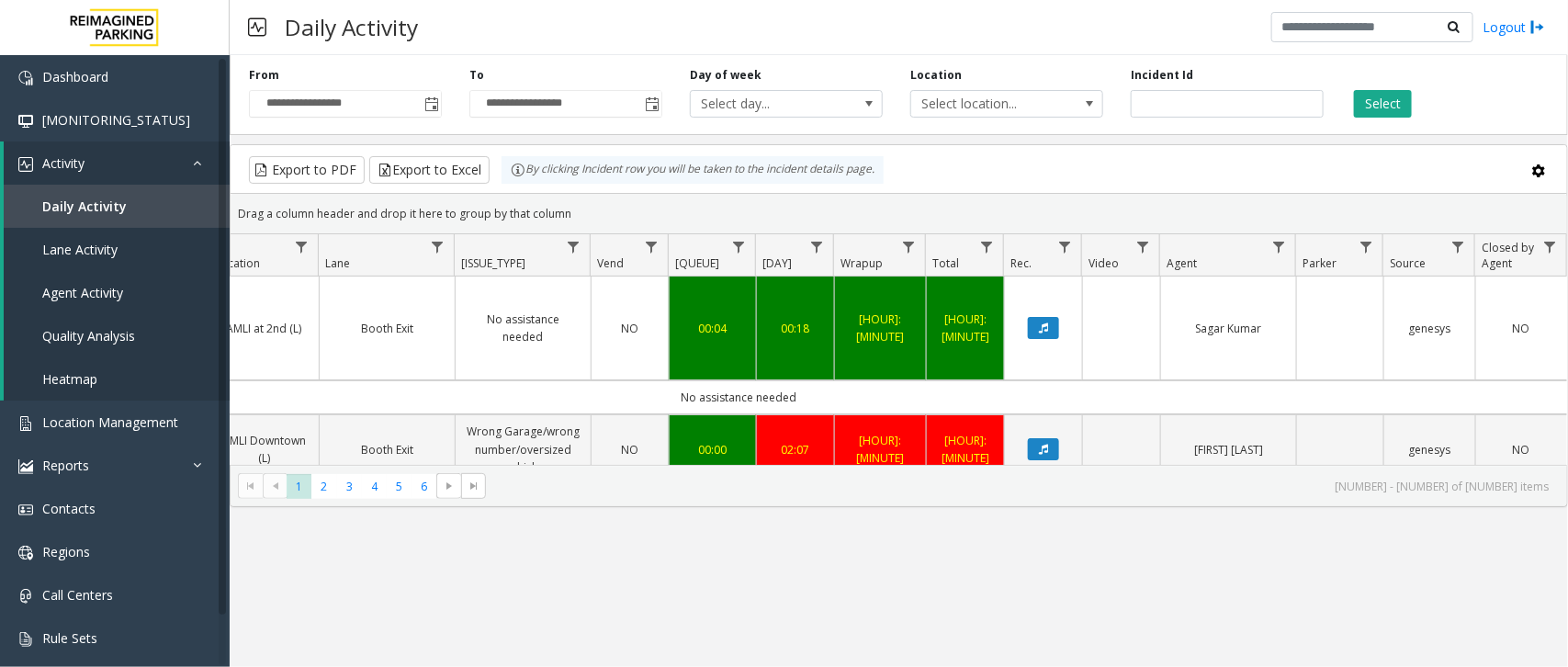 drag, startPoint x: 1394, startPoint y: 452, endPoint x: 1089, endPoint y: 458, distance: 305.059 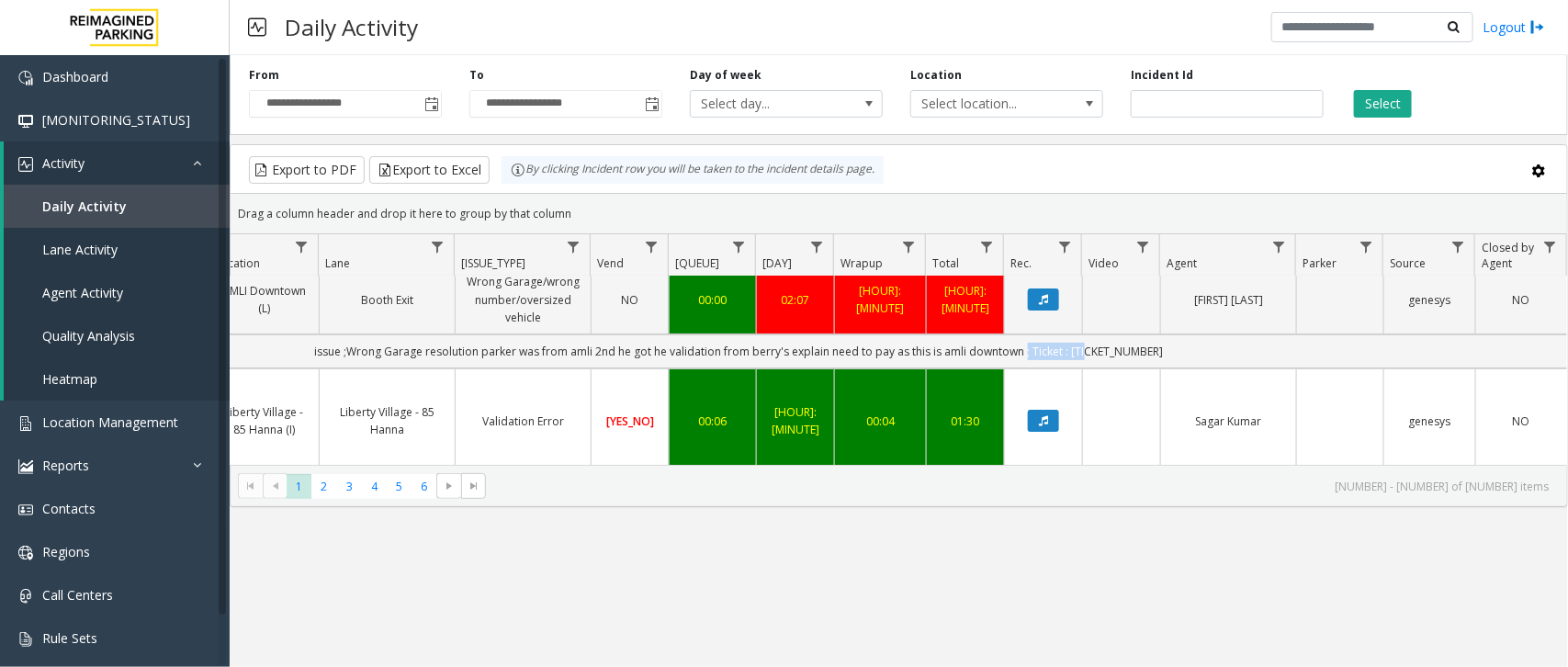 scroll, scrollTop: 115, scrollLeft: 366, axis: both 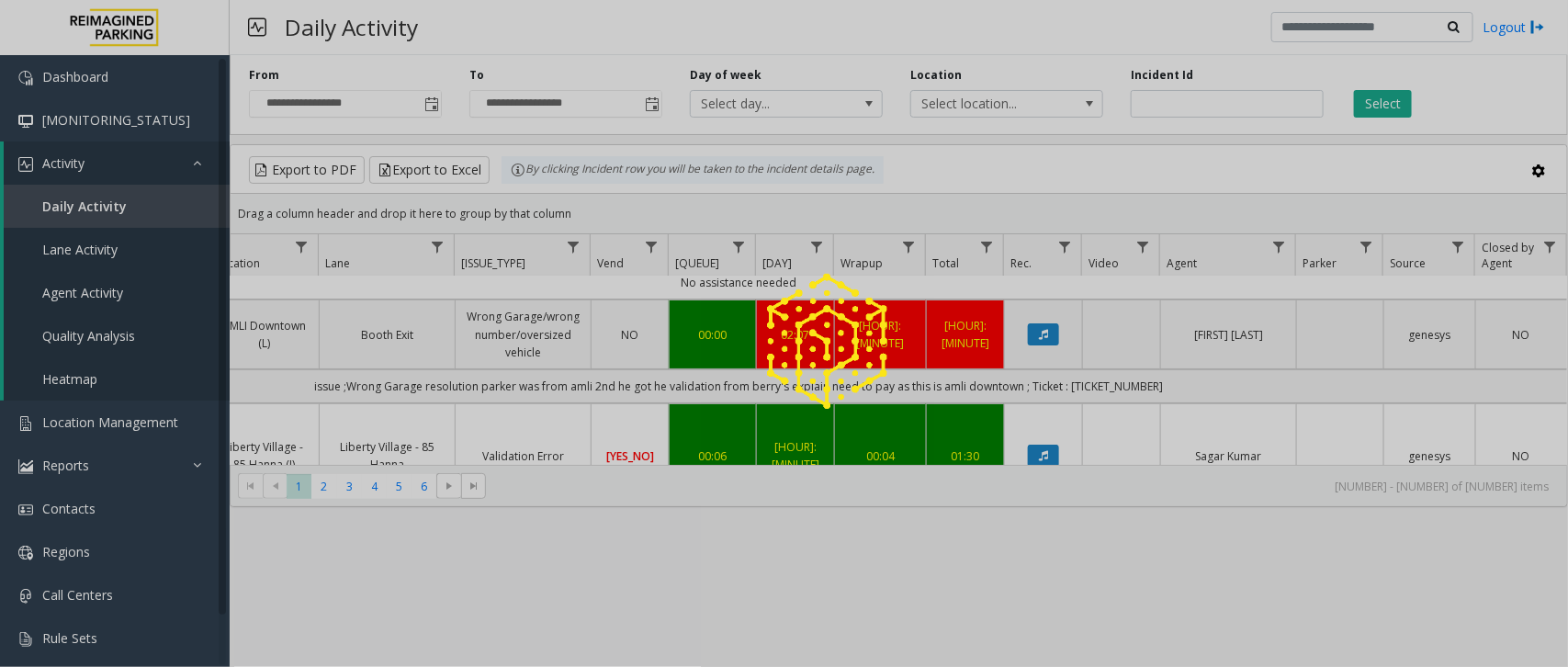 click 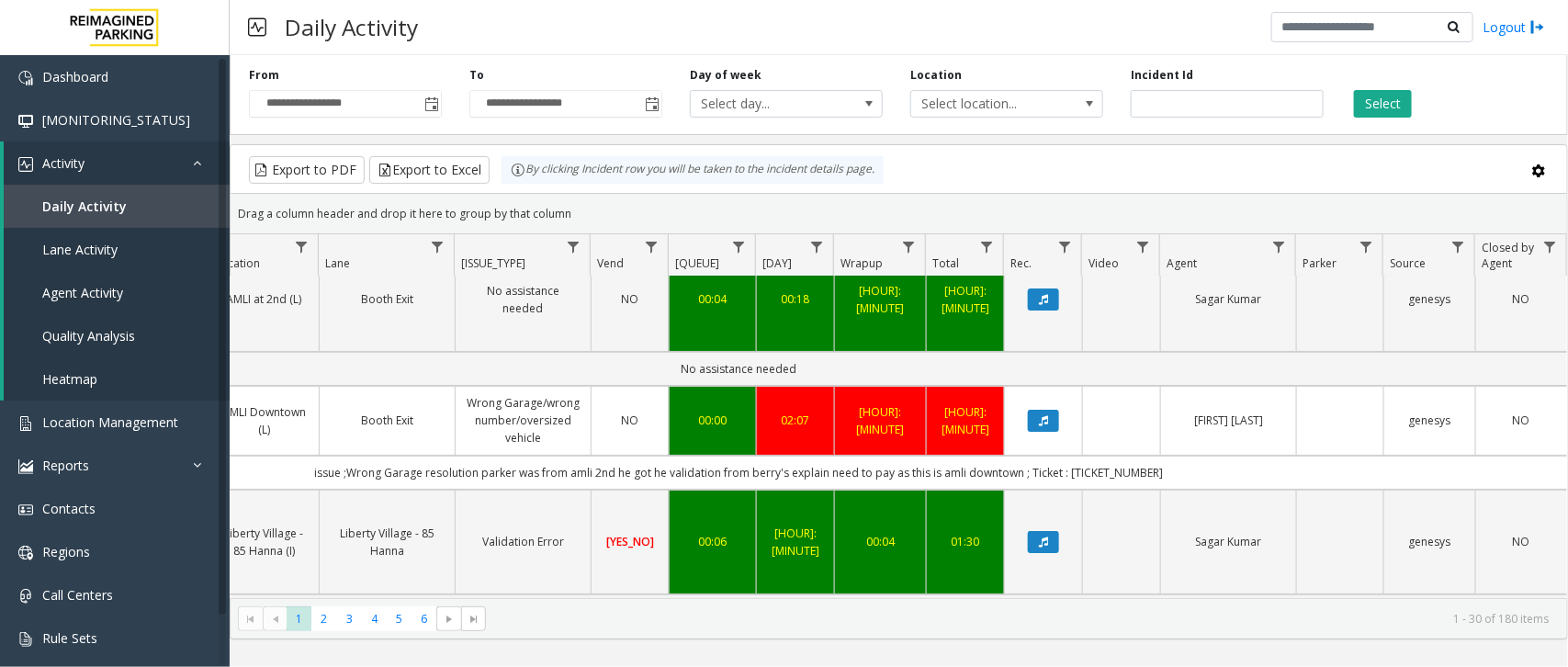 scroll, scrollTop: 115, scrollLeft: 341, axis: both 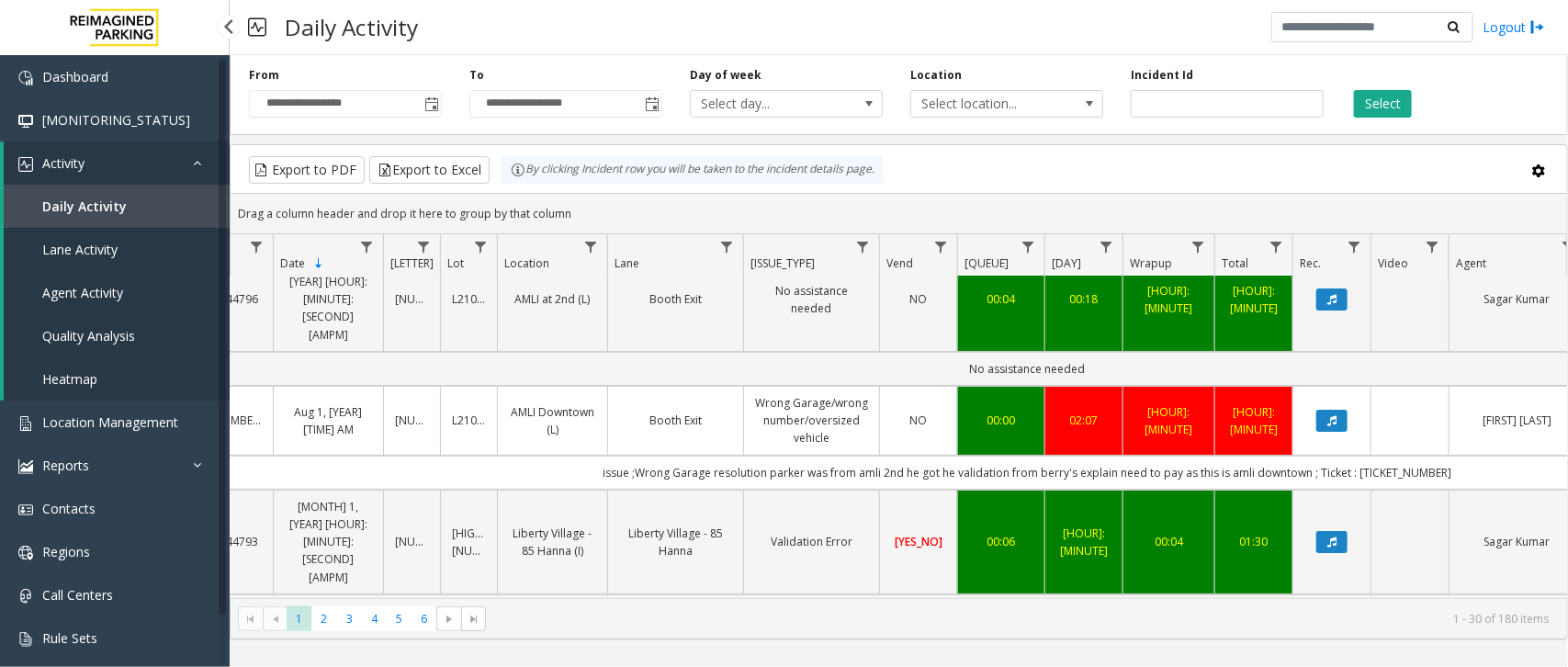click on "Lane Activity" at bounding box center (117, 249) 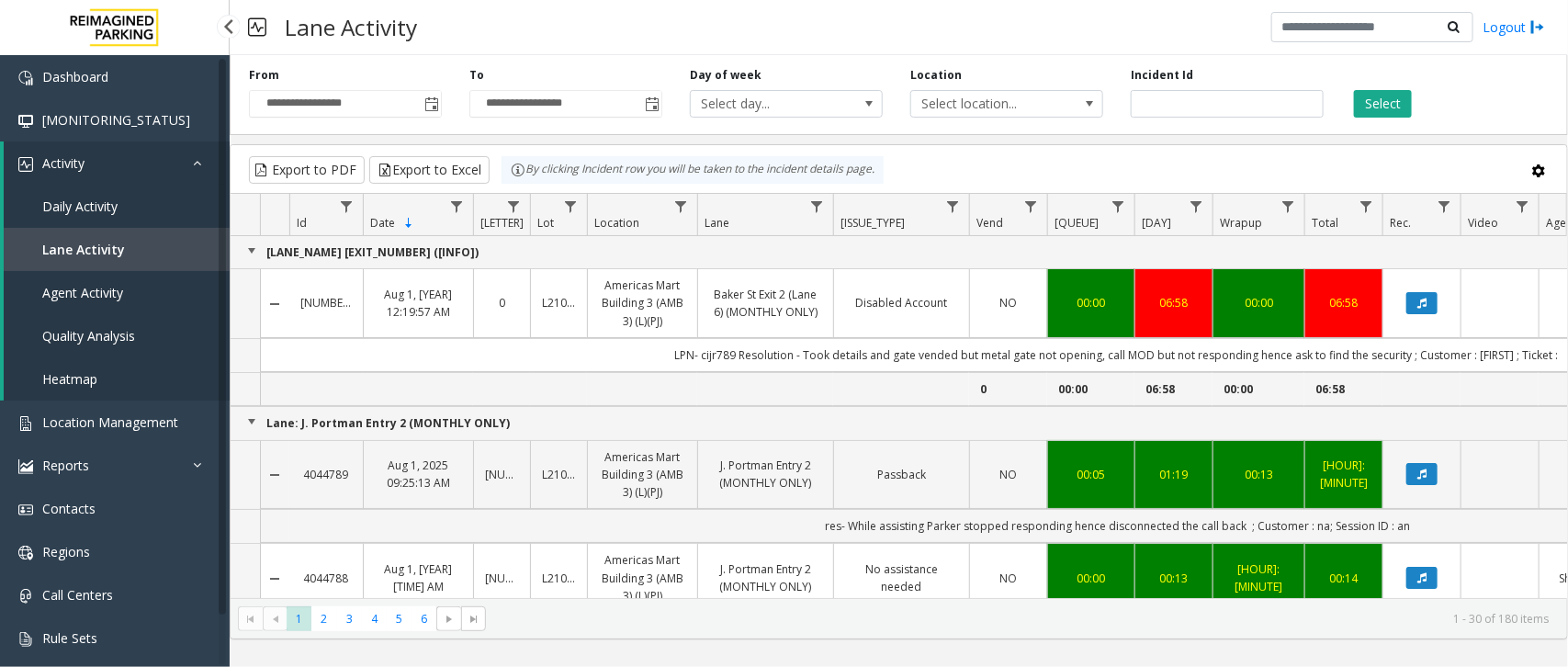 click on "Daily Activity" at bounding box center (117, 206) 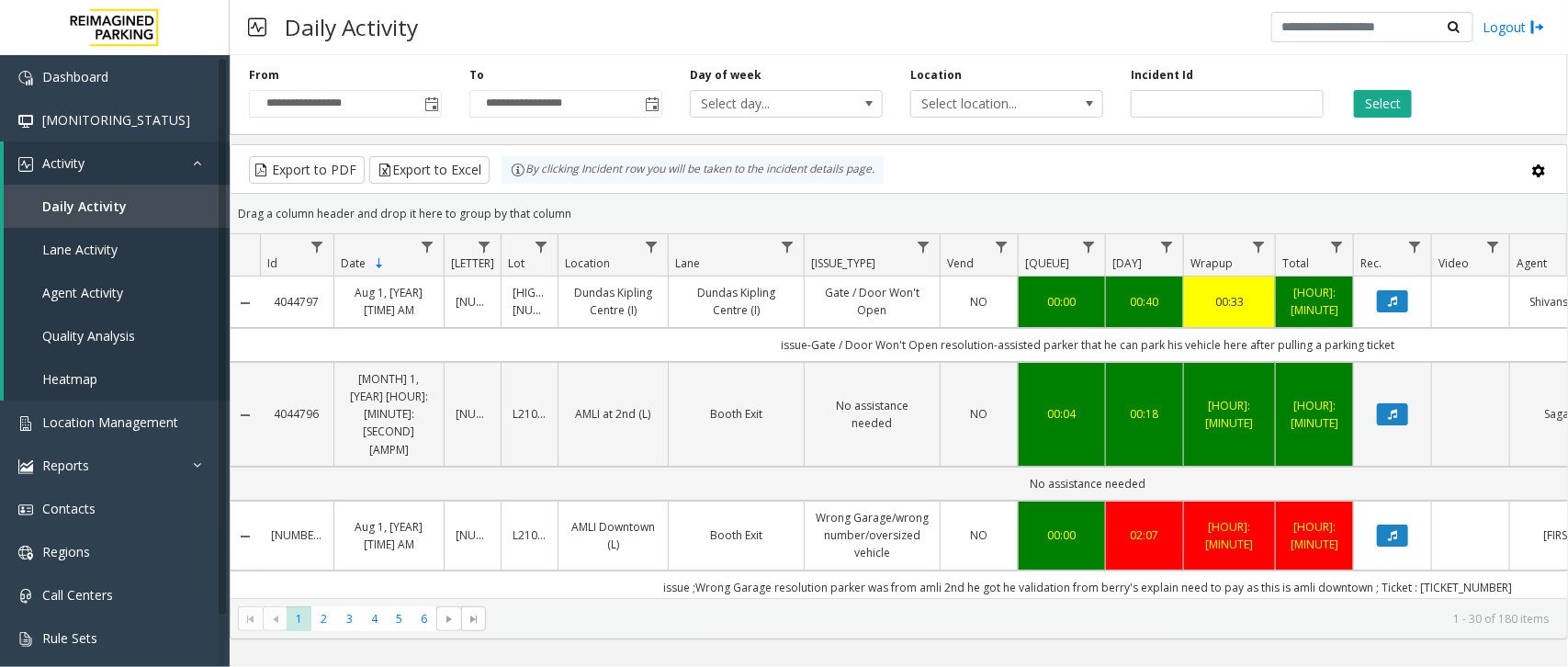 click on "* * * * * *  1   2   3   4   5   6  1 - 30 of 180 items" 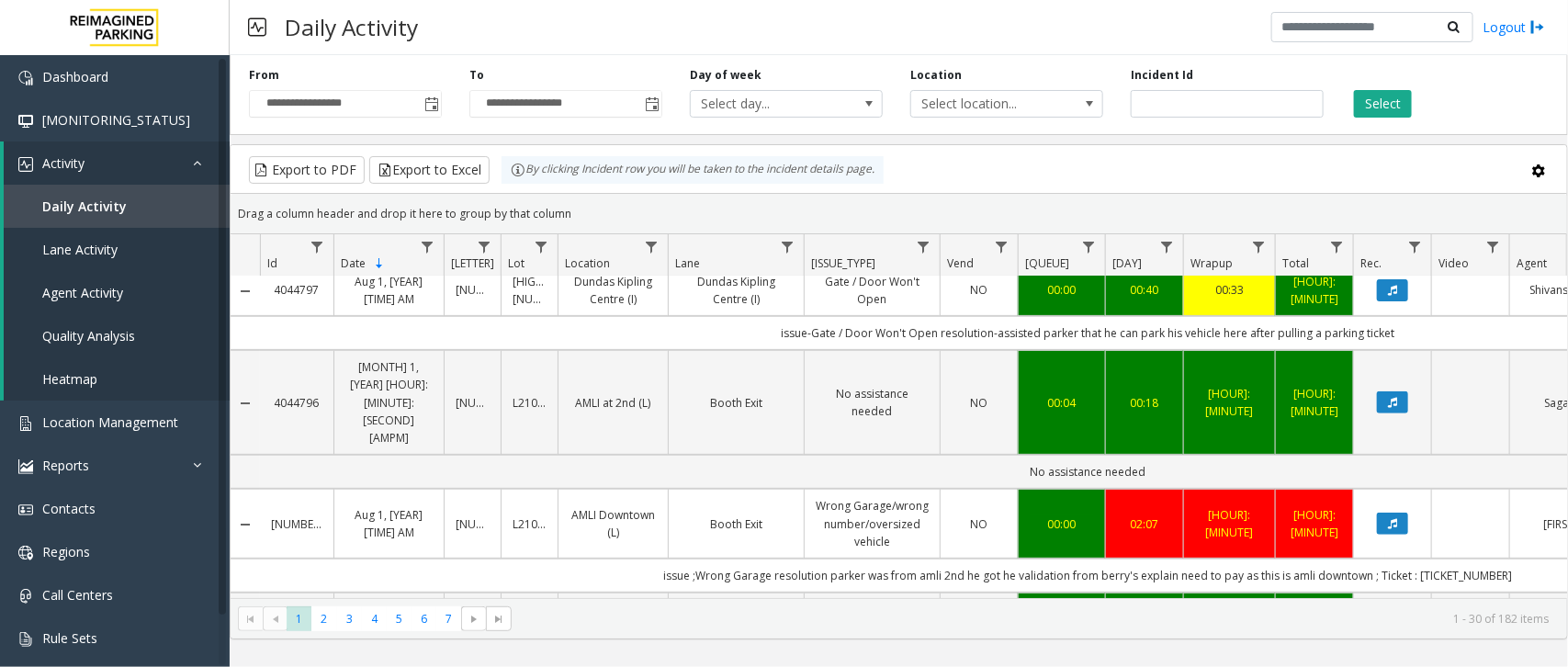 scroll, scrollTop: 345, scrollLeft: 0, axis: vertical 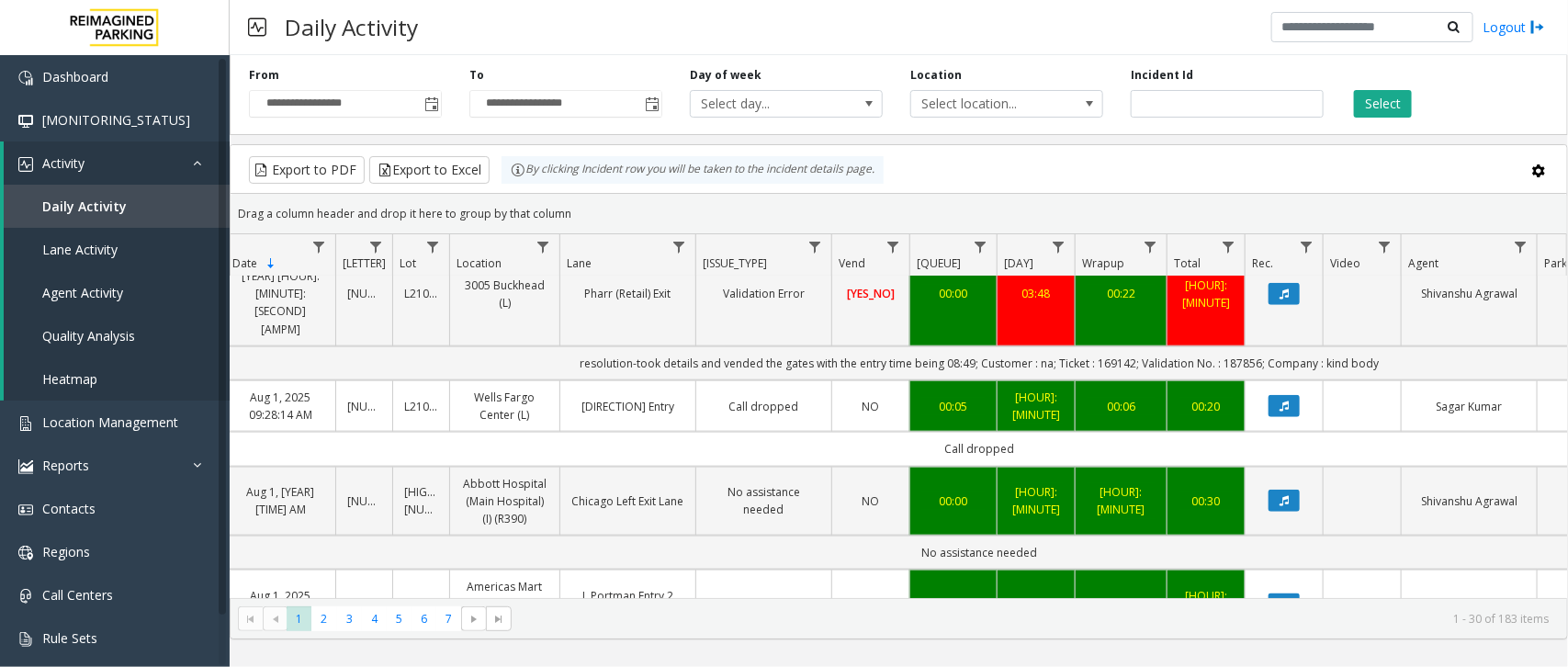 click 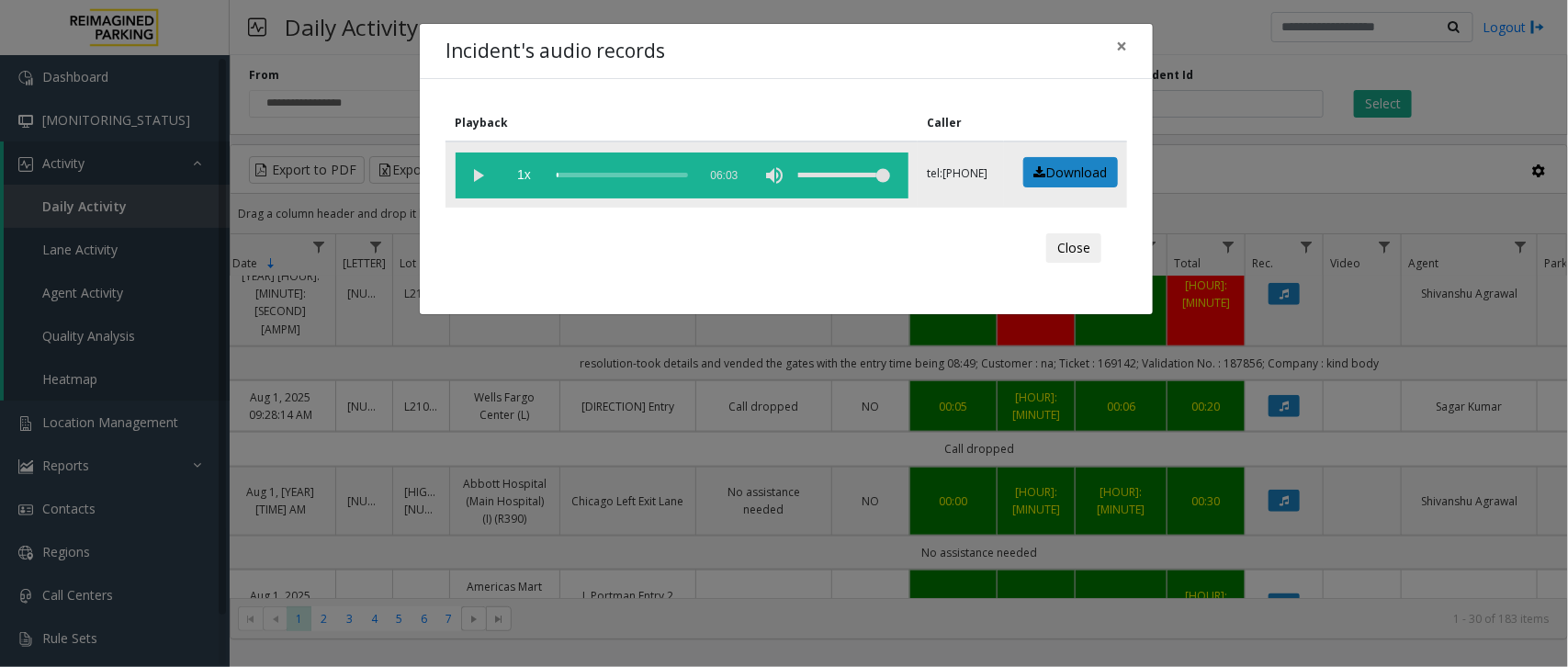 click 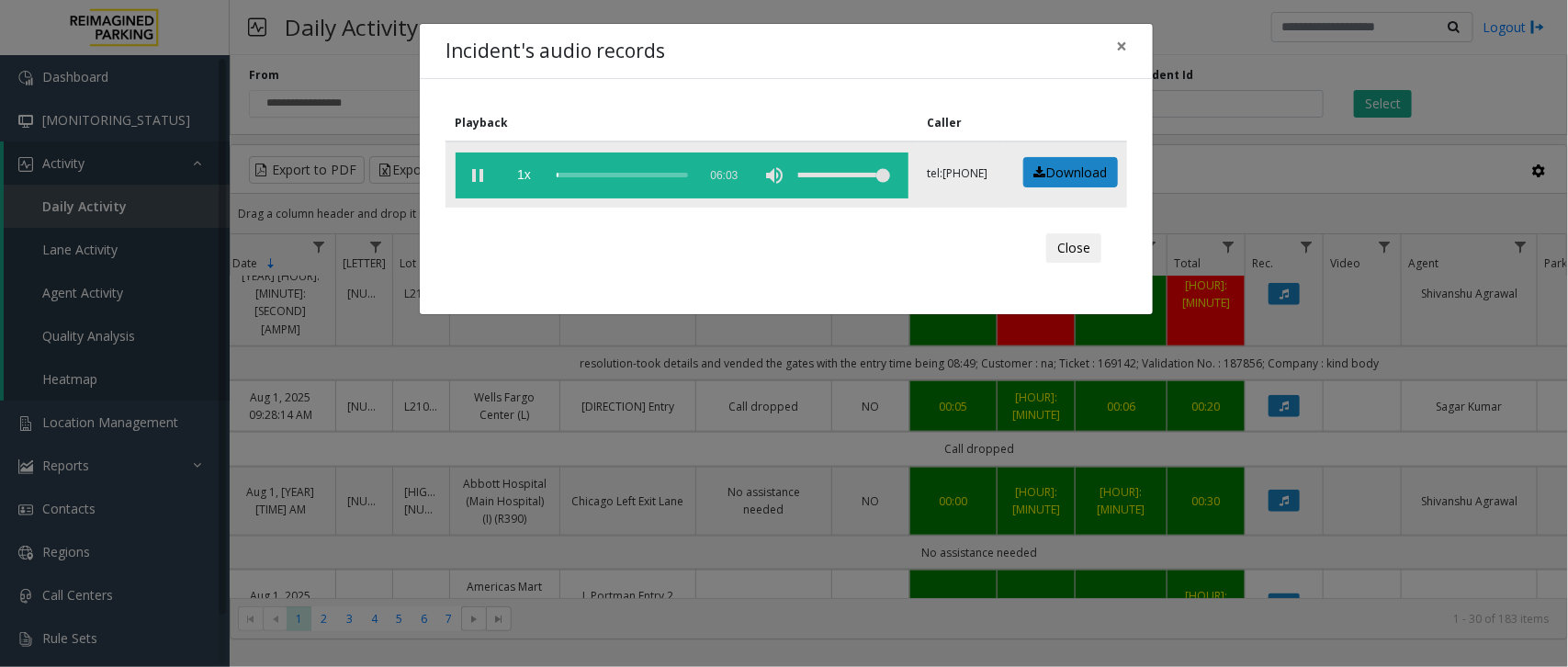 click 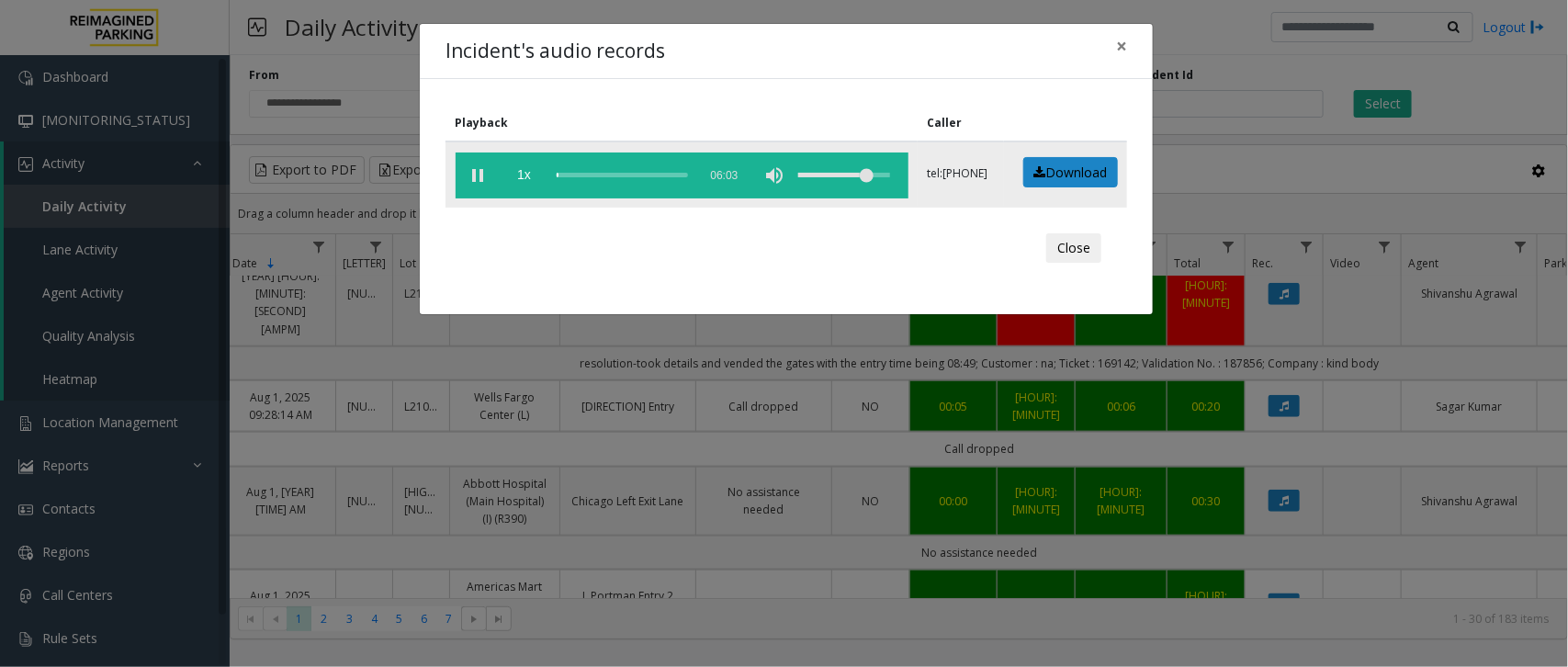 click 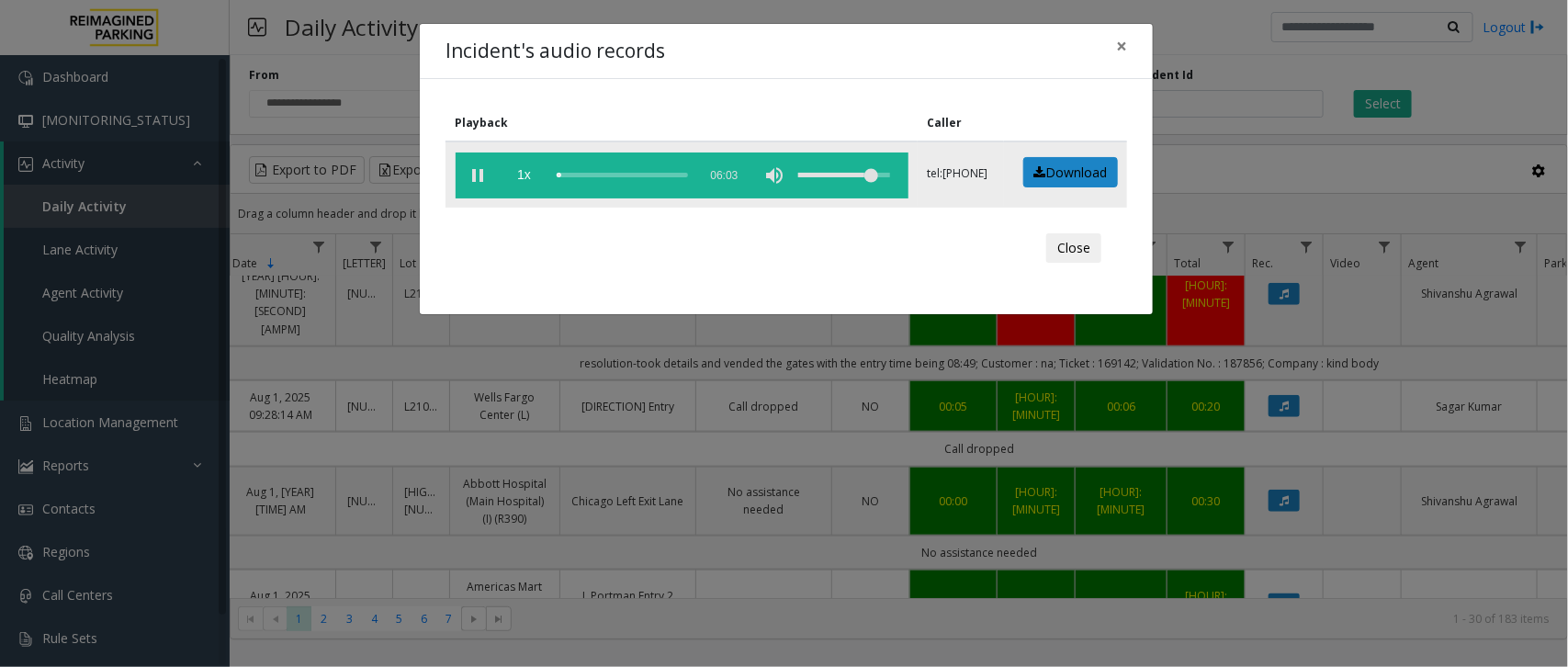 click 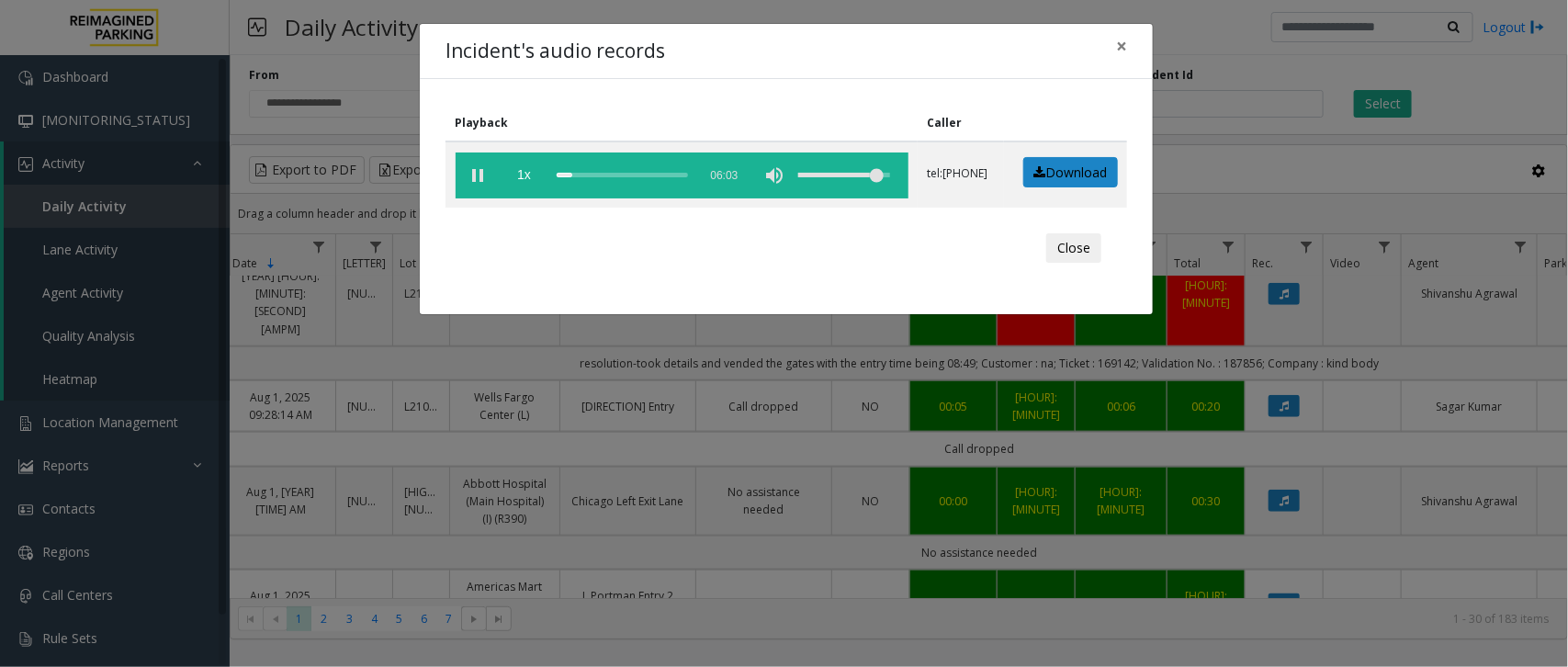 click on "Incident's audio records × Playback Caller  1x  06:03 tel:+12109319001  Download  Close" 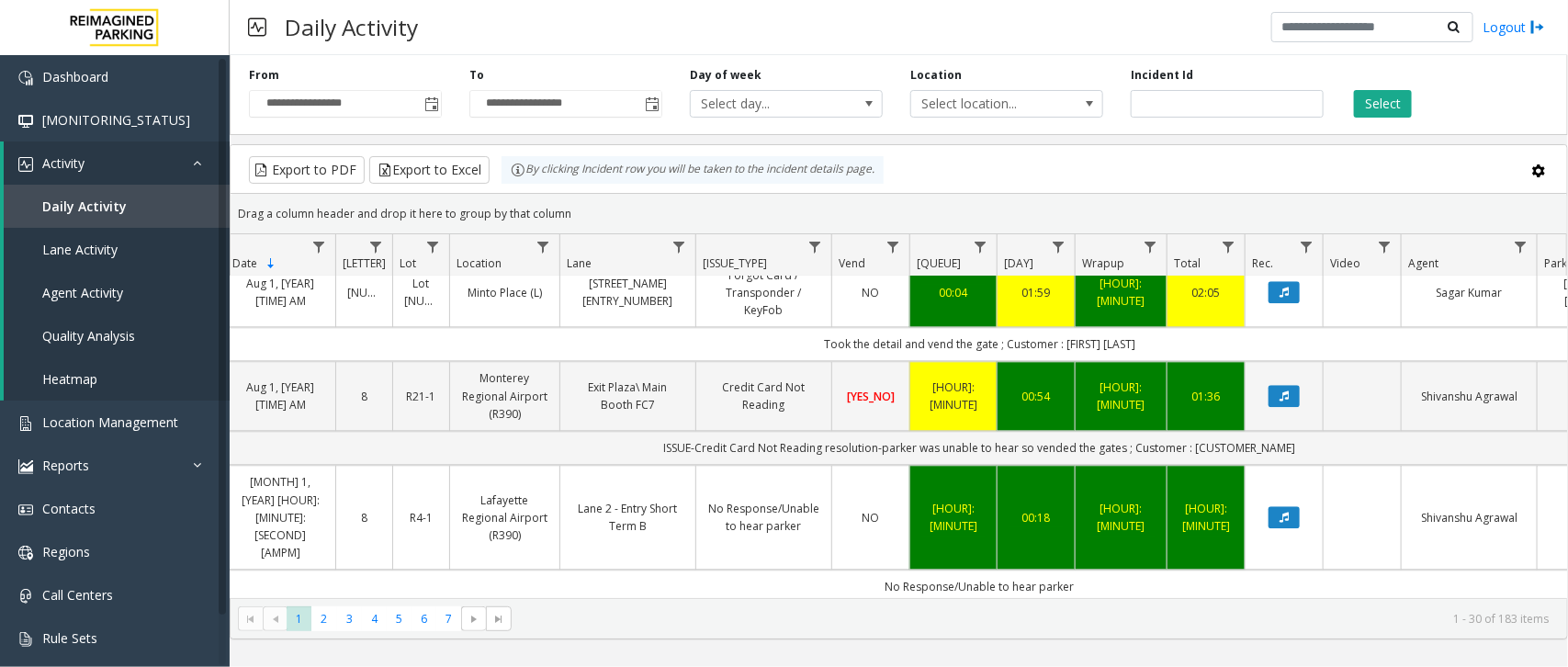 scroll, scrollTop: 1952, scrollLeft: 108, axis: both 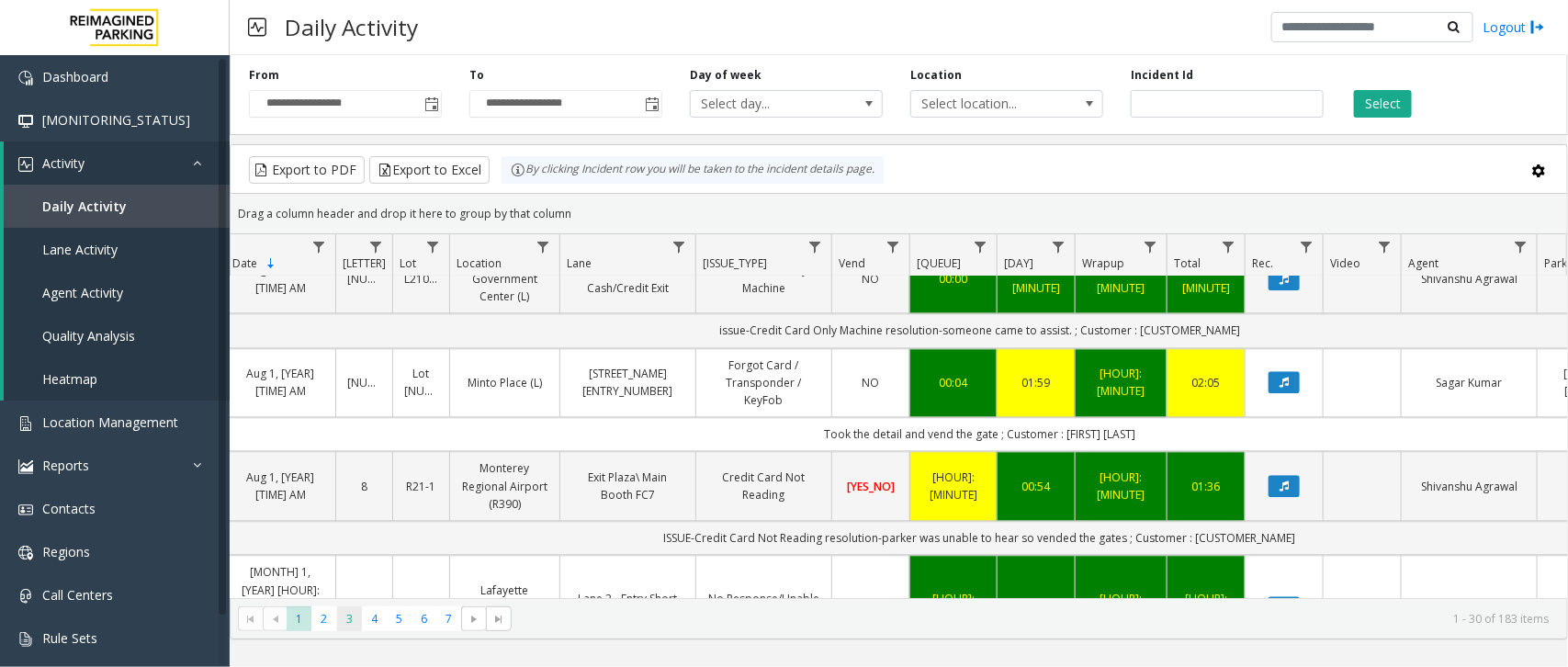 click on "3" 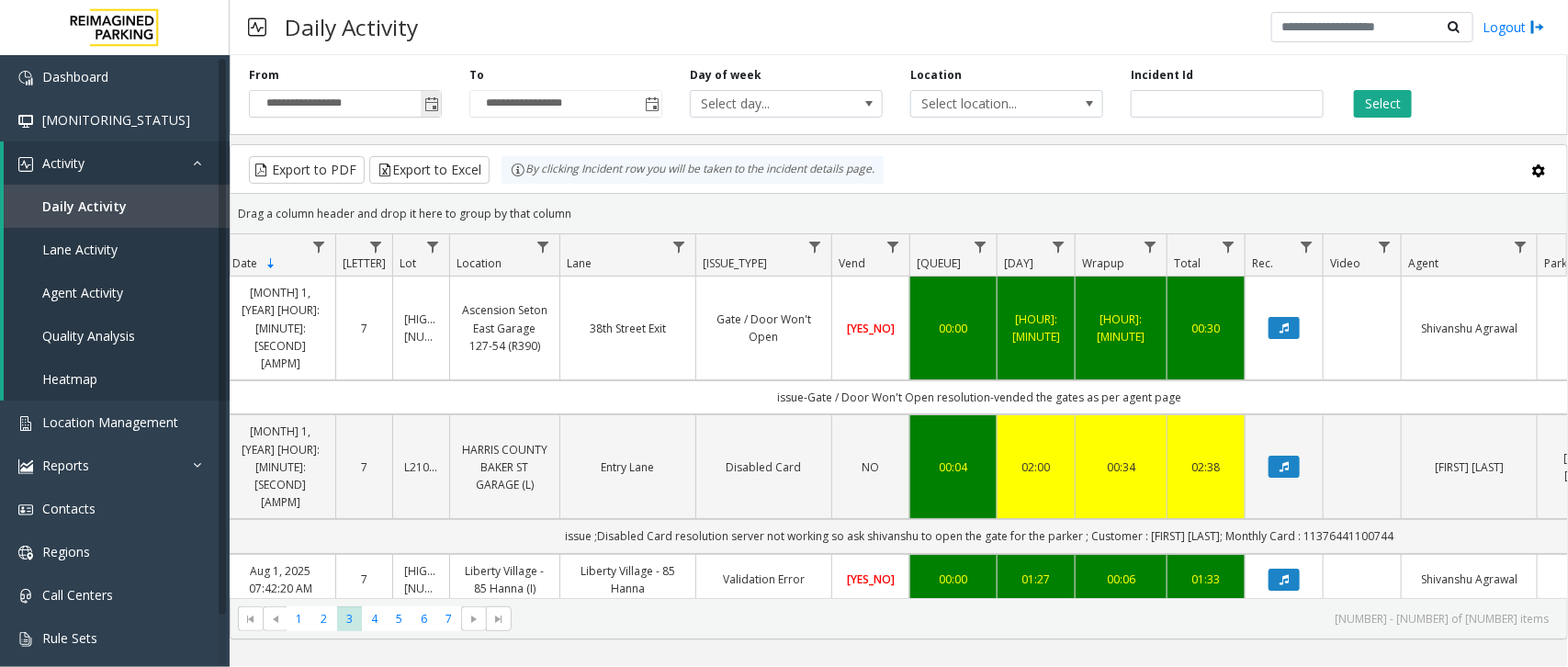 click 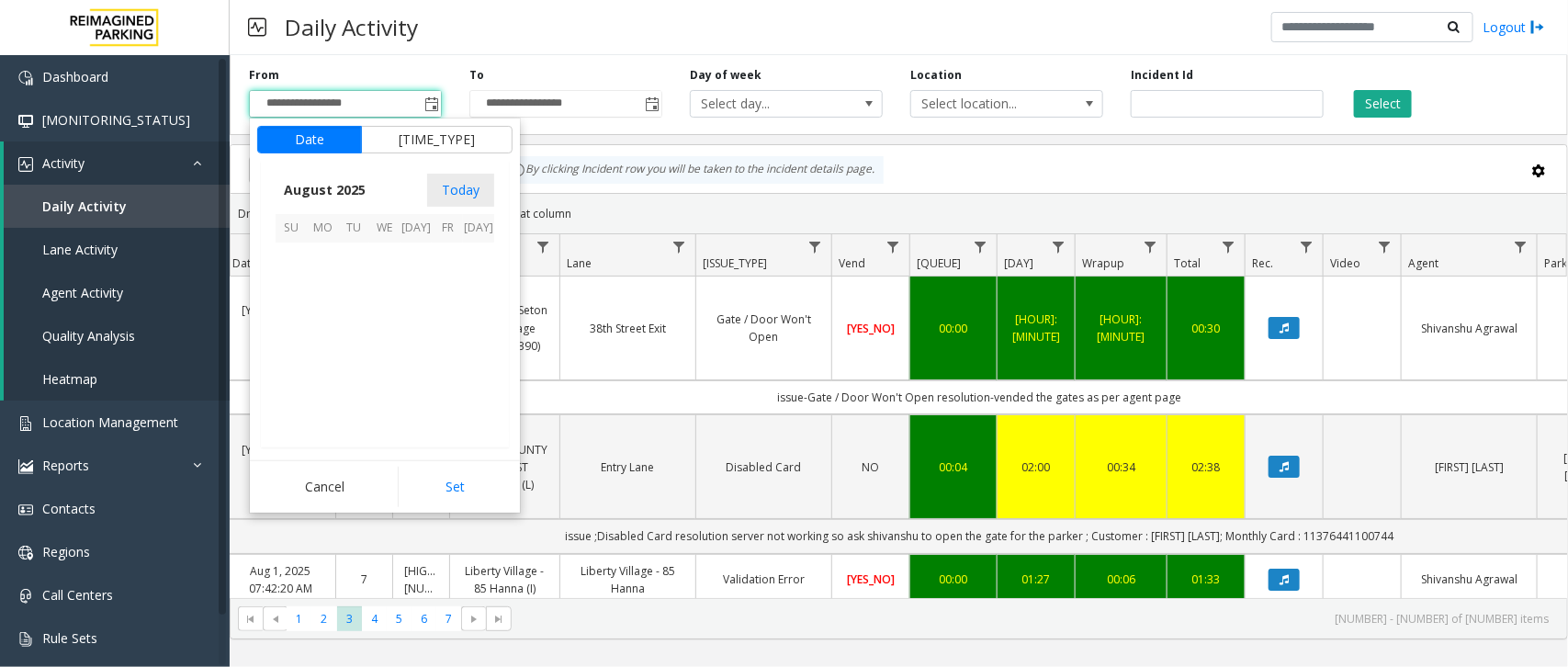 scroll, scrollTop: 329367, scrollLeft: 0, axis: vertical 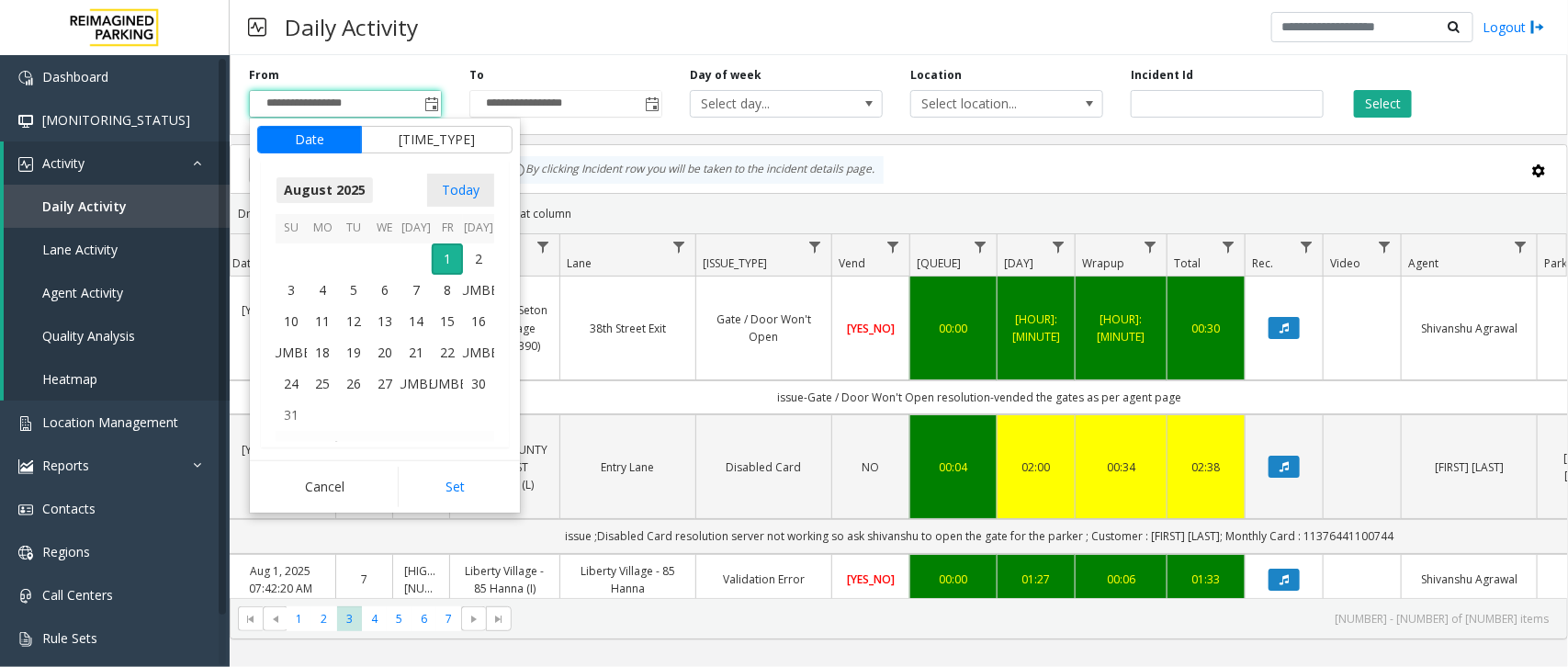 click on "August 2025" at bounding box center [324, 190] 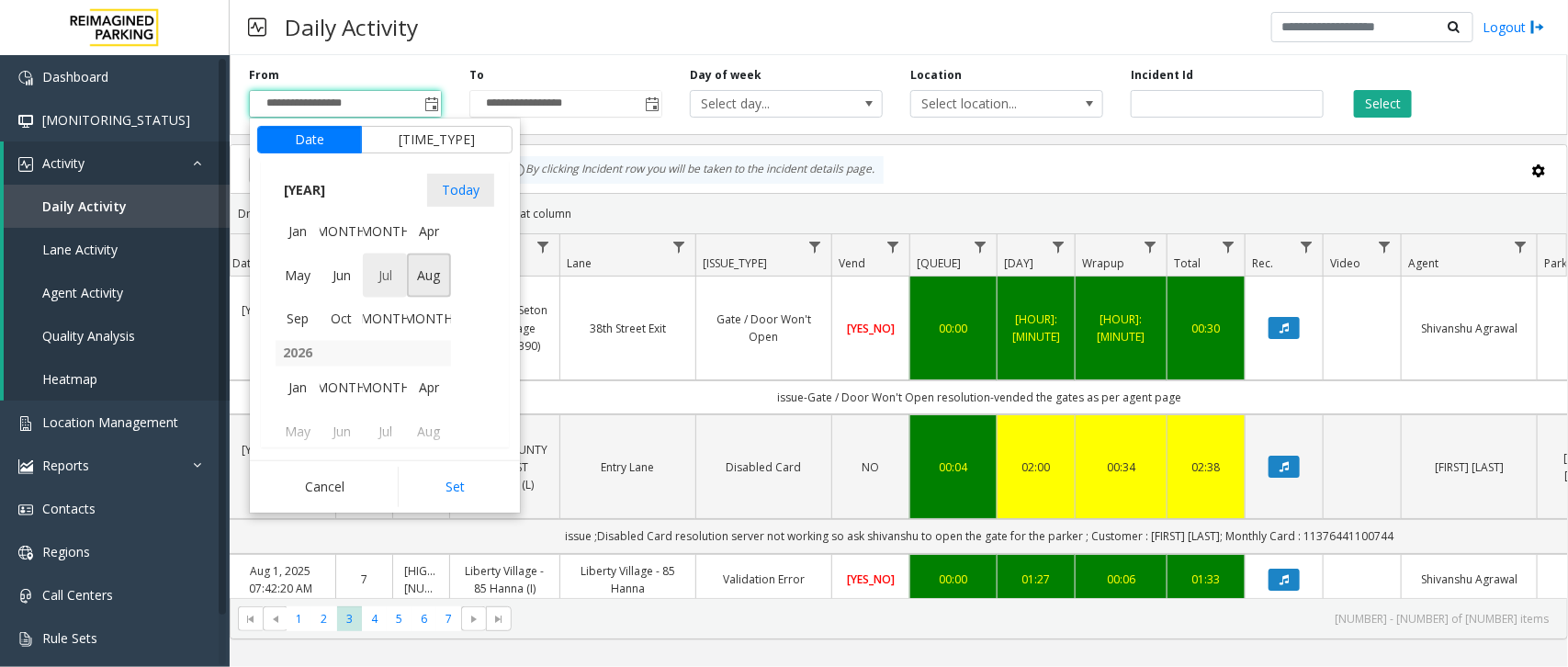 click on "Jul" at bounding box center [385, 276] 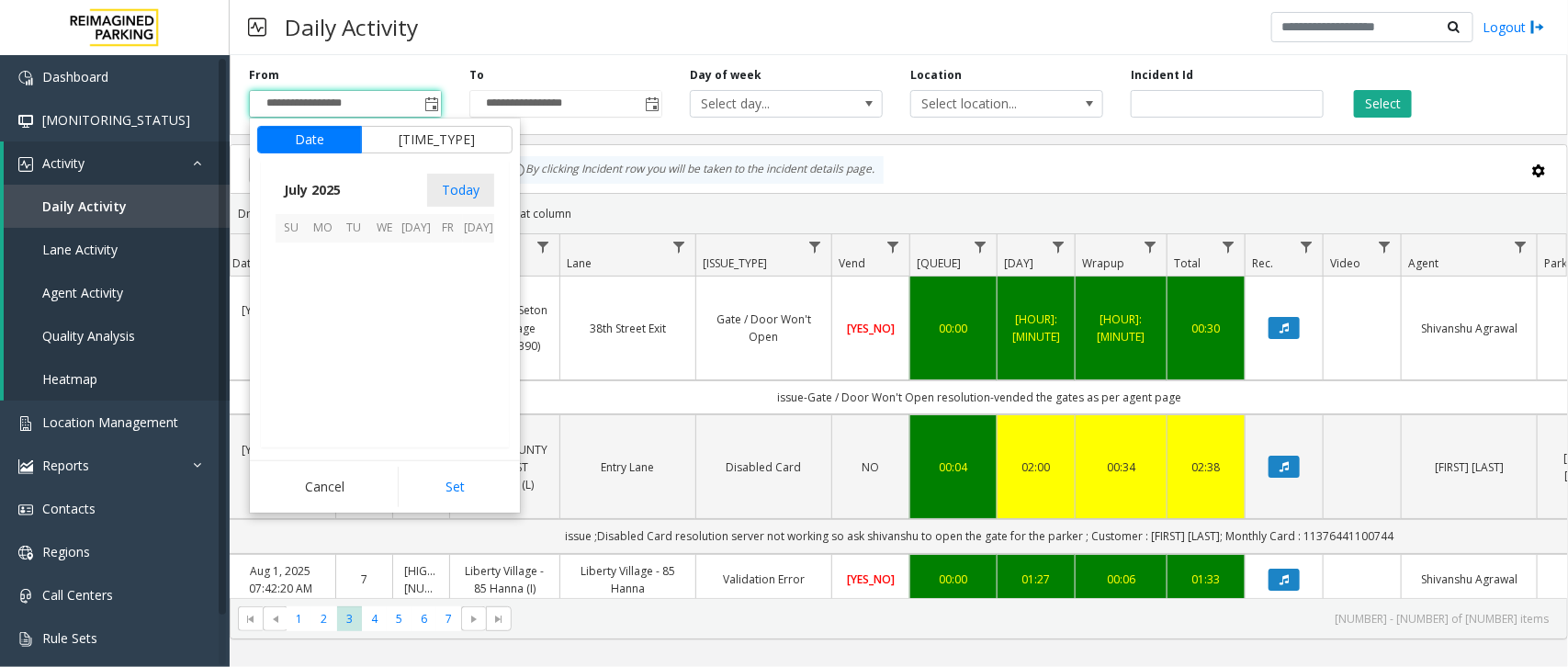 scroll, scrollTop: 329148, scrollLeft: 0, axis: vertical 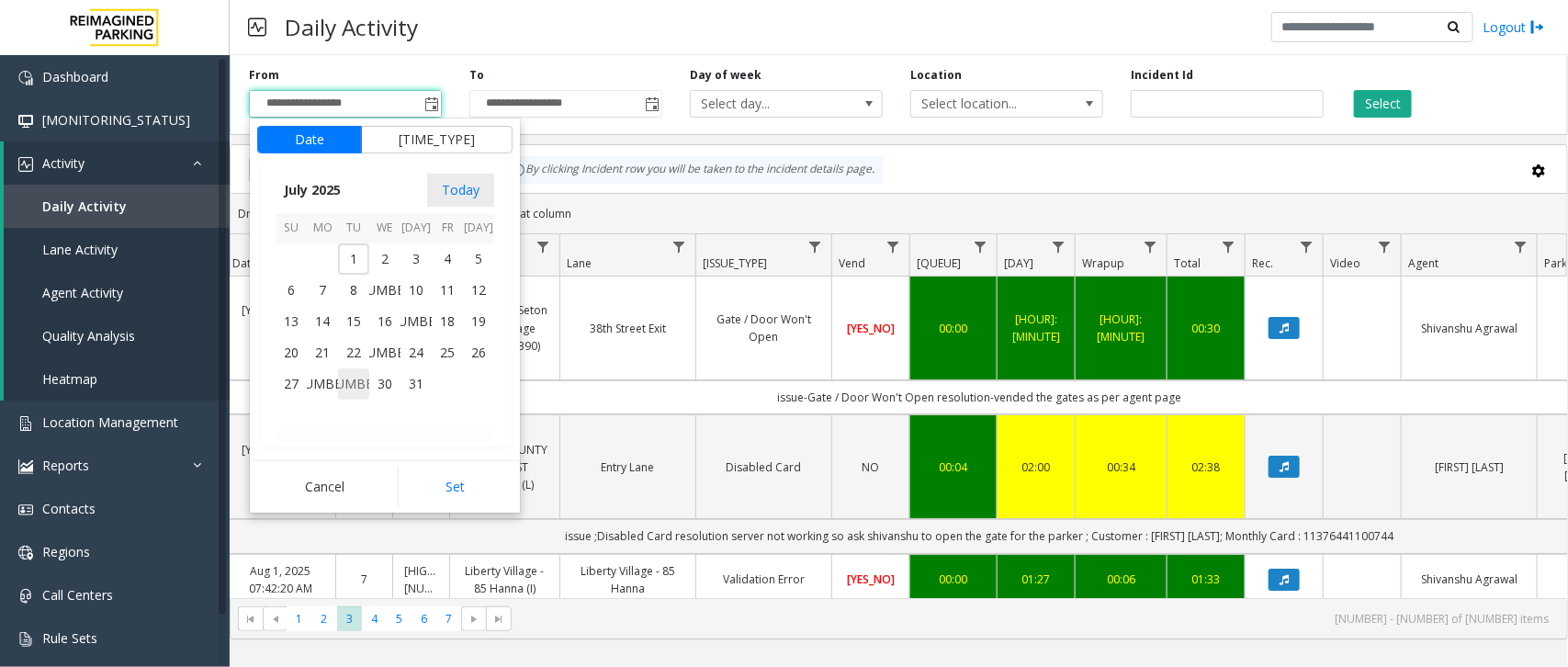 click on "29" at bounding box center (354, 384) 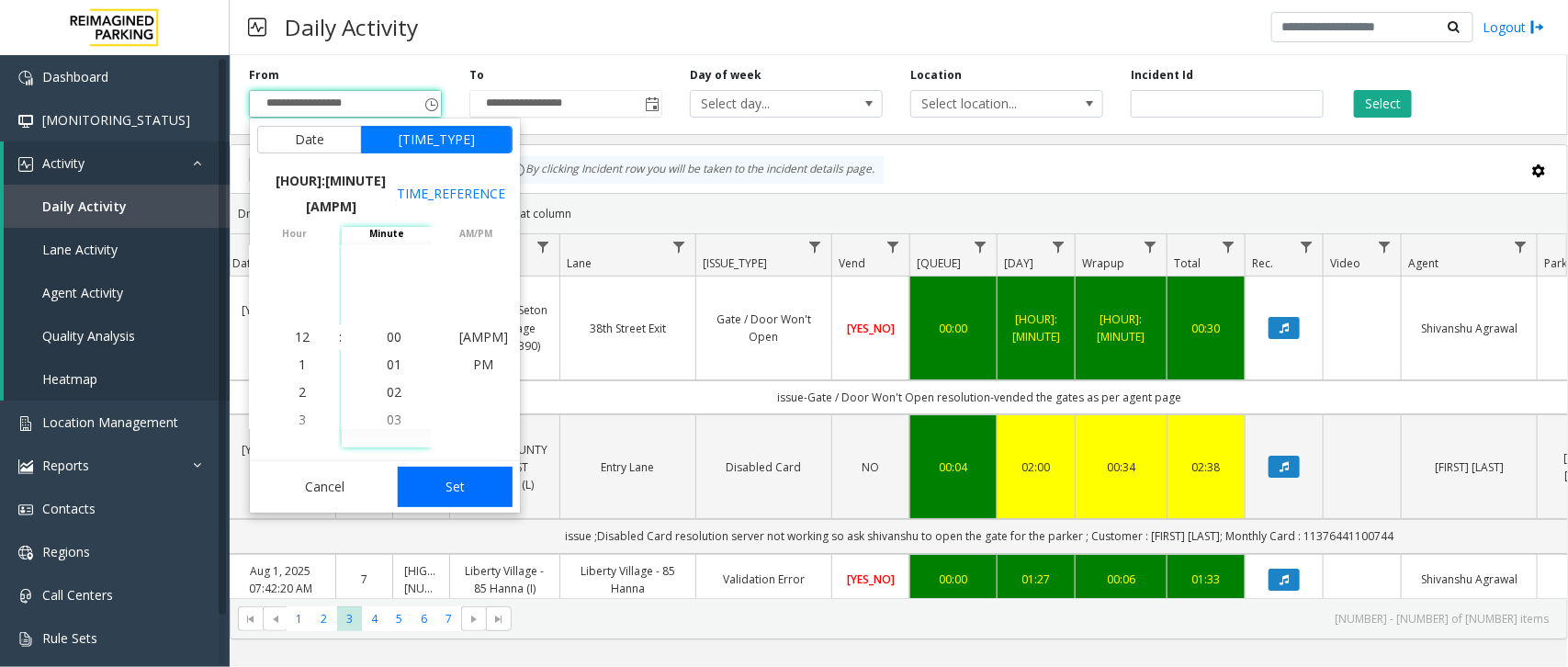 click on "Set" 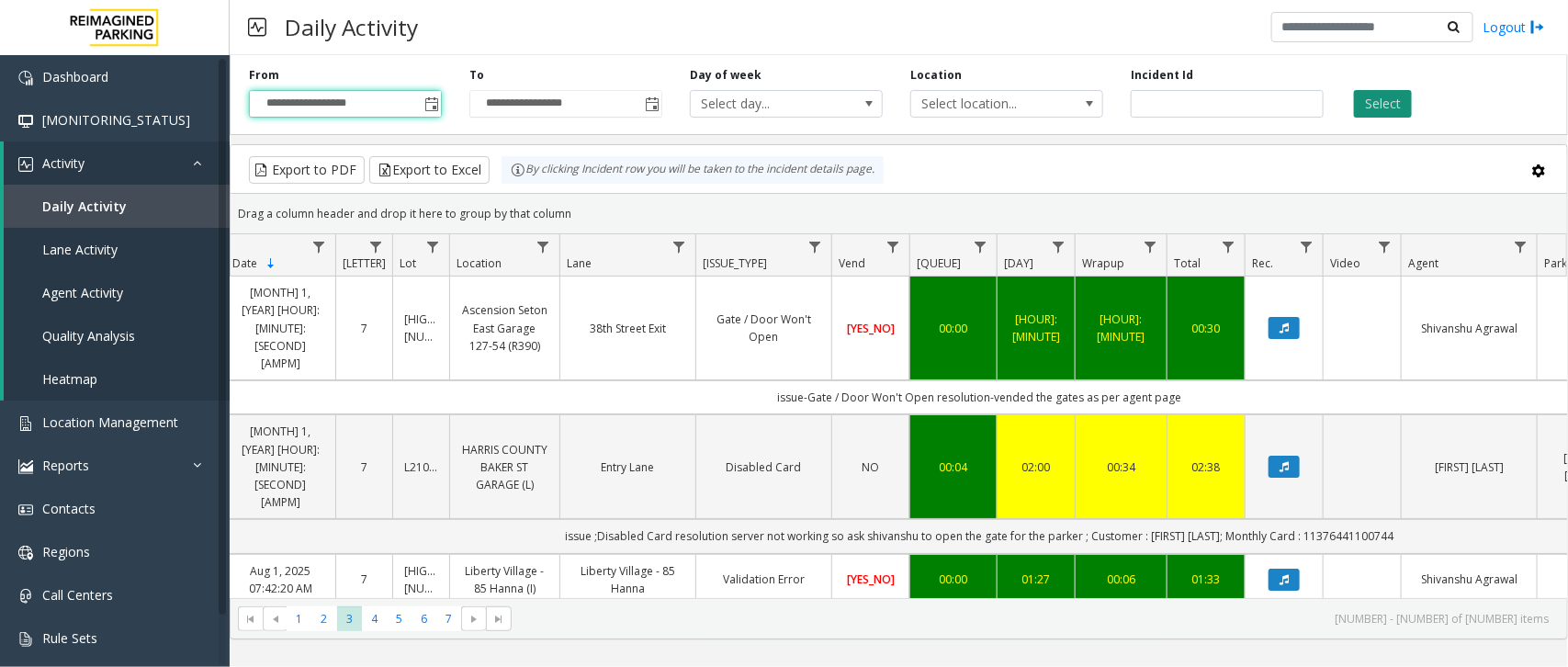 click on "Select" 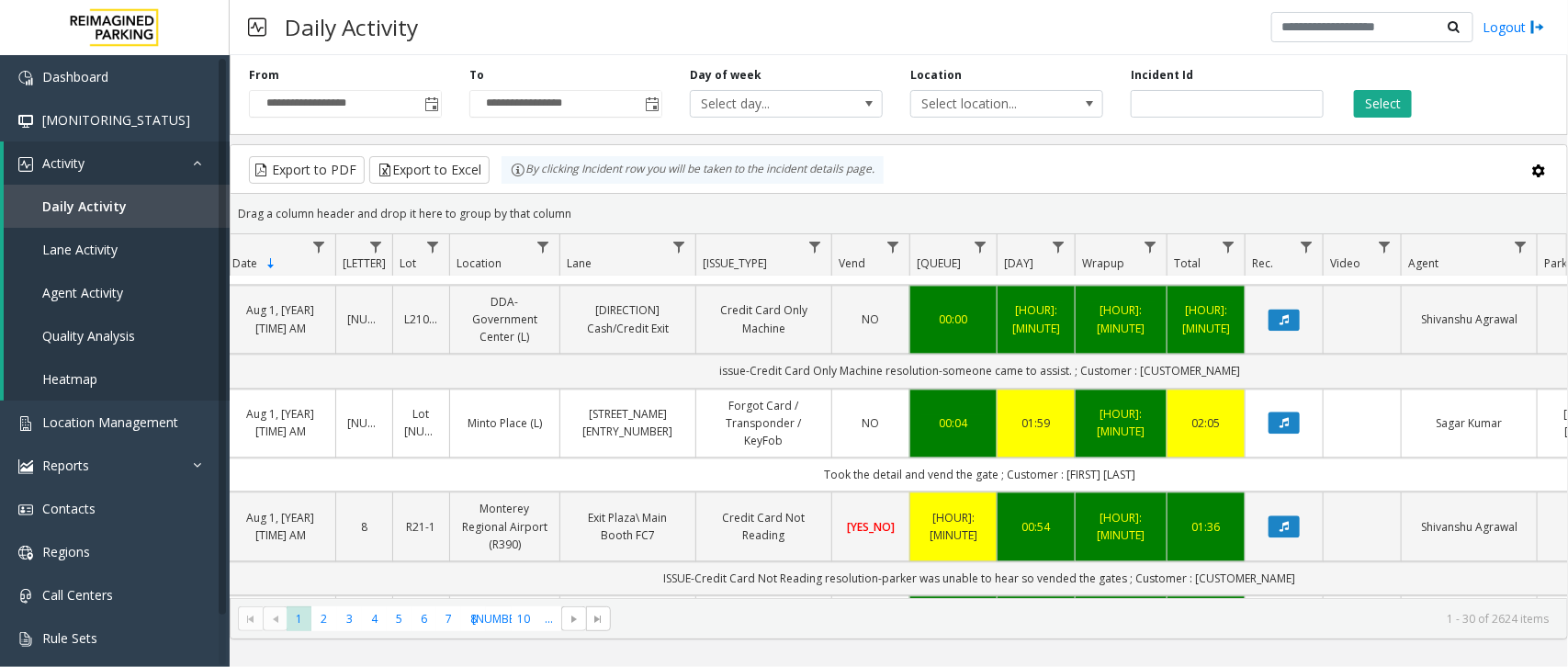 scroll, scrollTop: 1952, scrollLeft: 108, axis: both 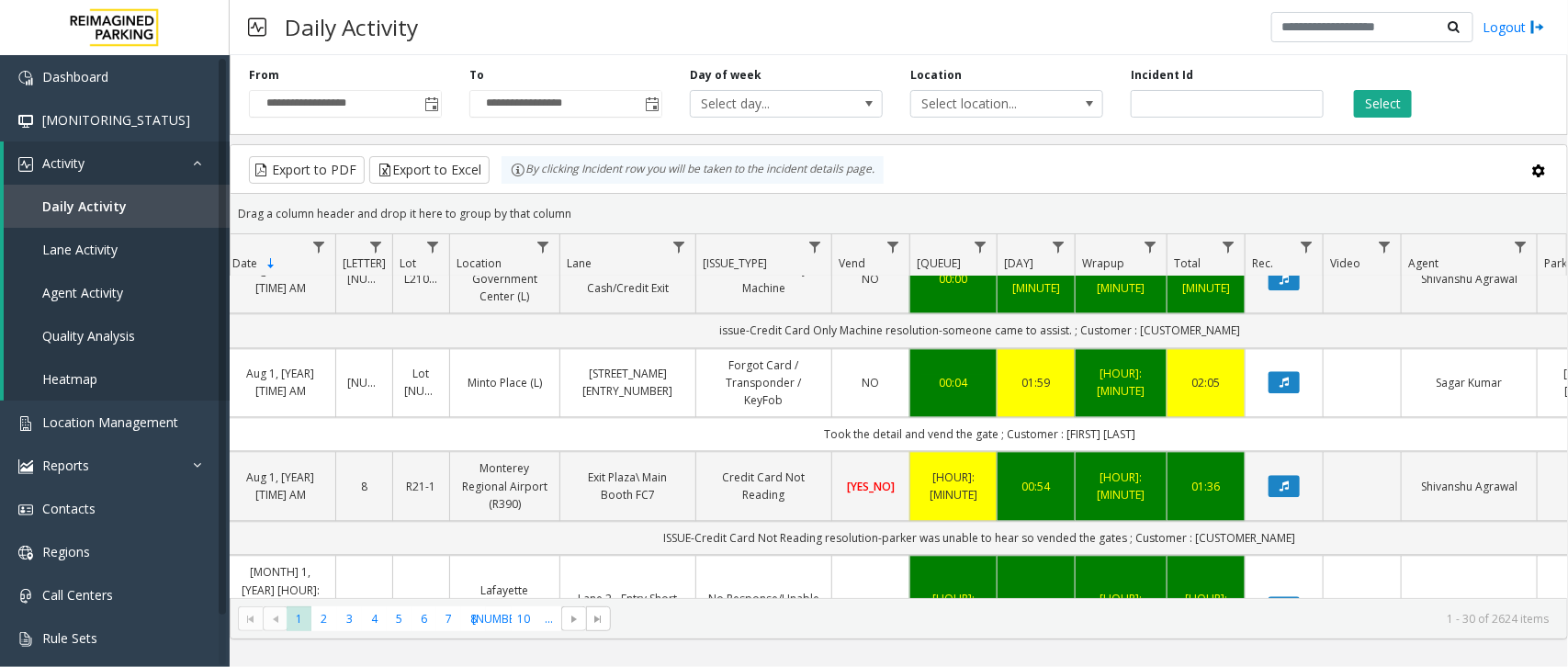 click 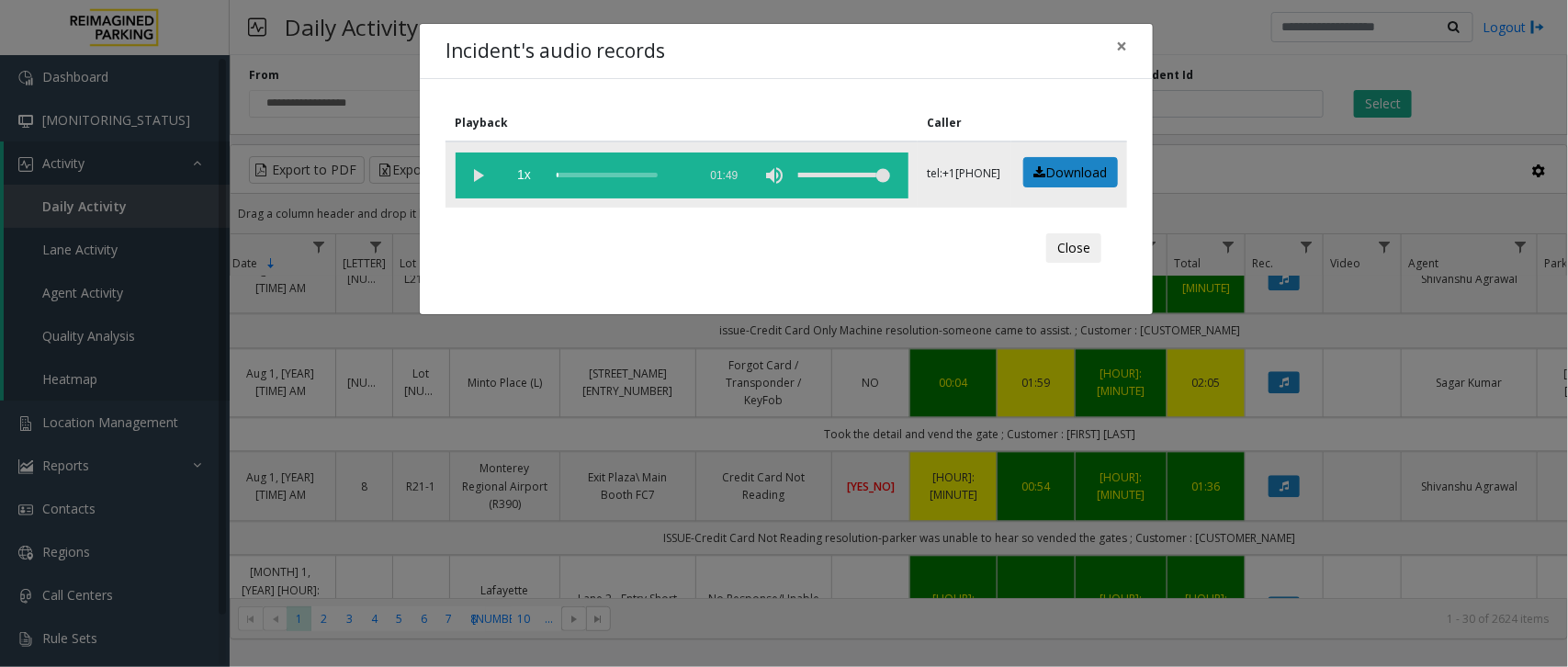 click 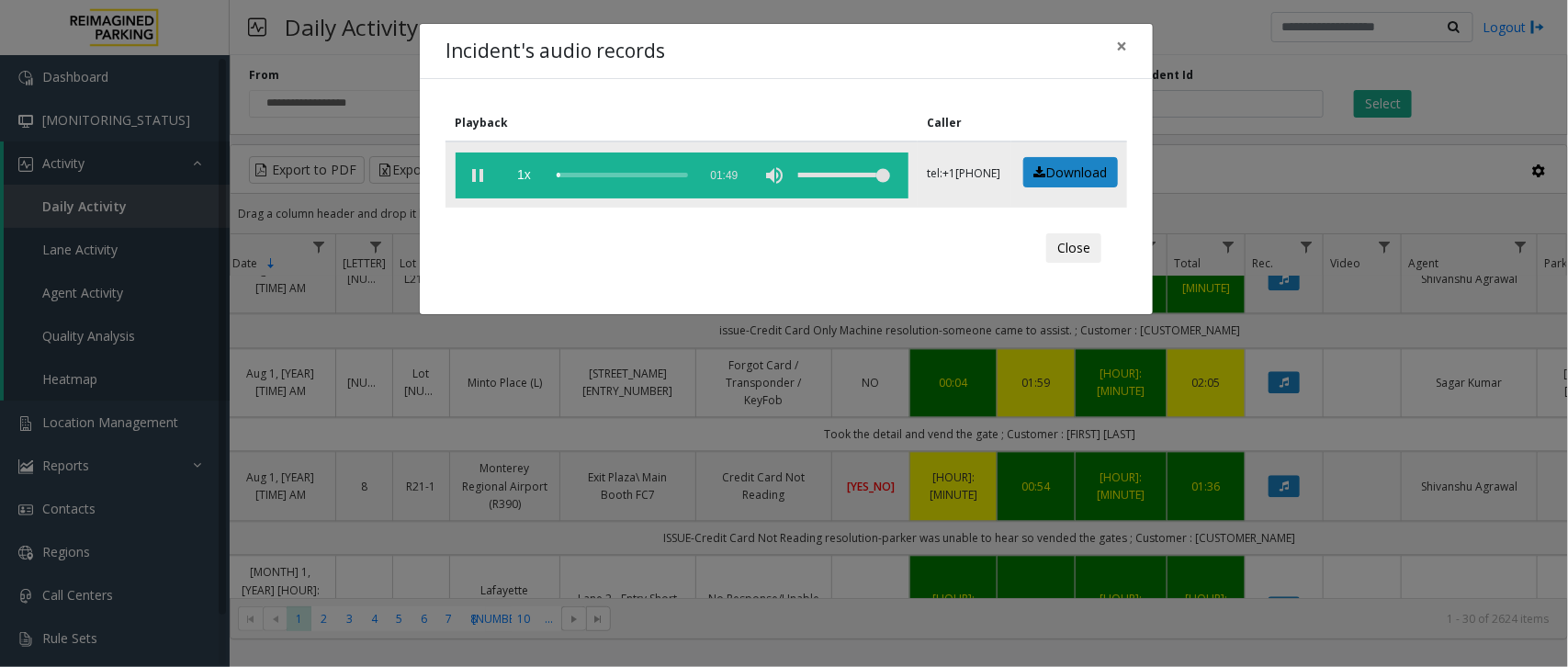click 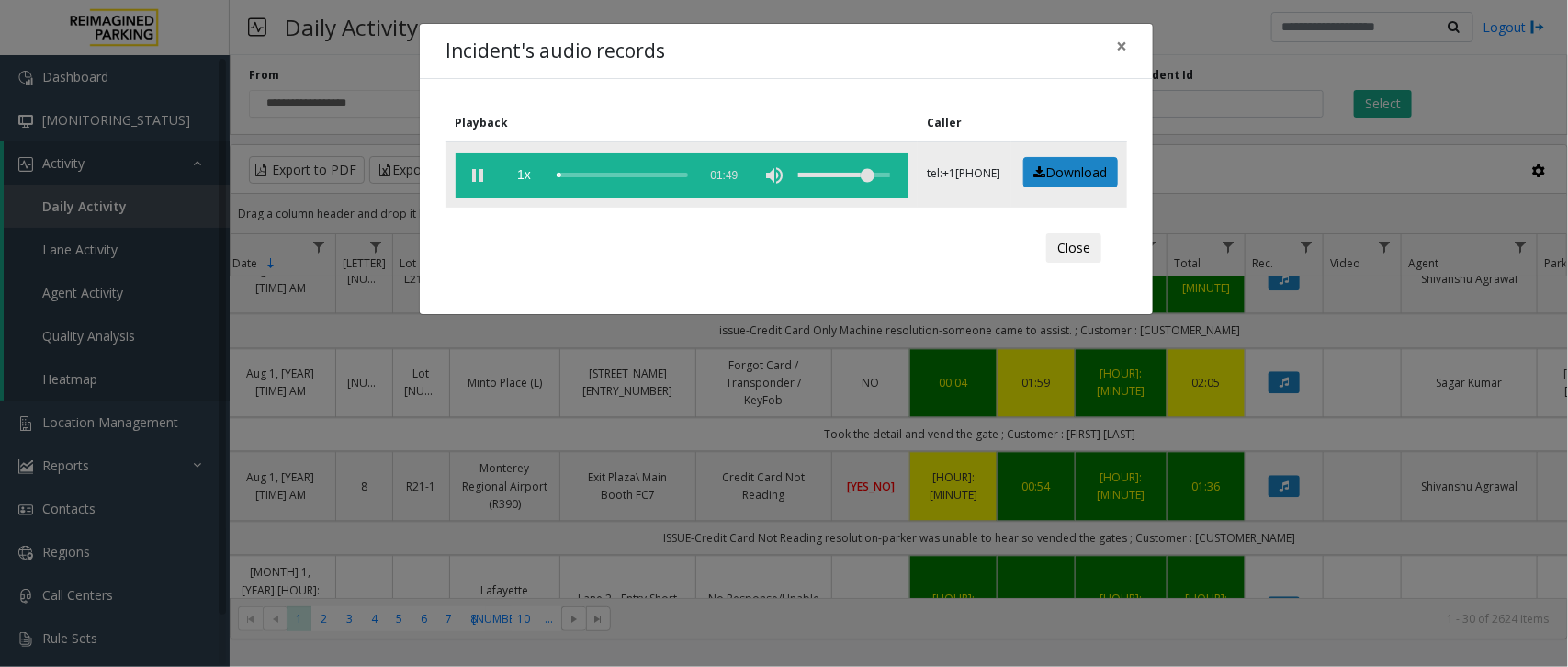 click 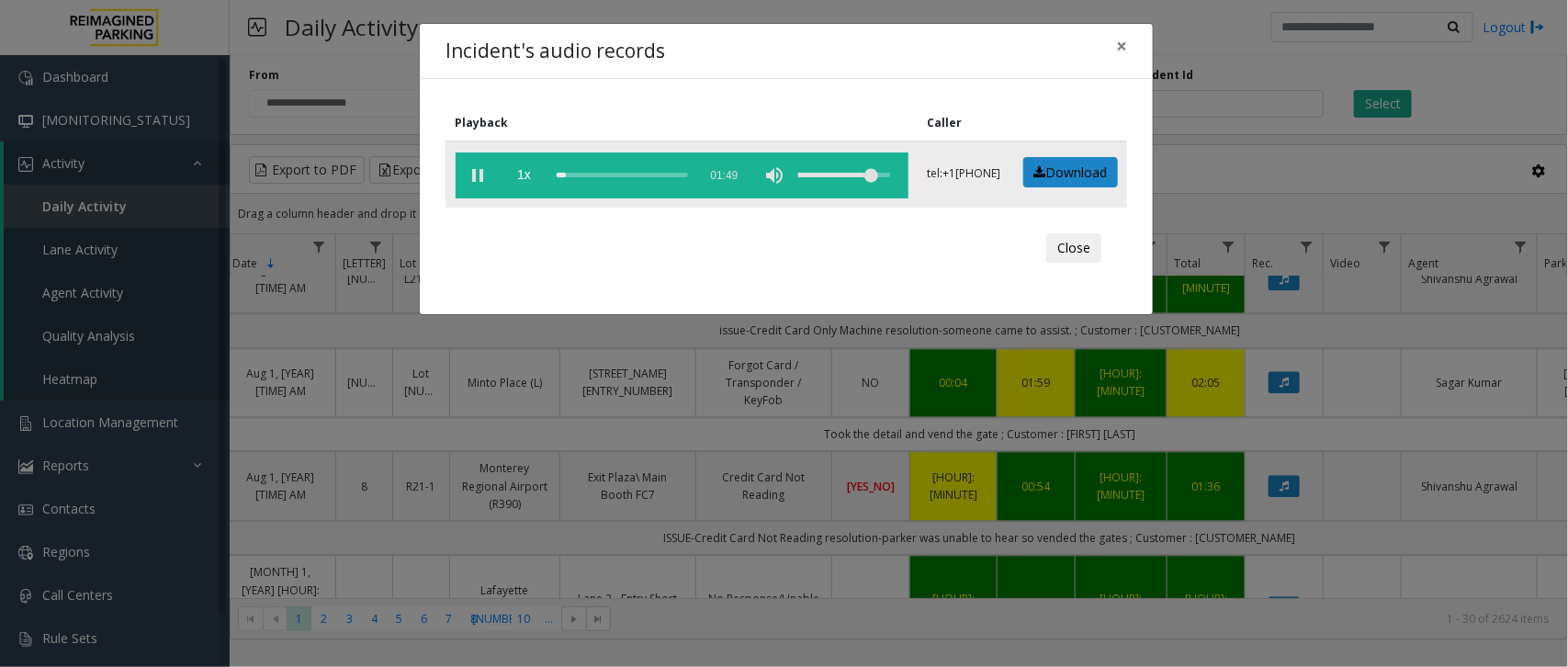 click 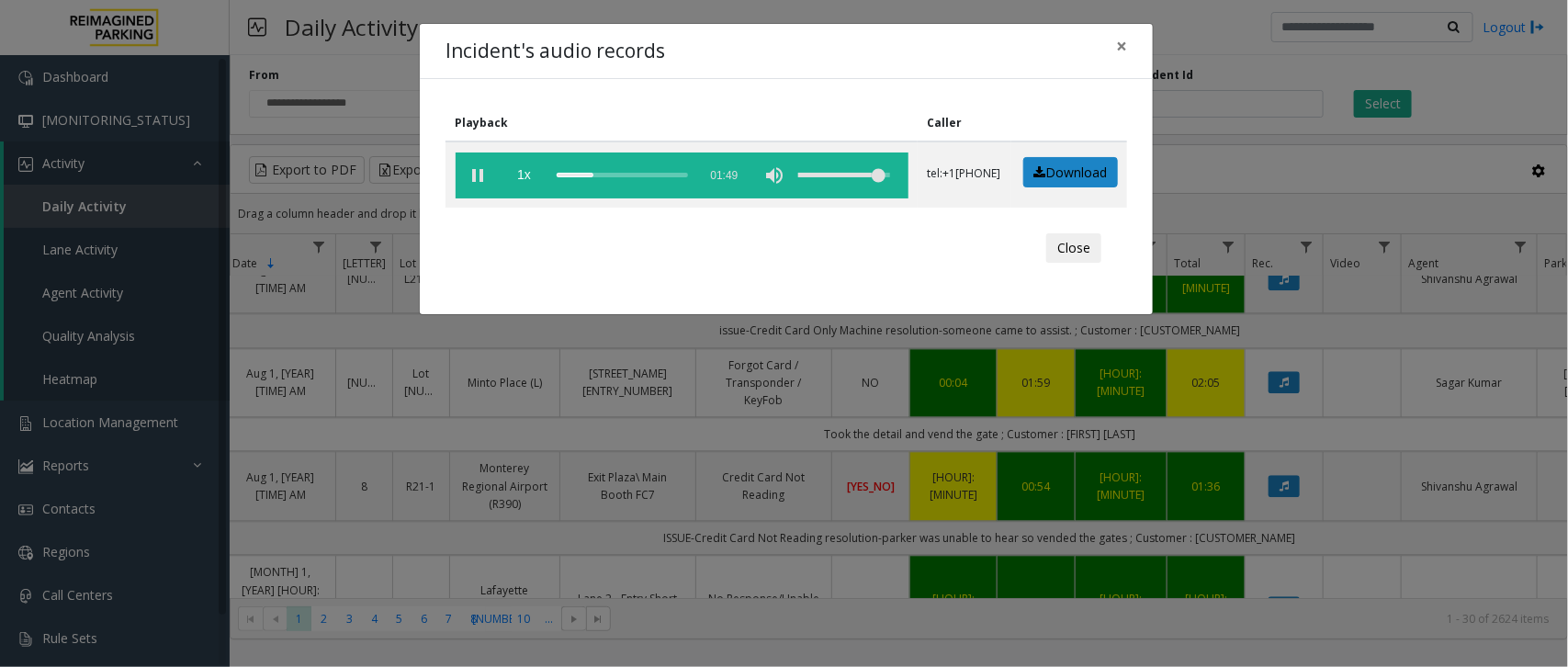 click on "Incident's audio records × Playback Caller  1x  01:49 tel:+10108719001  Download  Close" 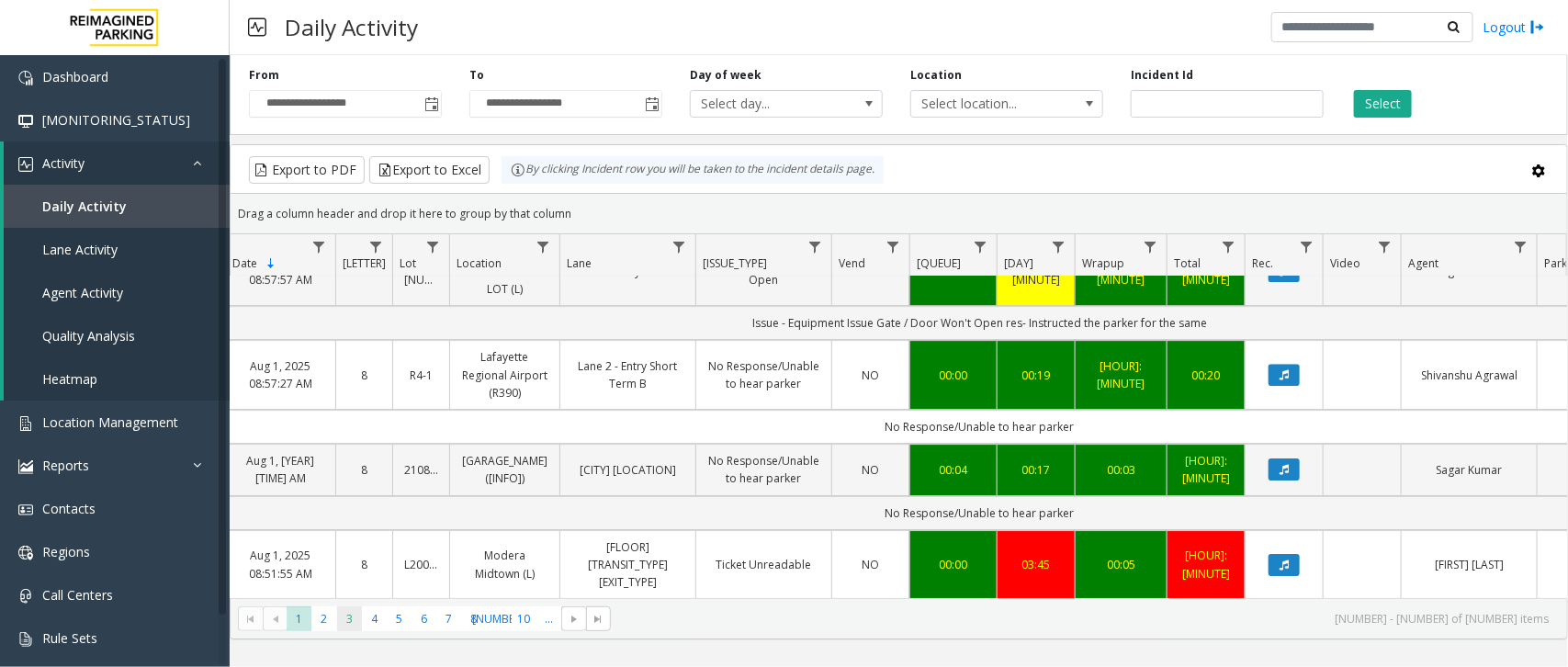 scroll, scrollTop: 2635, scrollLeft: 108, axis: both 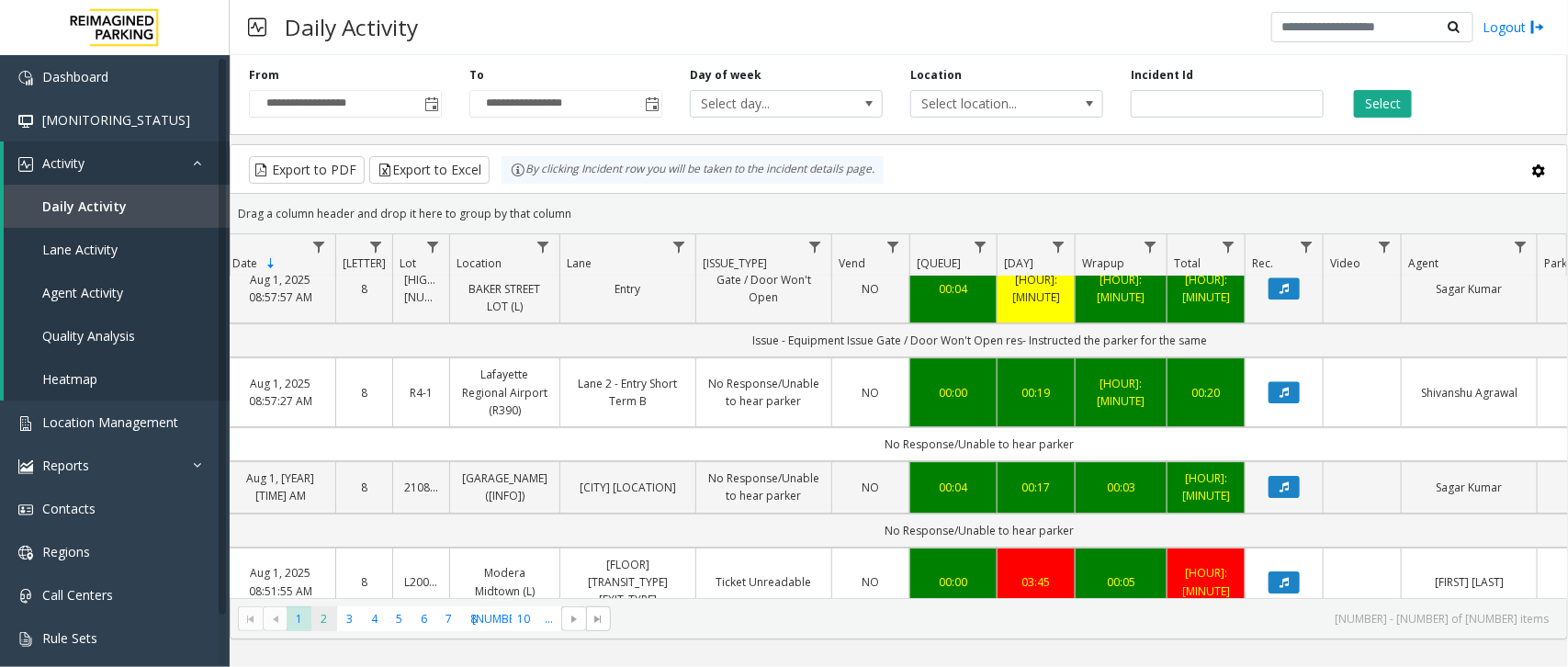 click on "2" 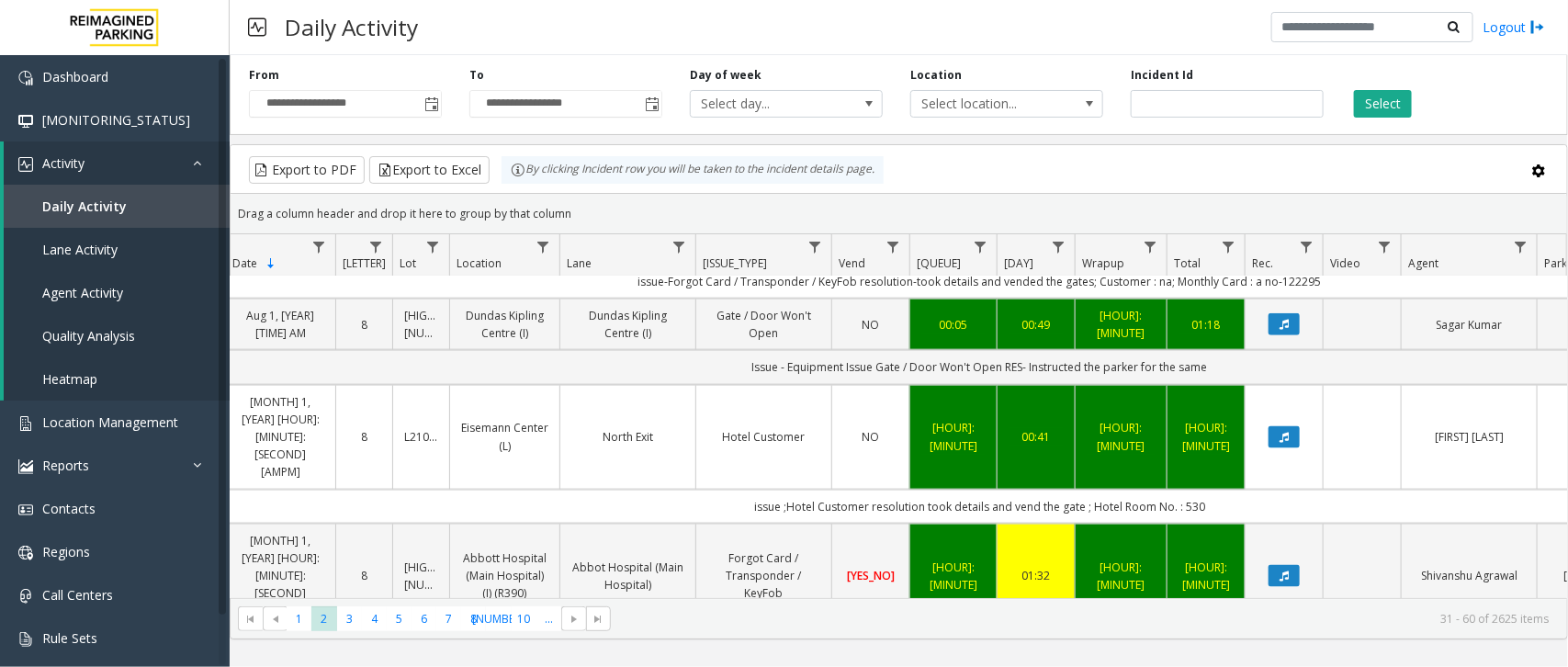 scroll, scrollTop: 1148, scrollLeft: 108, axis: both 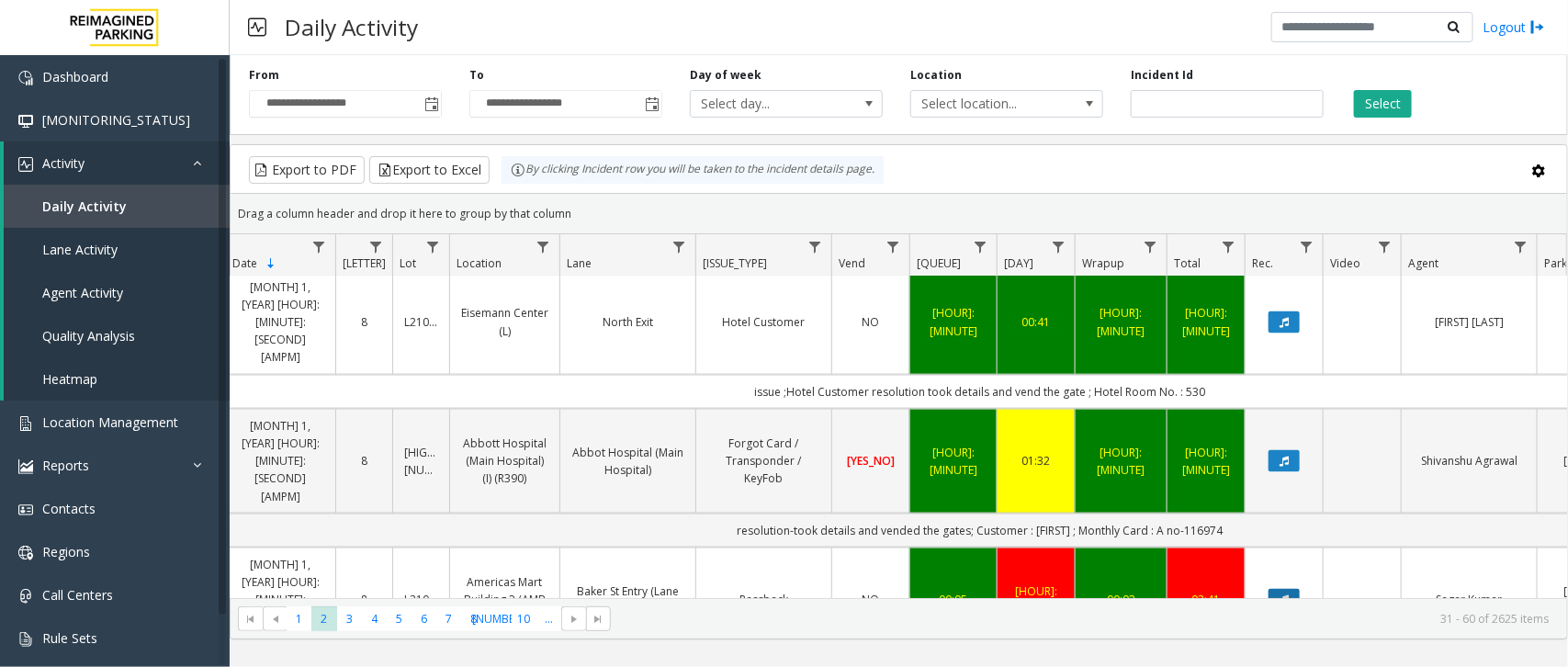 click 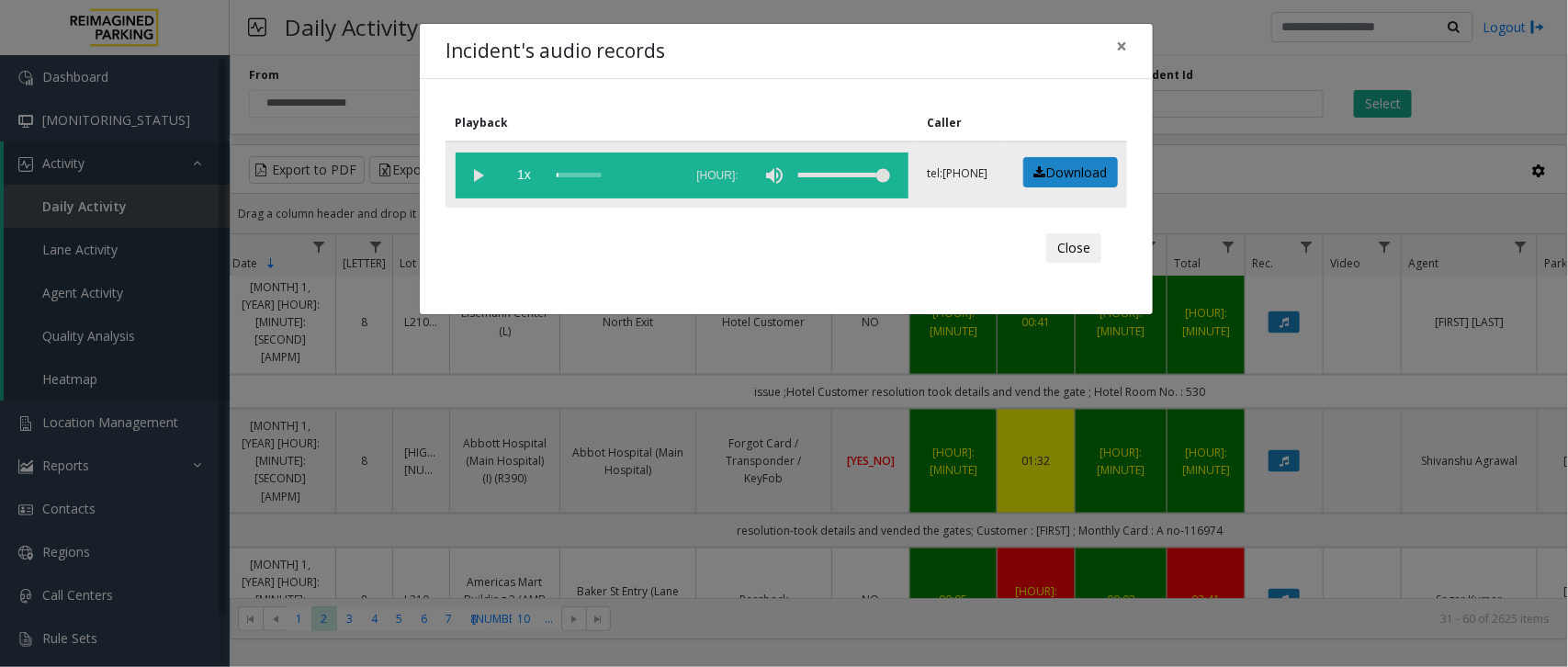 click 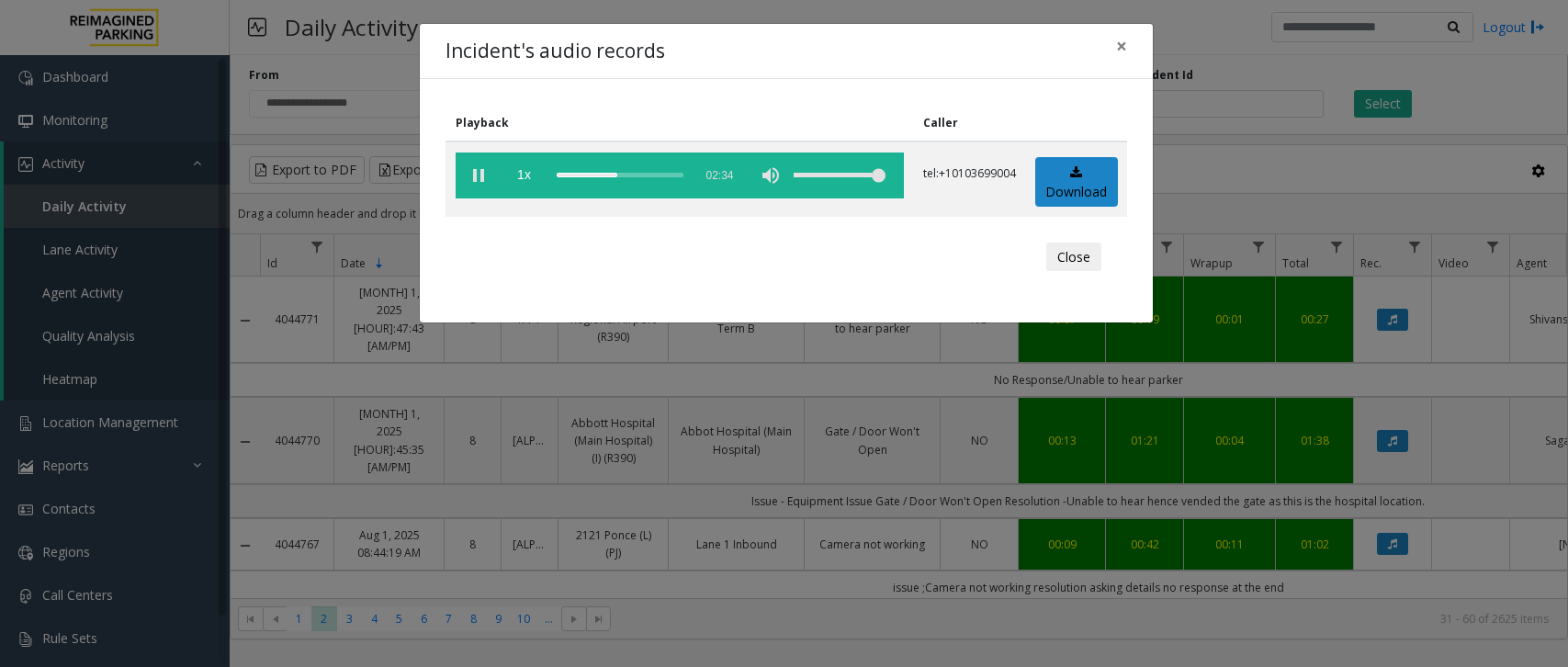 scroll, scrollTop: 0, scrollLeft: 0, axis: both 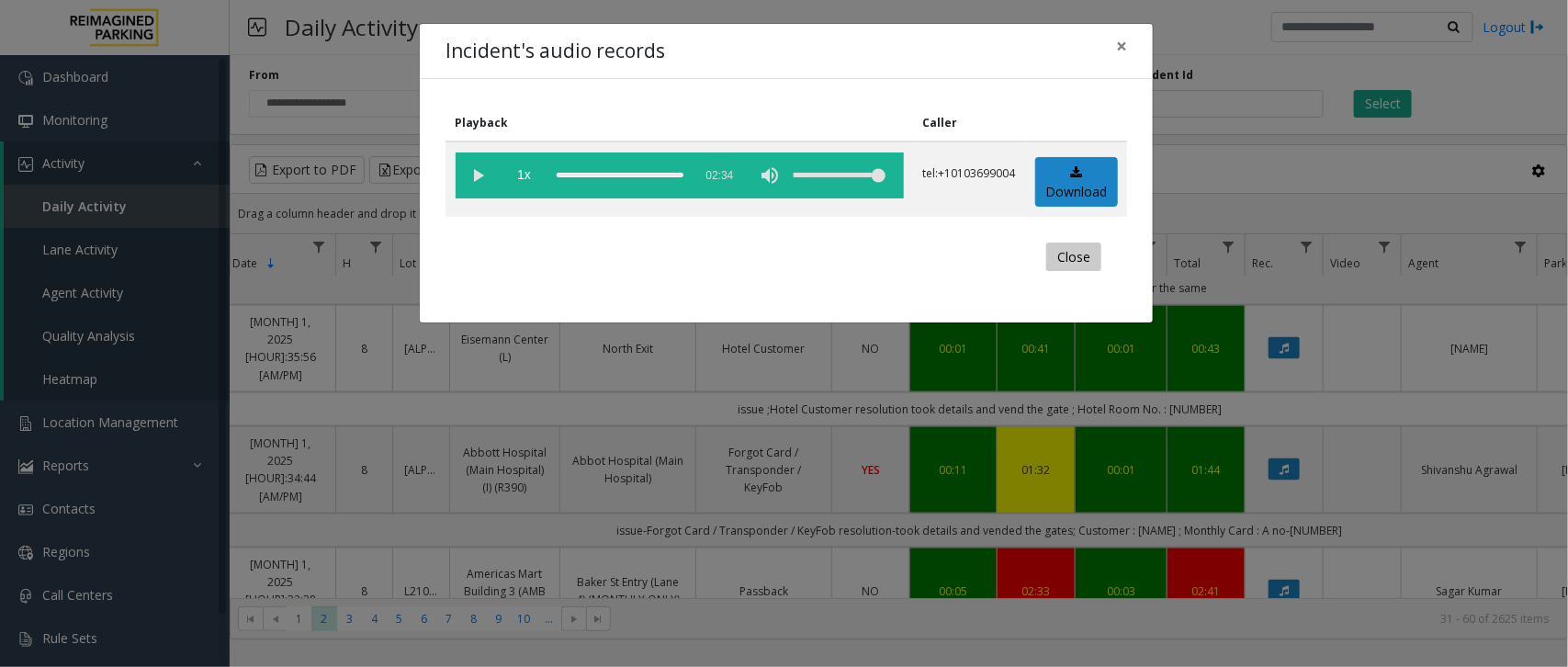 click on "Close" 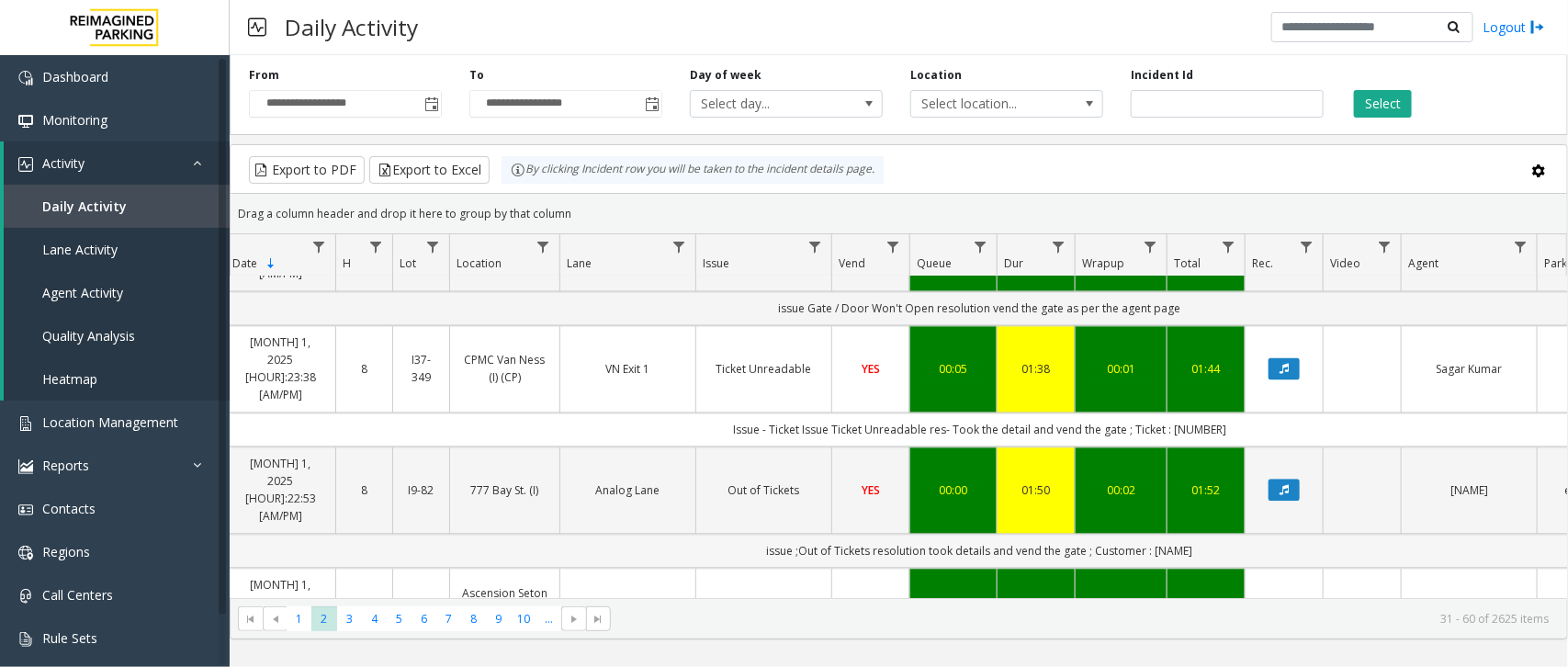 scroll, scrollTop: 1952, scrollLeft: 108, axis: both 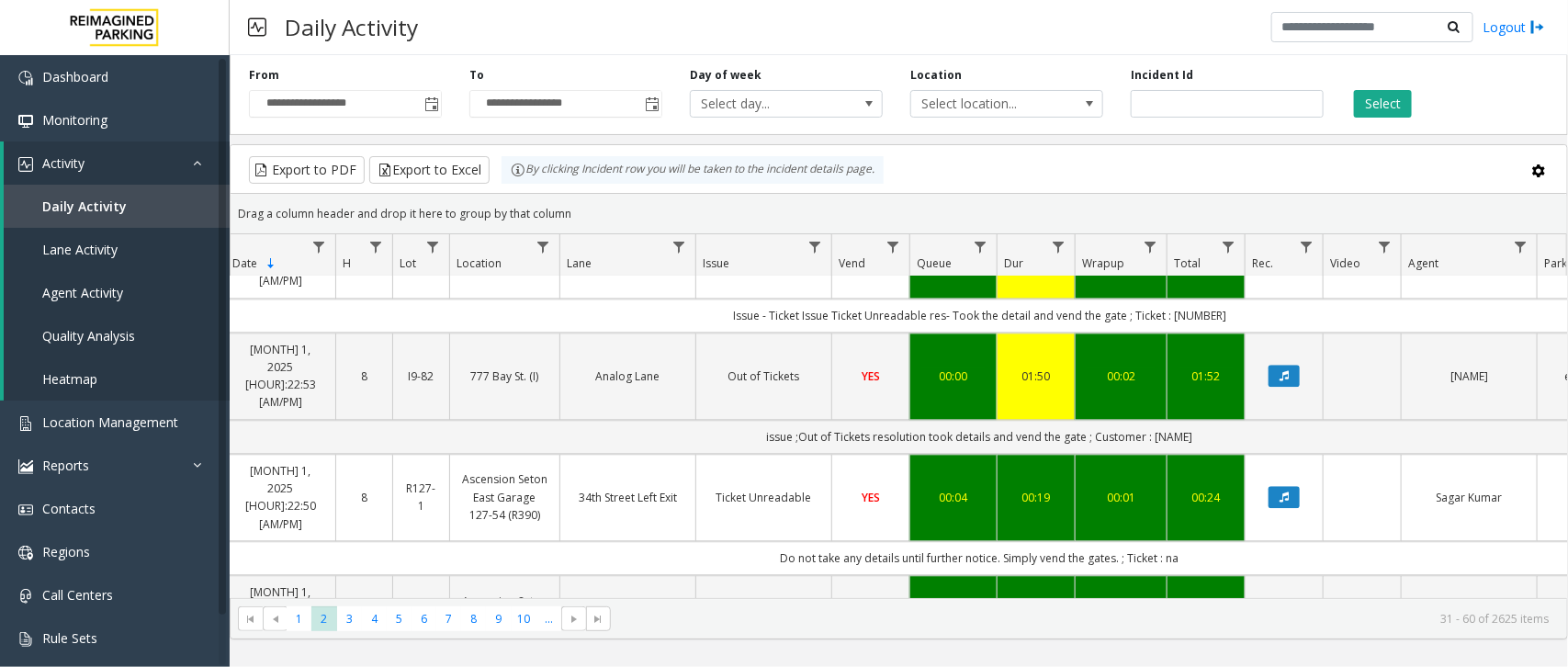 click 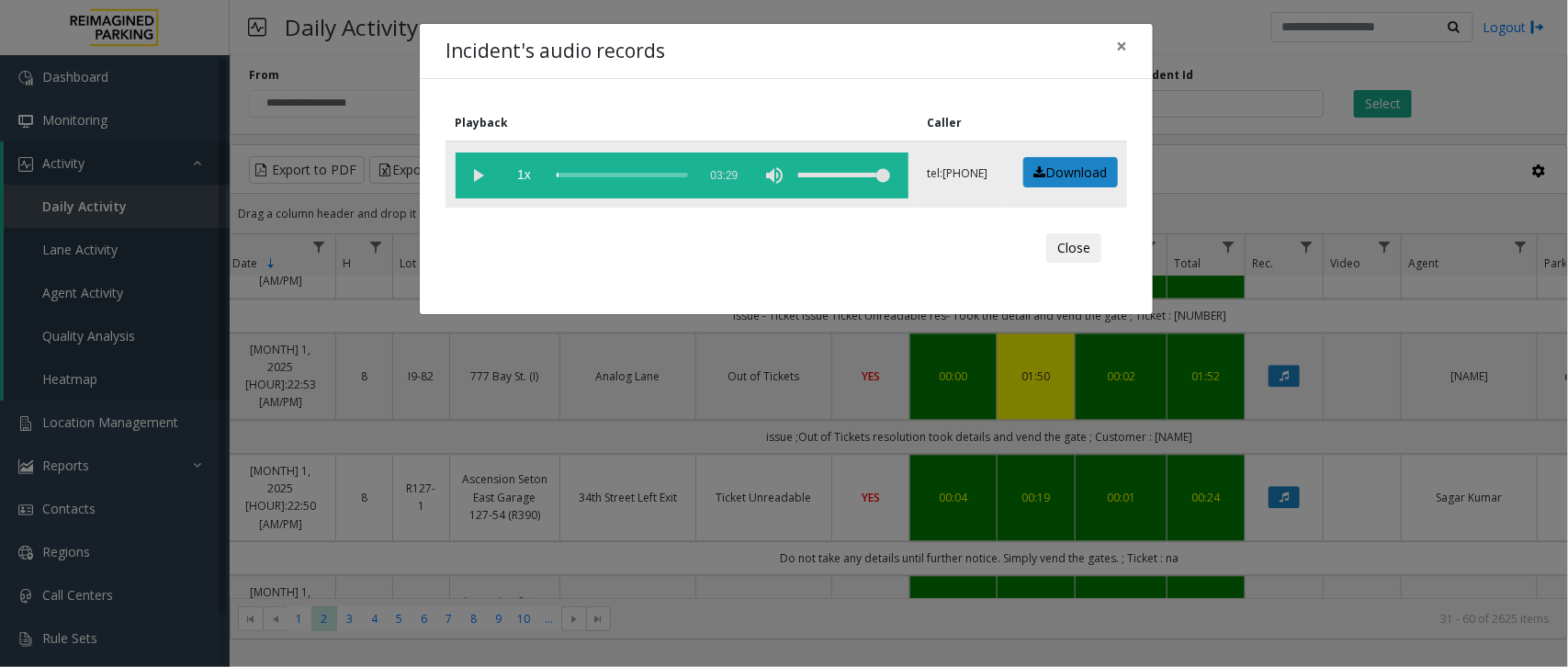 click 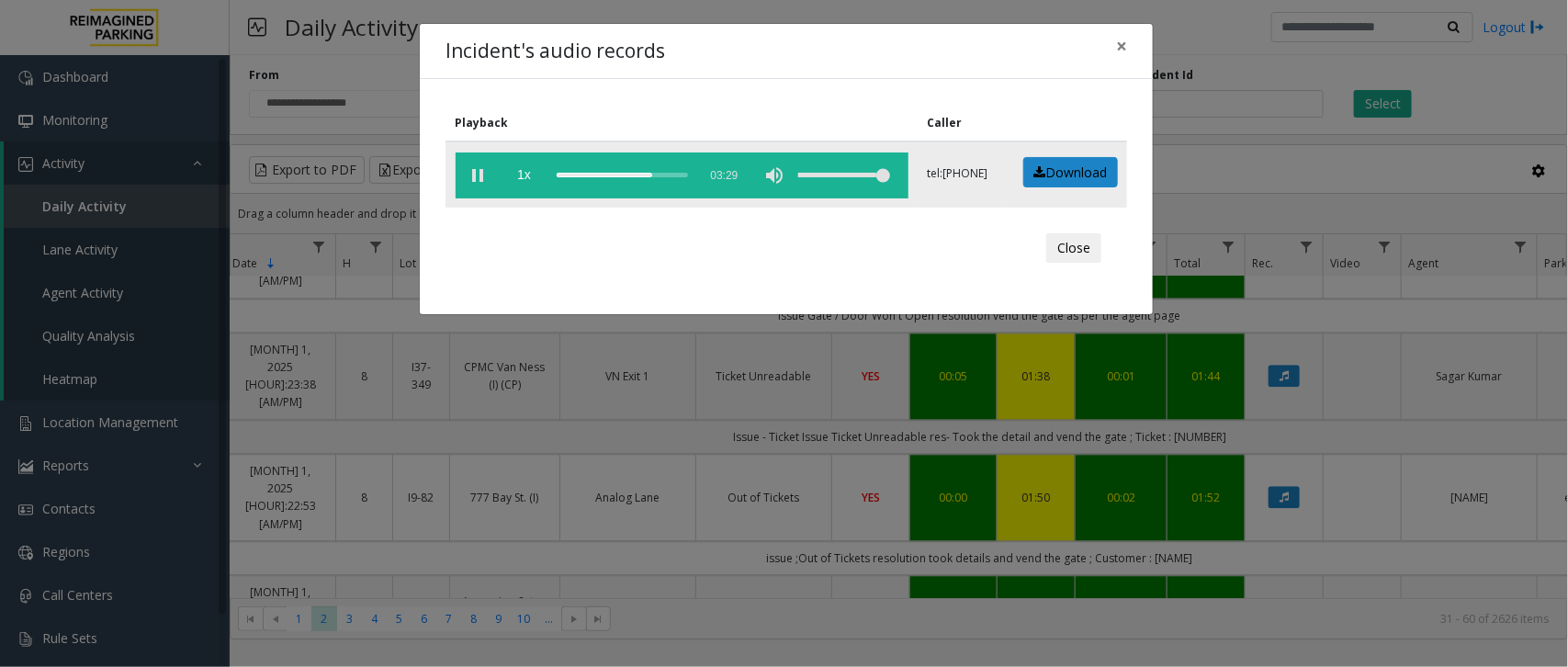 click 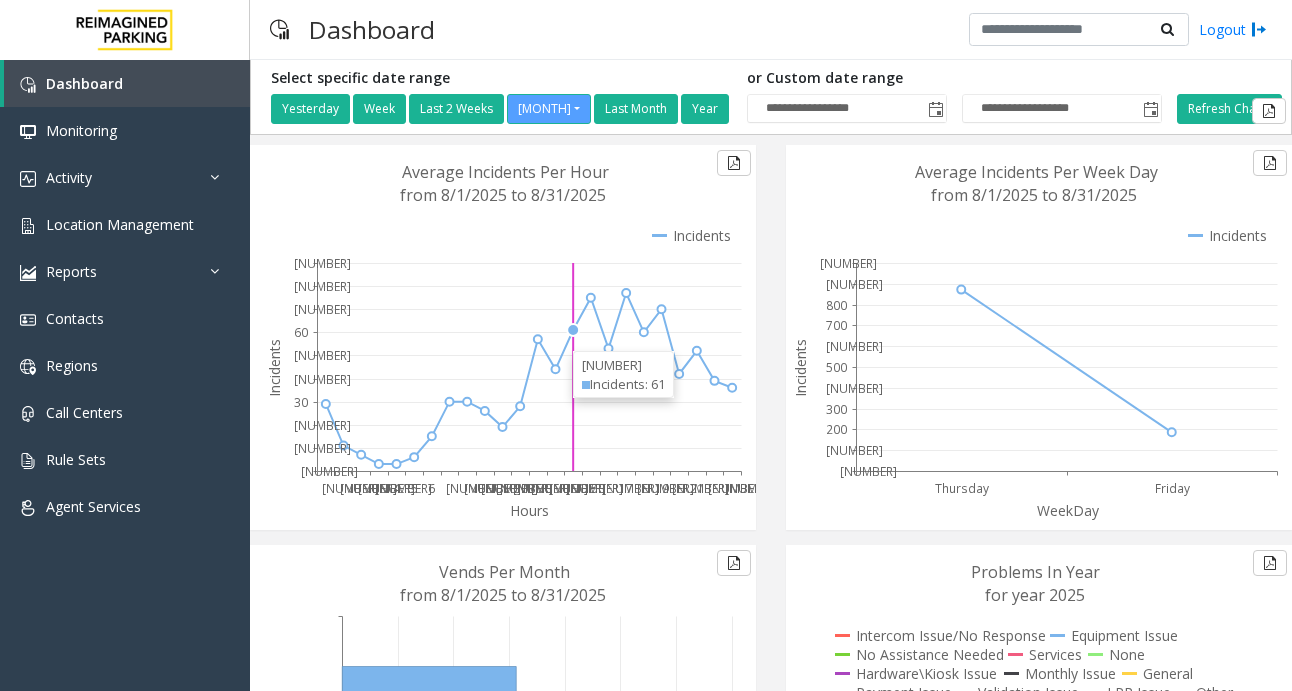 scroll, scrollTop: 0, scrollLeft: 0, axis: both 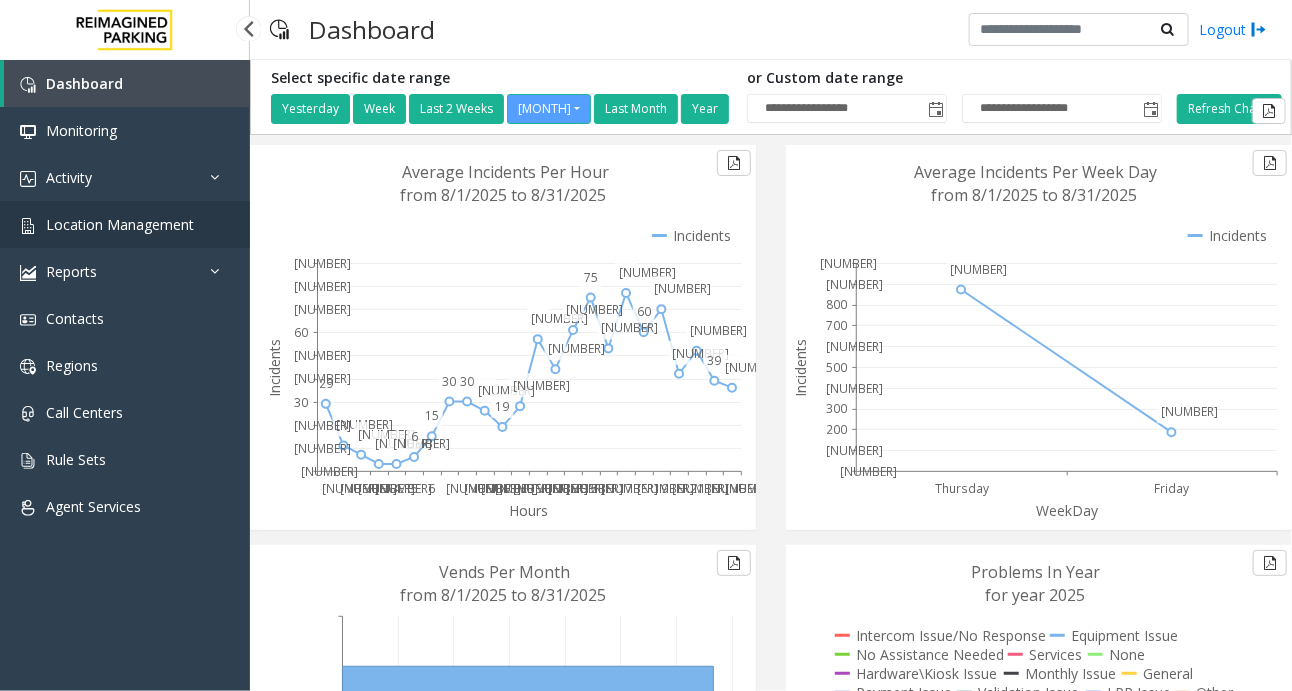 click on "Location Management" at bounding box center [120, 224] 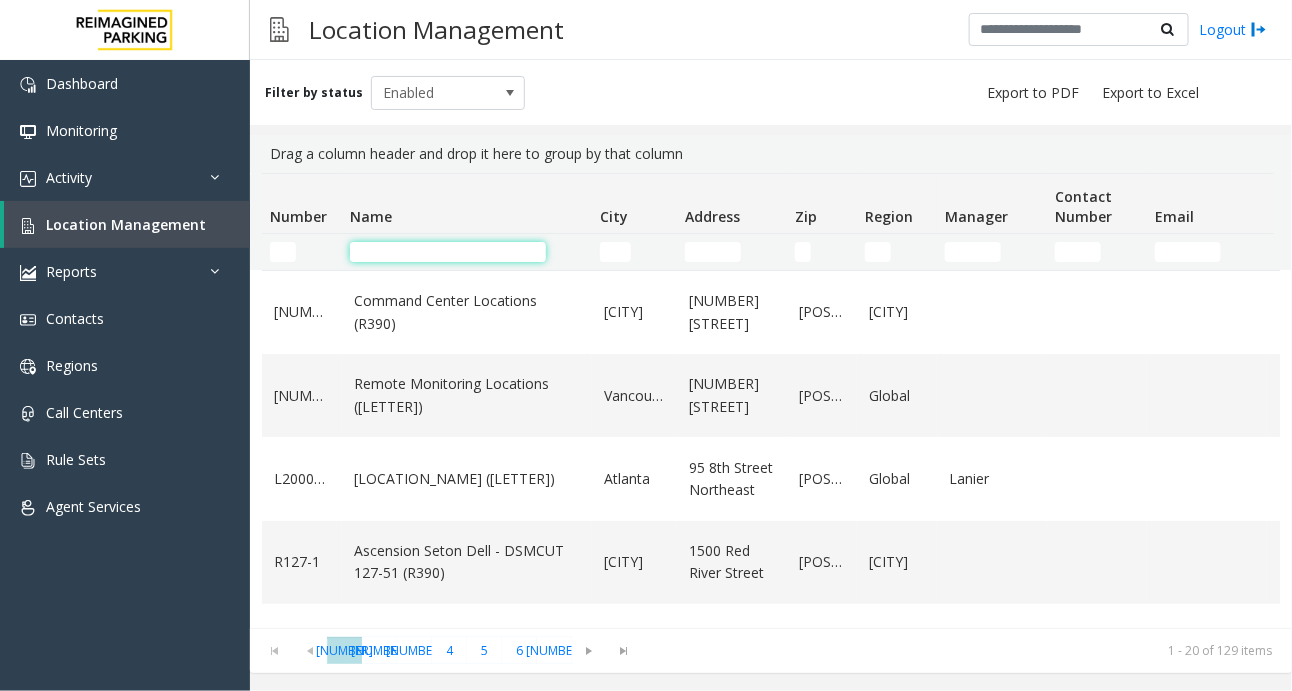 click 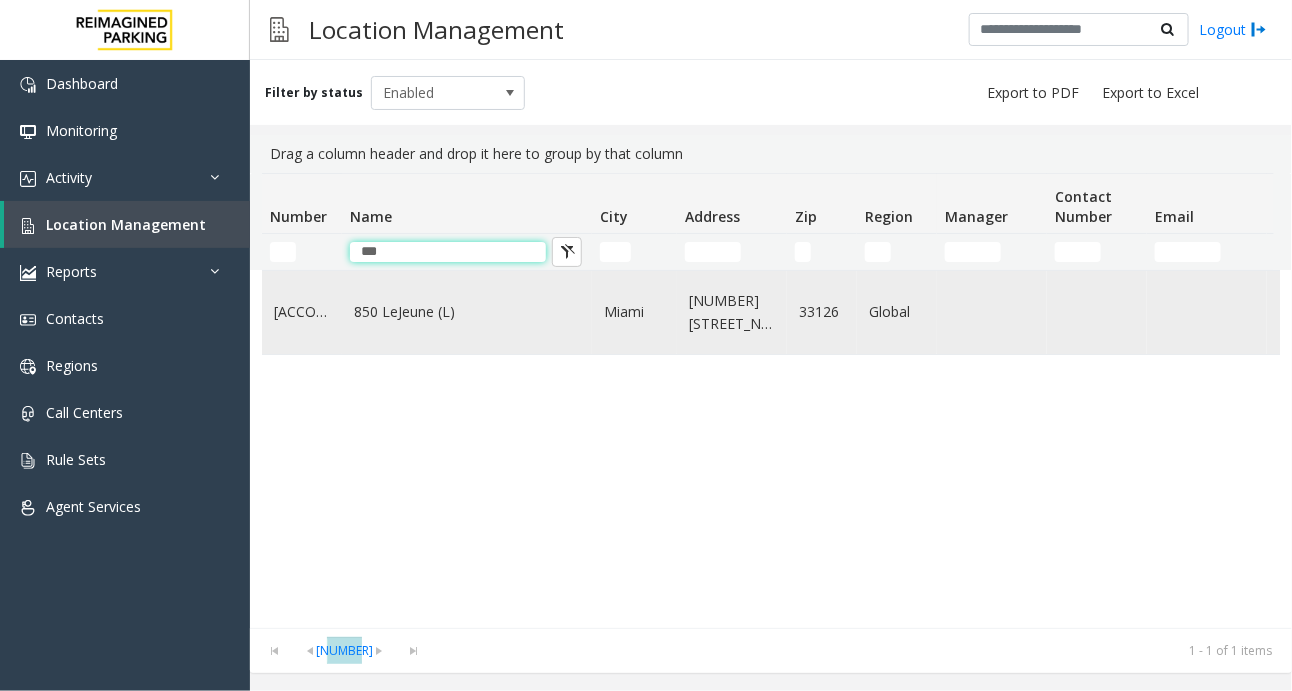 type on "***" 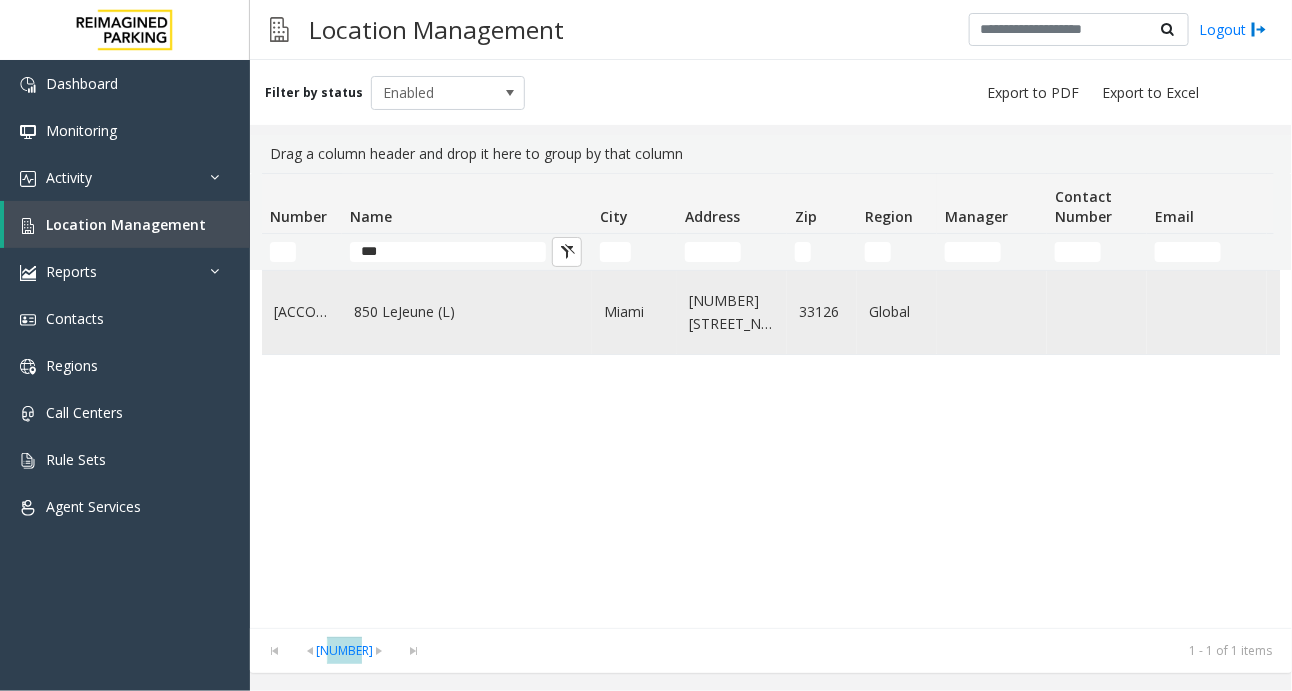 click on "850 LeJeune (L)" 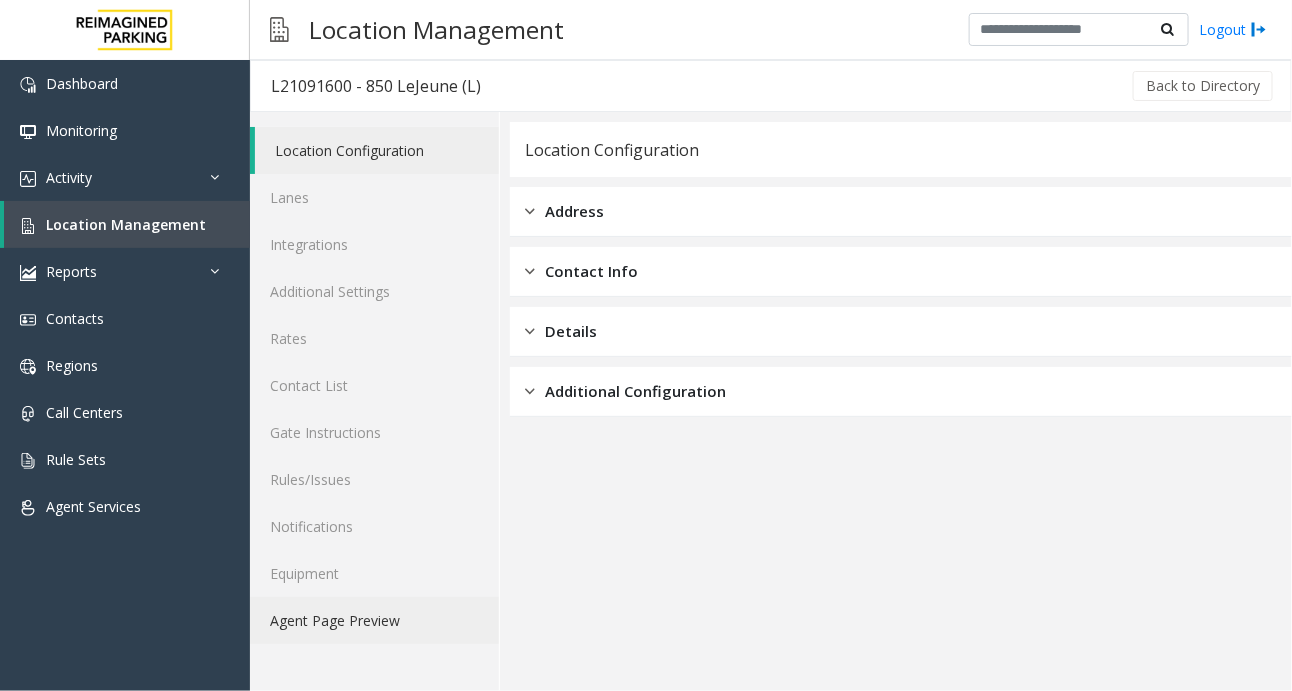 click on "Agent Page Preview" 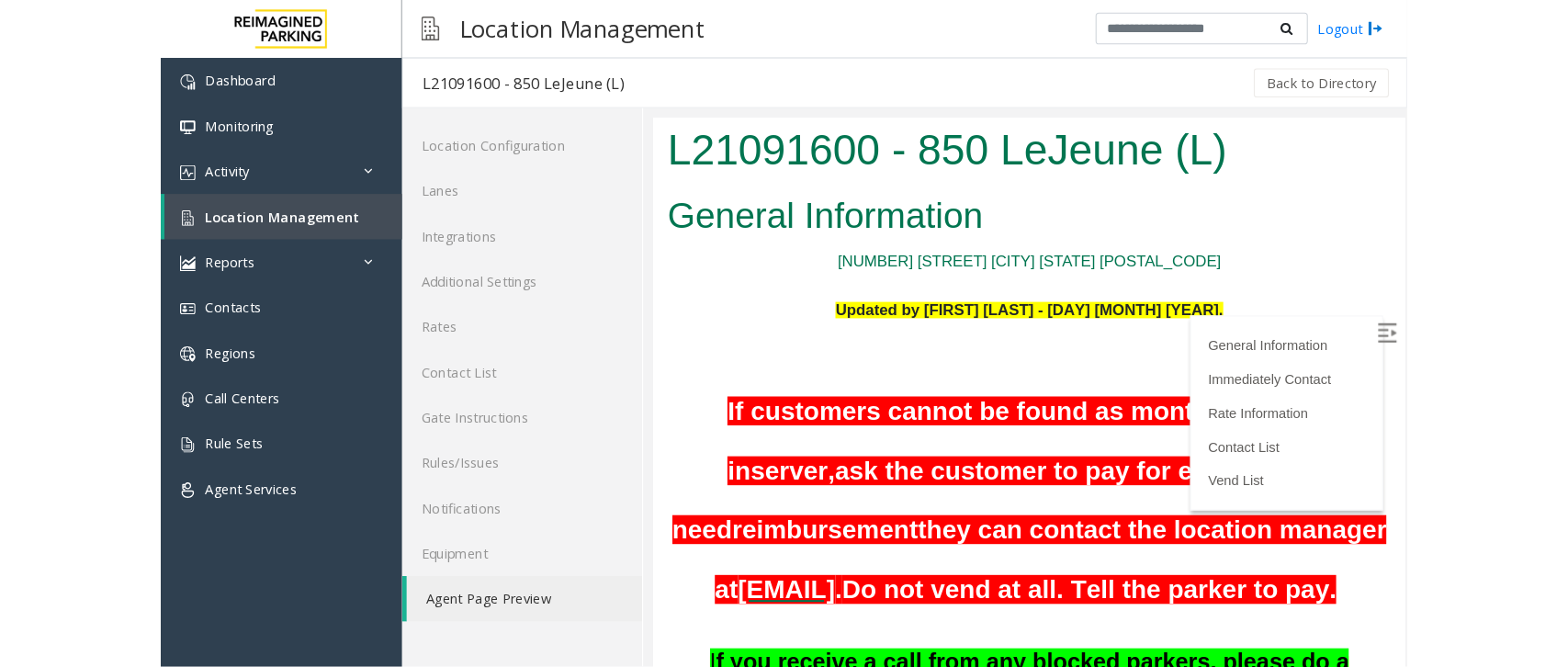 scroll, scrollTop: 0, scrollLeft: 0, axis: both 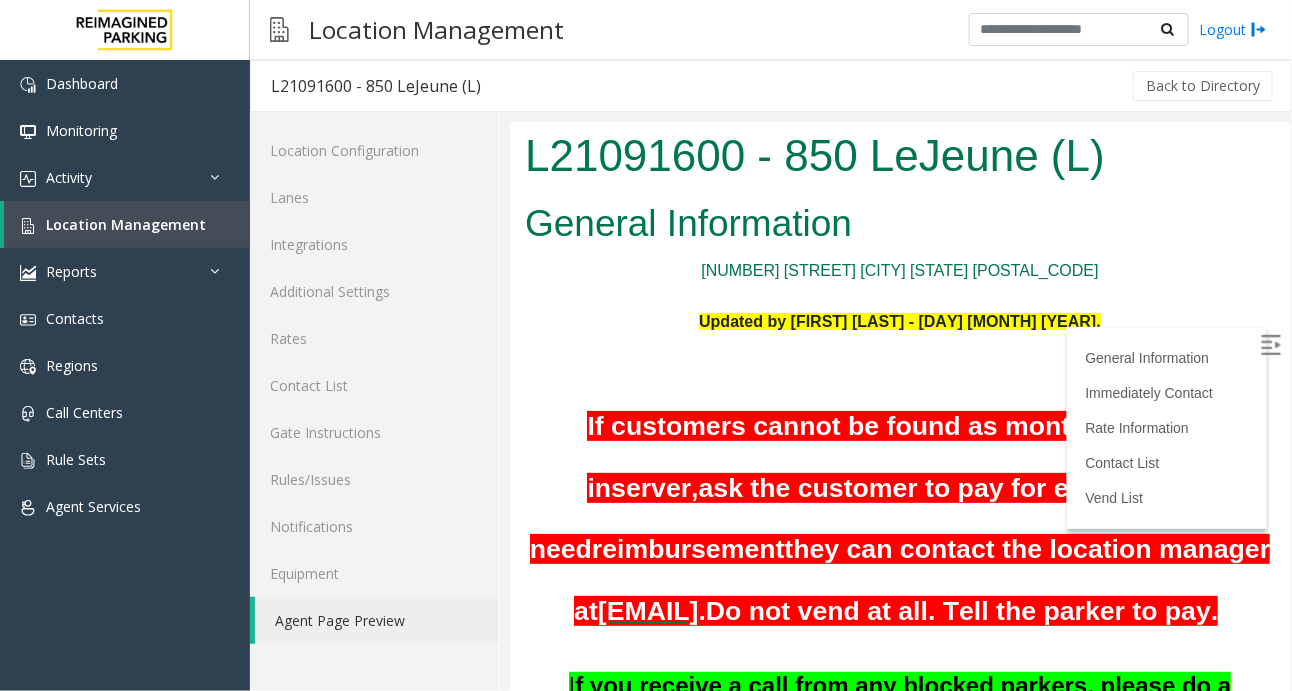 click at bounding box center [1270, 344] 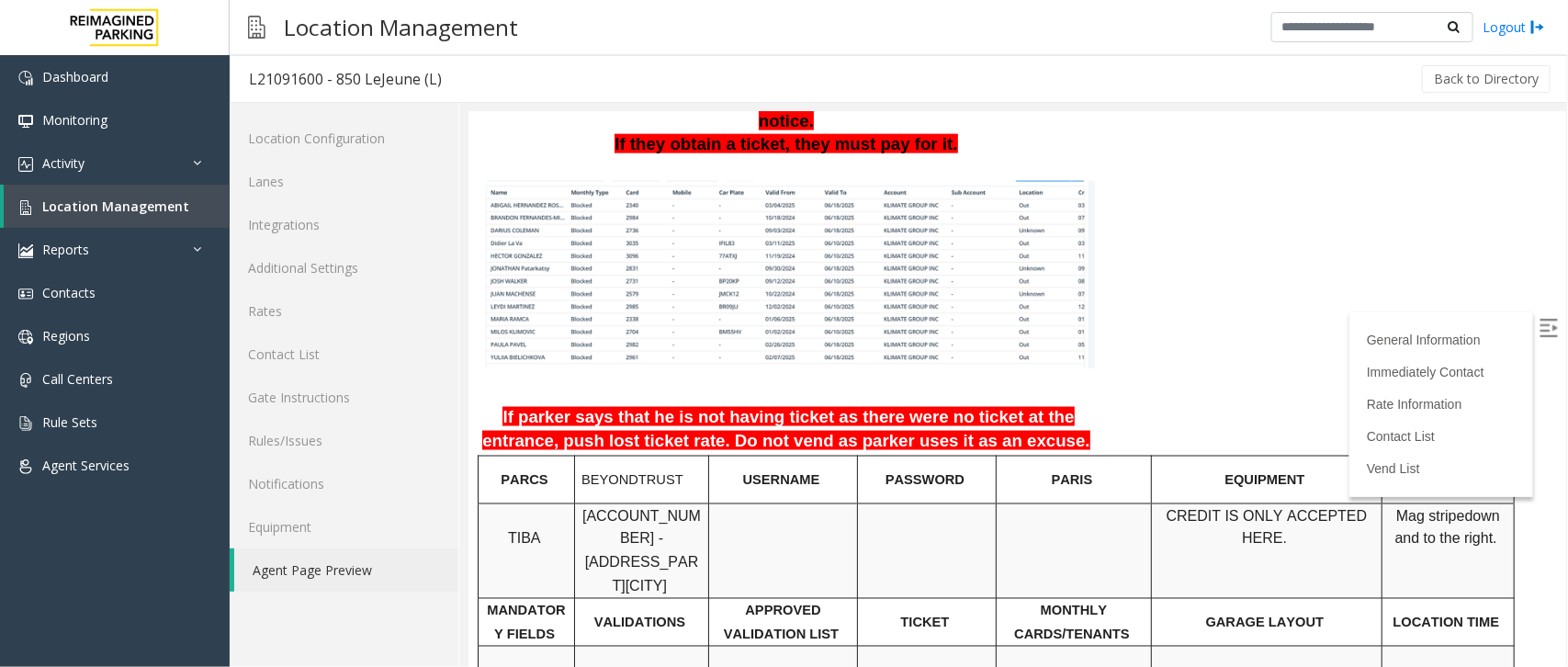 scroll, scrollTop: 1263, scrollLeft: 0, axis: vertical 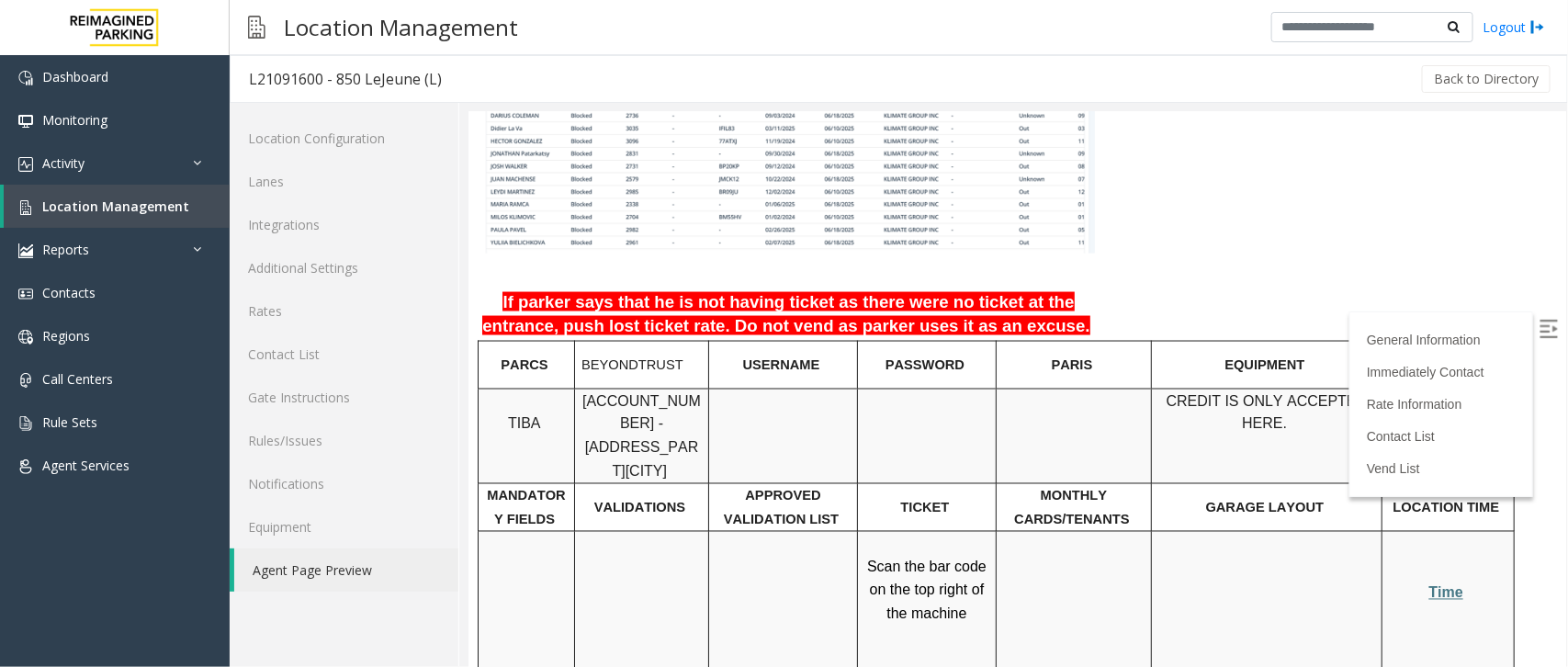 click on "LAN21091600 - 850 Le" at bounding box center (640, 435) 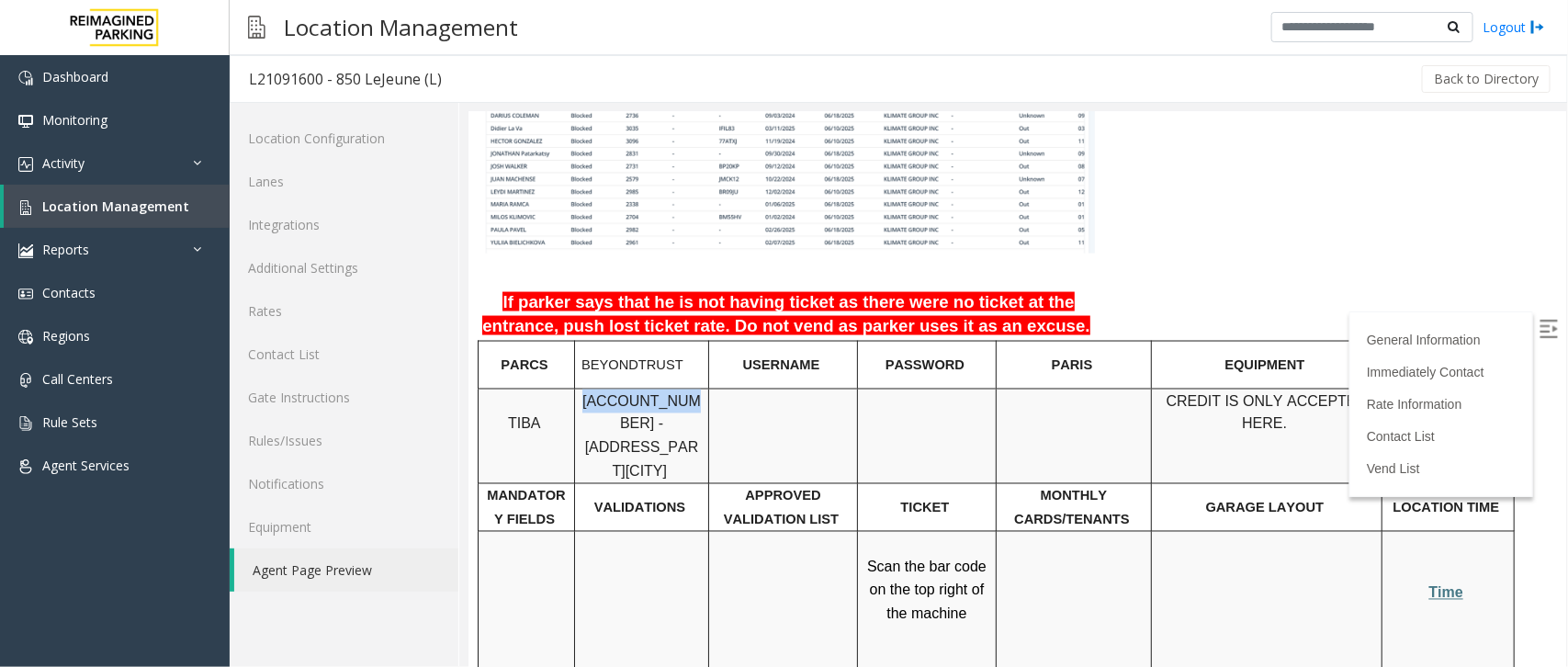 click on "LAN21091600 - 850 Le" at bounding box center (640, 435) 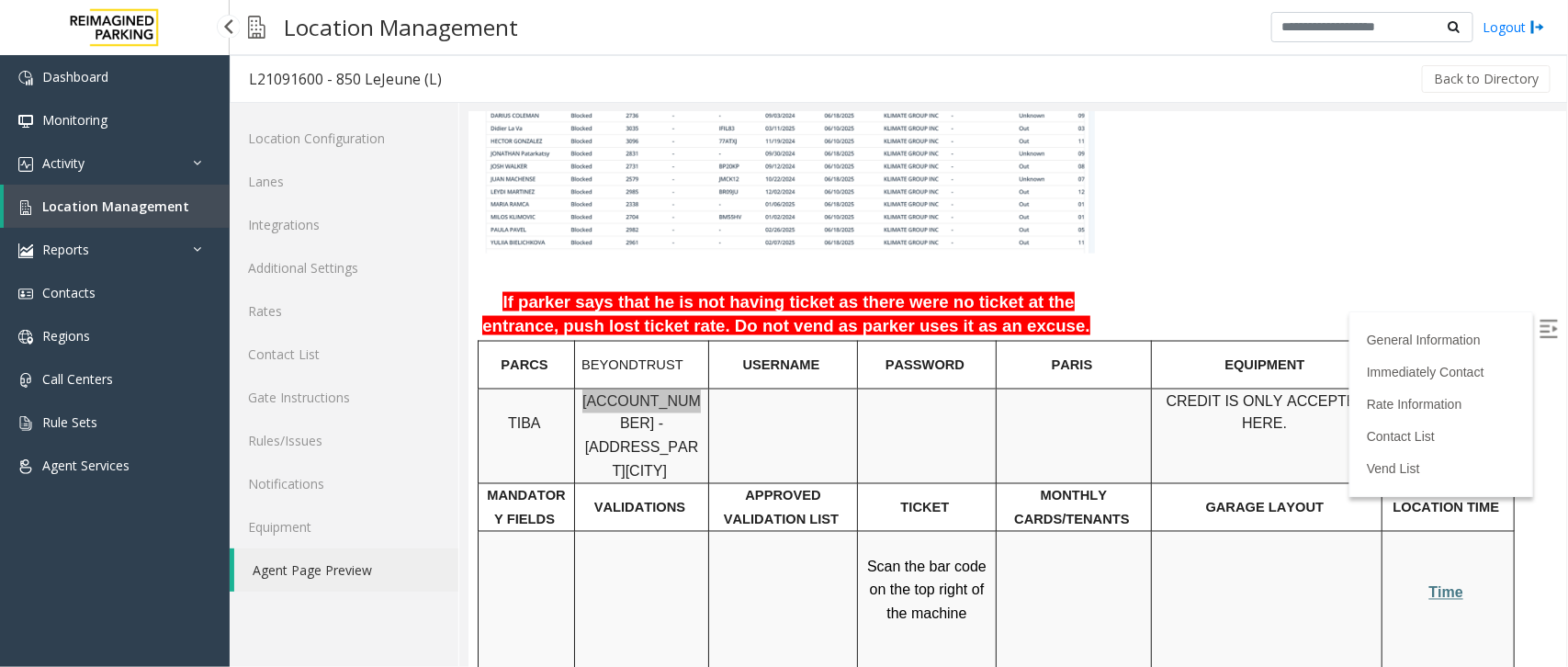 click on "Location Management" at bounding box center [116, 206] 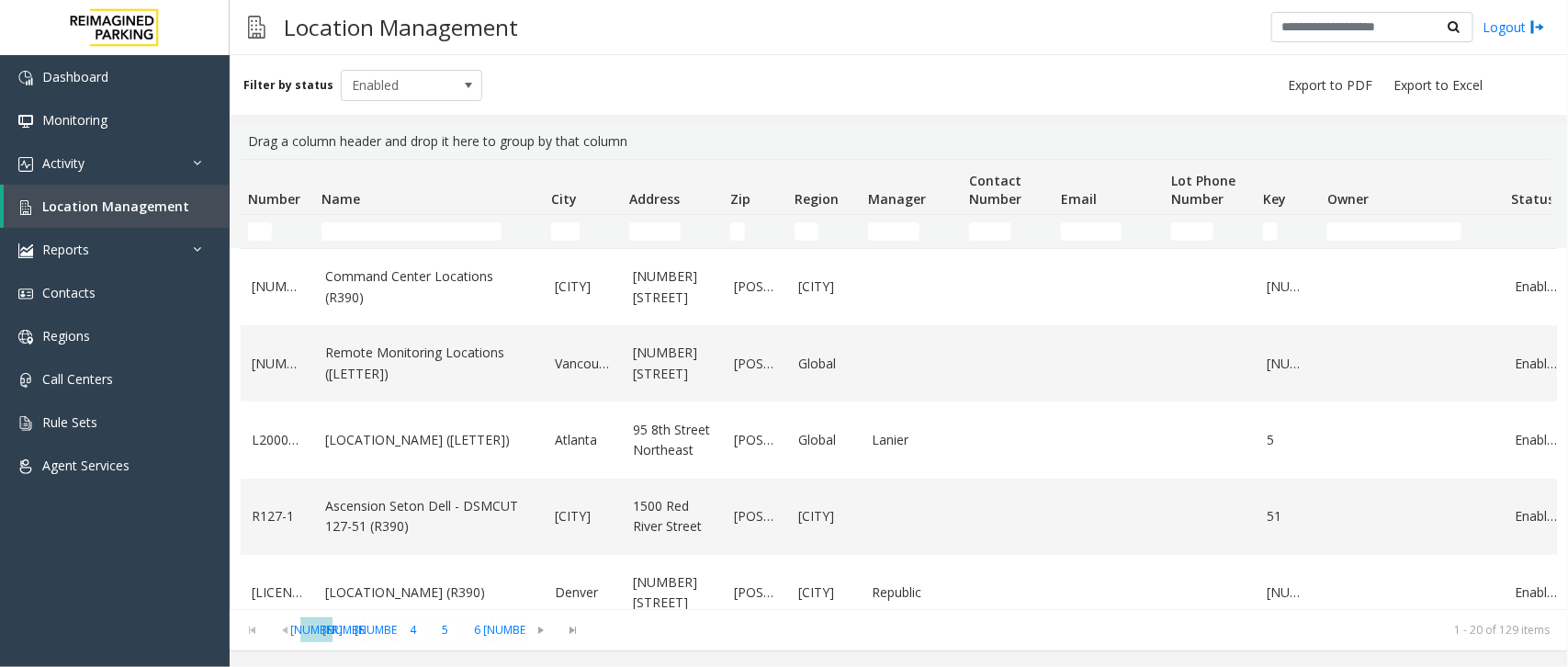 click 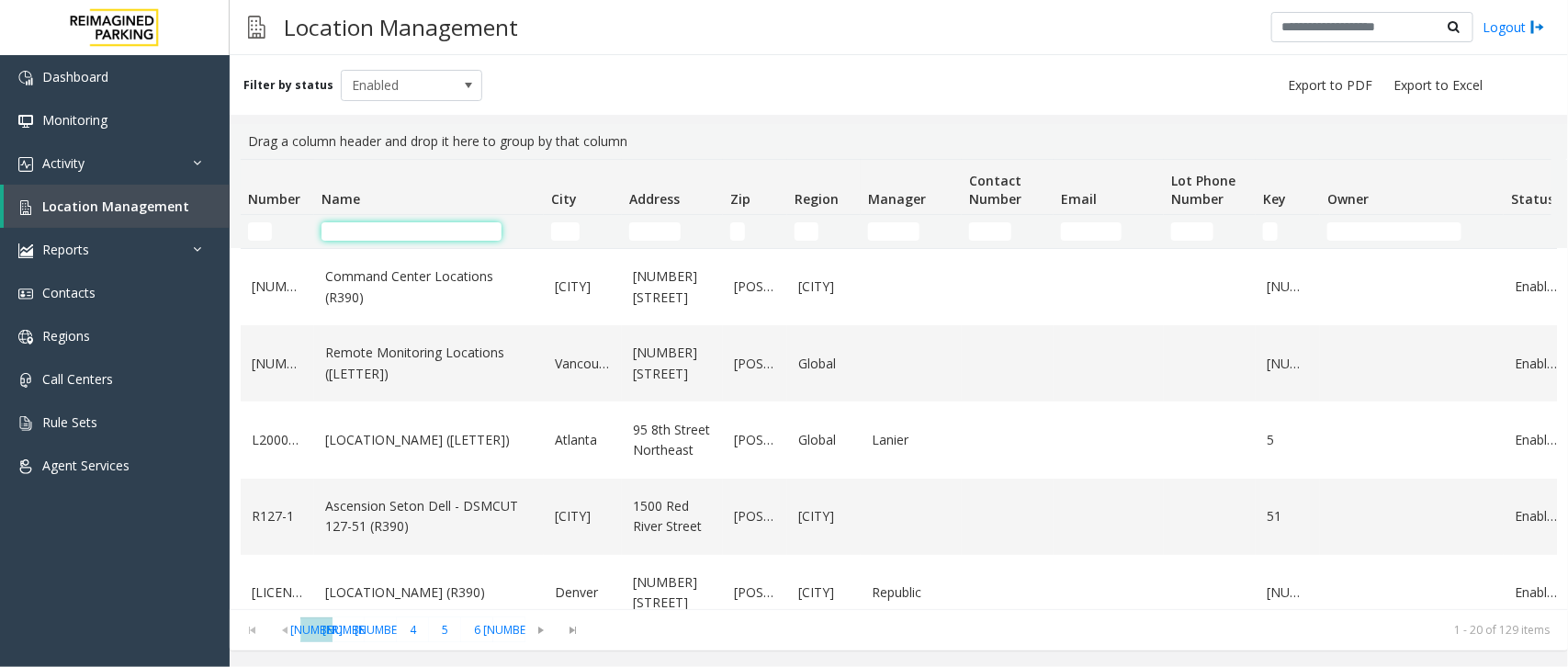click 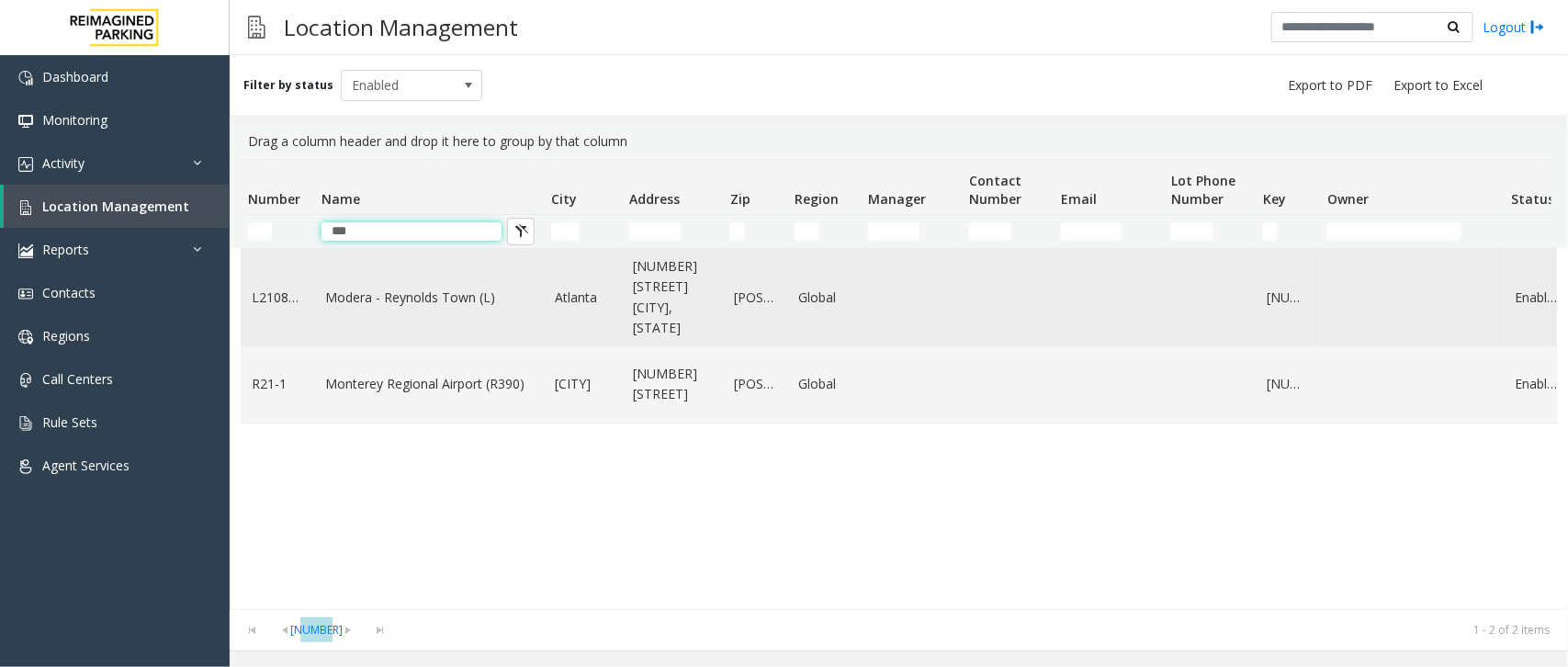 type on "***" 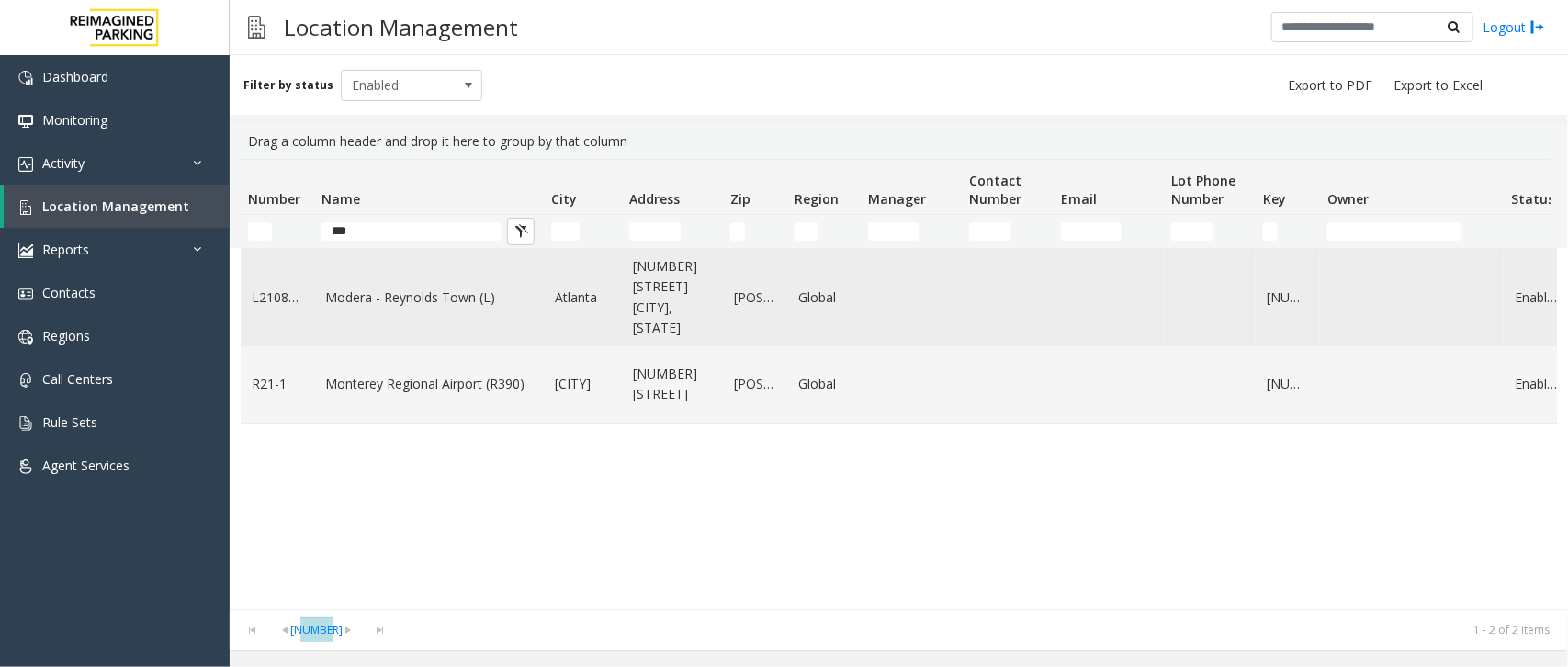 click on "Modera - Reynolds Town (L)" 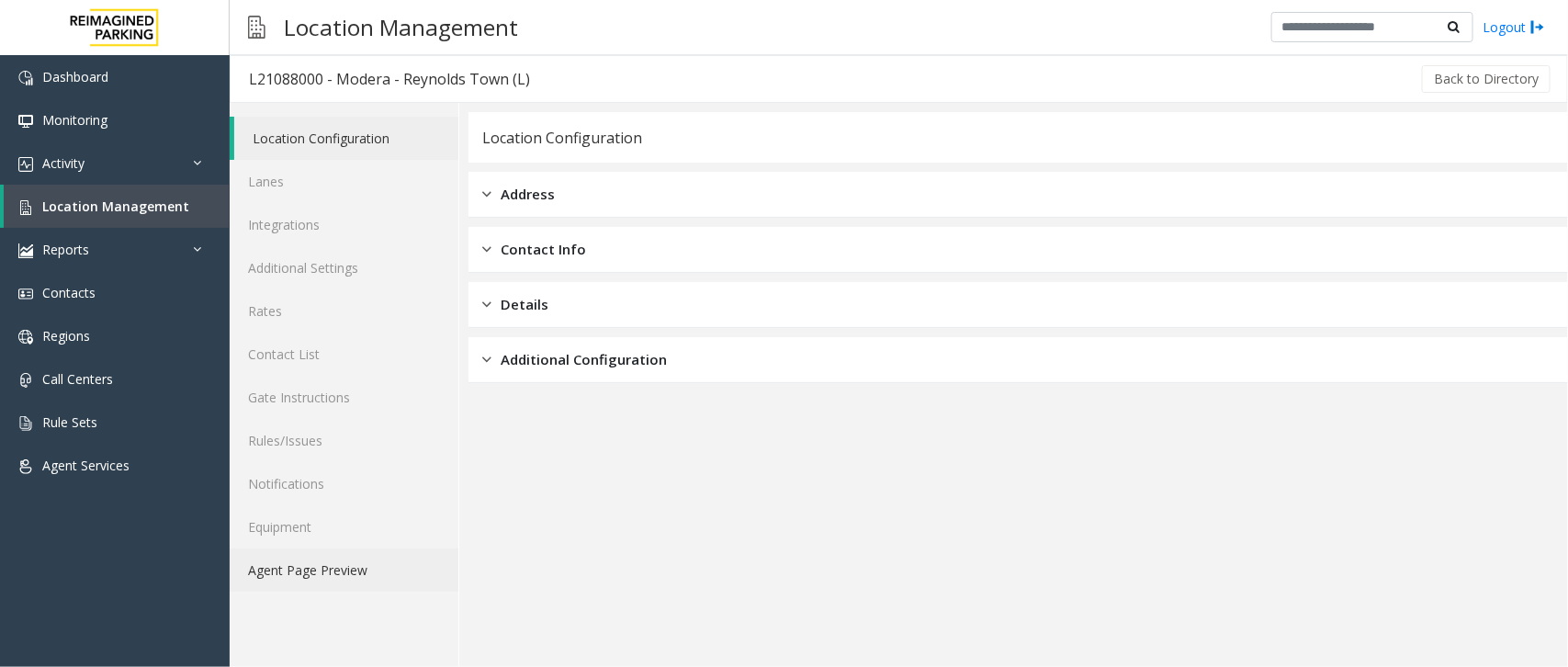 click on "Agent Page Preview" 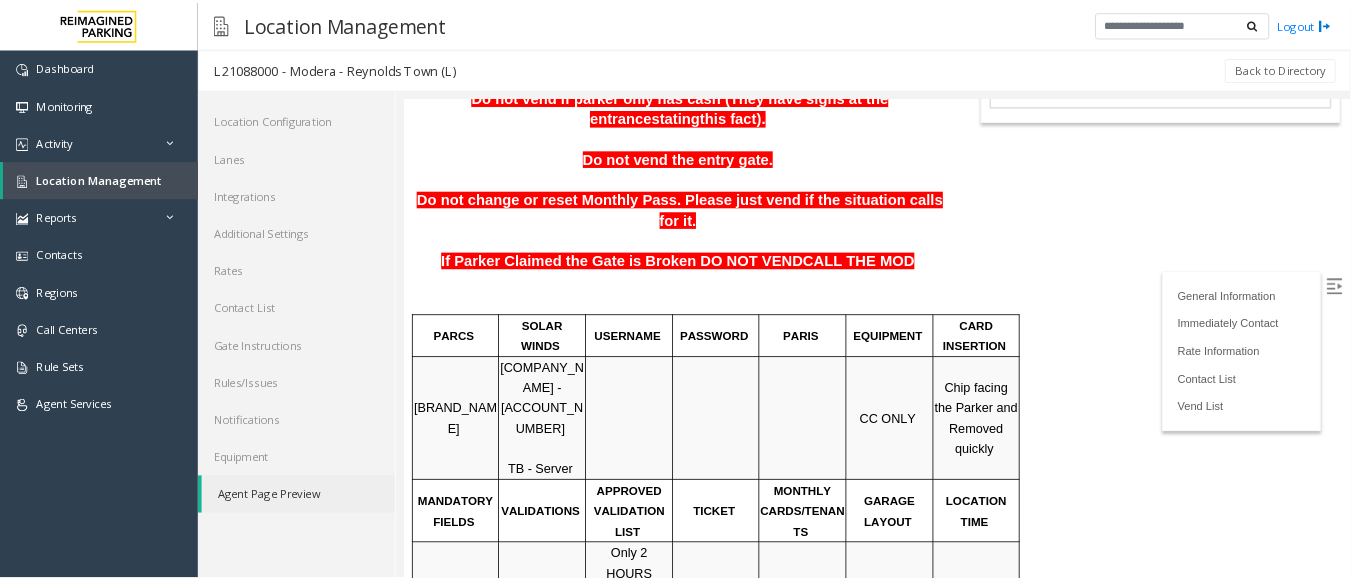 scroll, scrollTop: 375, scrollLeft: 0, axis: vertical 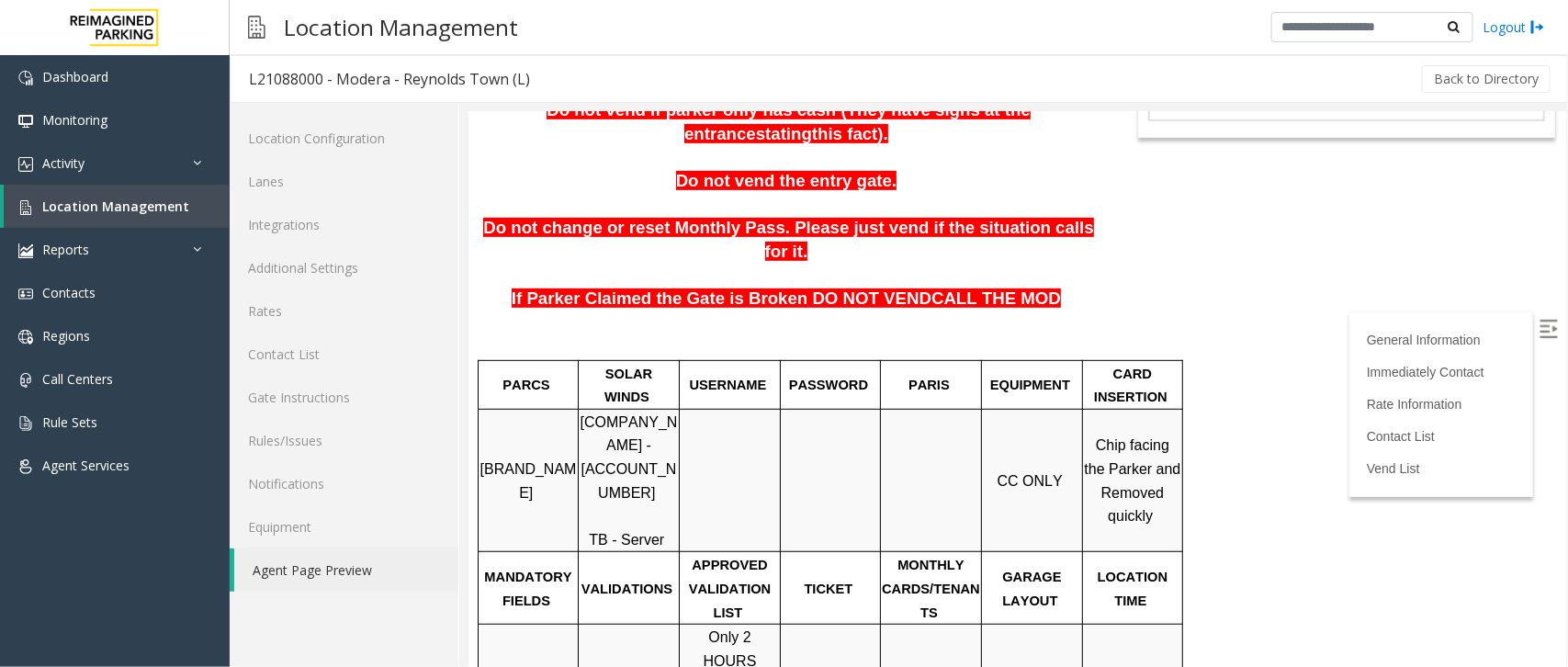 click on "TIBA - LAN21088000" at bounding box center [628, 457] 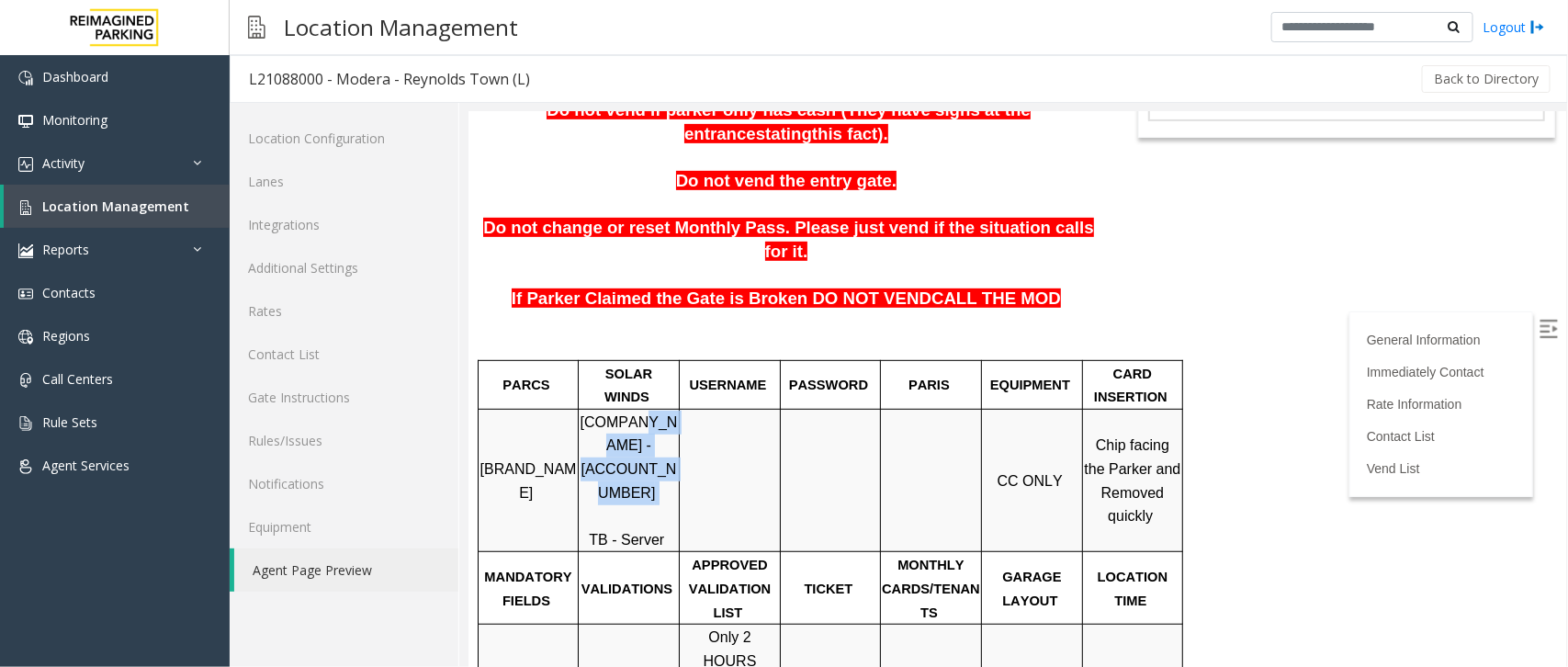 click on "TIBA - LAN21088000" at bounding box center [628, 457] 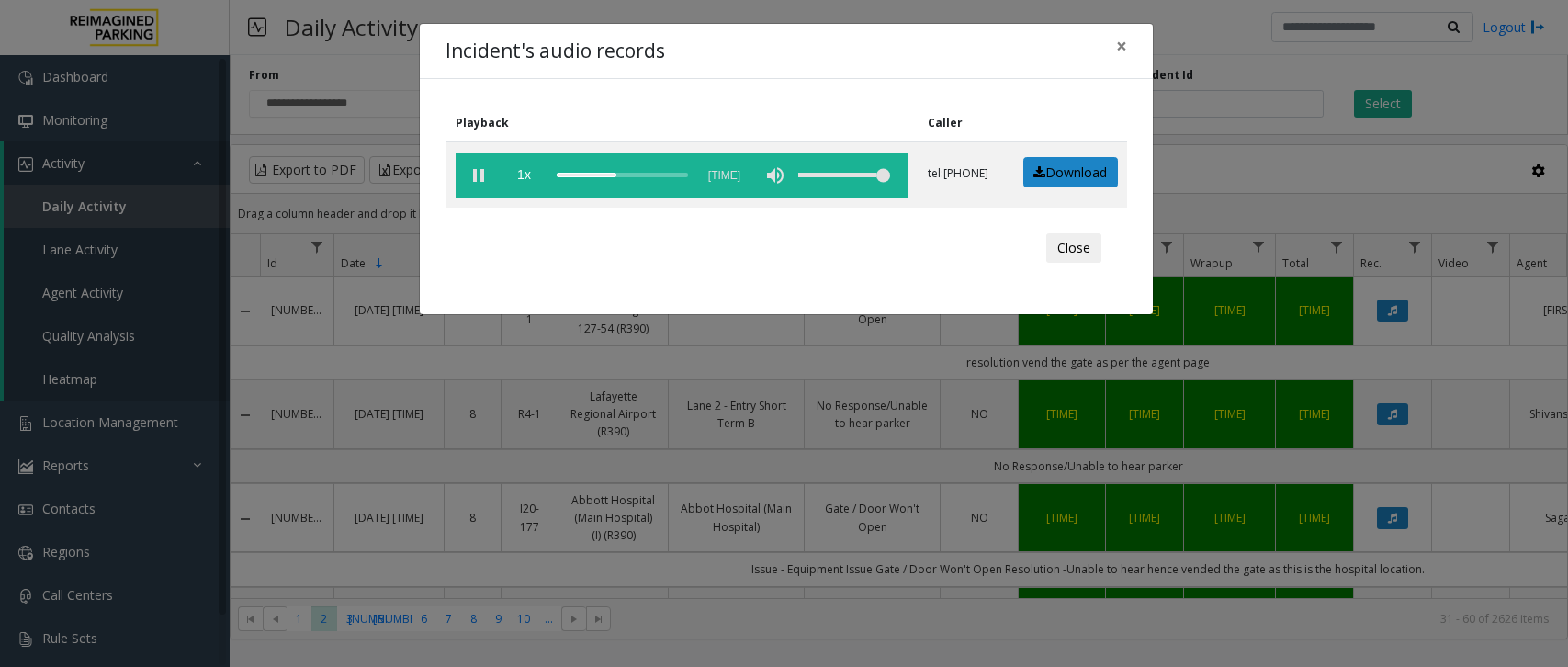 scroll, scrollTop: 0, scrollLeft: 0, axis: both 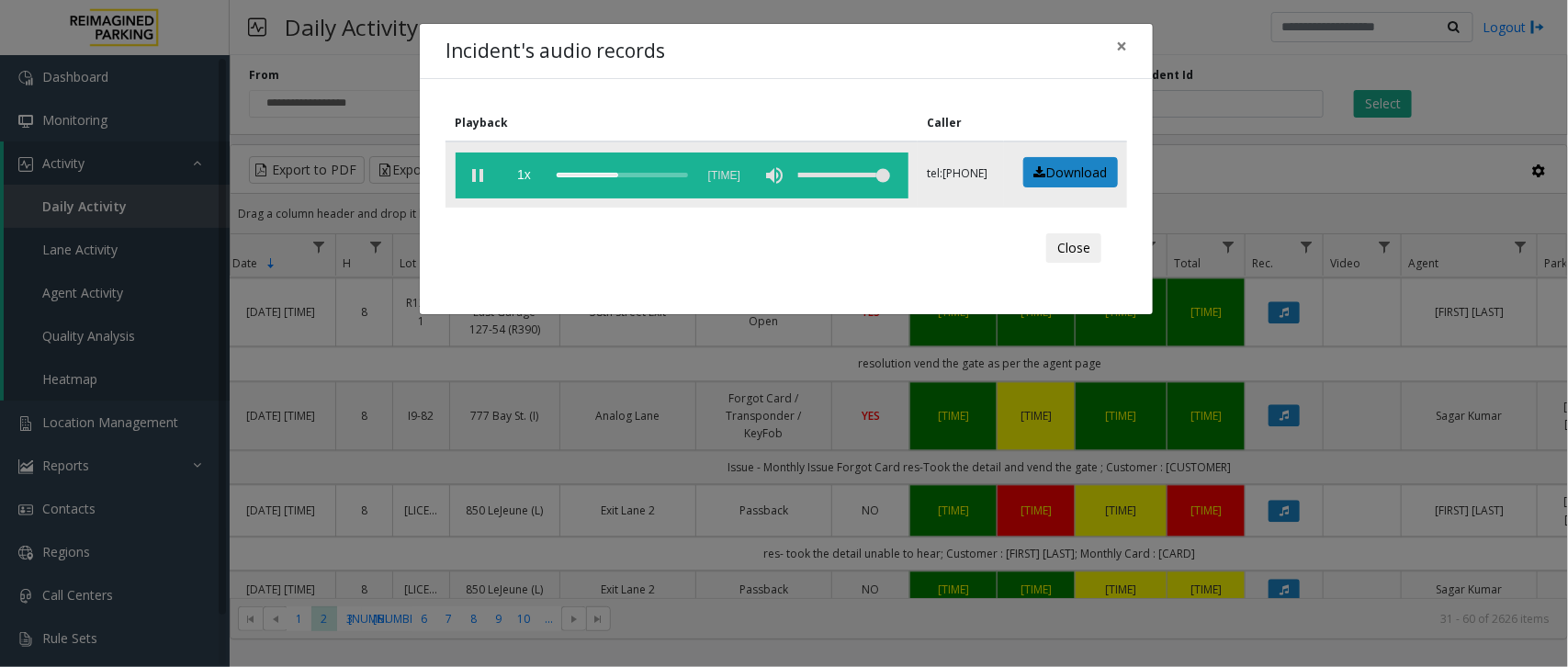 click 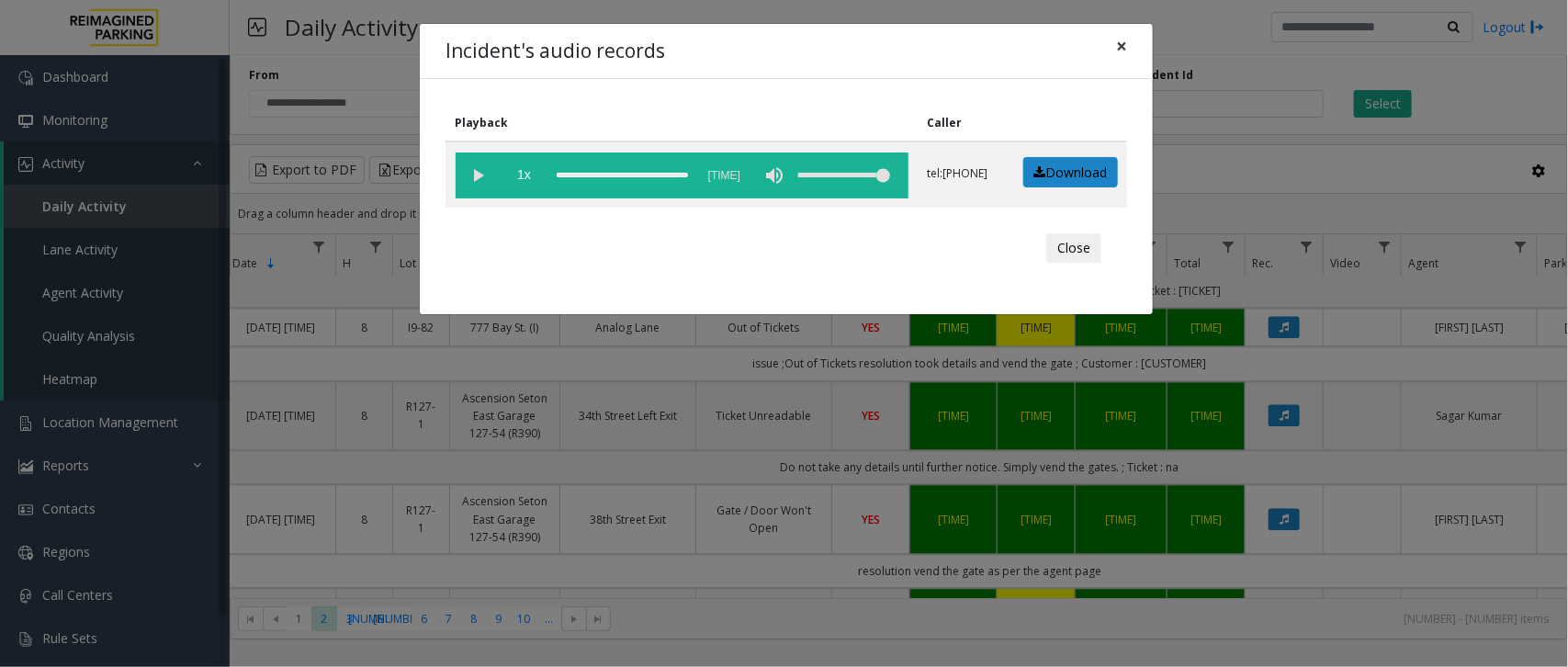 click on "×" 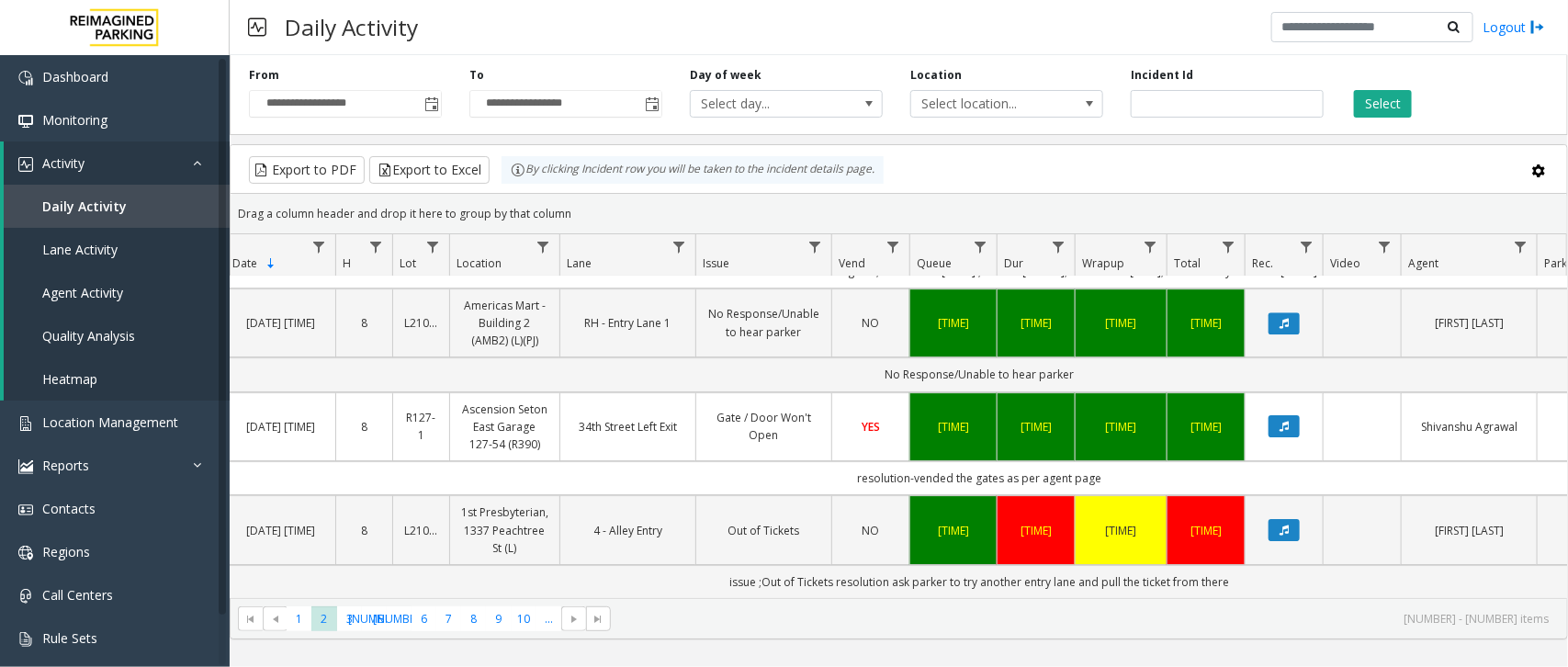 scroll, scrollTop: 2688, scrollLeft: 108, axis: both 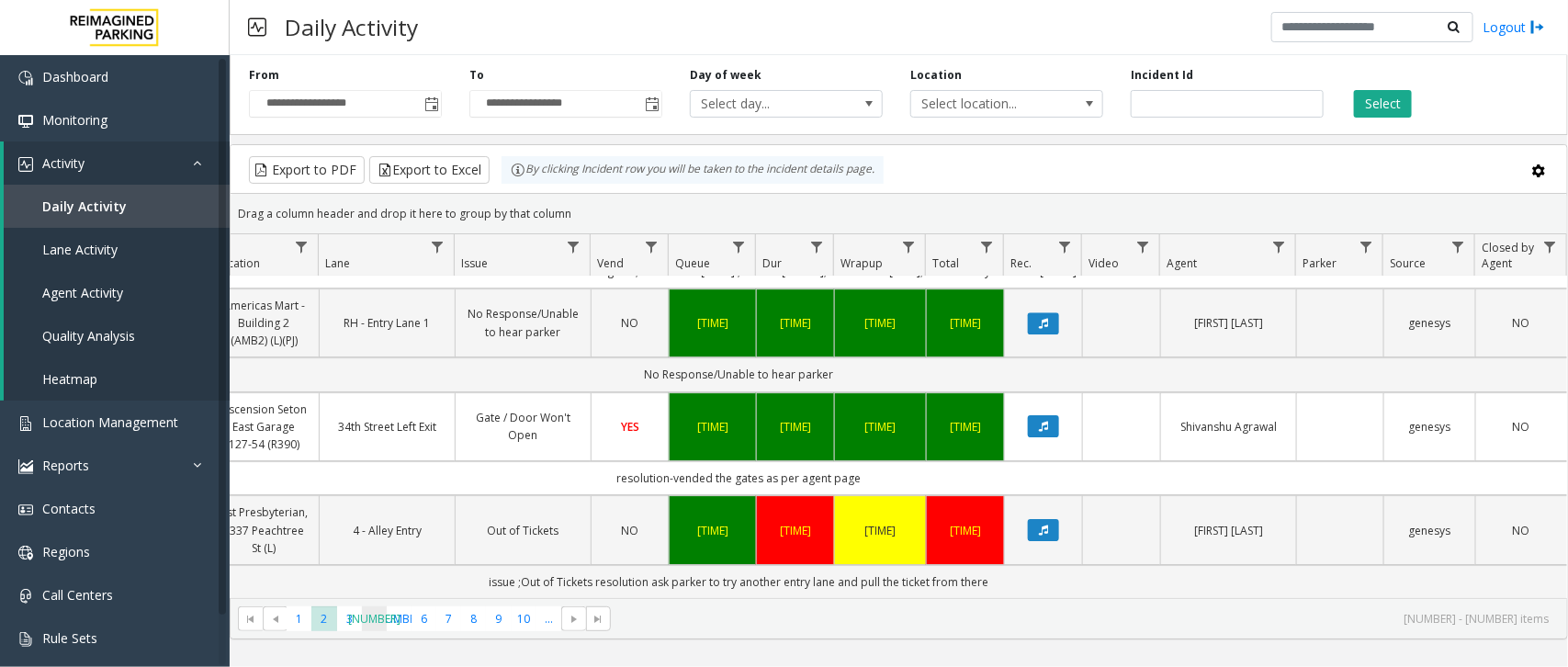 click on "4" 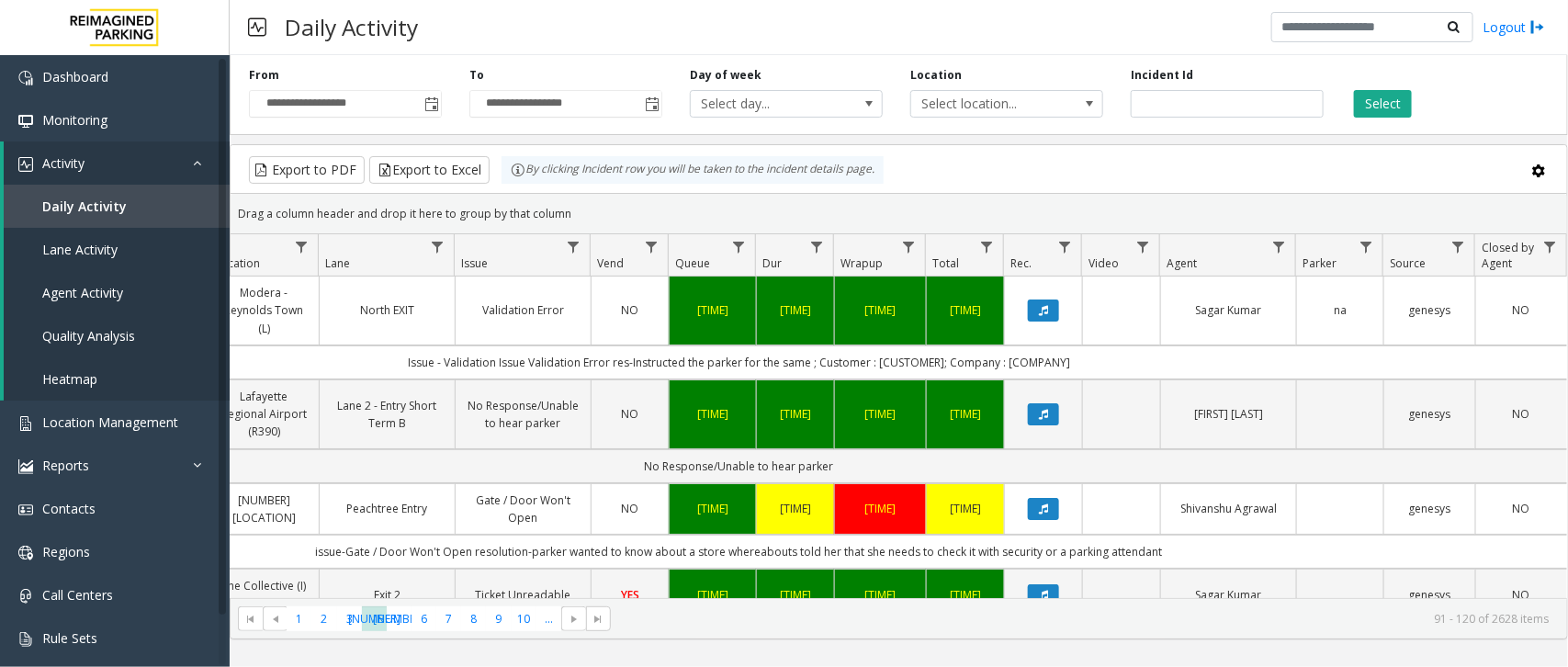 scroll, scrollTop: 0, scrollLeft: 346, axis: horizontal 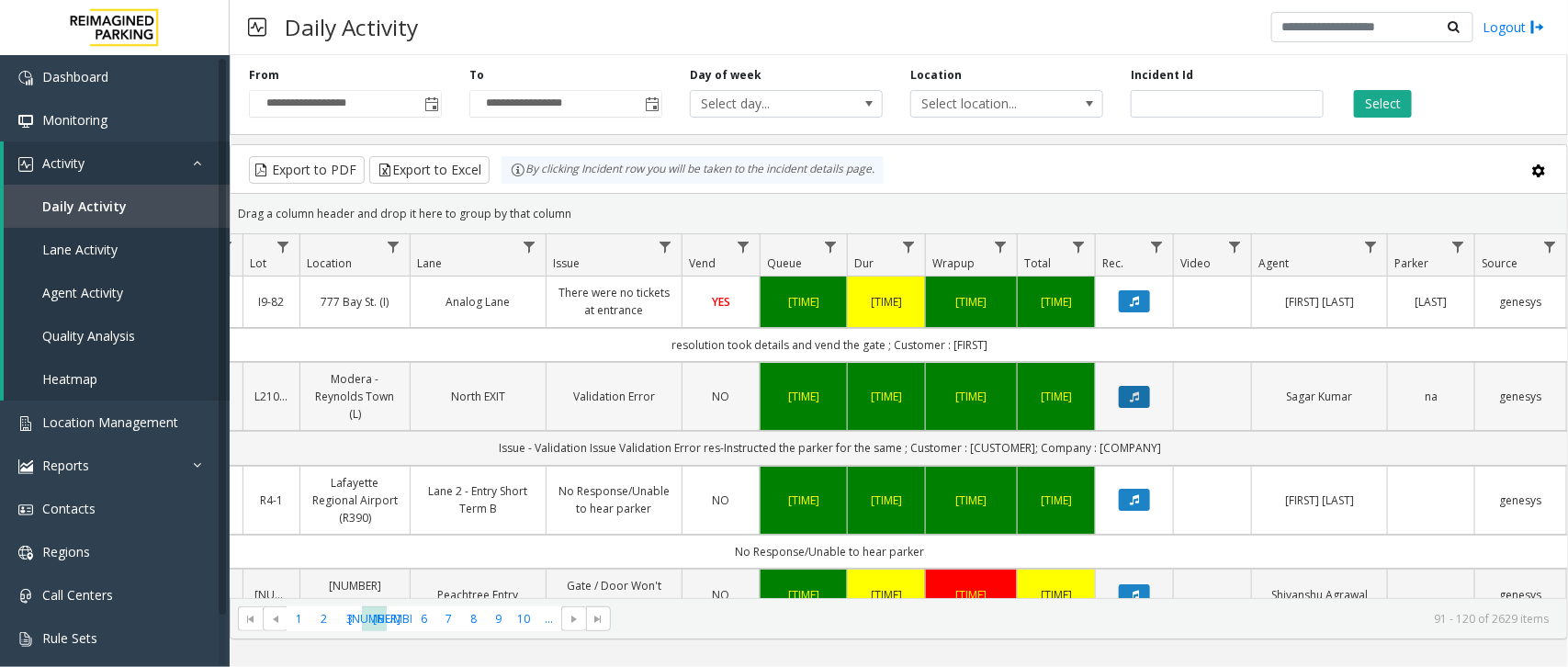 click 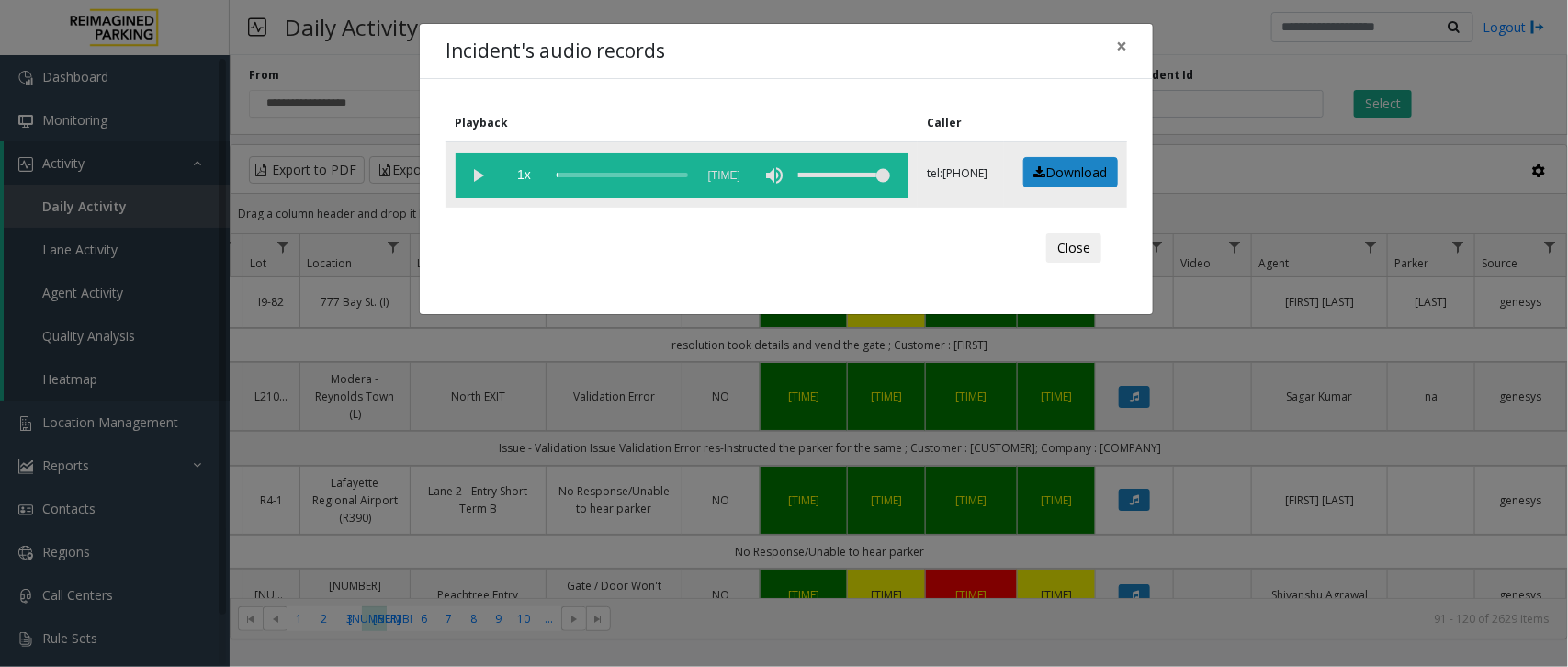 click 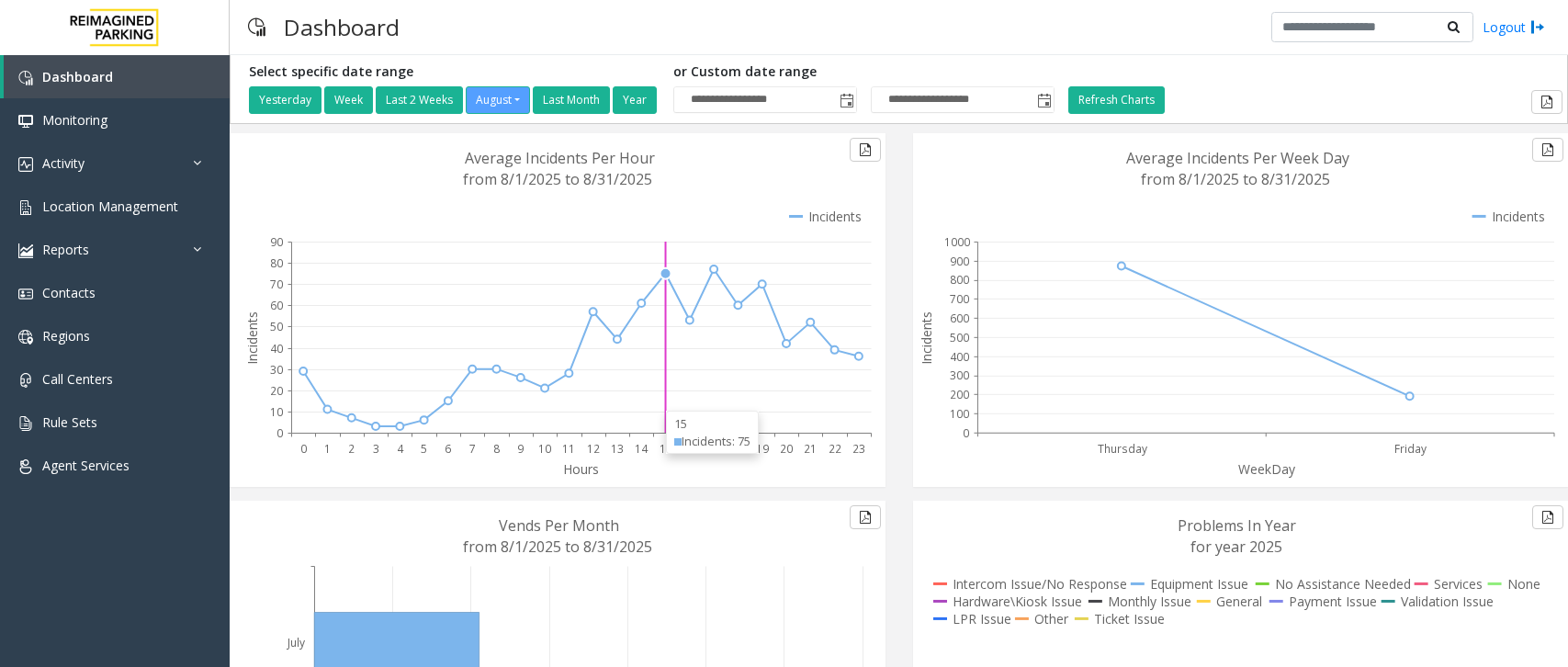 scroll, scrollTop: 0, scrollLeft: 0, axis: both 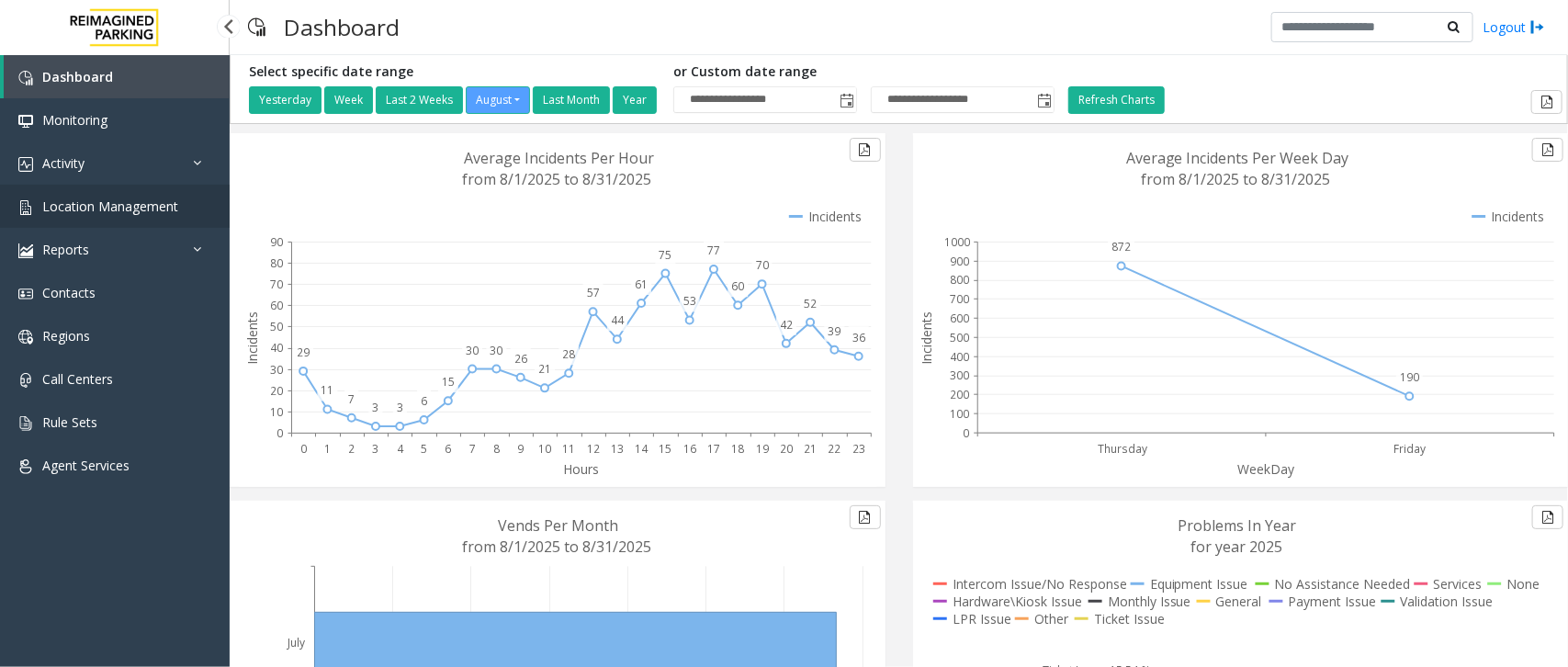 click on "Location Management" at bounding box center (115, 206) 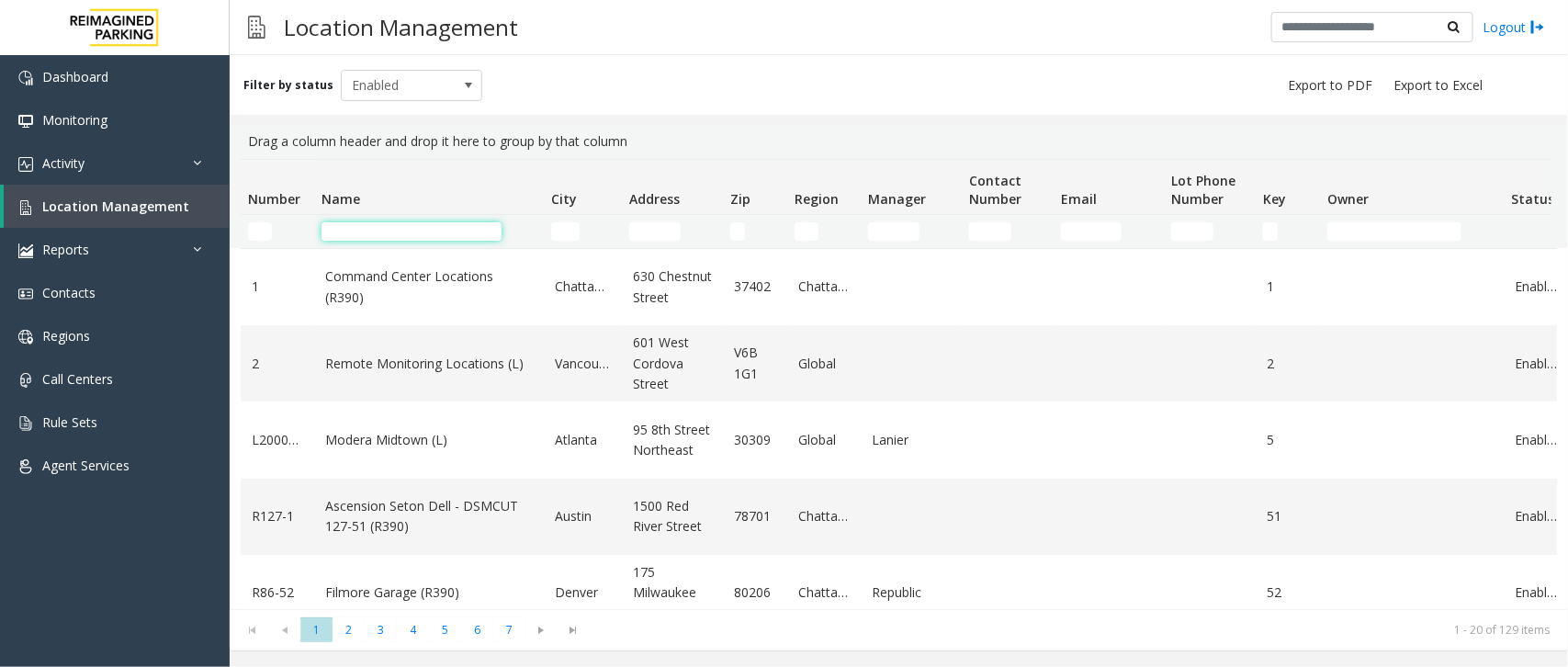 click 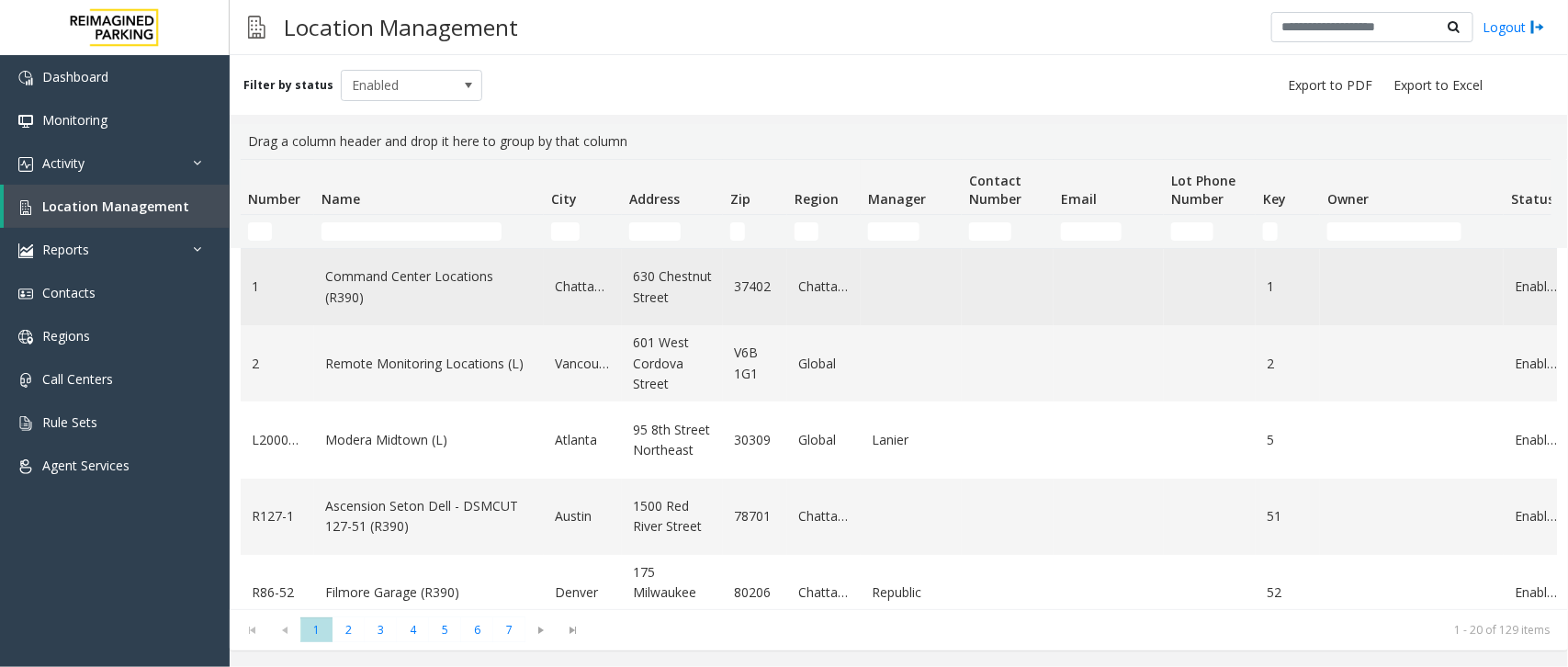 click on "Command Center Locations (R390)" 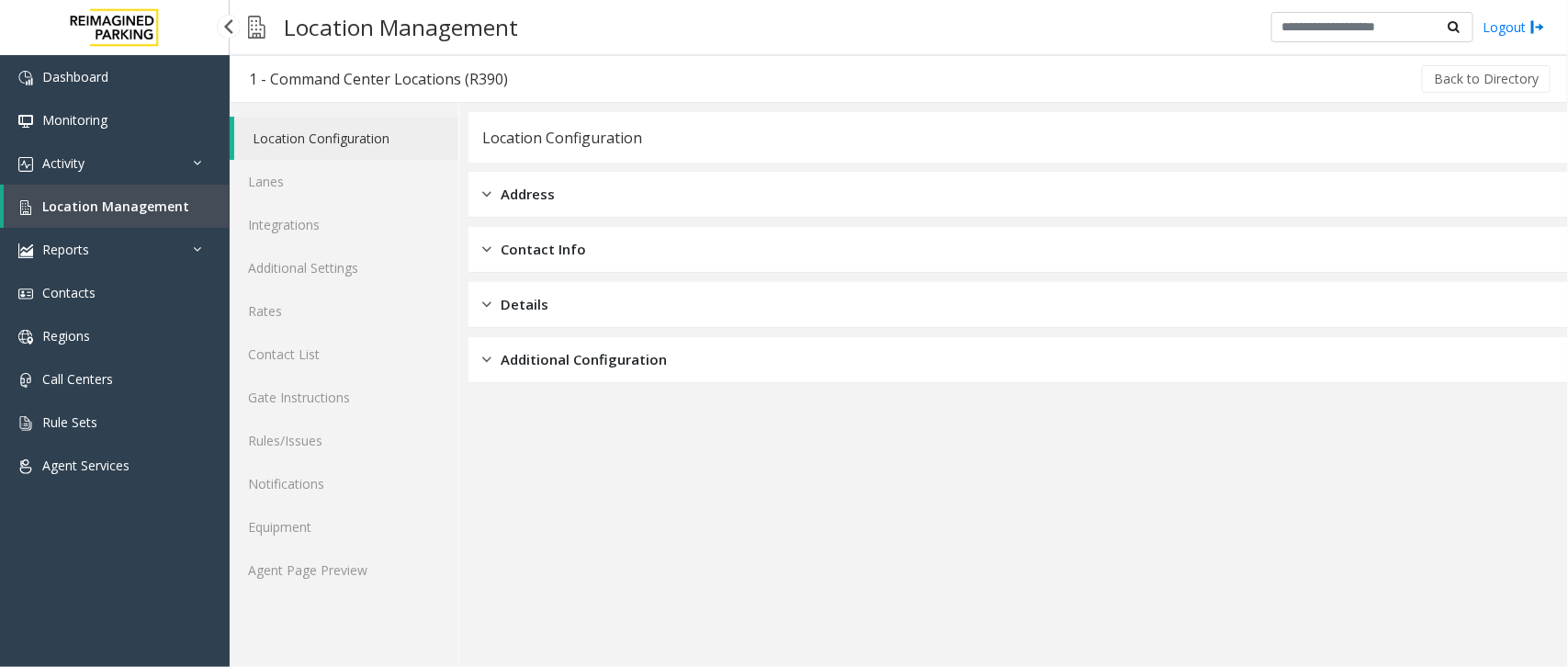 click on "Location Management" at bounding box center [117, 206] 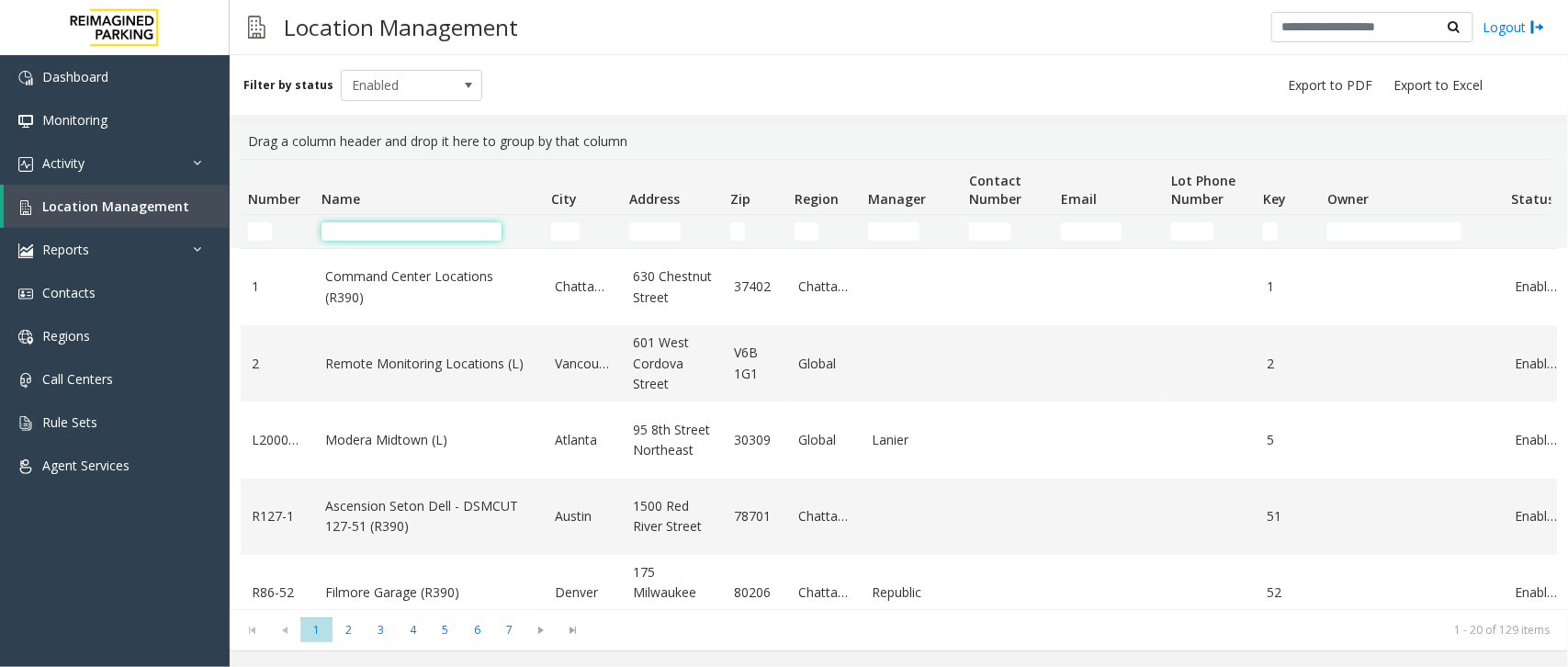 click 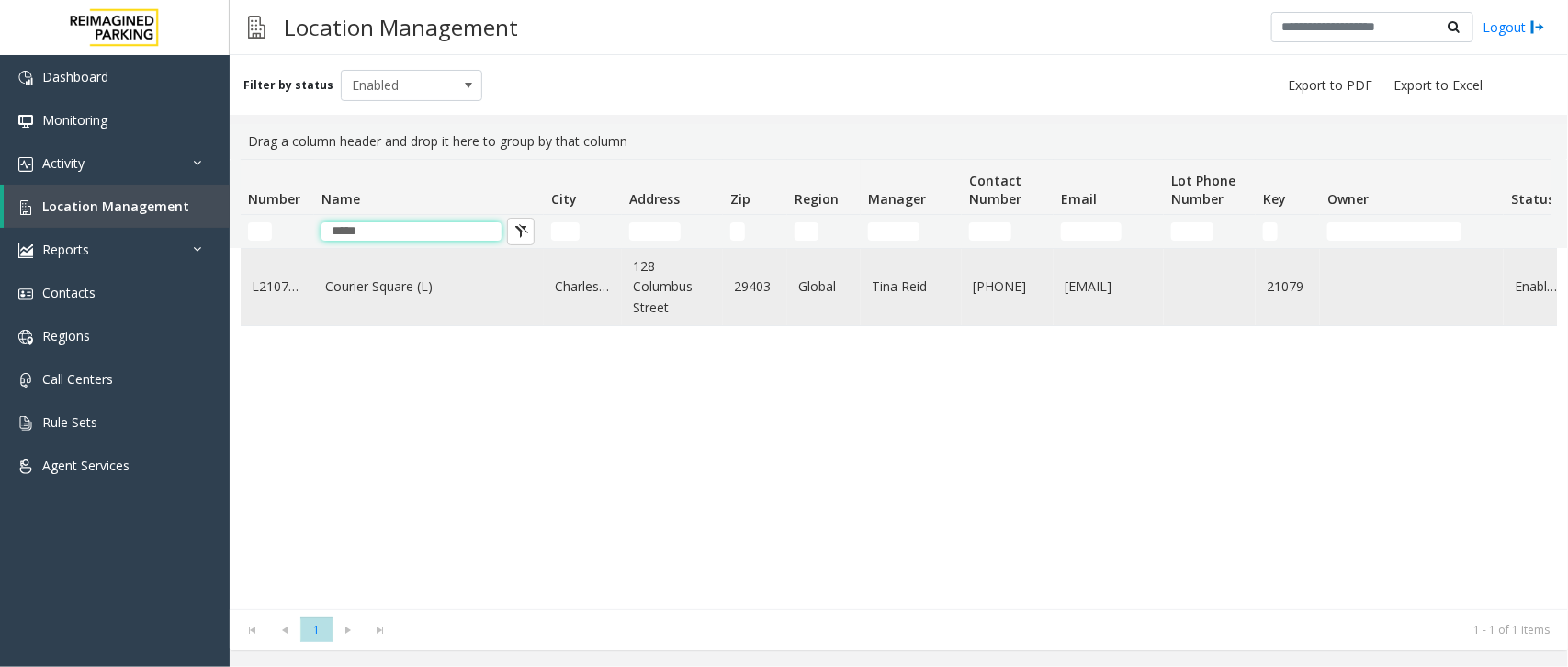 type on "*****" 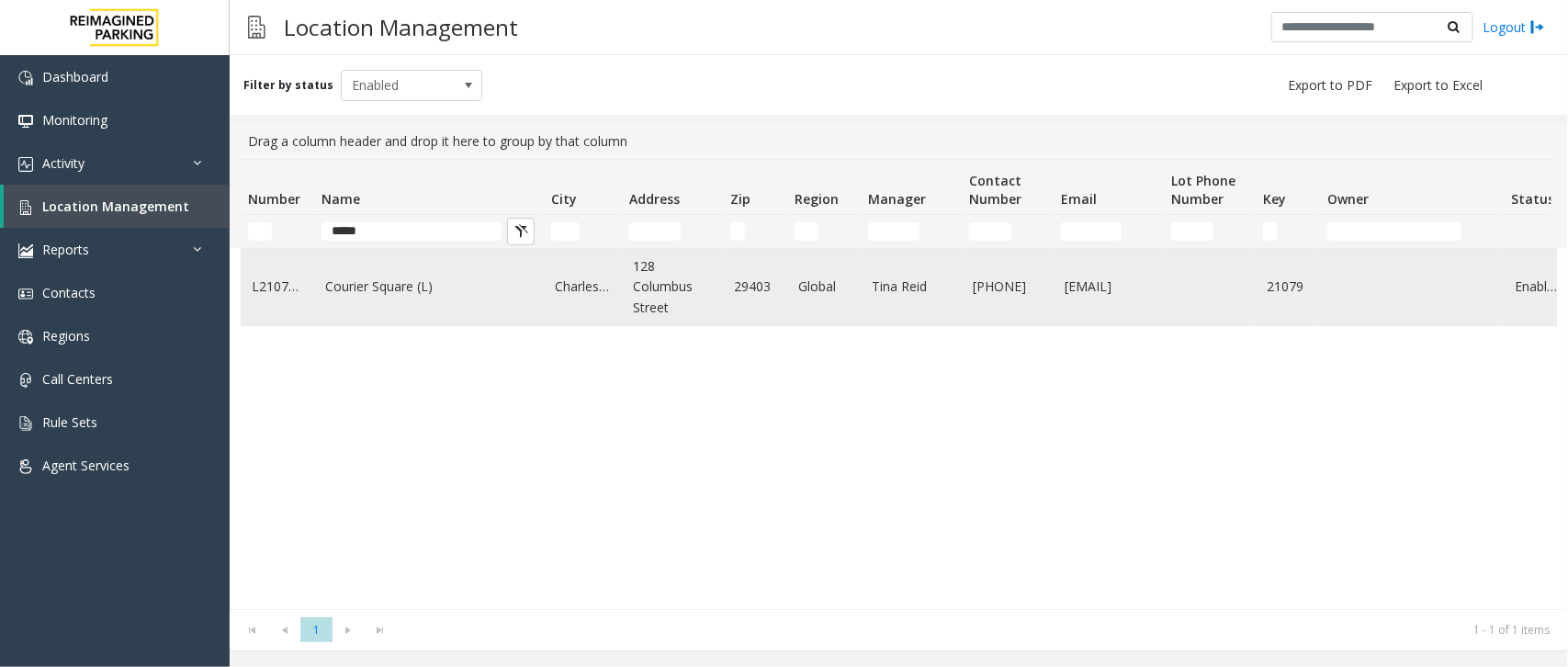 click on "Courier Square (L)" 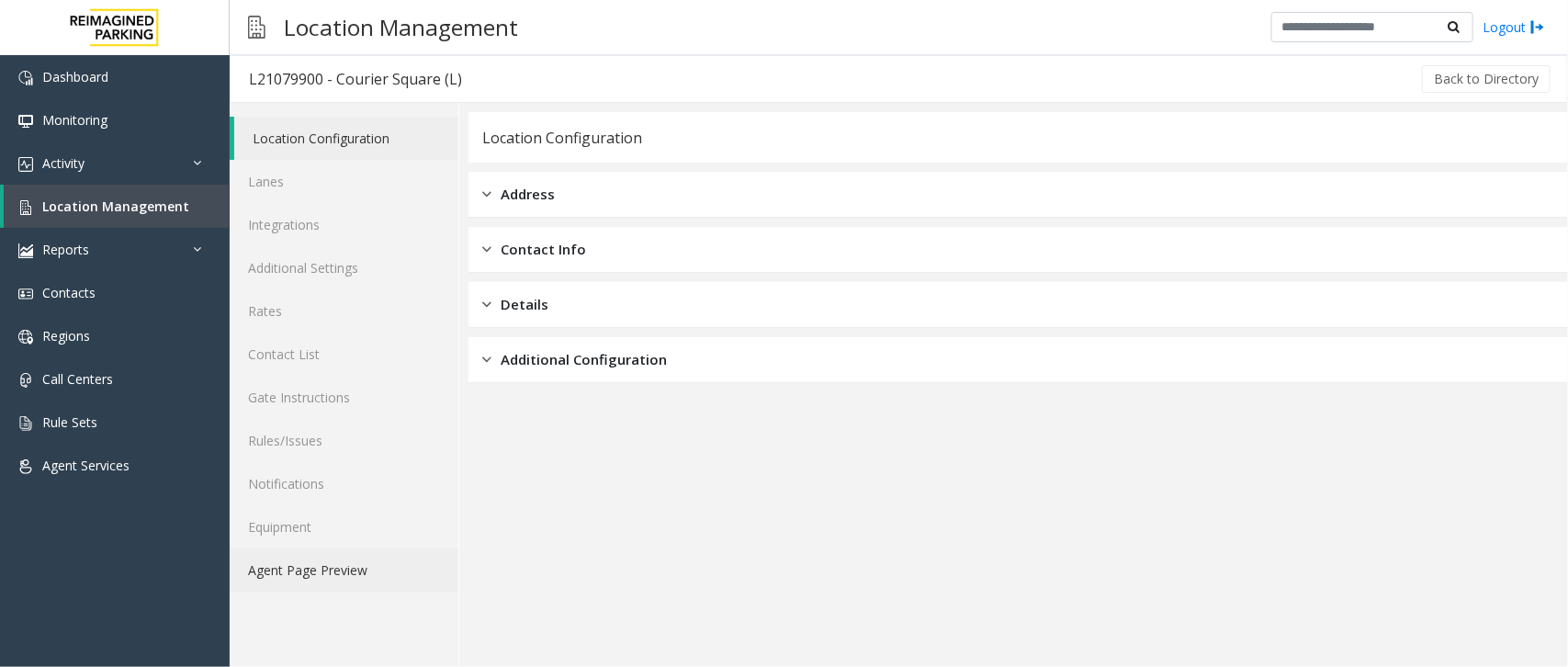 click on "Agent Page Preview" 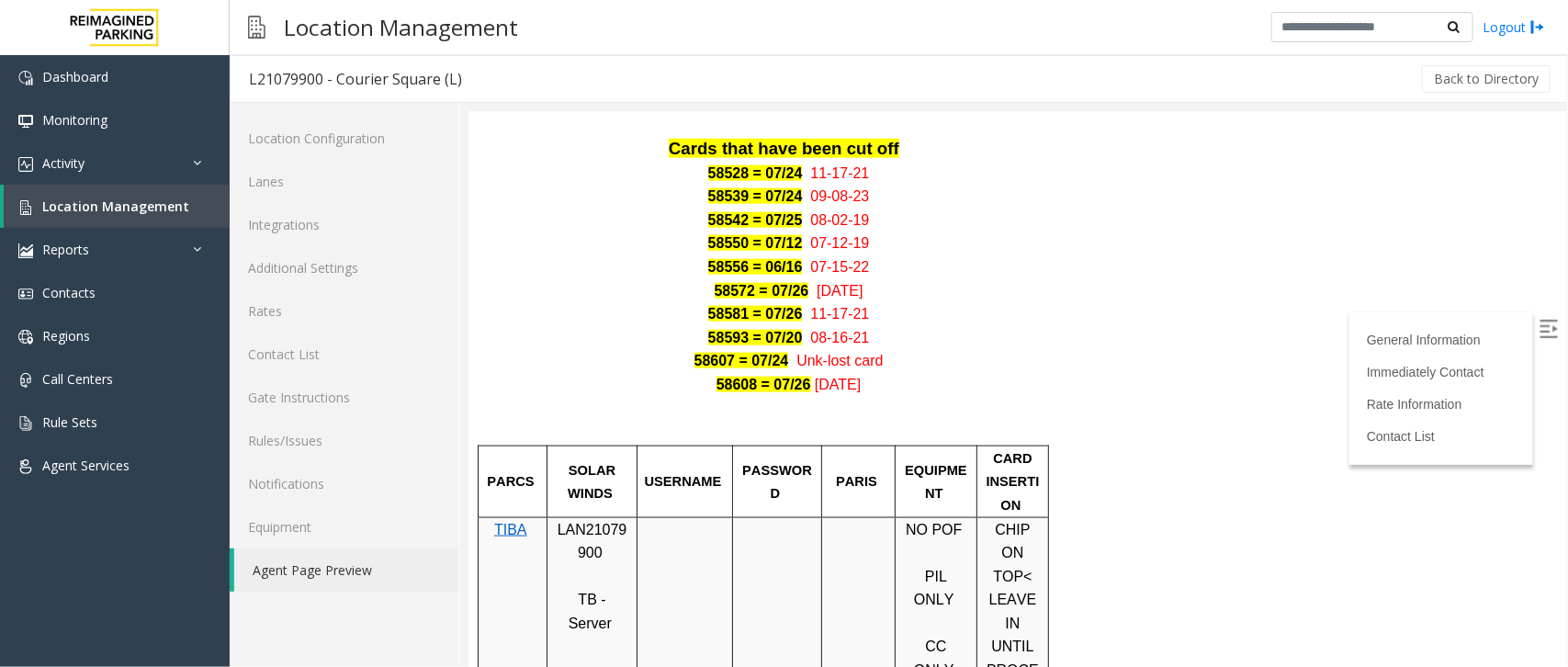 scroll, scrollTop: 1148, scrollLeft: 0, axis: vertical 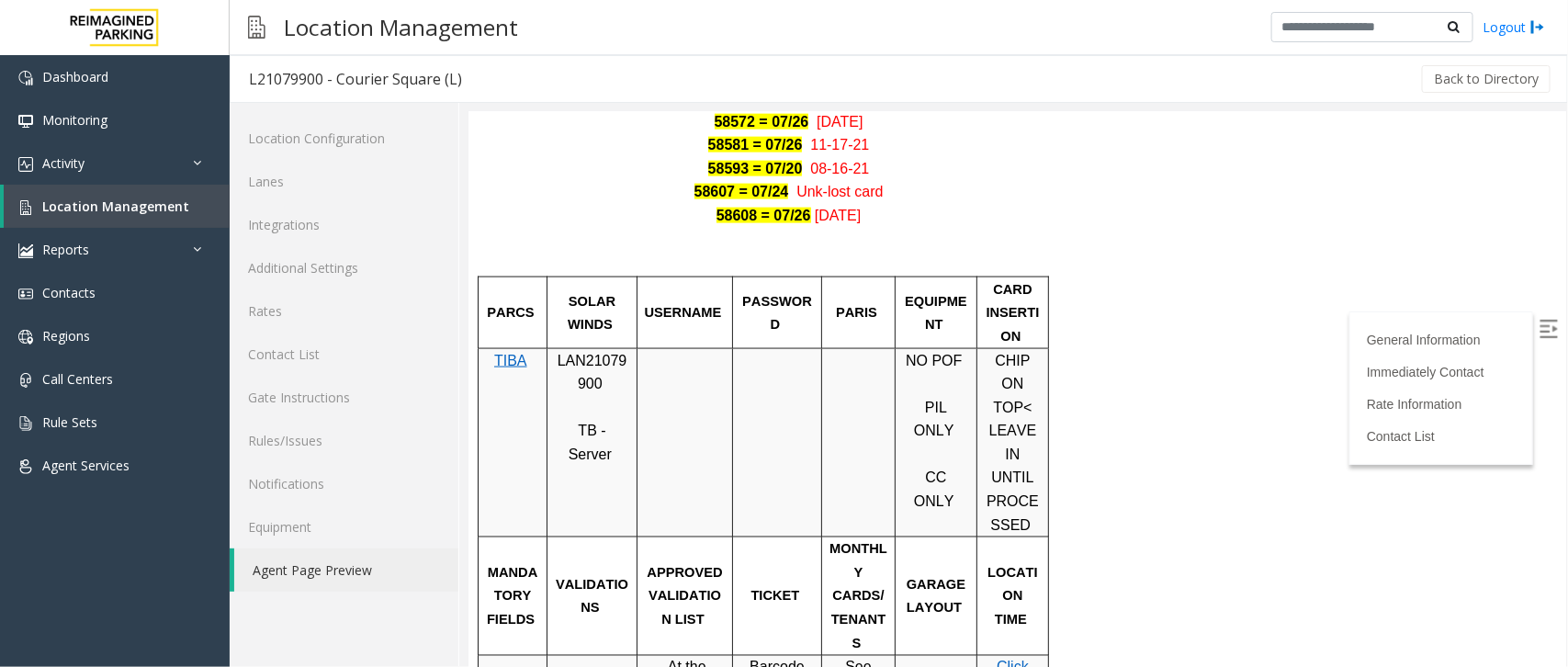 click on "LAN21079900" at bounding box center (592, 371) 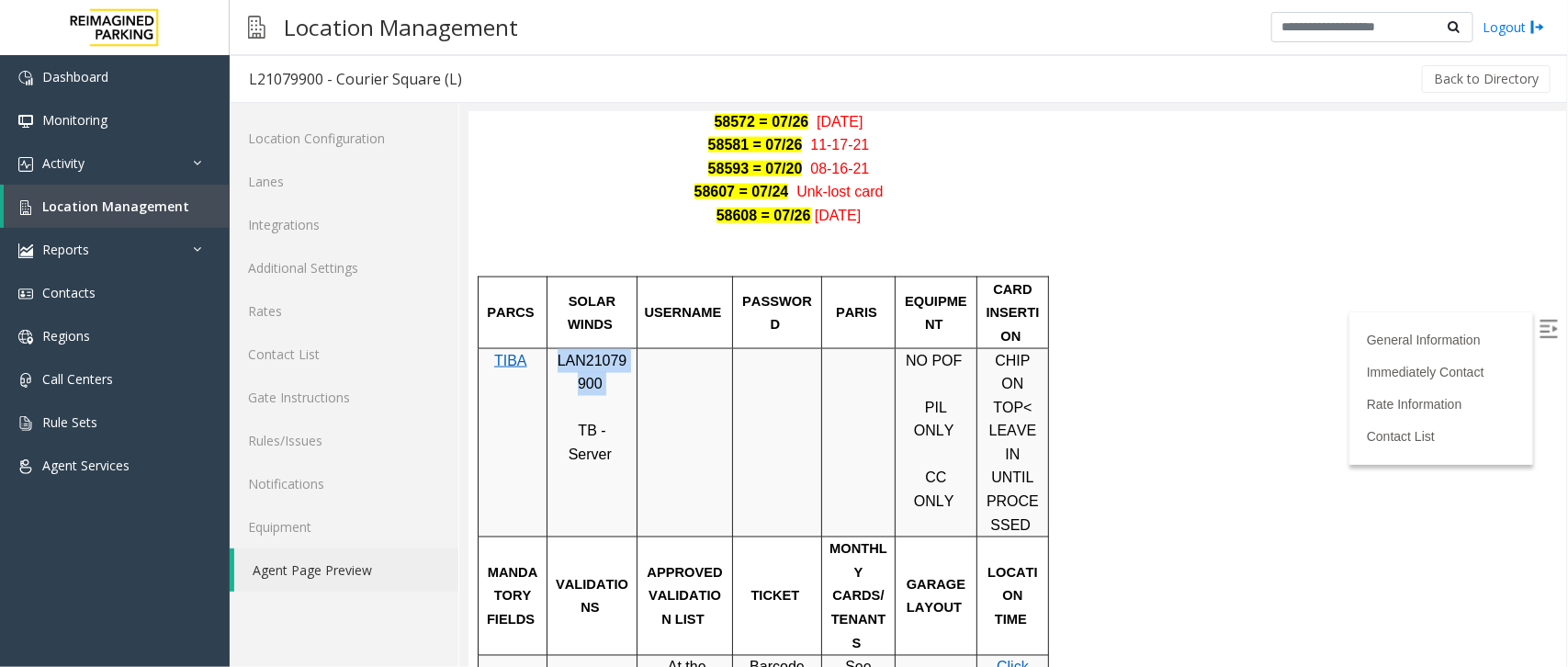 click on "LAN21079900" at bounding box center [592, 371] 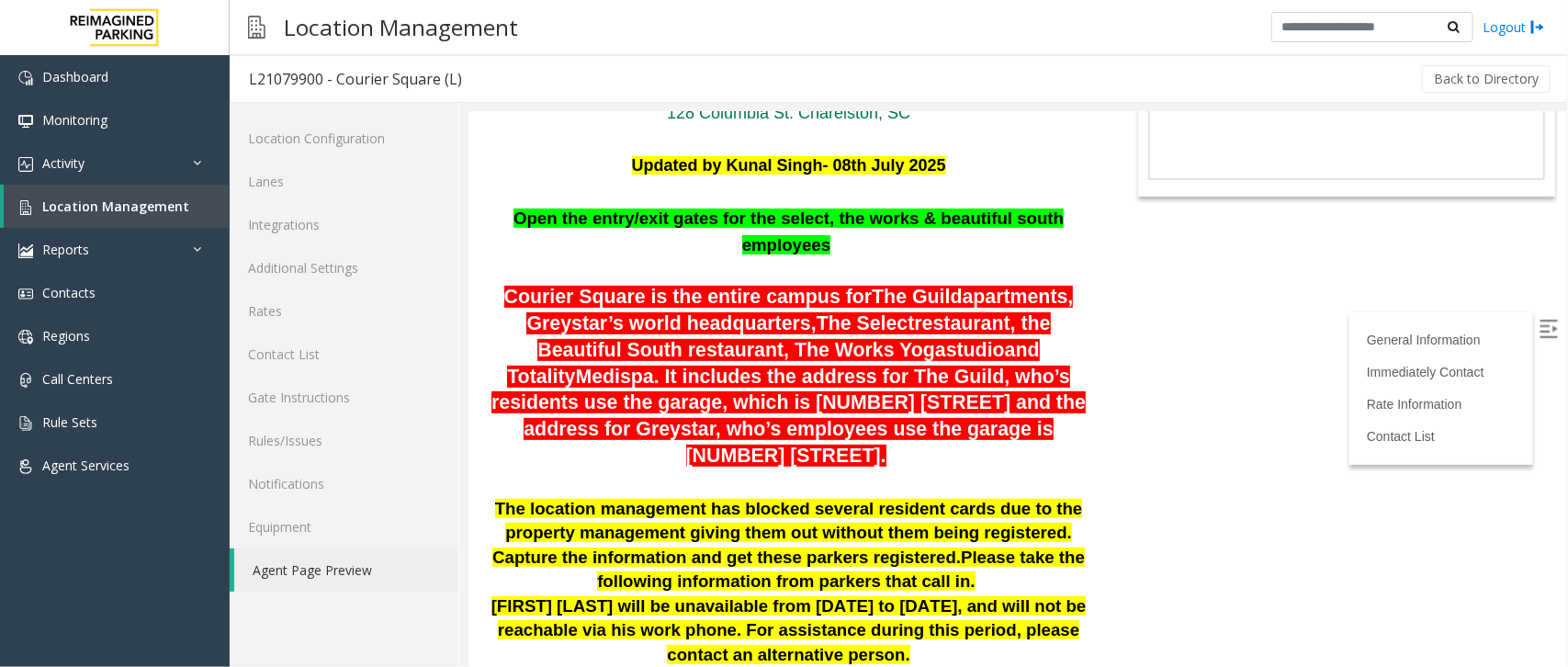 scroll, scrollTop: 345, scrollLeft: 0, axis: vertical 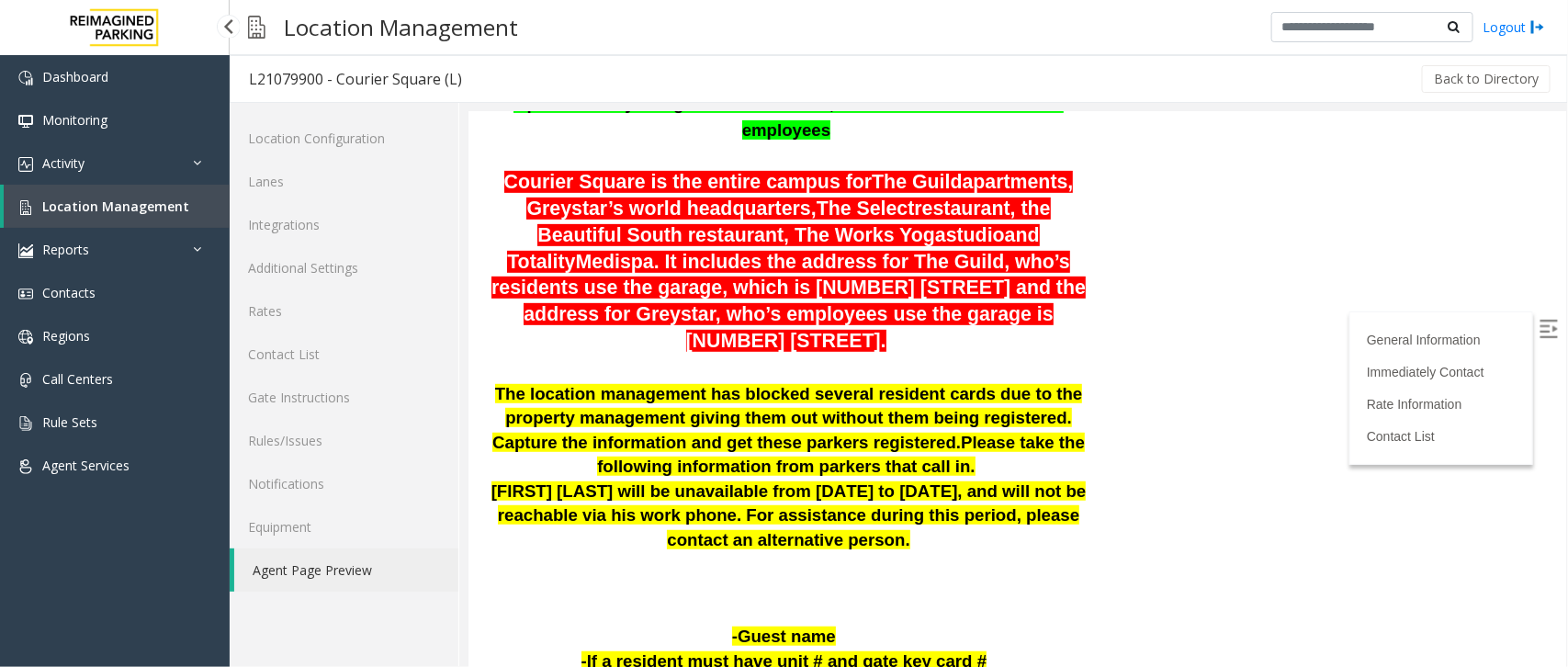 click on "Location Management" at bounding box center (116, 206) 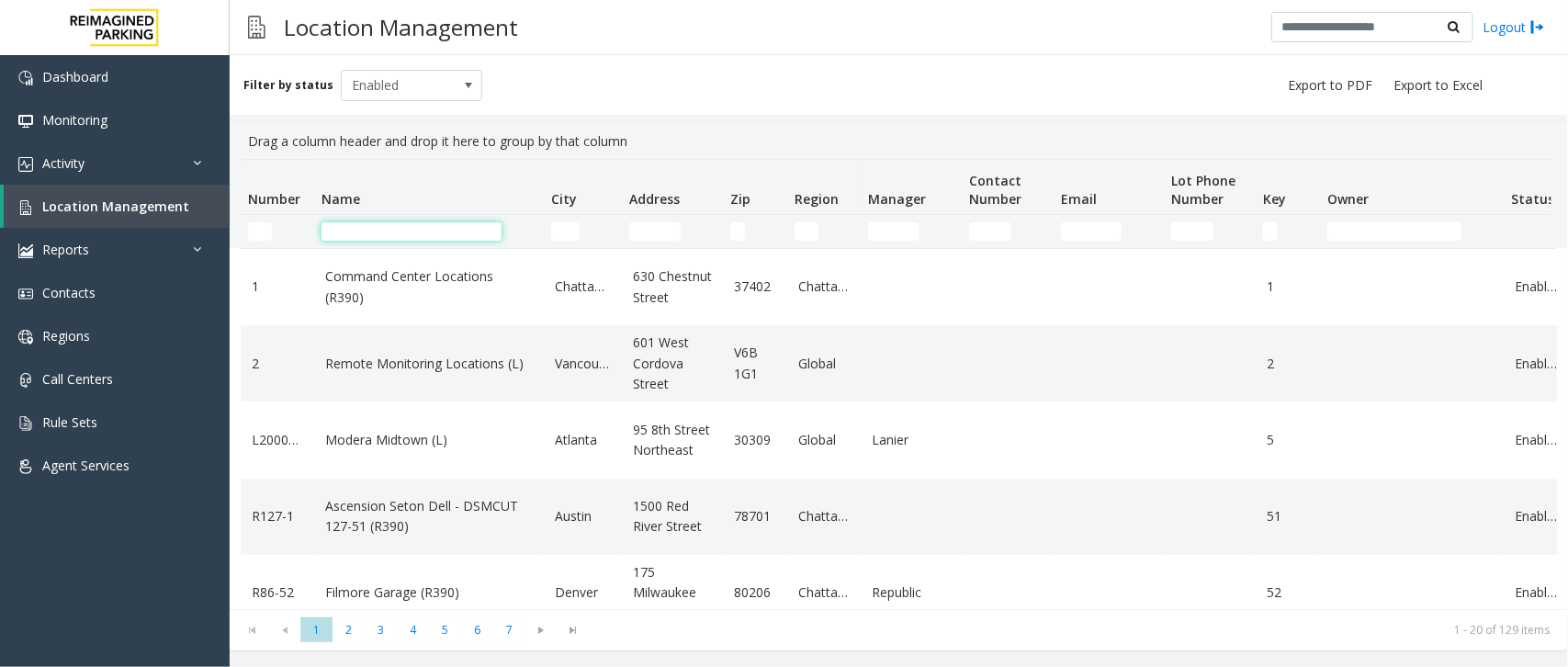 click 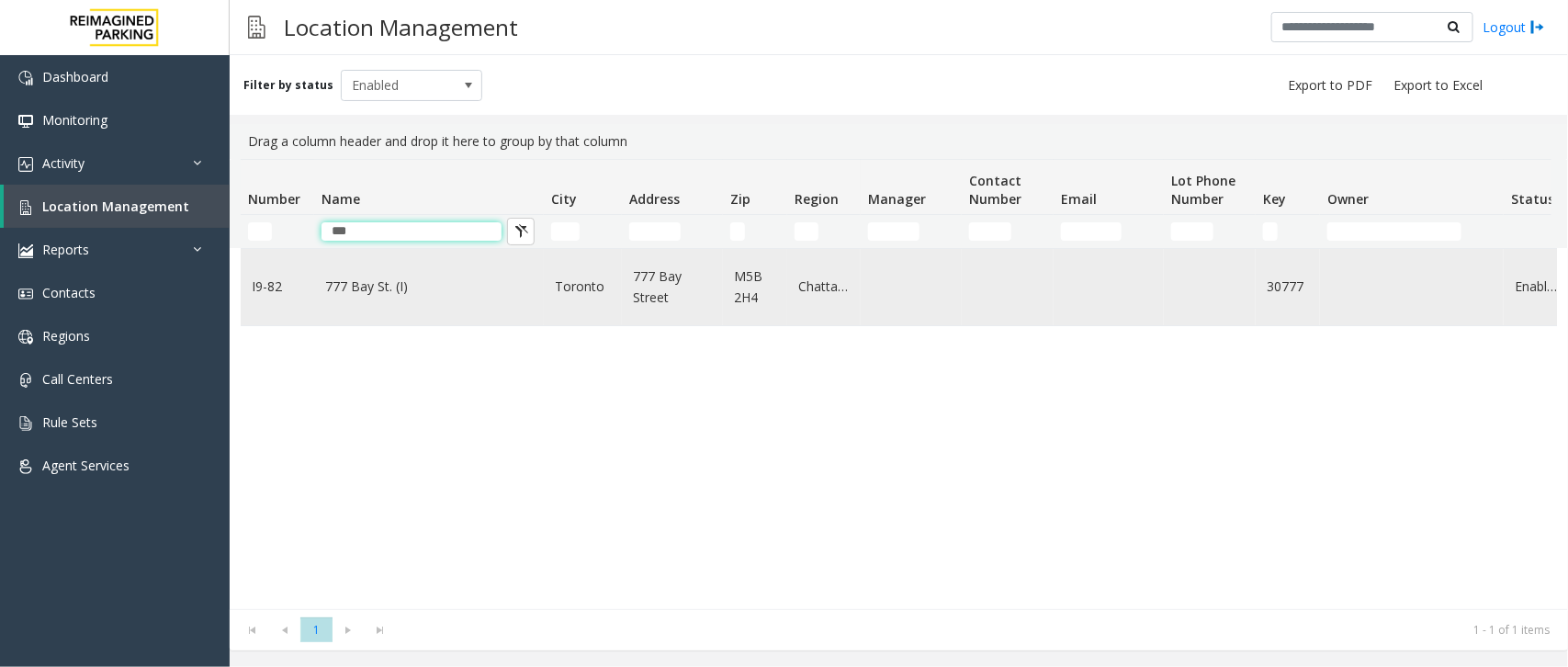 type on "***" 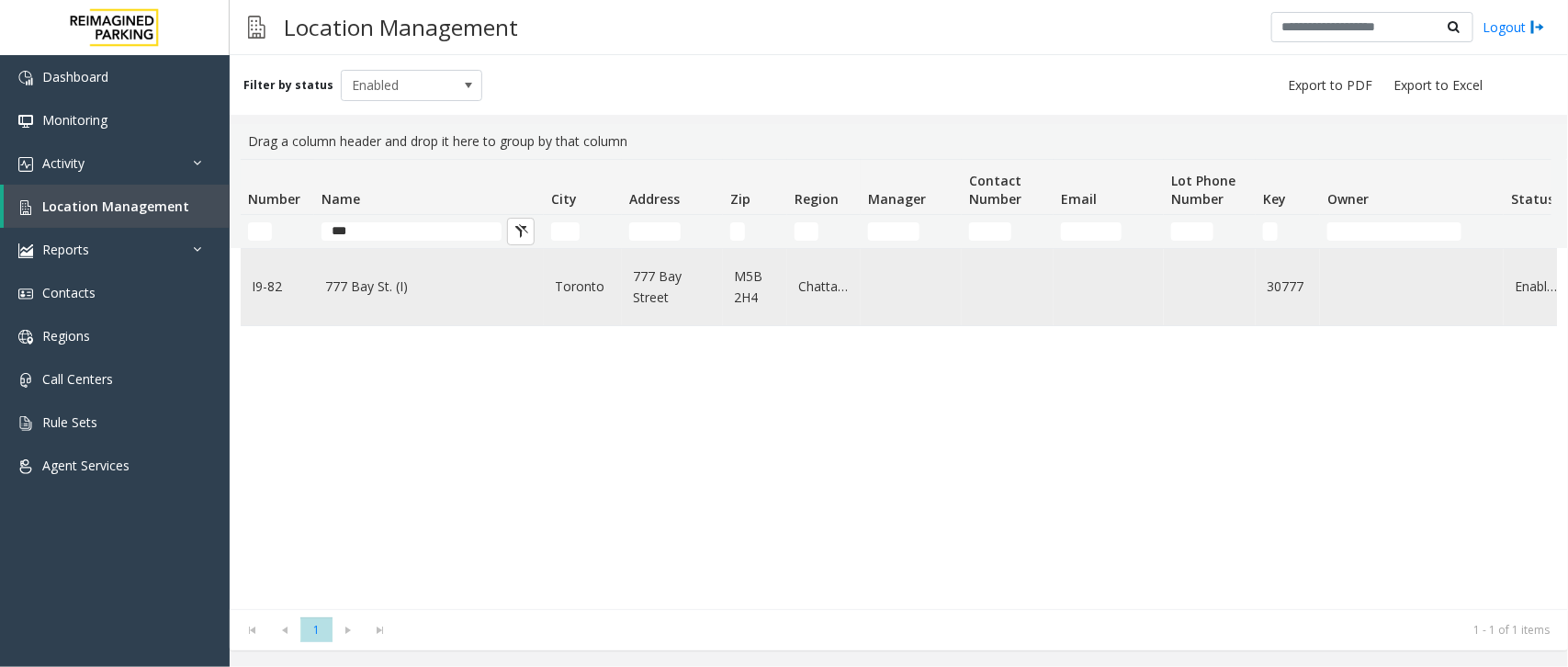 click on "777 Bay St. (I)" 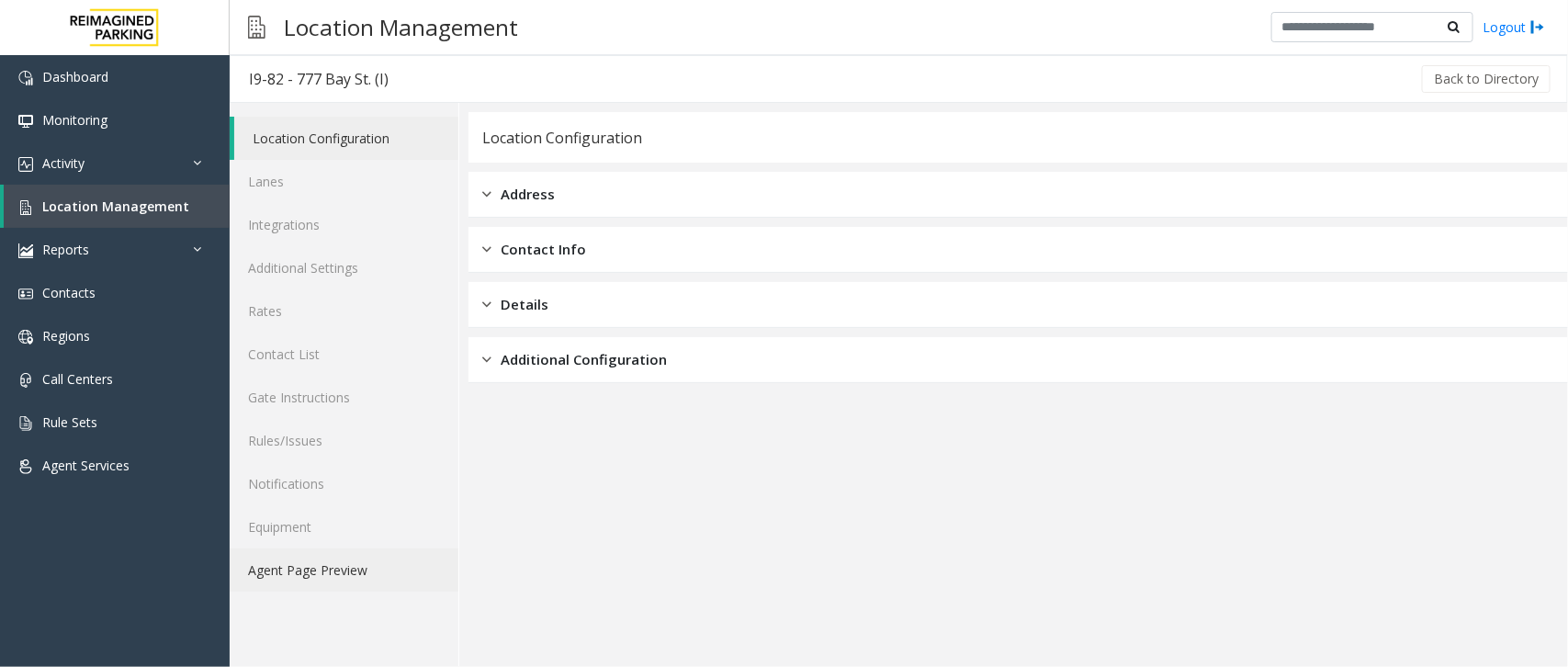 click on "Agent Page Preview" 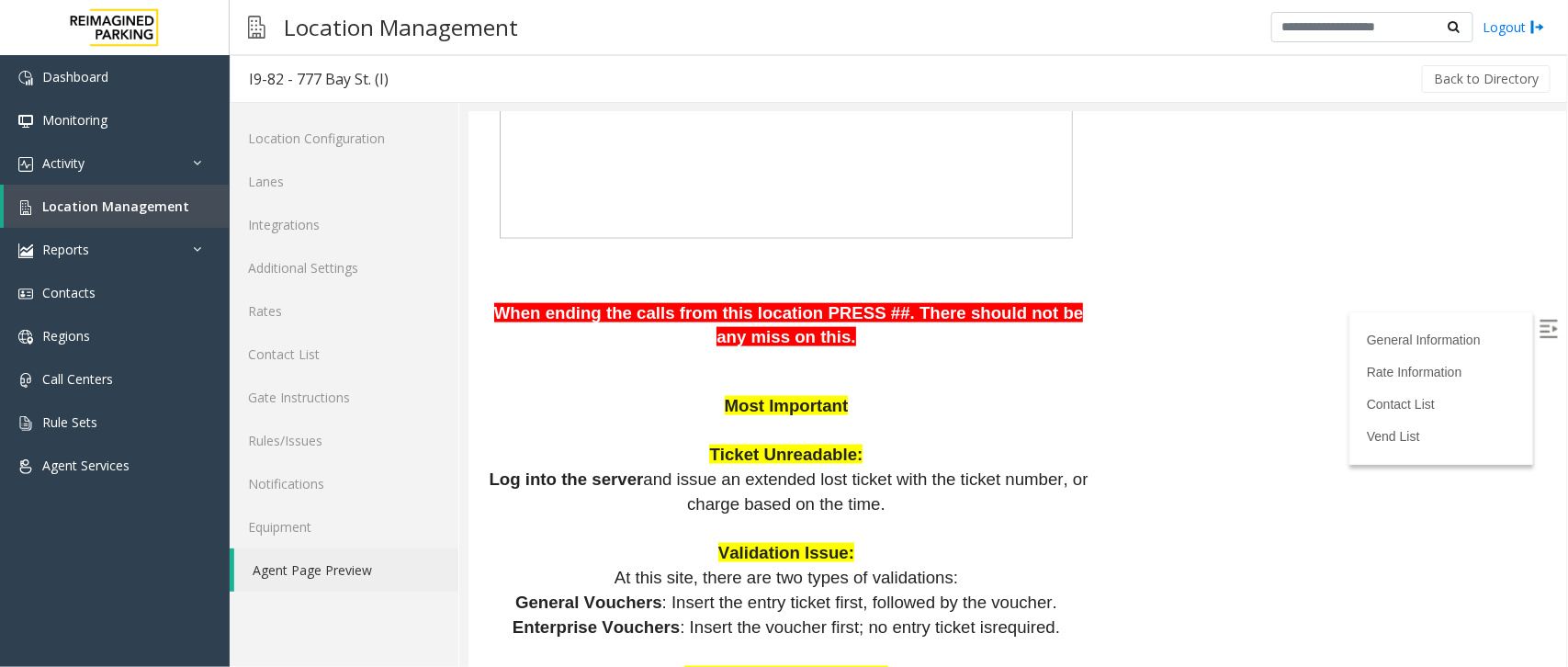 scroll, scrollTop: 1034, scrollLeft: 0, axis: vertical 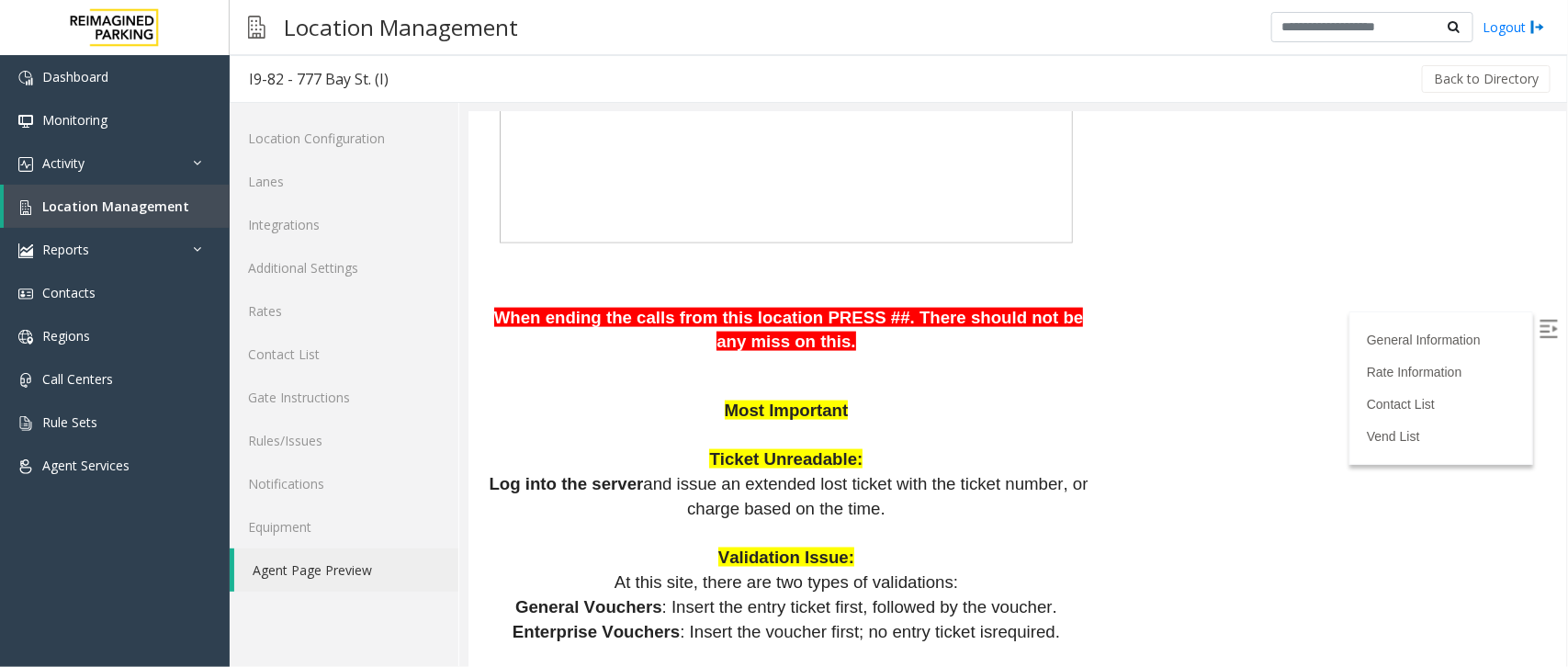 click on "When ending the calls from this location PRESS ## . There should not be any miss on this.     Most Important     Ticket Unreadable:   Log into the server  and issue an extended lost ticket with the ticket number, or charge based on the time.       Validation Issue:   At this site, there are two types of validations:   General Vouchers : Insert the entry ticket first, followed by the voucher.   Enterprise Vouchers : Insert the voucher first; no entry ticket is  required .       Credit Card Not Reading:   Option 1 : Insert the entry ticket, then insert the credit card in the same slot.   Option 2 : Insert the entry ticket, then tap the credit card.  (Inserting the credit card is  generally the  preferred method.)       Method of Payment:   Pay stations : Accept cash, credit, and debit card payments.   Exit Machines : Only accept credit cards.         Server works at this location. Always use it.       Reset the machine remotely by selecting “RESET or “WARM BOOT”       i" at bounding box center (787, 1562) 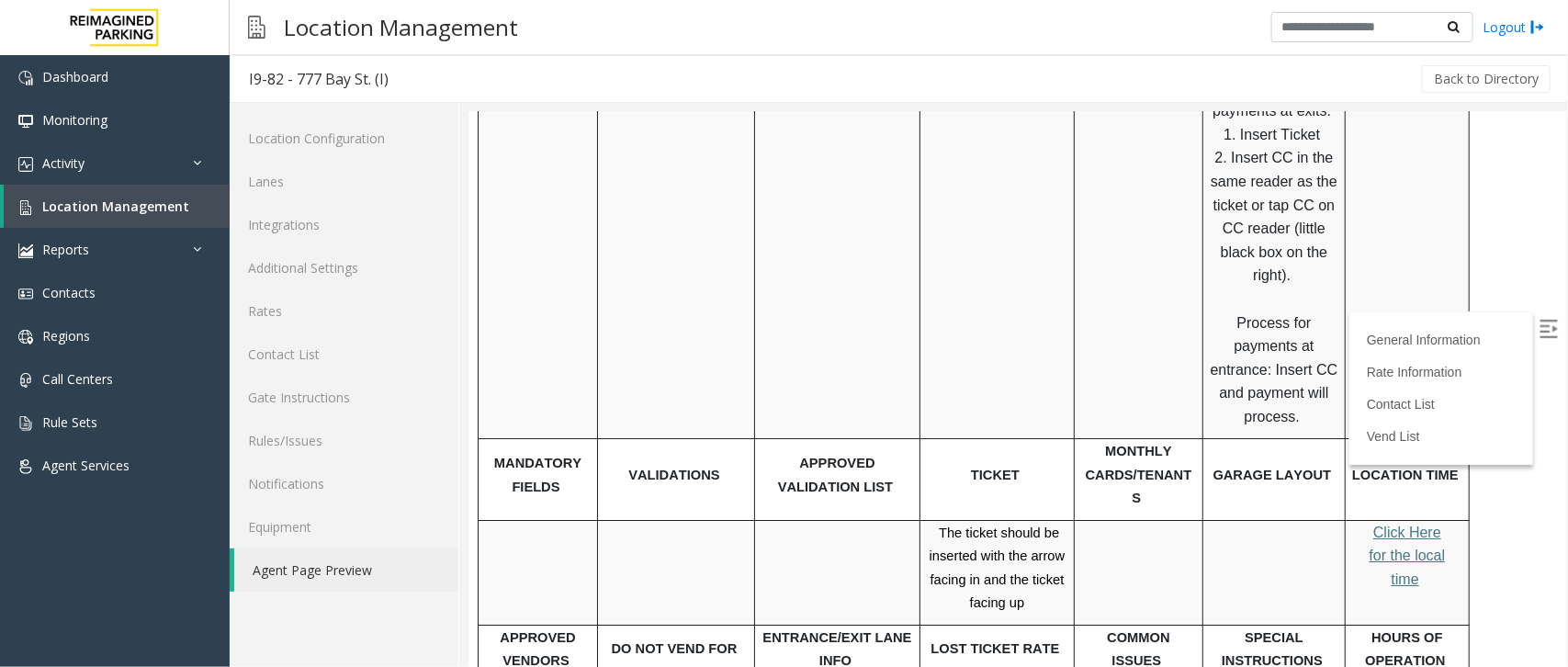 scroll, scrollTop: 2756, scrollLeft: 0, axis: vertical 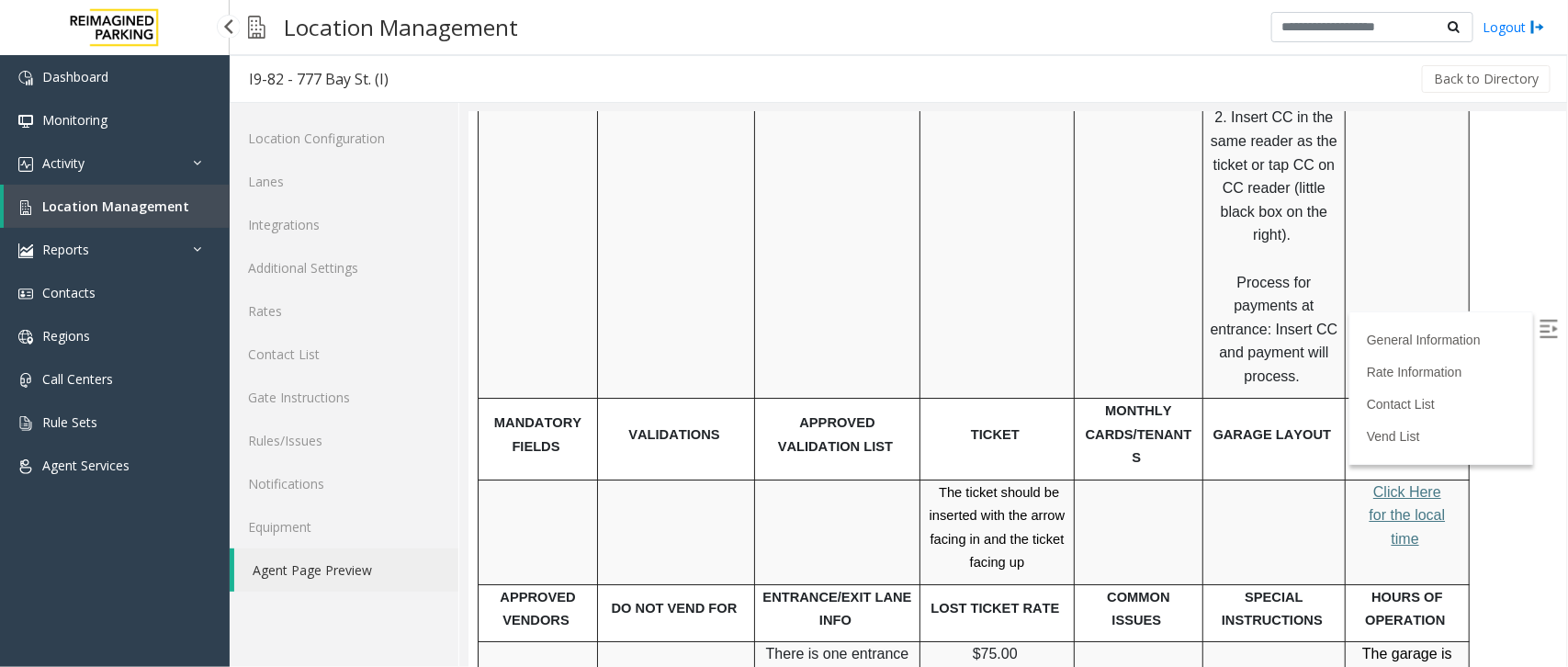click at bounding box center [1550, 330] 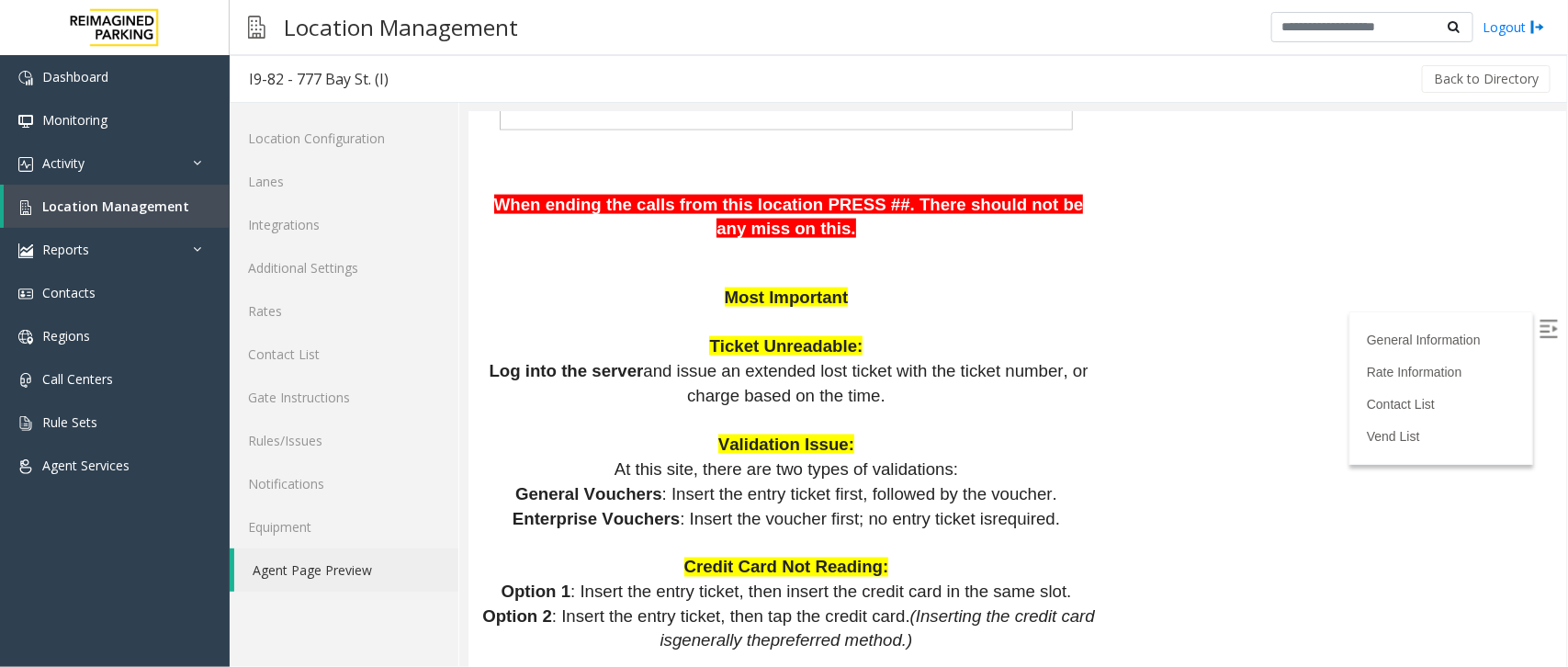 scroll, scrollTop: 1148, scrollLeft: 0, axis: vertical 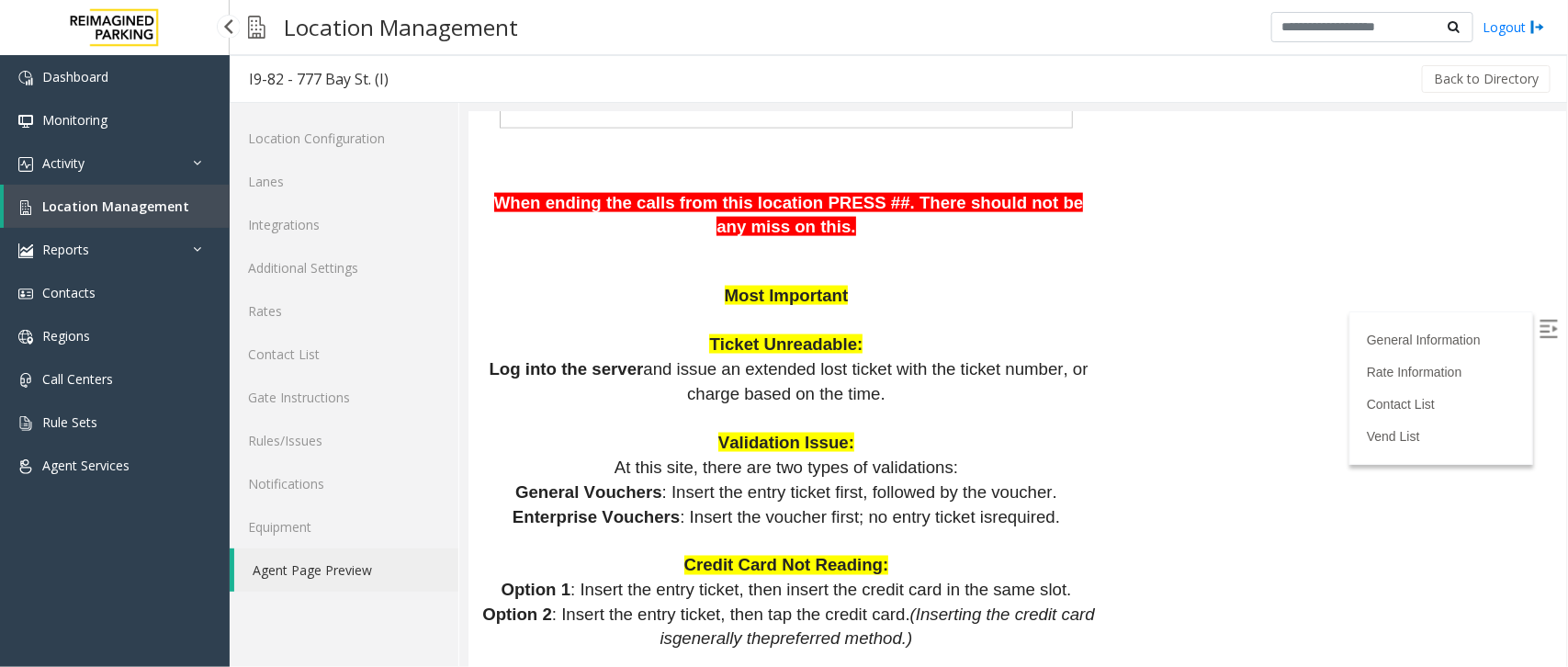 click on "Location Management" at bounding box center [116, 206] 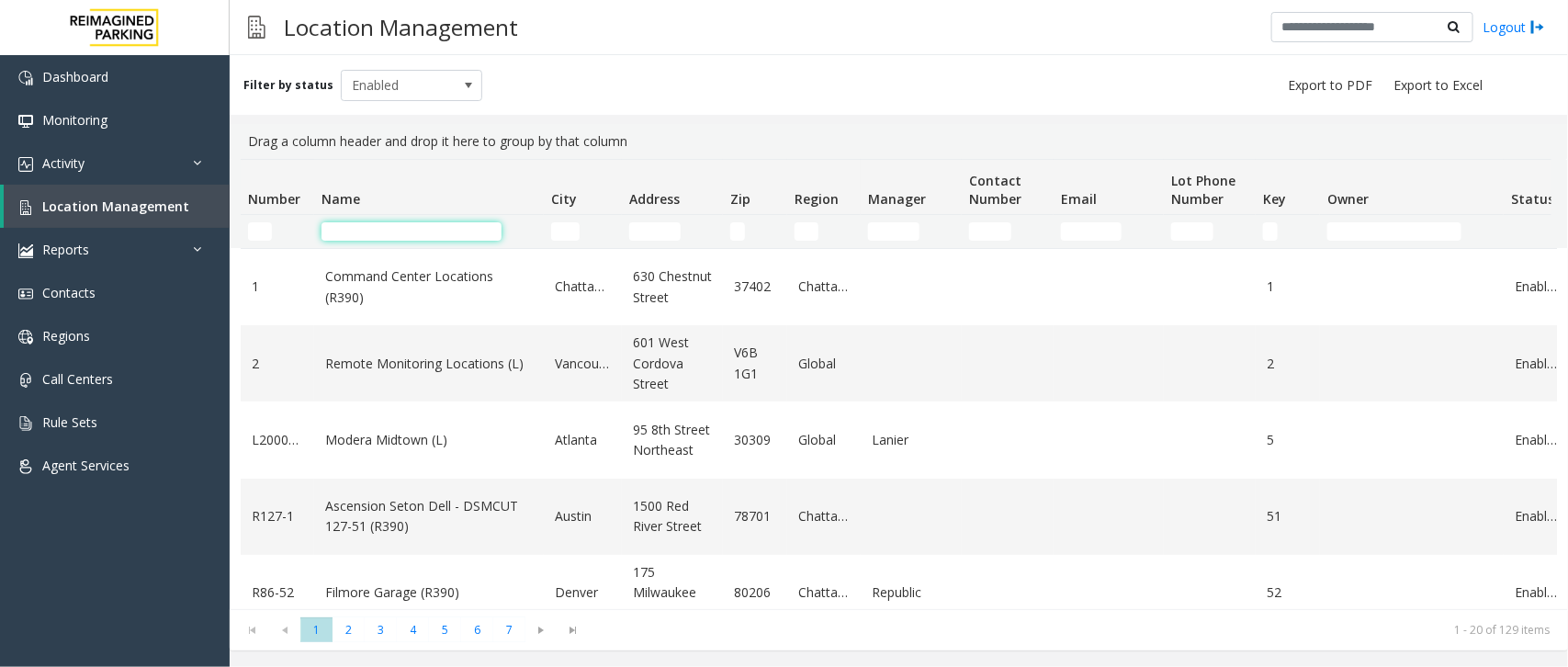 click 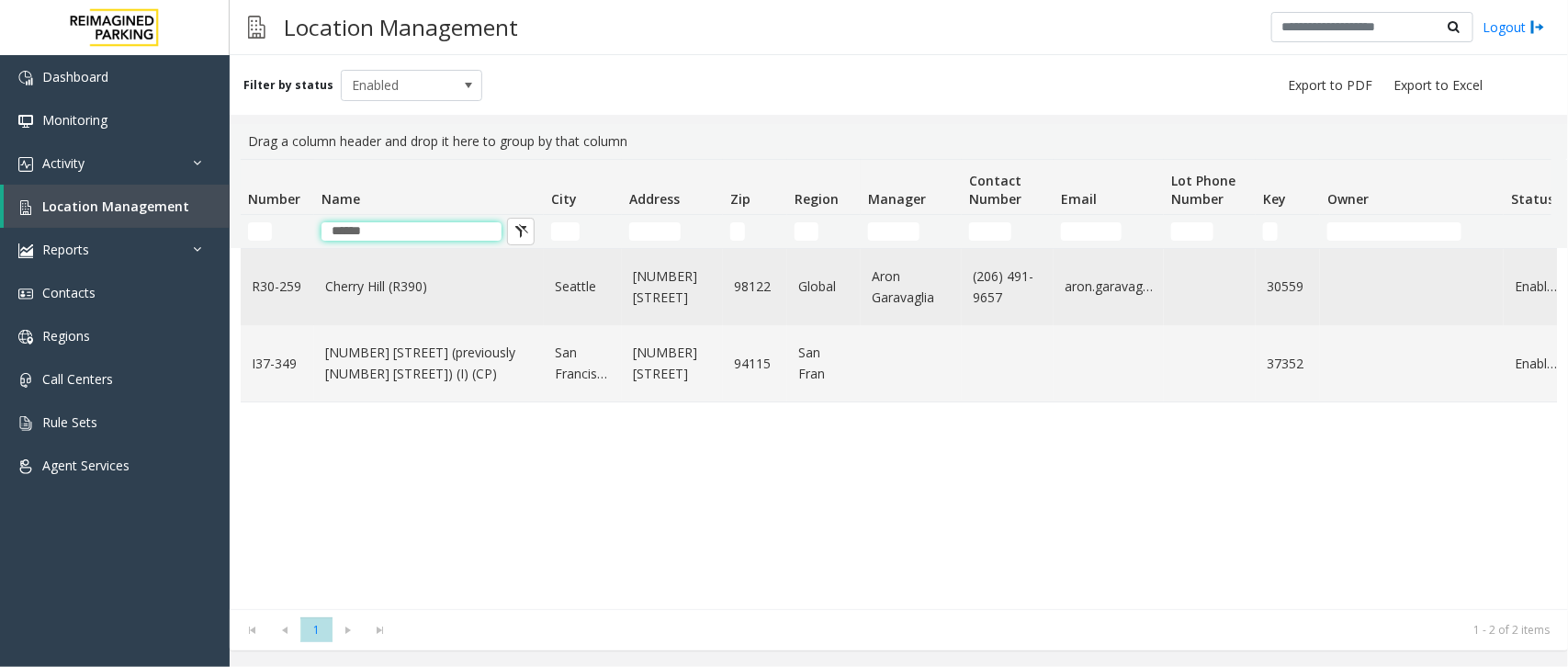 type on "******" 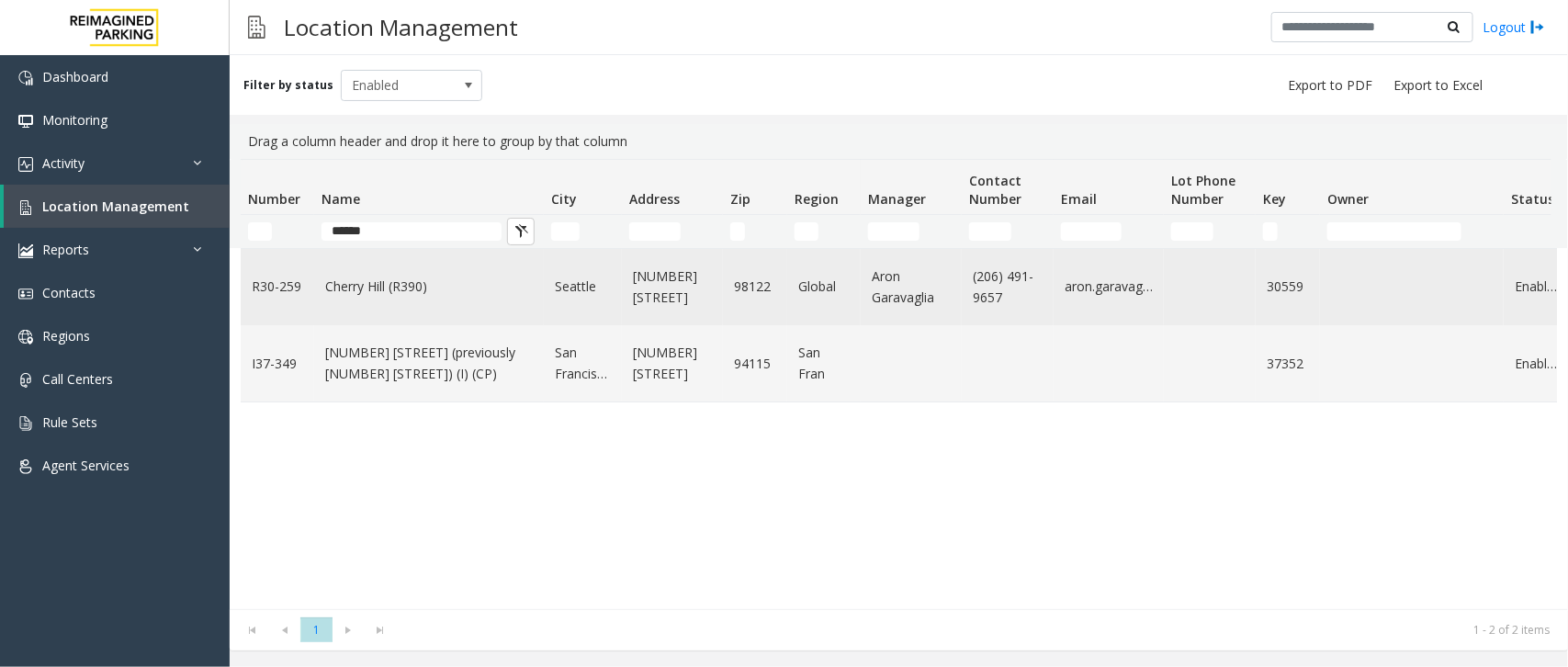 click on "Cherry Hill (R390)" 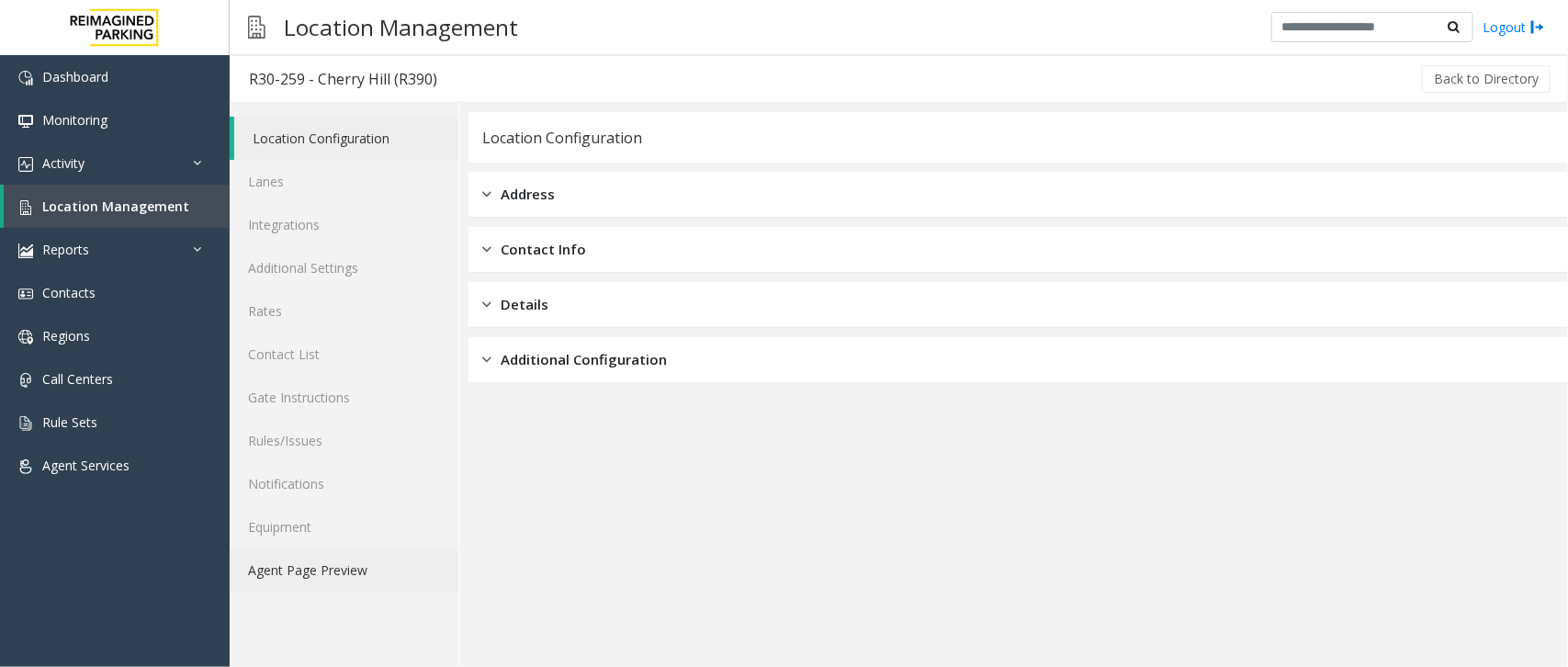 click on "Agent Page Preview" 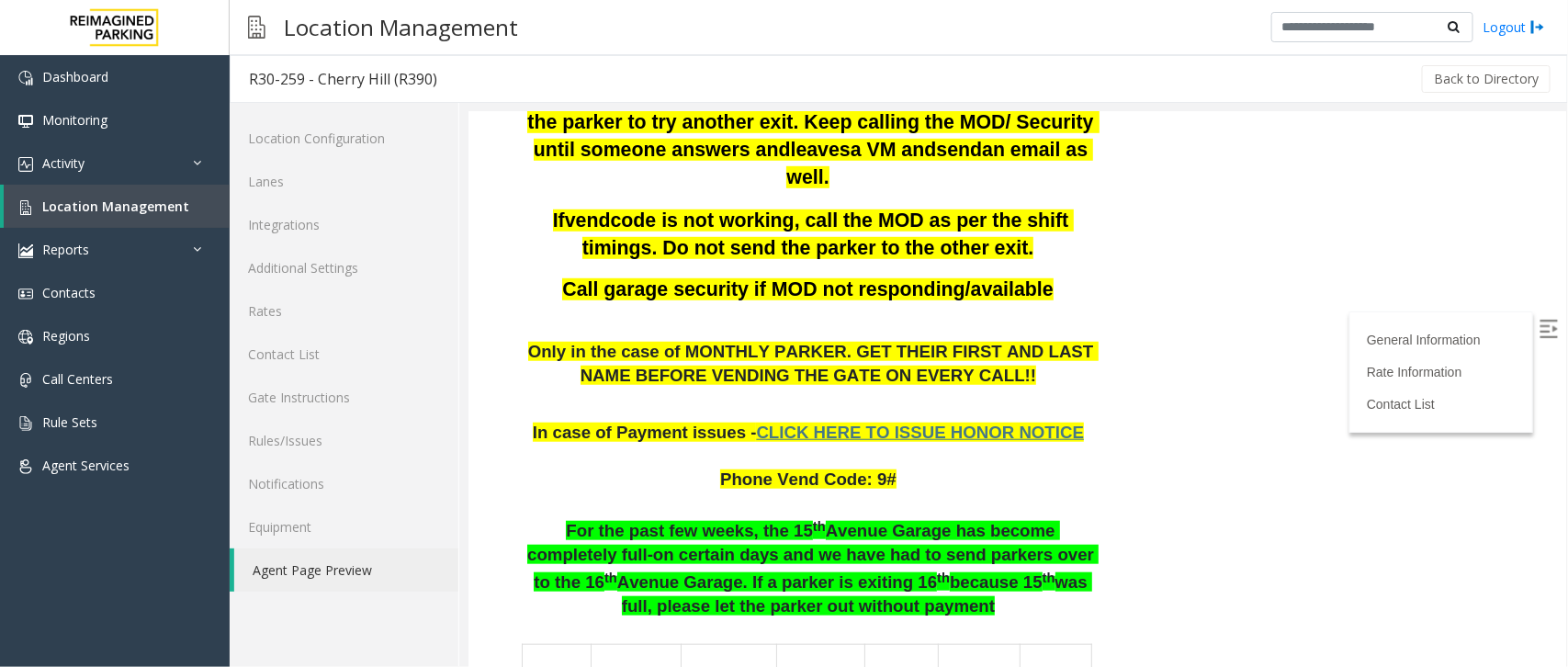 scroll, scrollTop: 574, scrollLeft: 0, axis: vertical 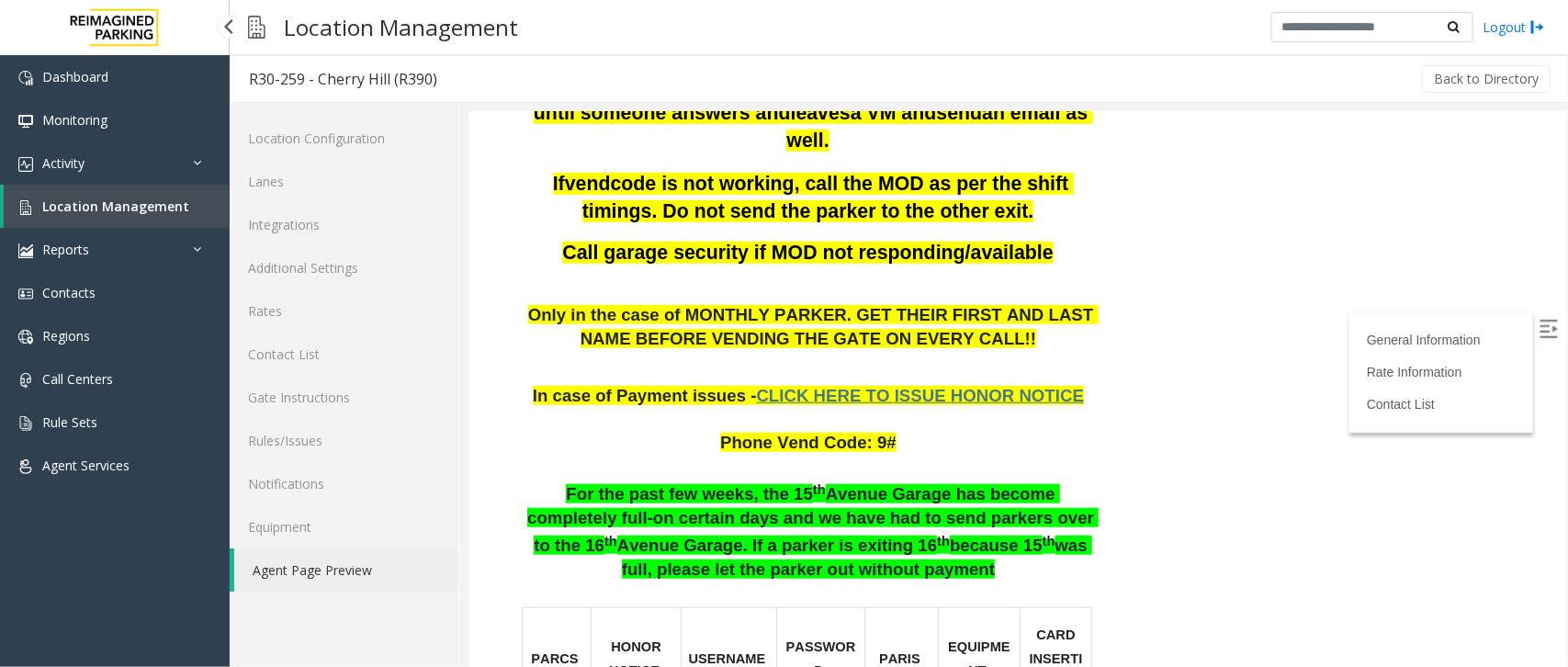 click on "Location Management" at bounding box center (116, 206) 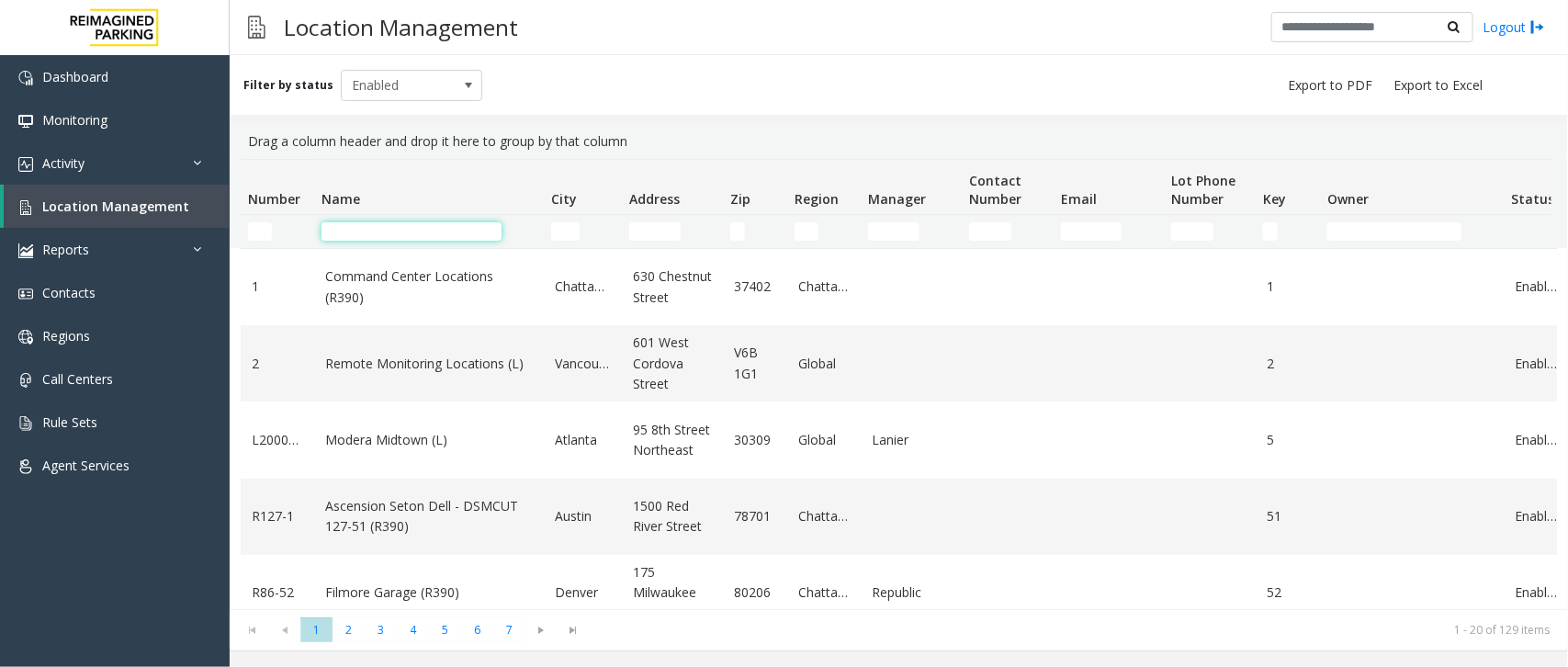 click 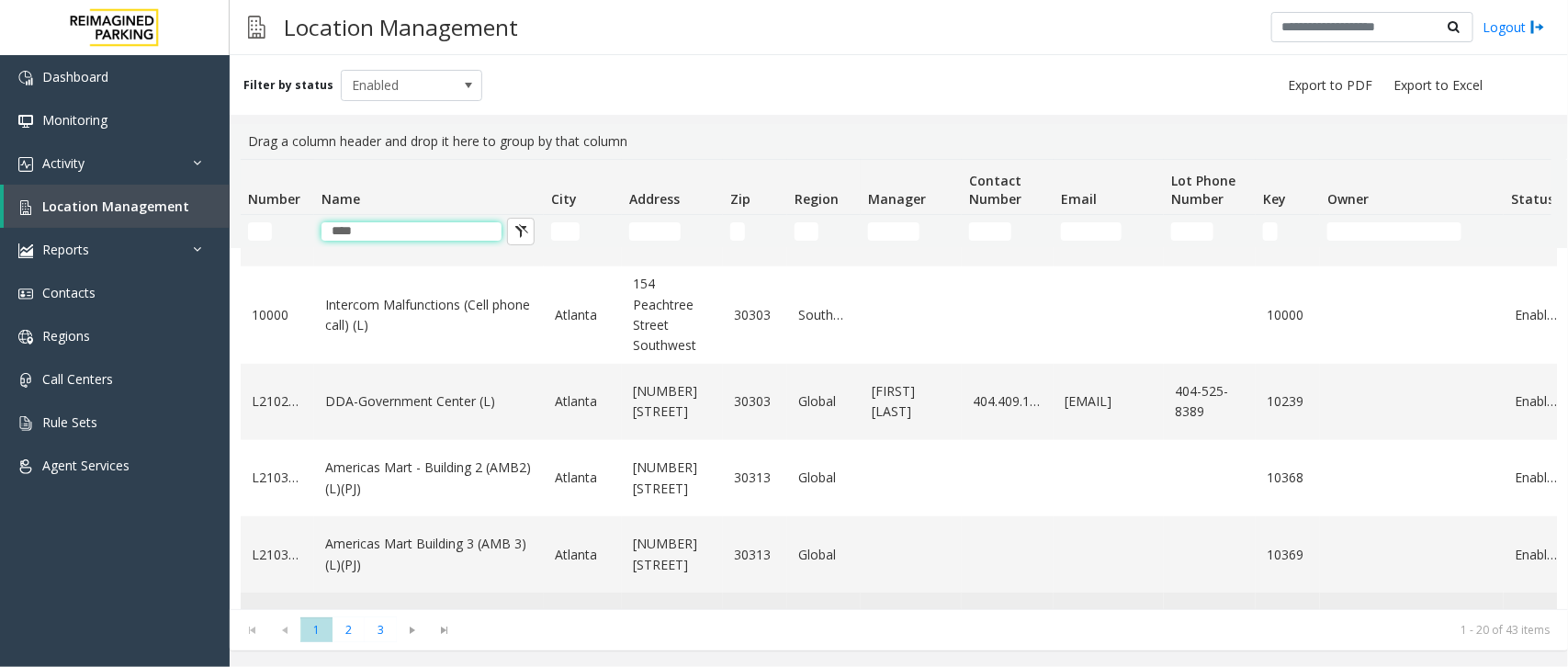 scroll, scrollTop: 919, scrollLeft: 0, axis: vertical 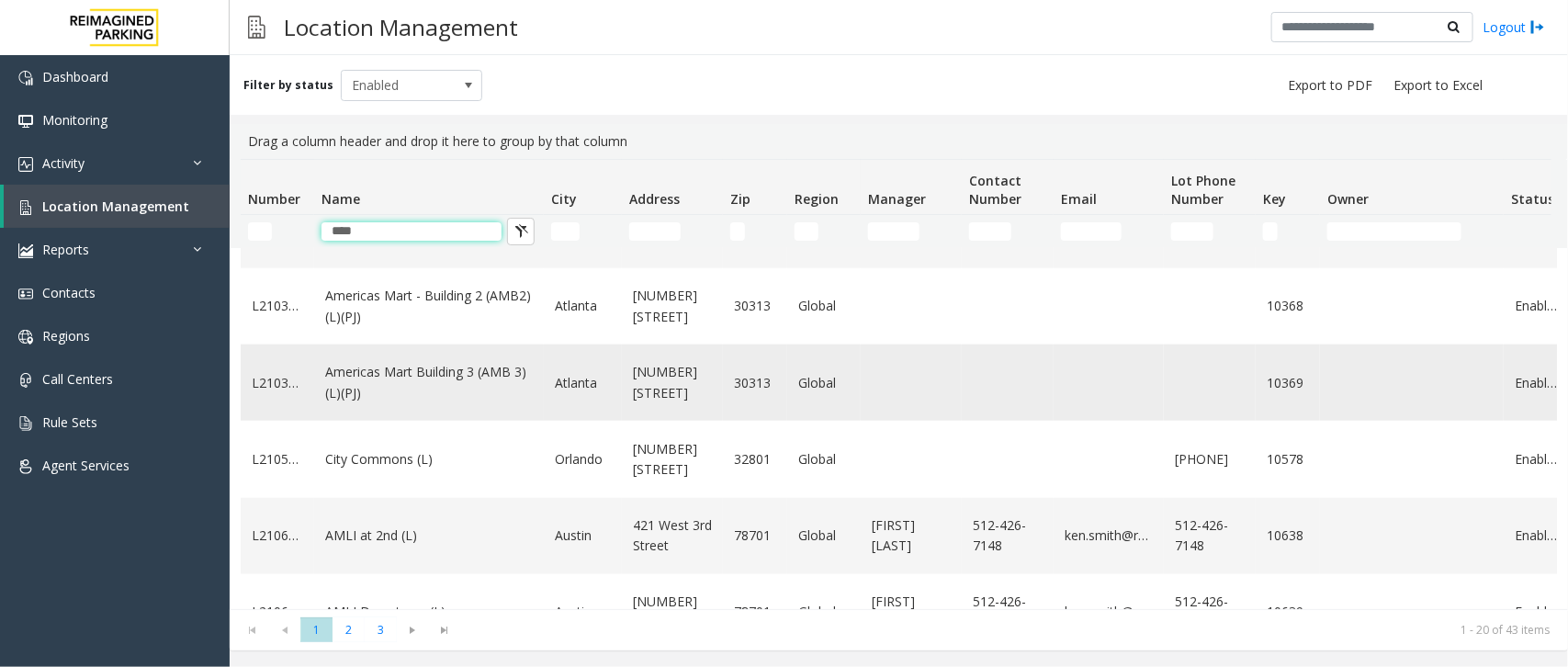 type on "****" 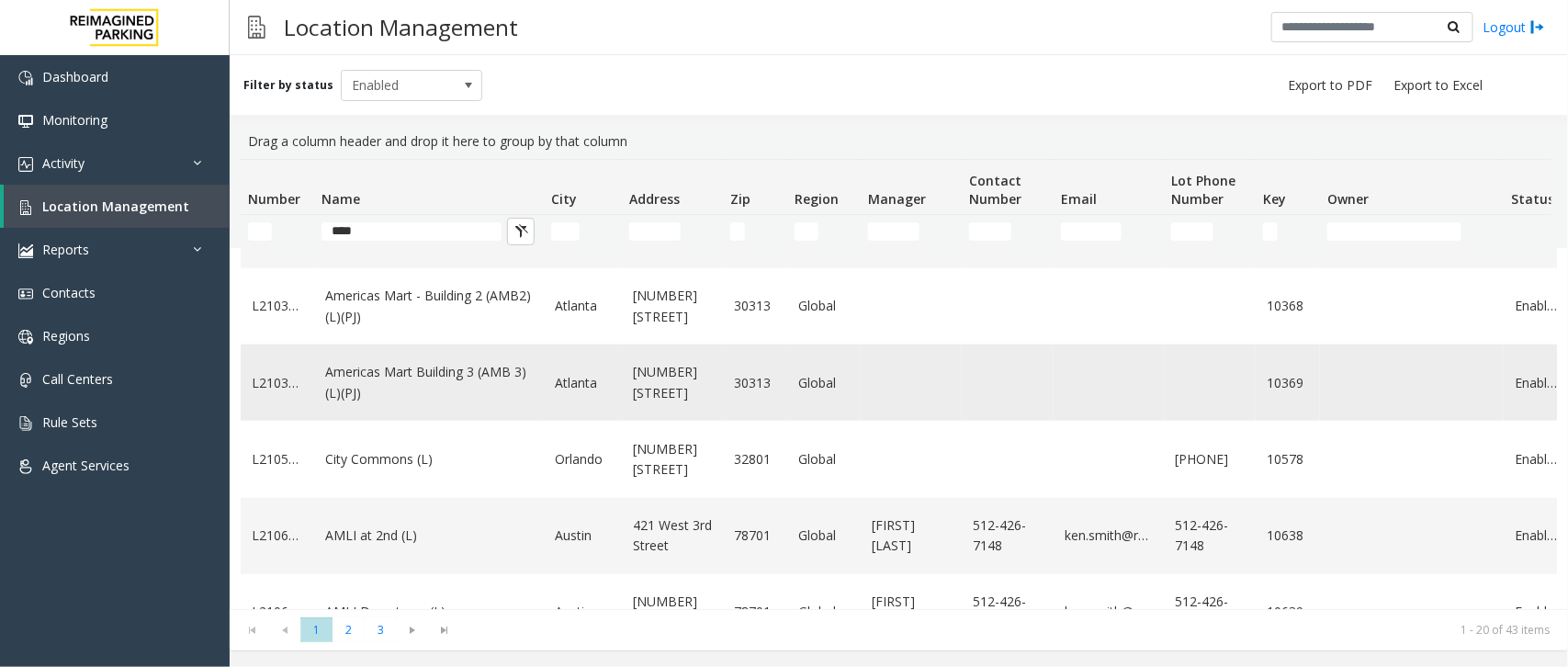 click on "Americas Mart Building  3 (AMB 3) (L)(PJ)" 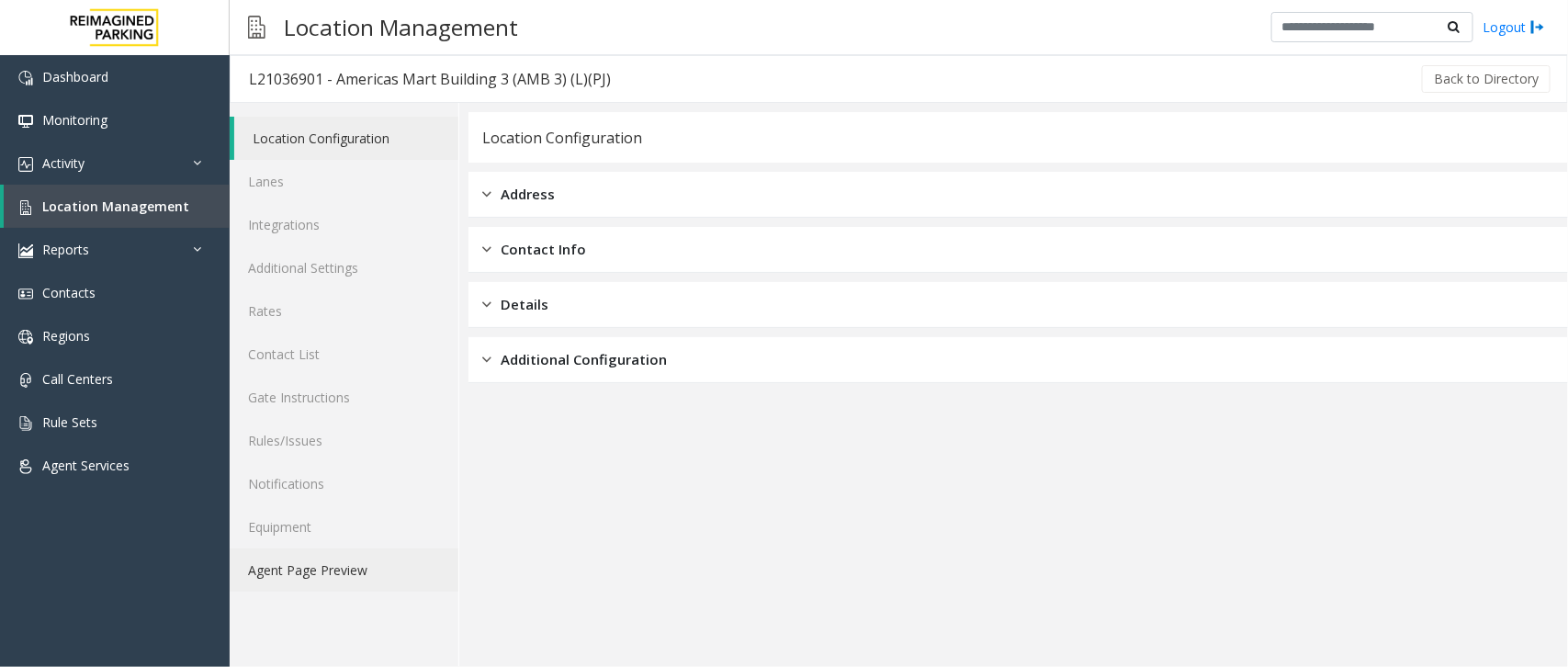 click on "Agent Page Preview" 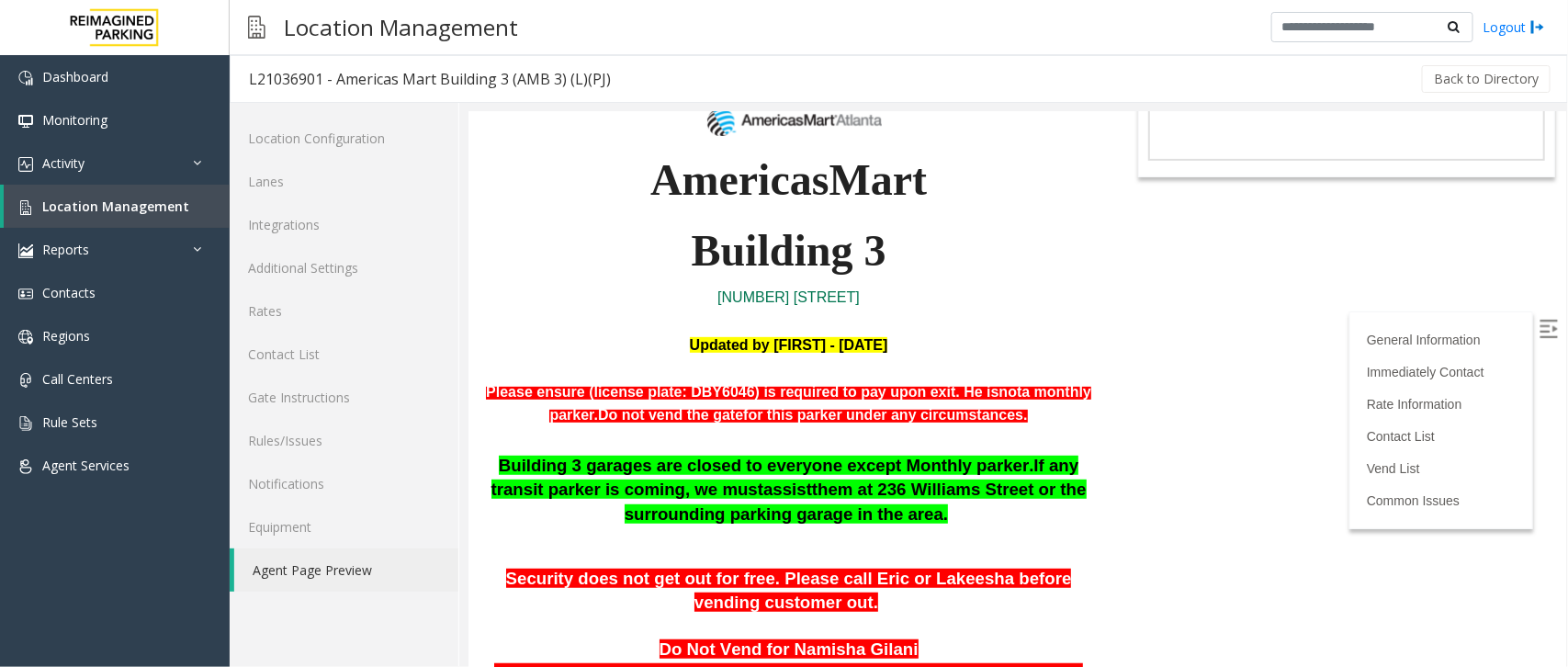 scroll, scrollTop: 345, scrollLeft: 0, axis: vertical 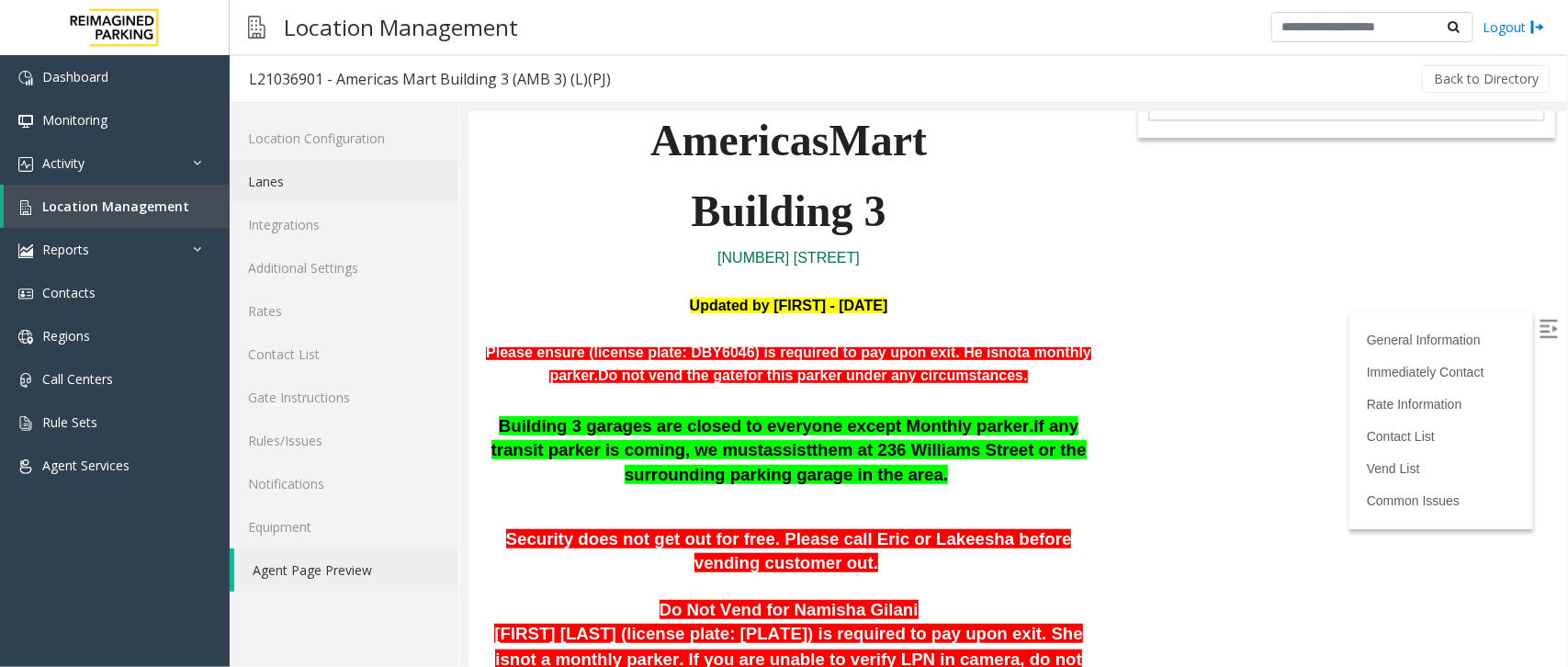 click on "Lanes" 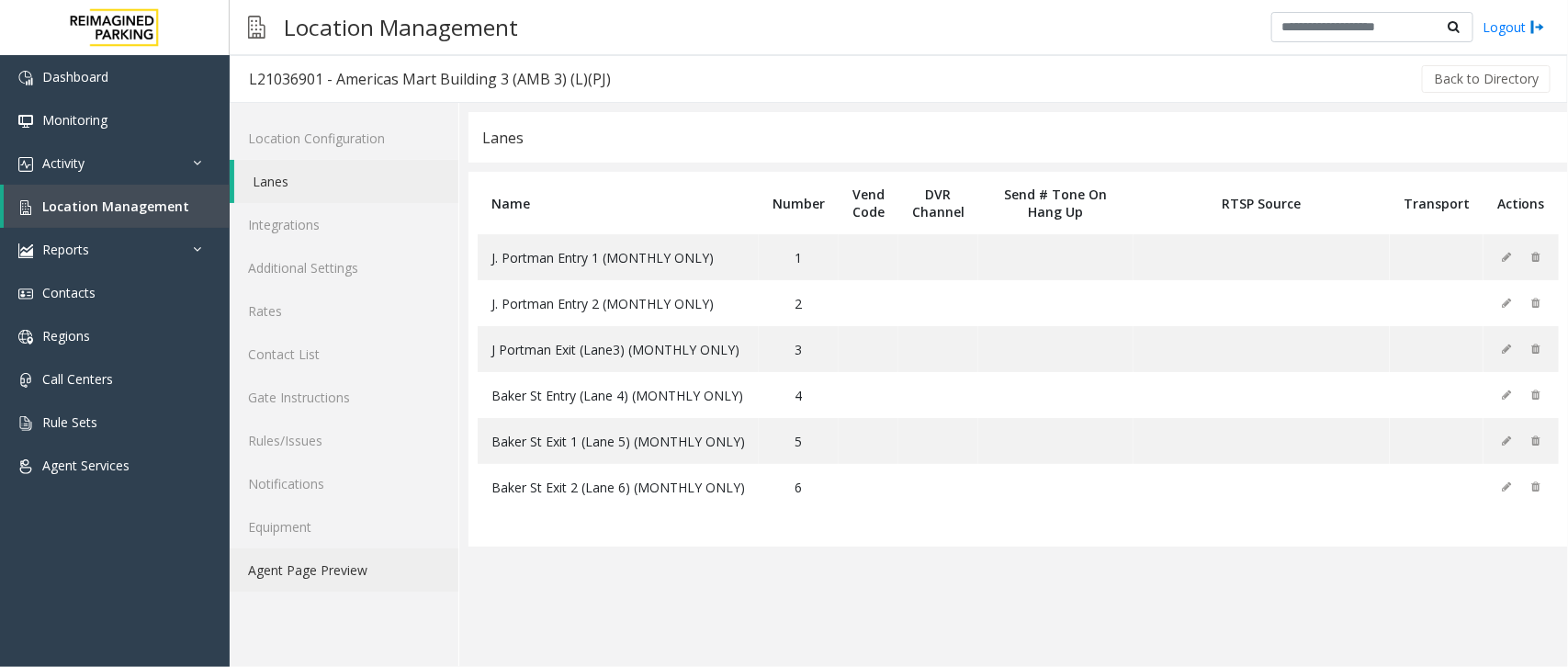 click on "Agent Page Preview" 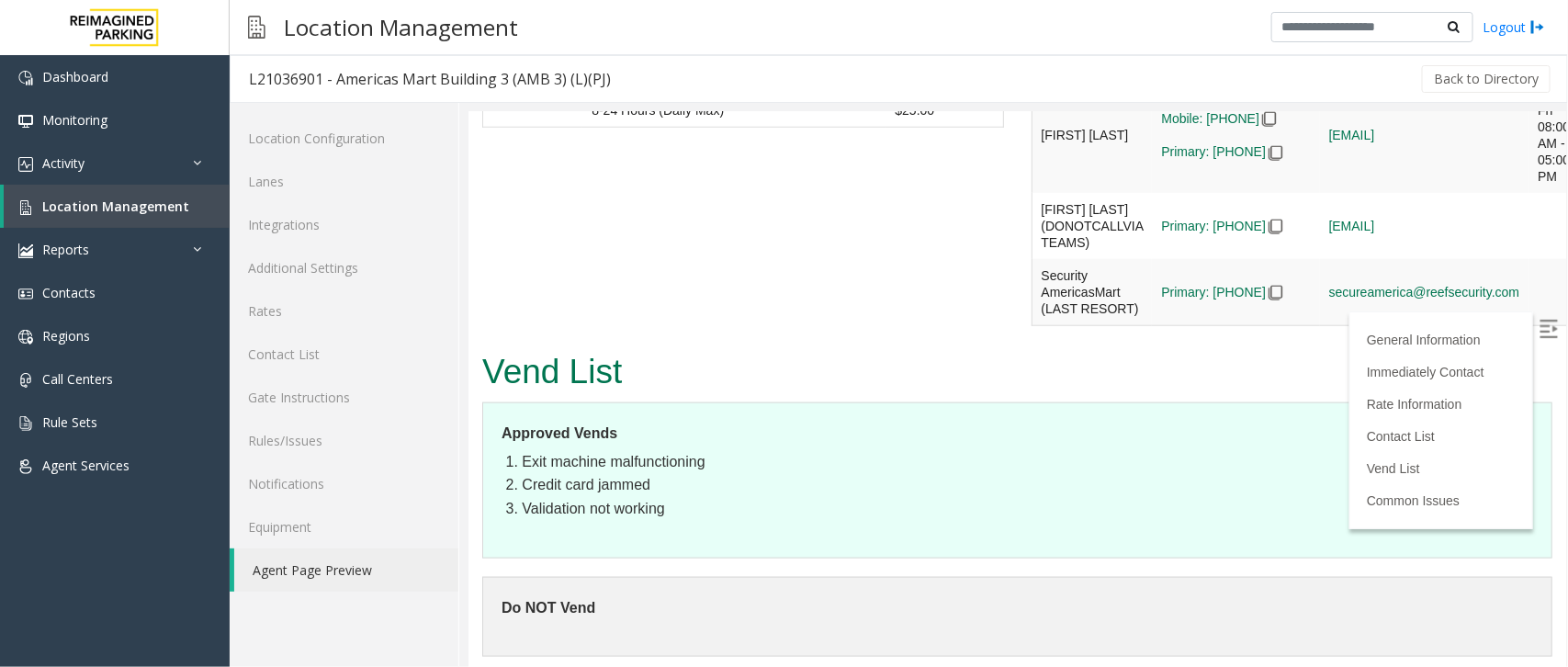 scroll, scrollTop: 3974, scrollLeft: 0, axis: vertical 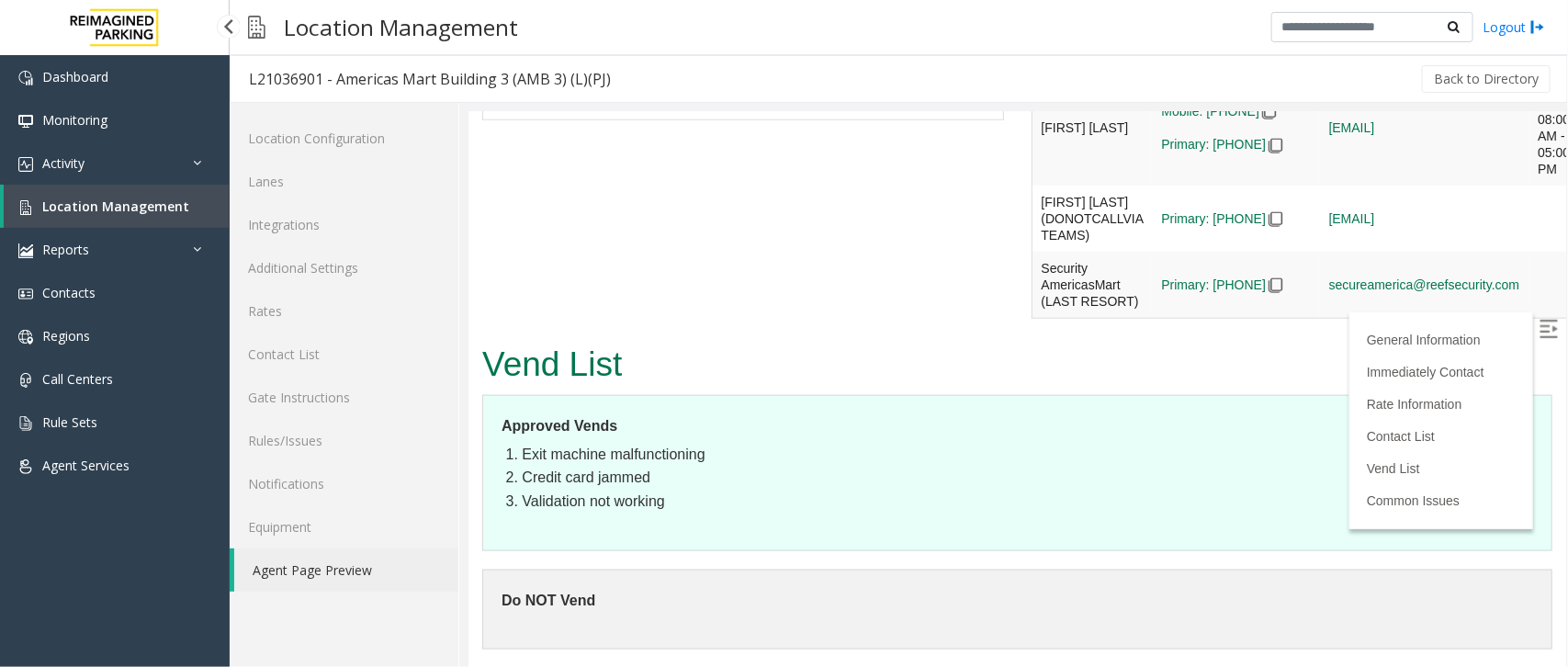 click on "Location Management" at bounding box center (117, 206) 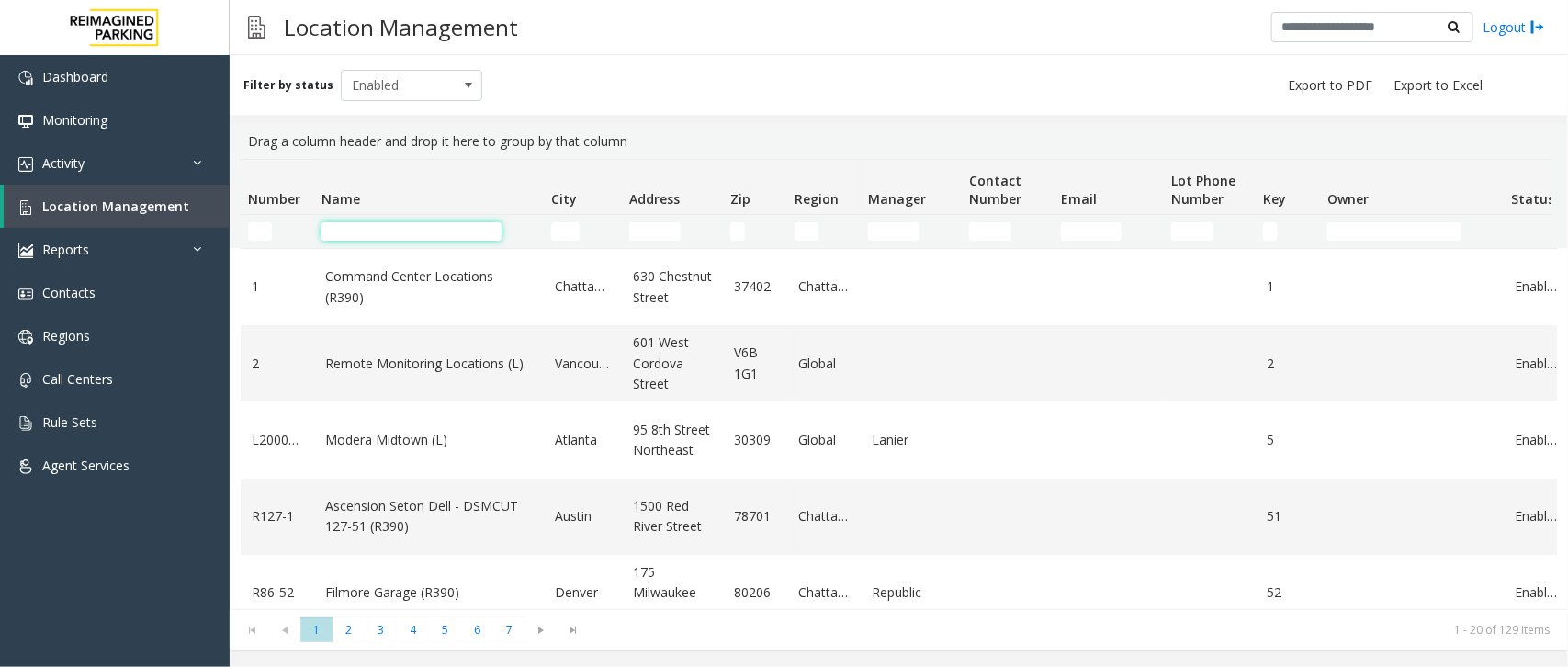 click 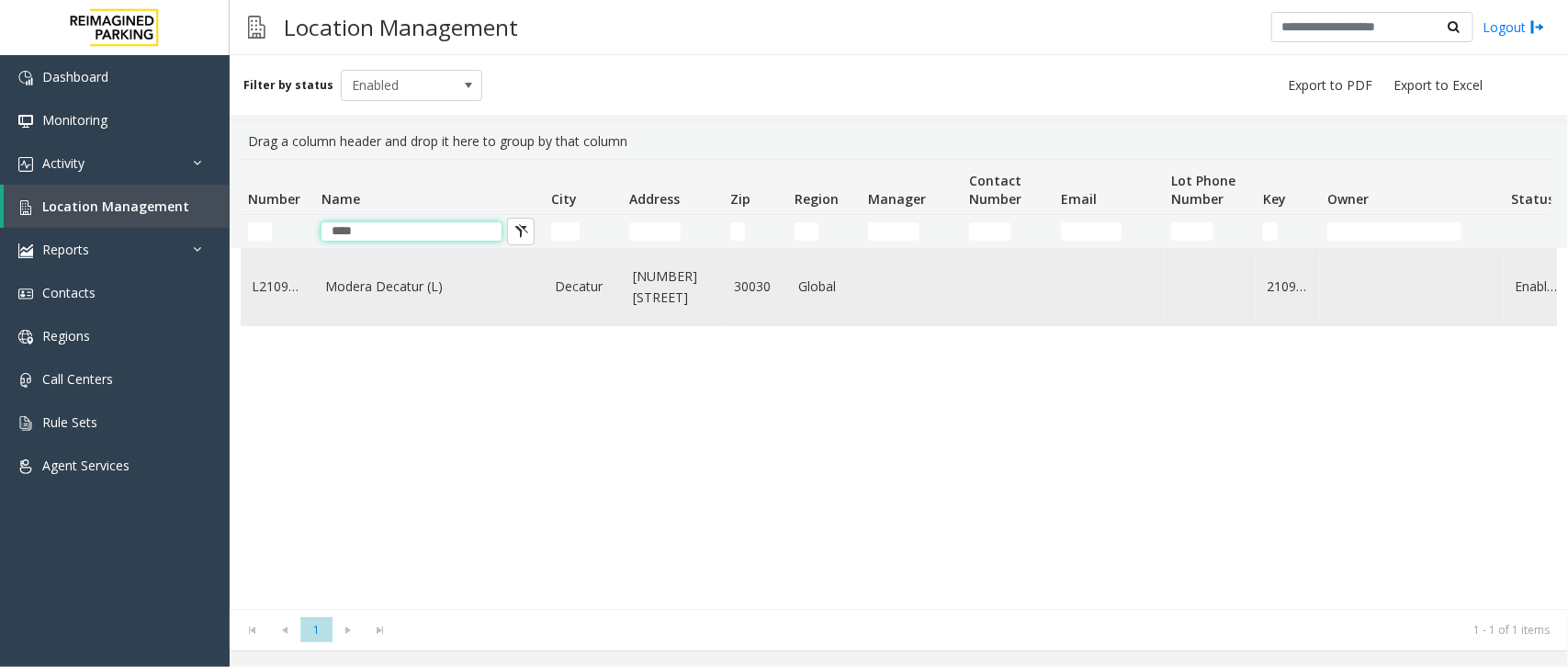 type on "****" 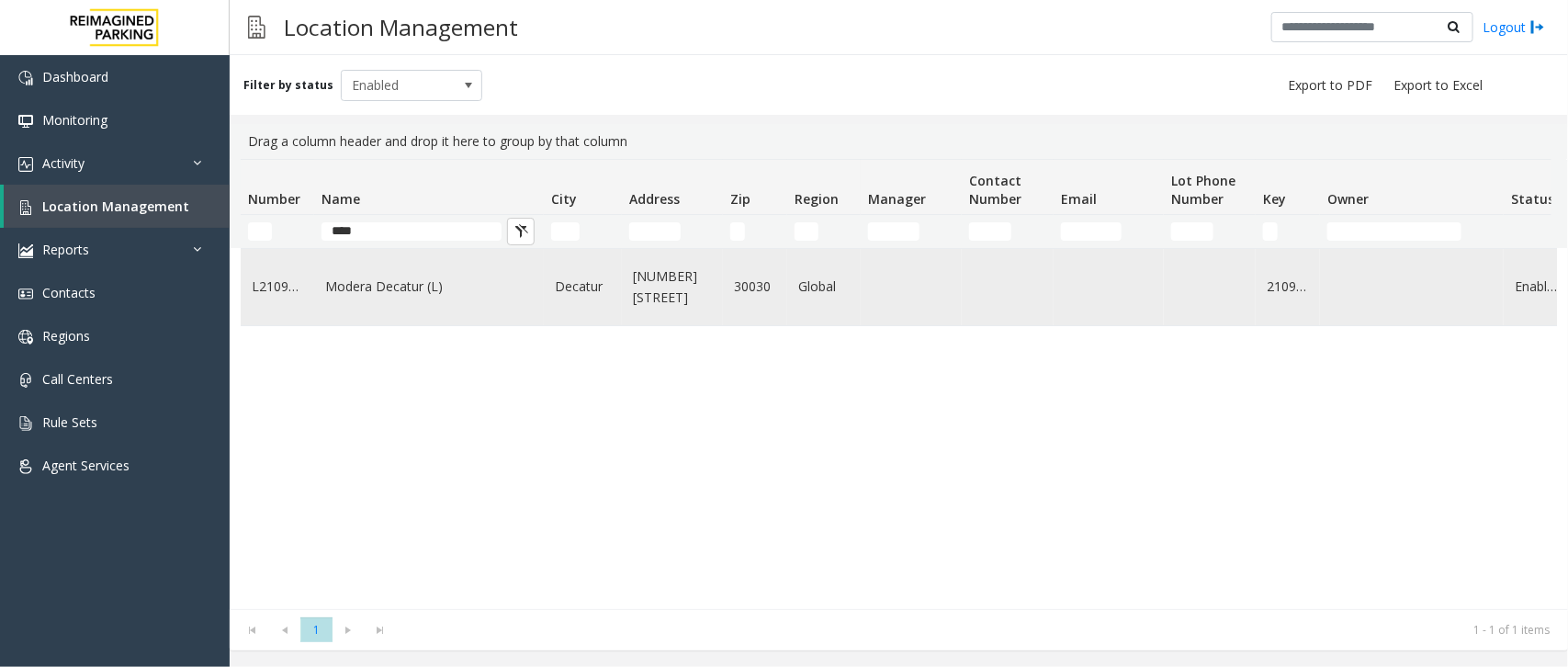 click on "Modera Decatur (L)" 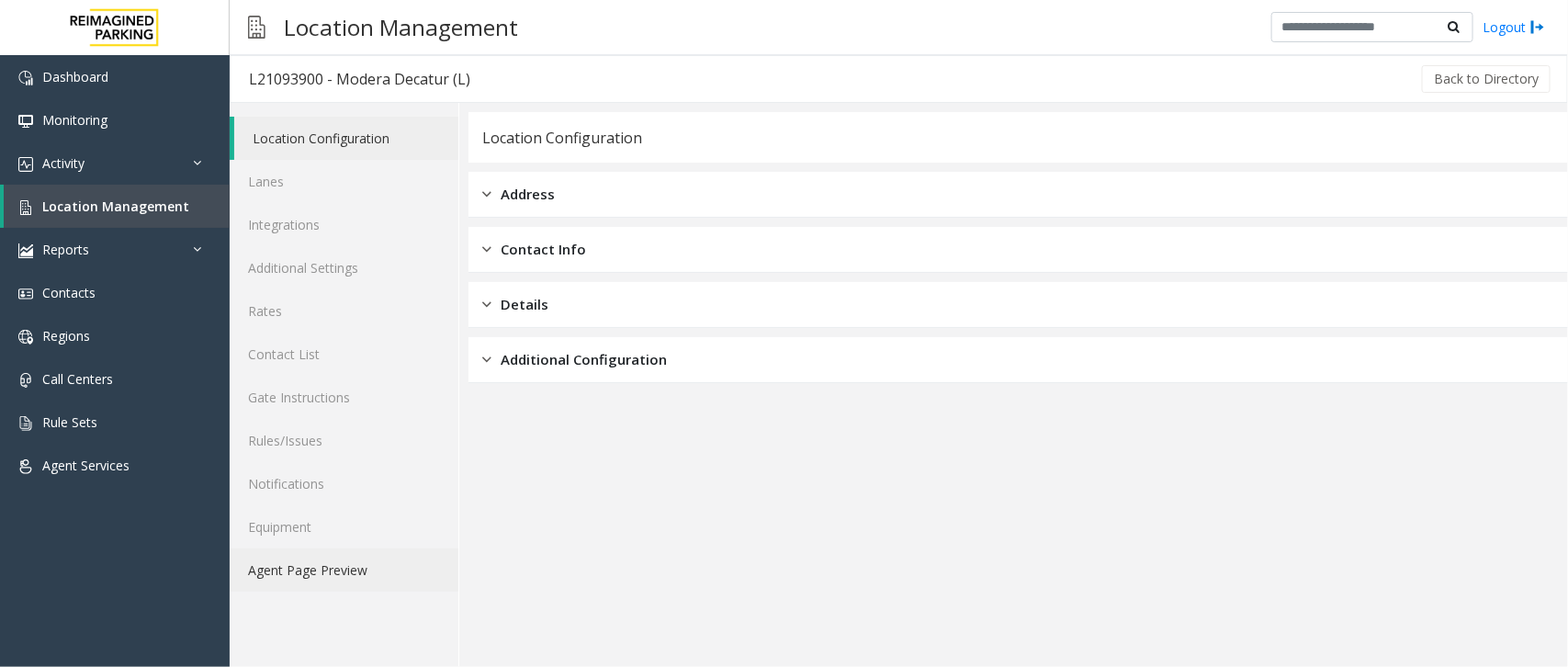 click on "Agent Page Preview" 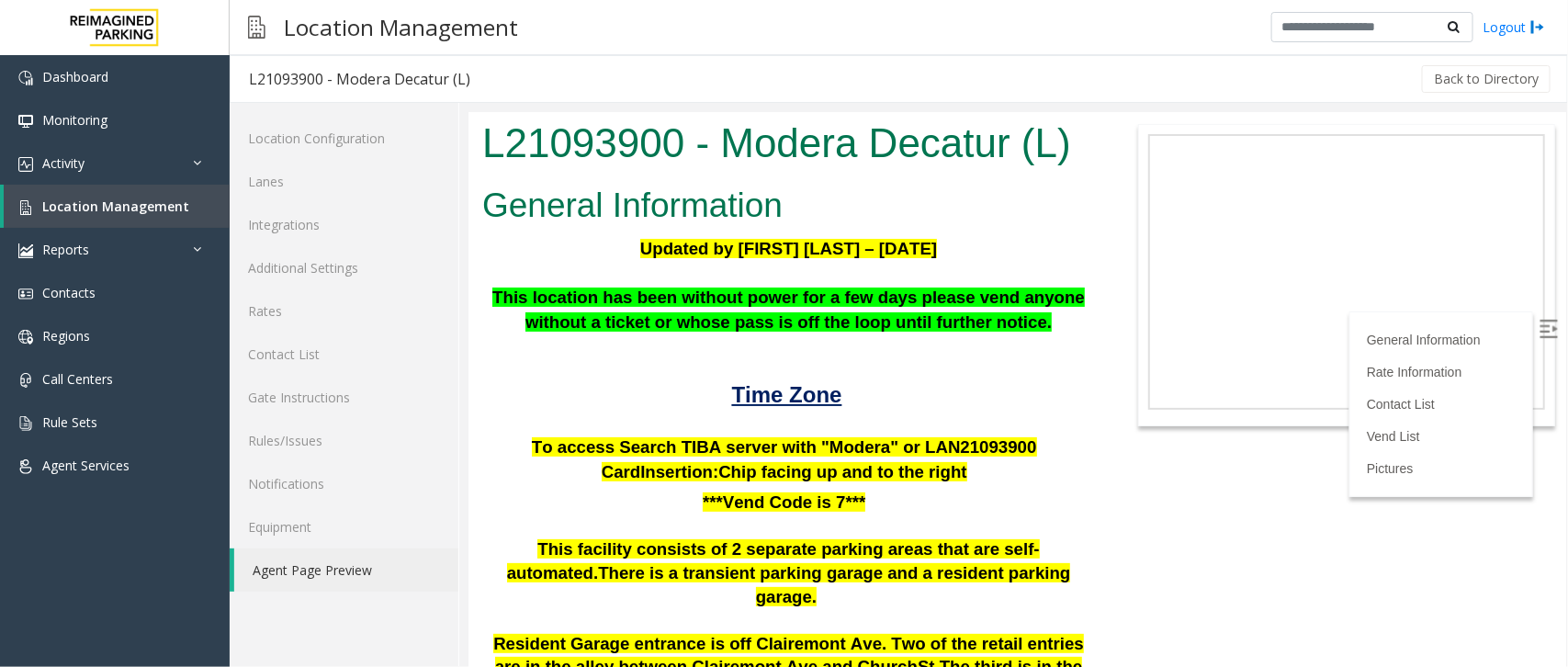 scroll, scrollTop: 0, scrollLeft: 0, axis: both 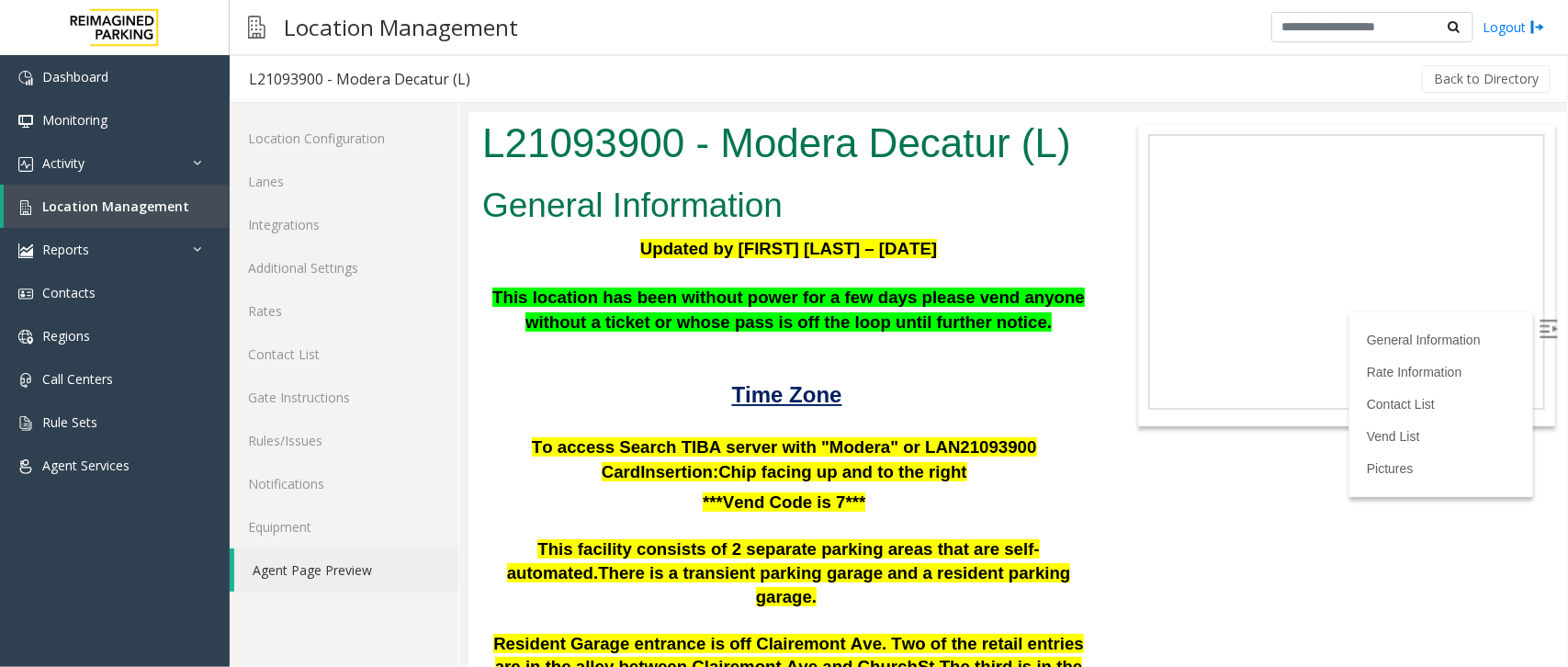 click on "***Vend Code is 7***" at bounding box center [787, 503] 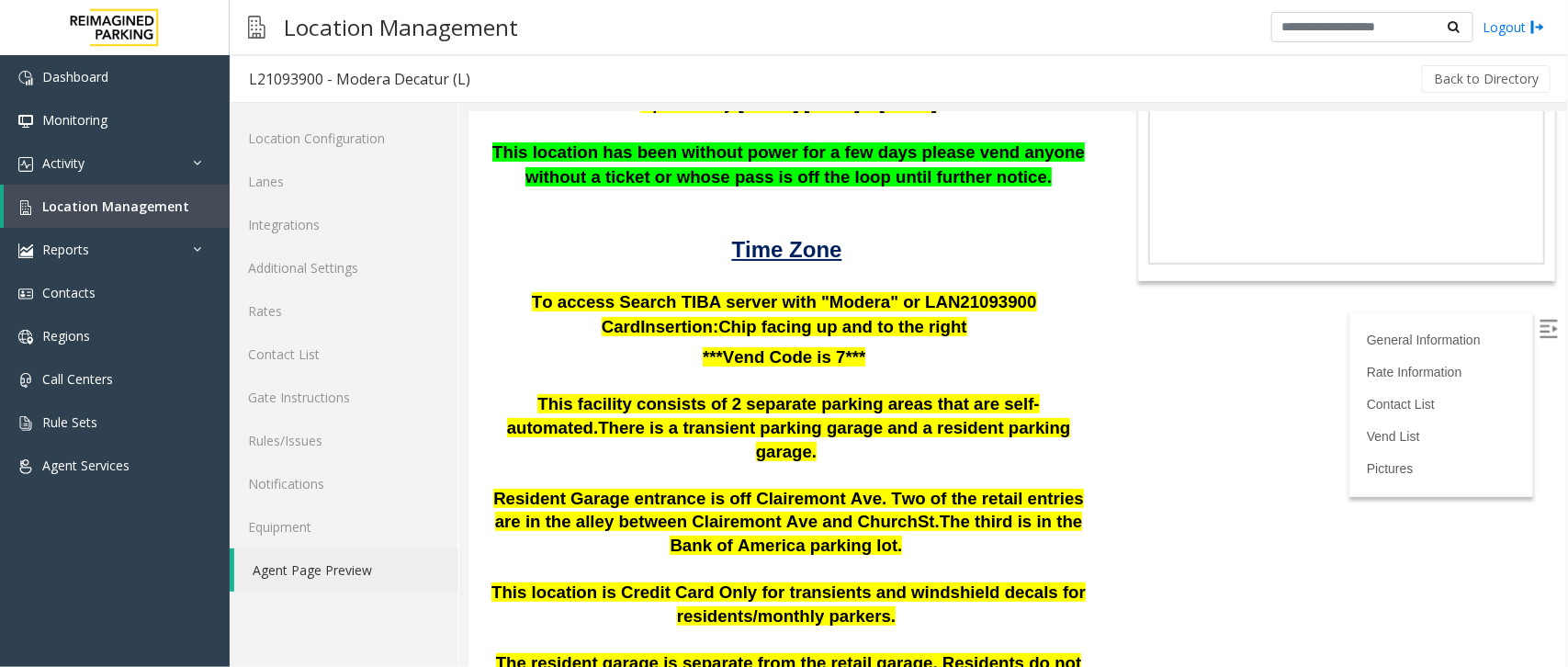 scroll, scrollTop: 115, scrollLeft: 0, axis: vertical 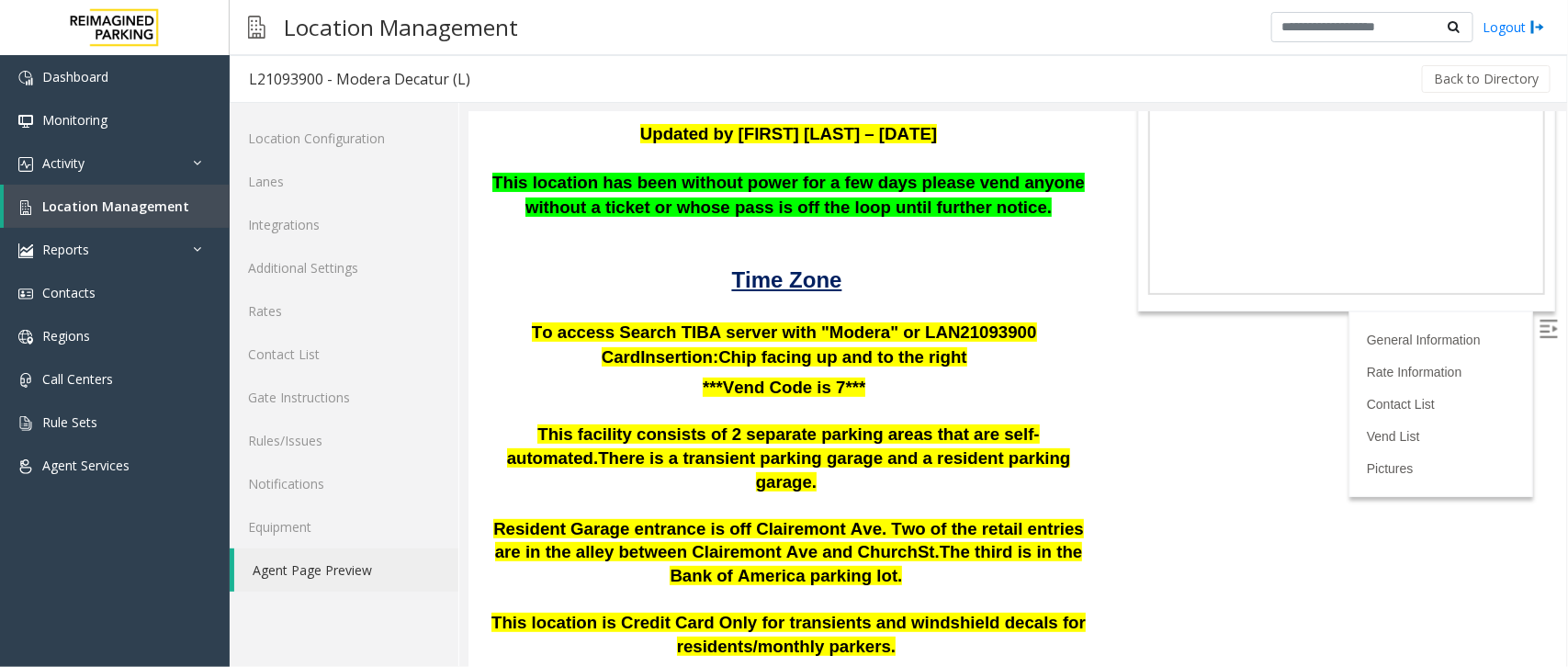 click on "To access Search TIBA server with "Modera" or LAN21093" at bounding box center [769, 331] 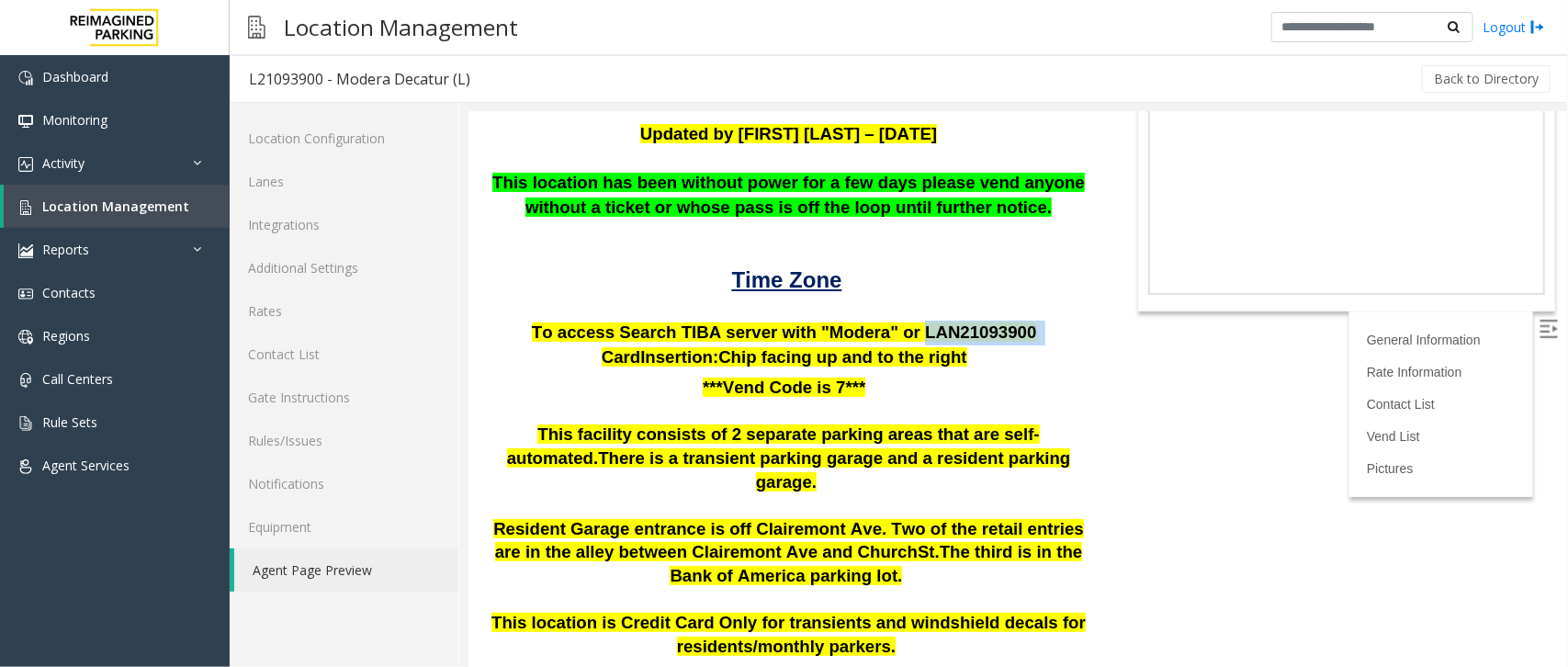 click on "To access Search TIBA server with "Modera" or LAN21093" at bounding box center [769, 331] 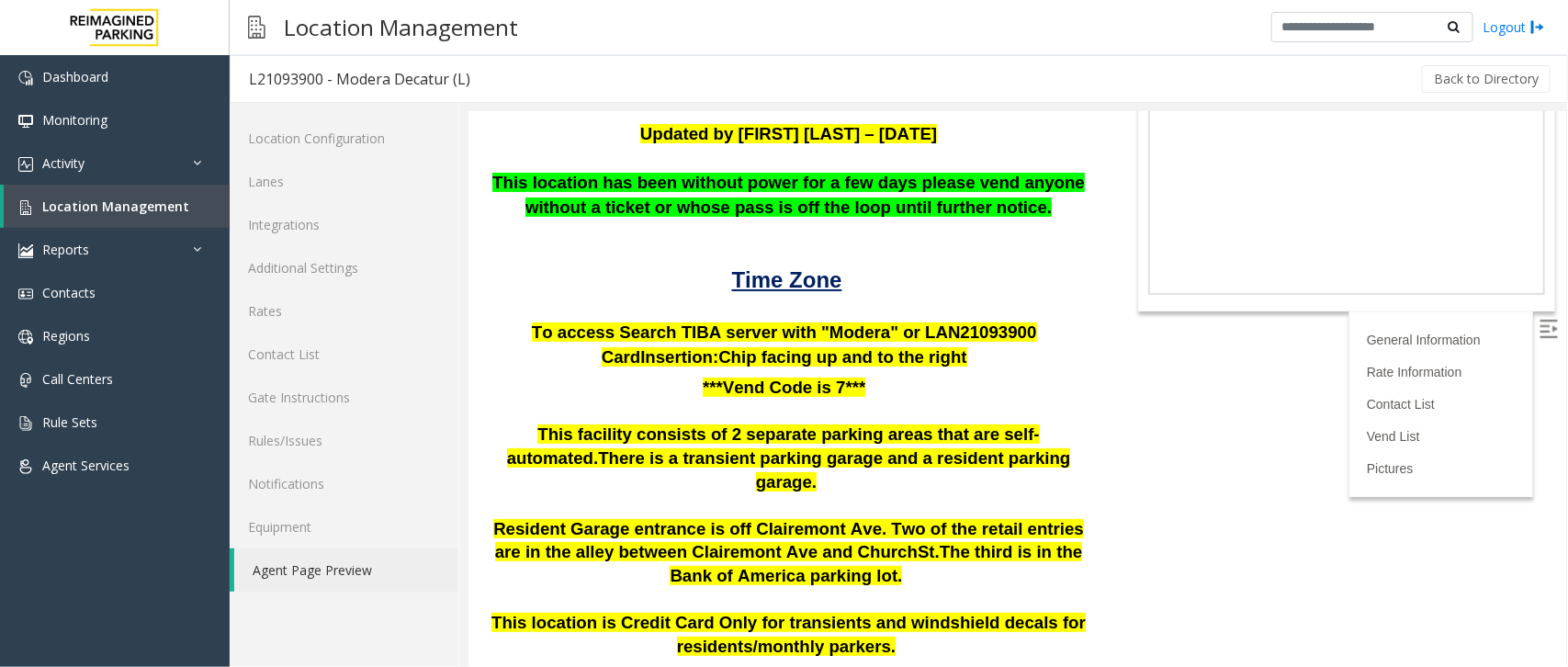 click at bounding box center [787, 412] 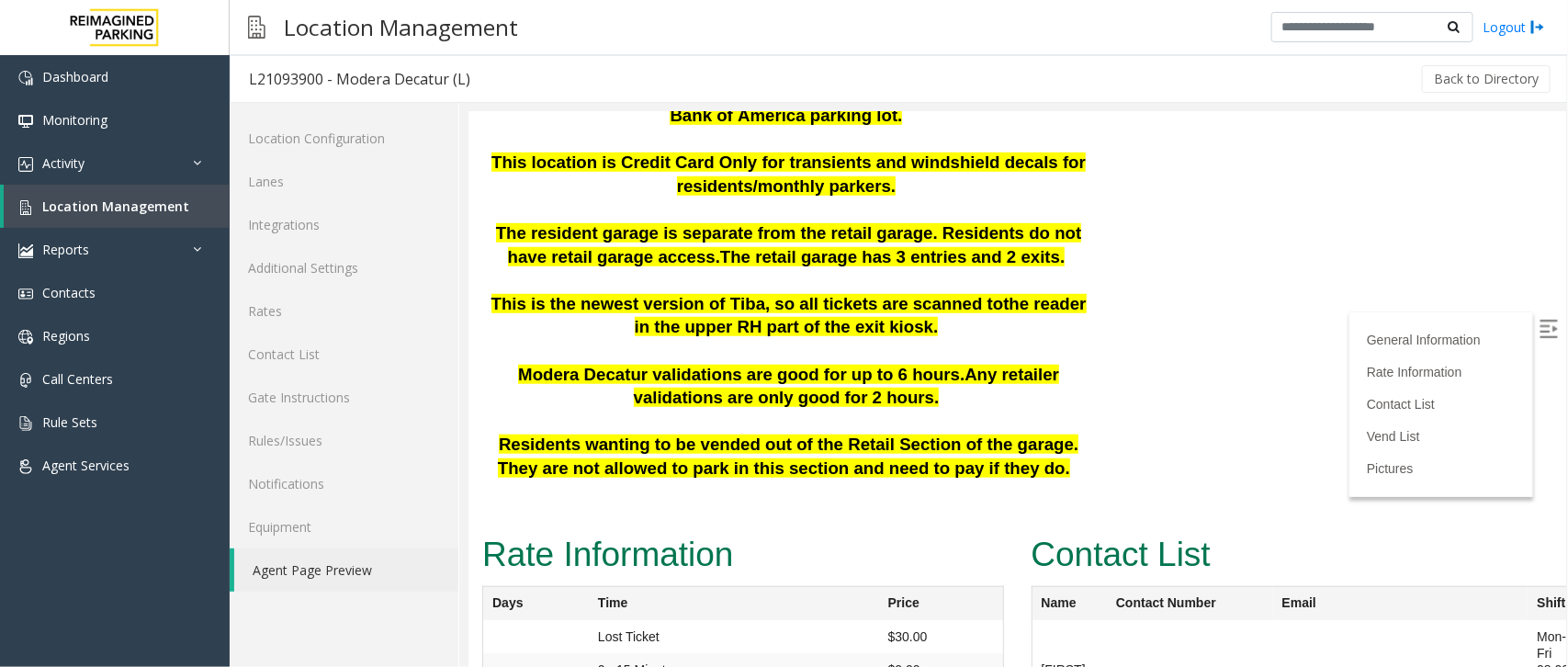 scroll, scrollTop: 574, scrollLeft: 0, axis: vertical 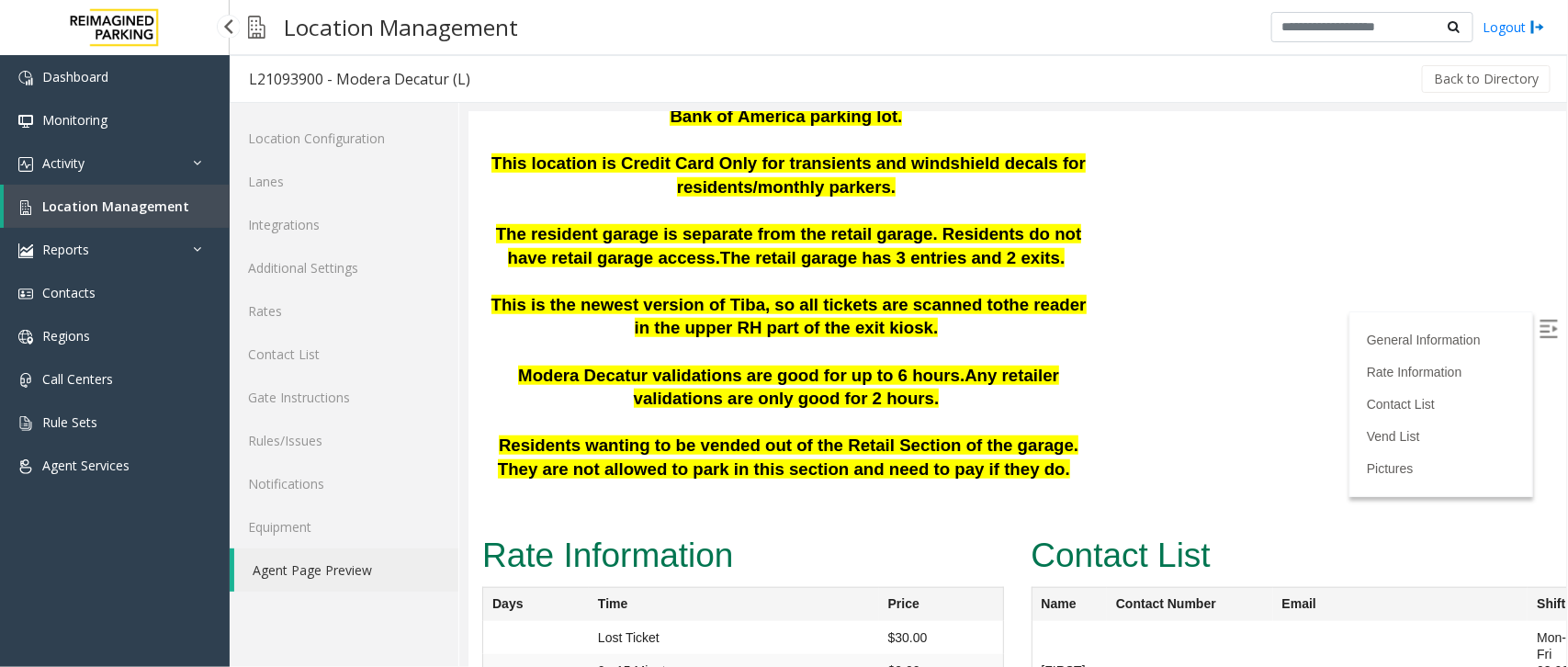 click on "Location Management" at bounding box center [117, 206] 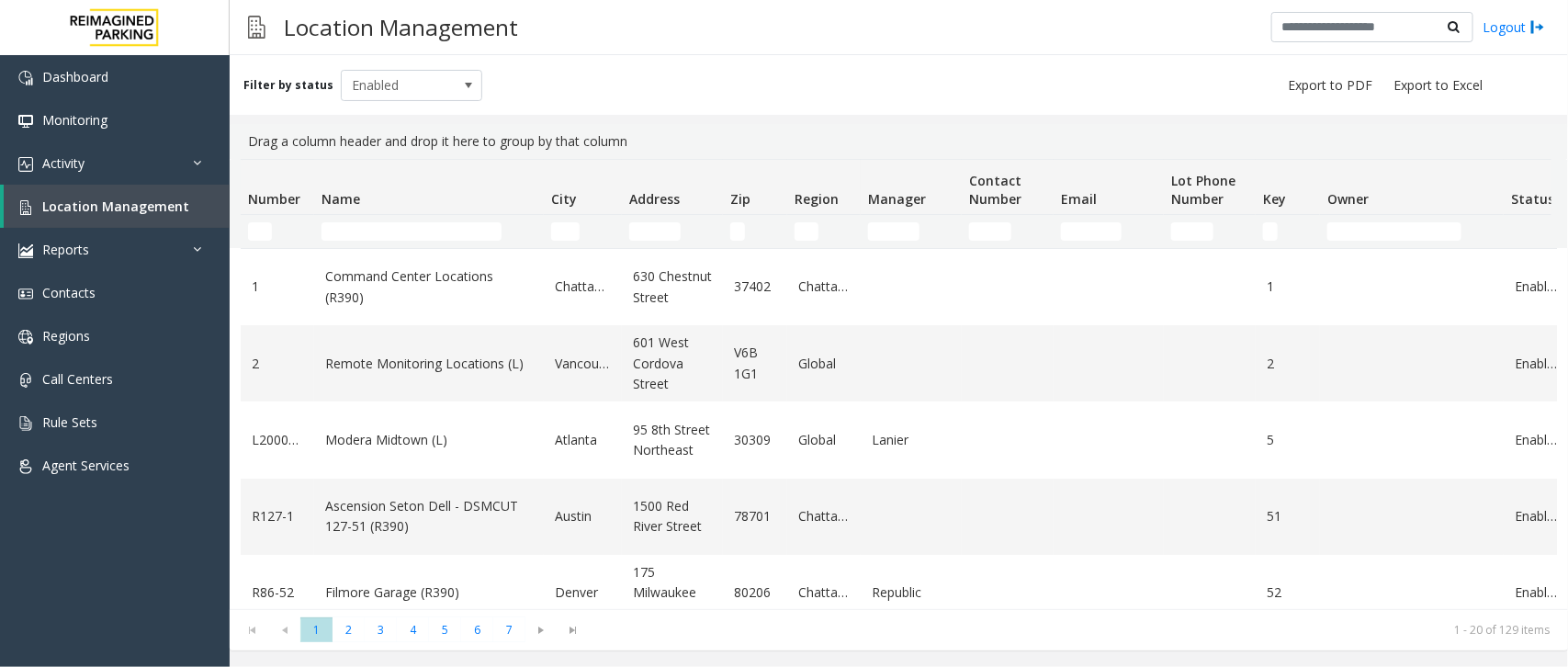 click 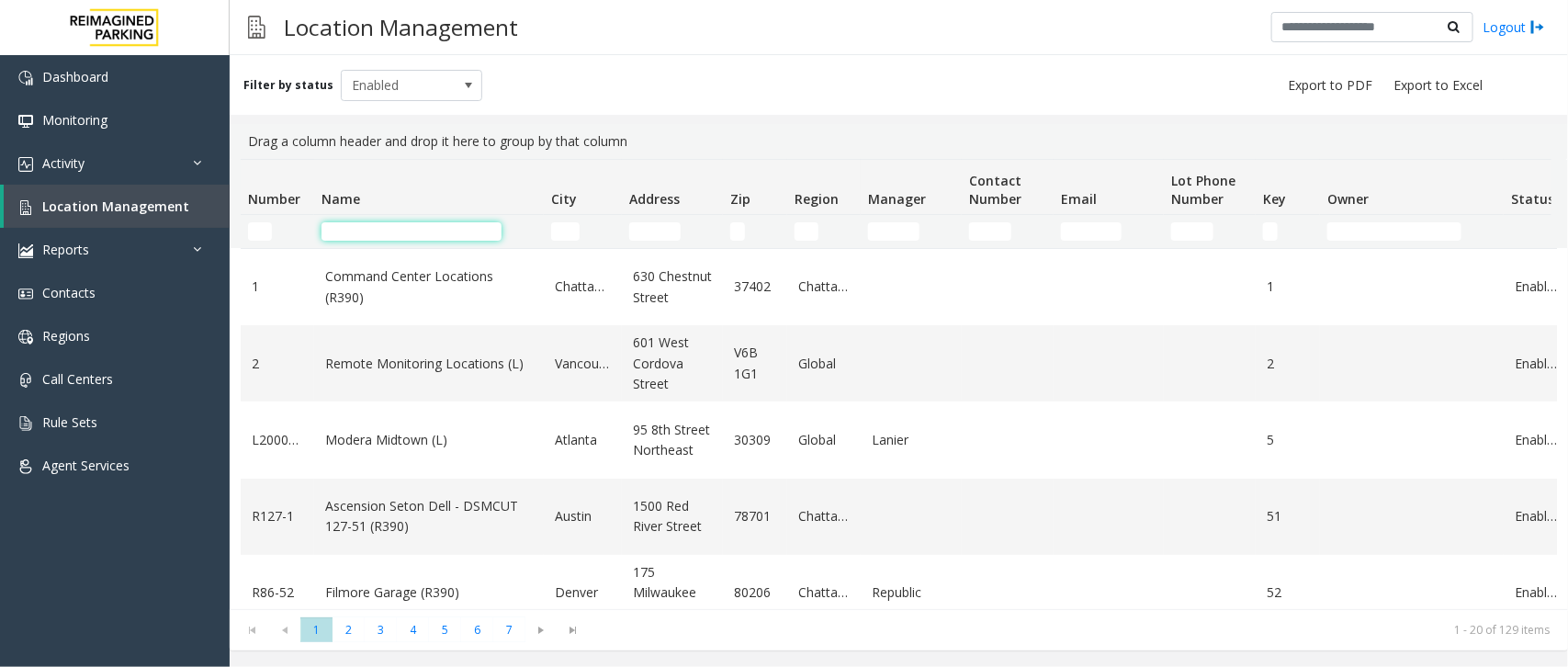 click 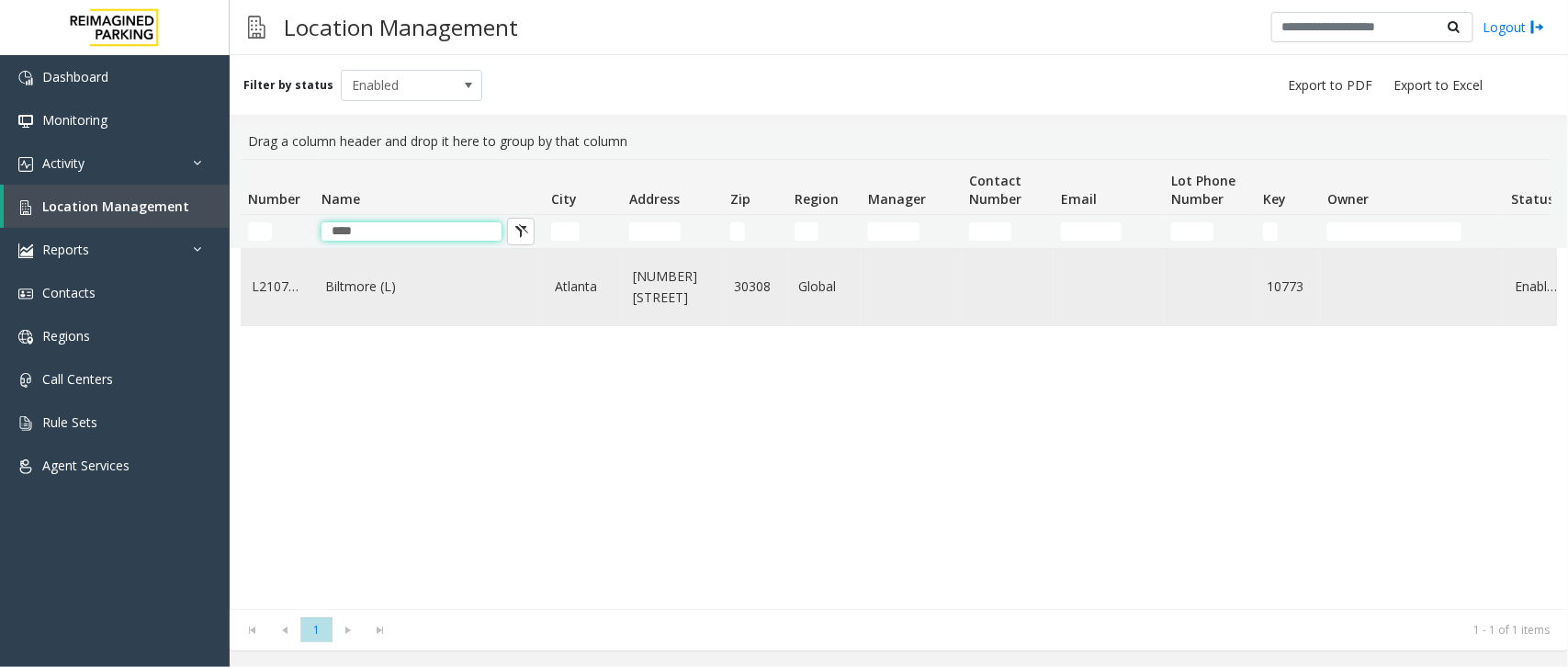 type on "****" 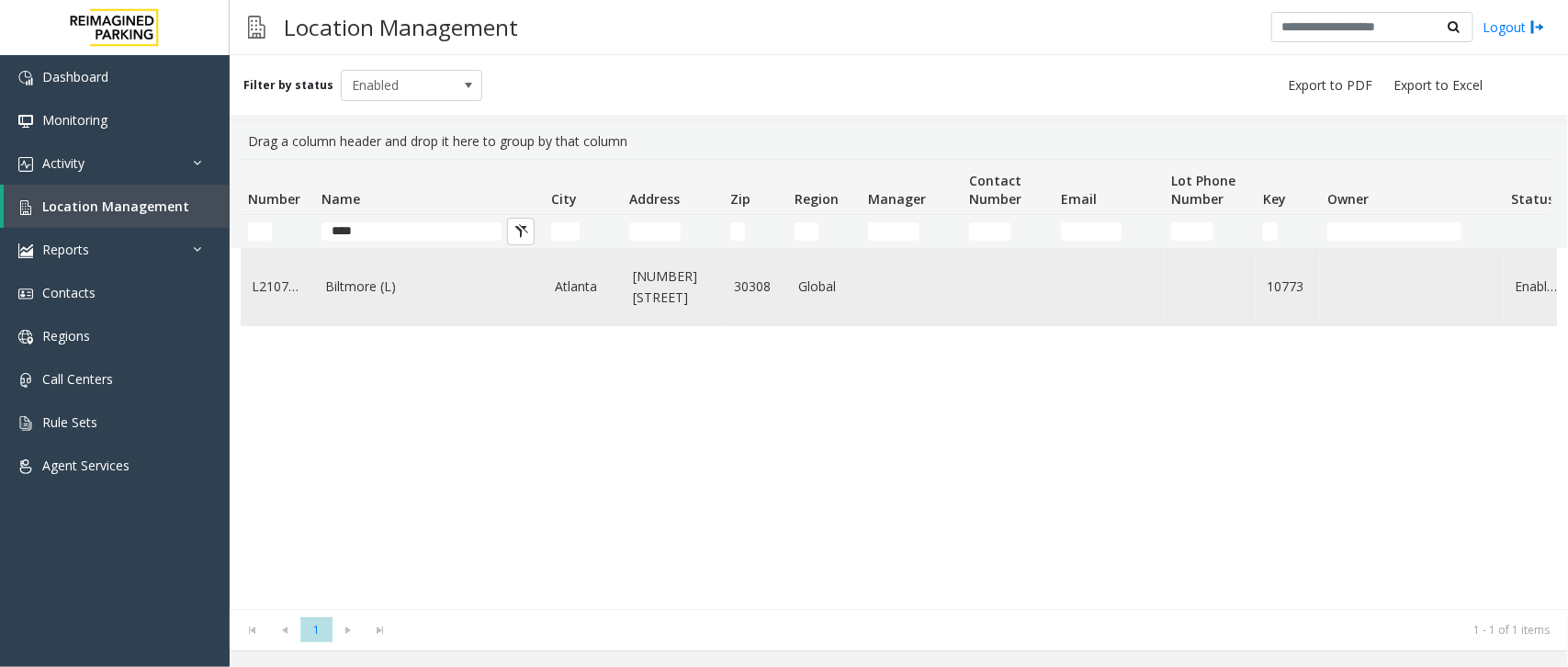 click on "Biltmore (L)" 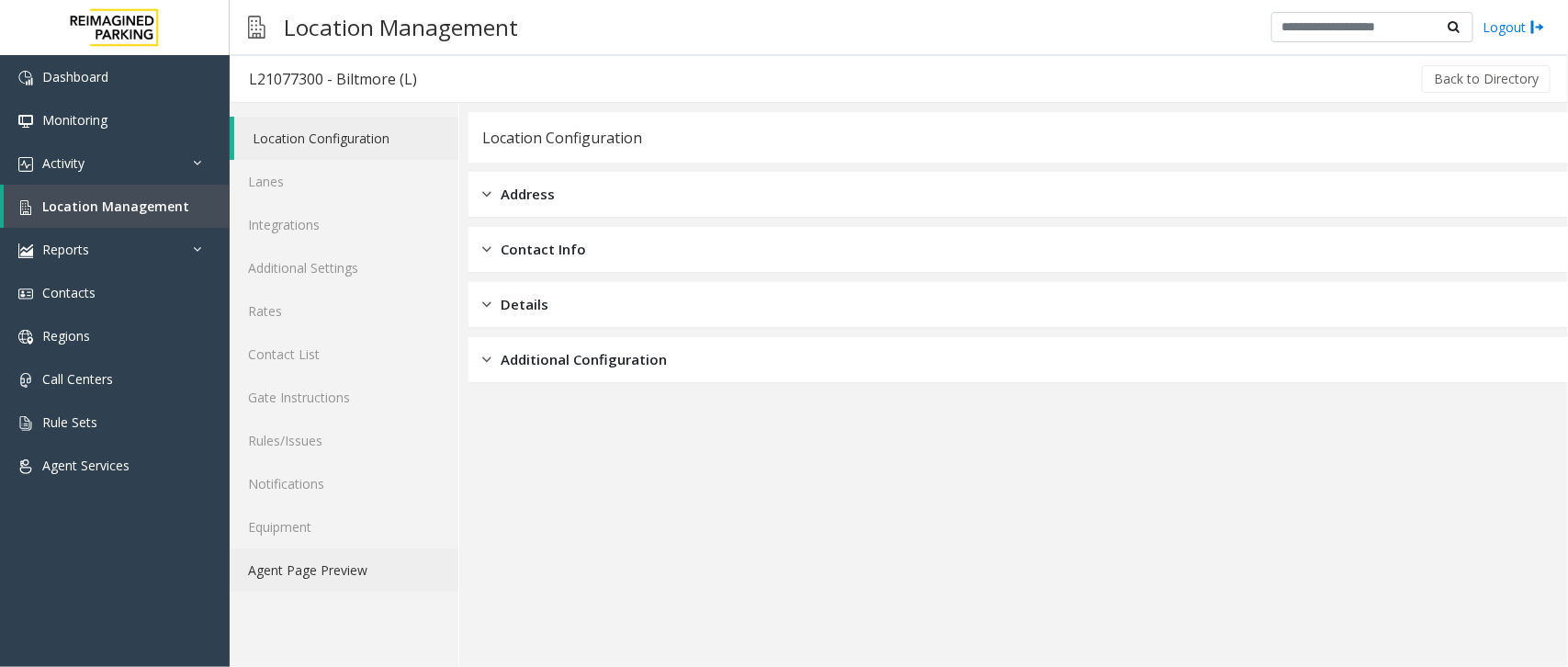 click on "Agent Page Preview" 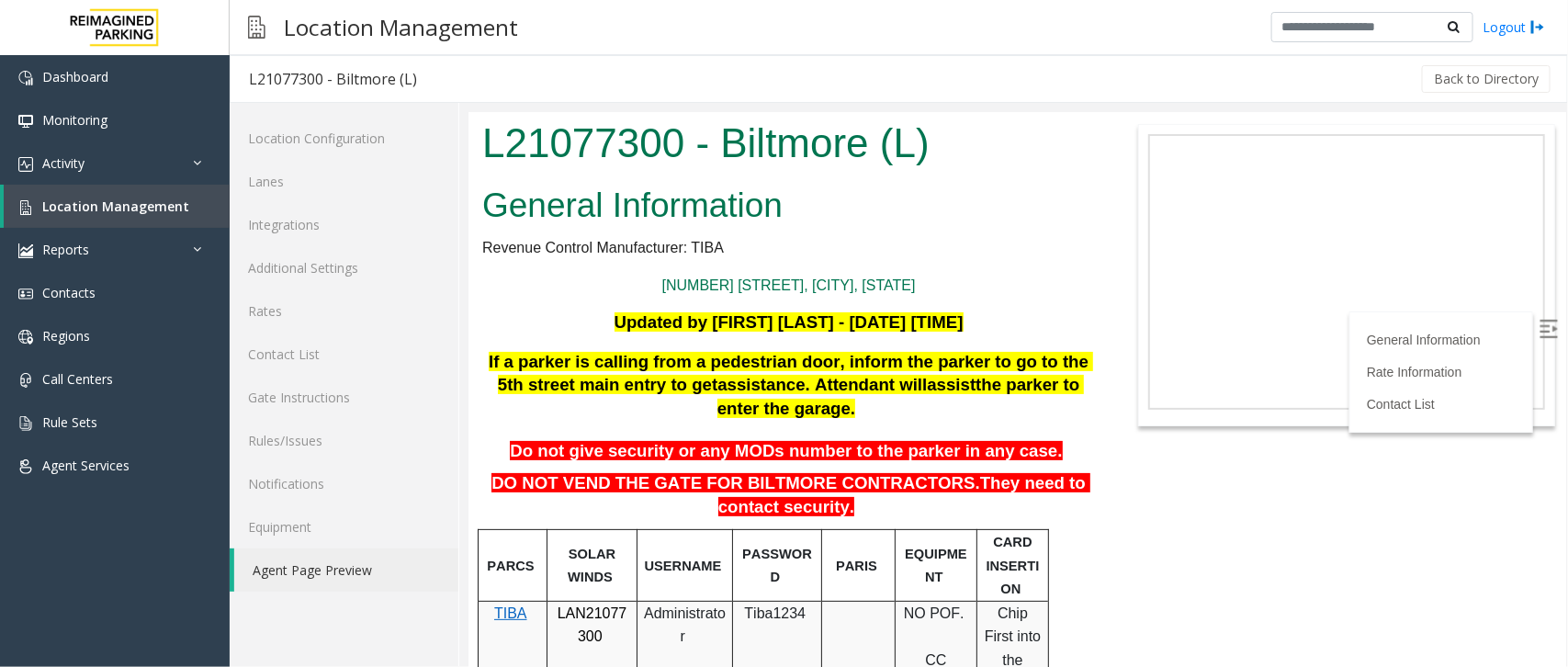 scroll, scrollTop: 0, scrollLeft: 0, axis: both 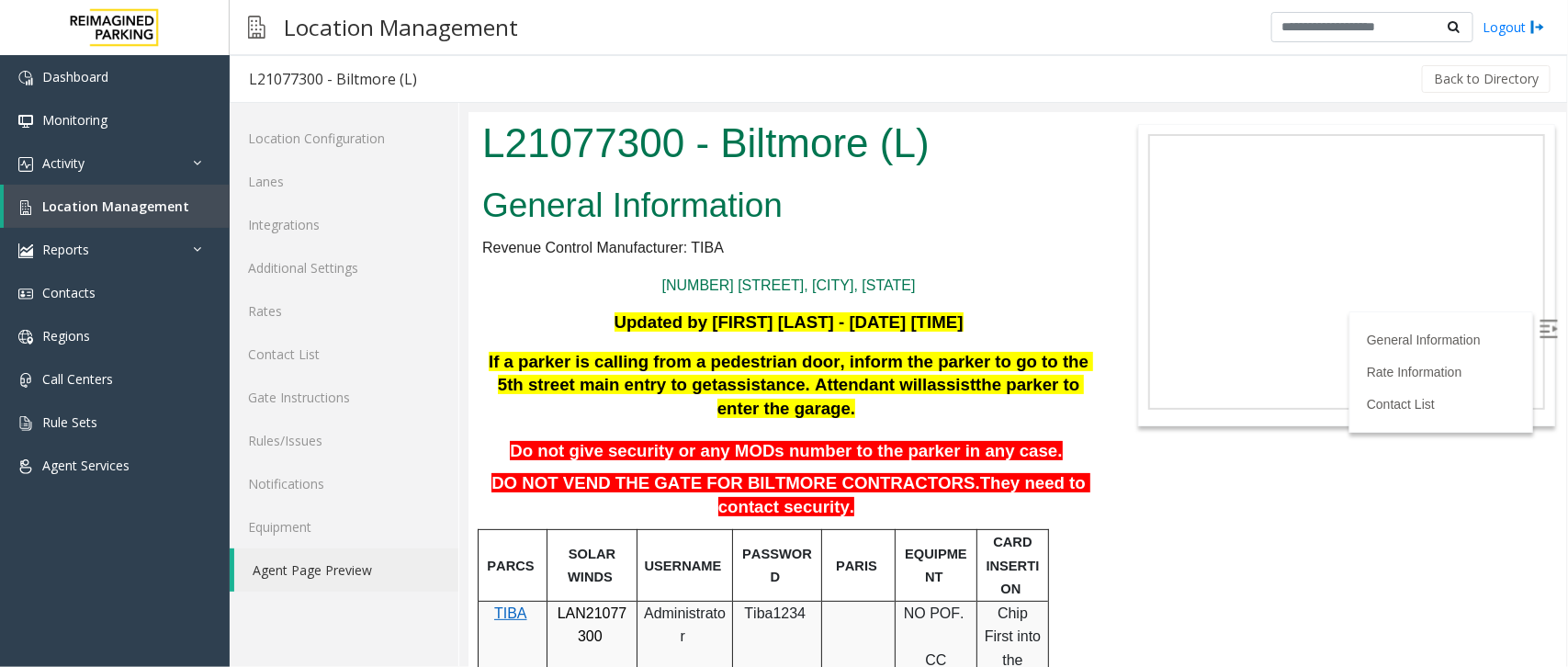 click on "LAN21077300" at bounding box center (592, 624) 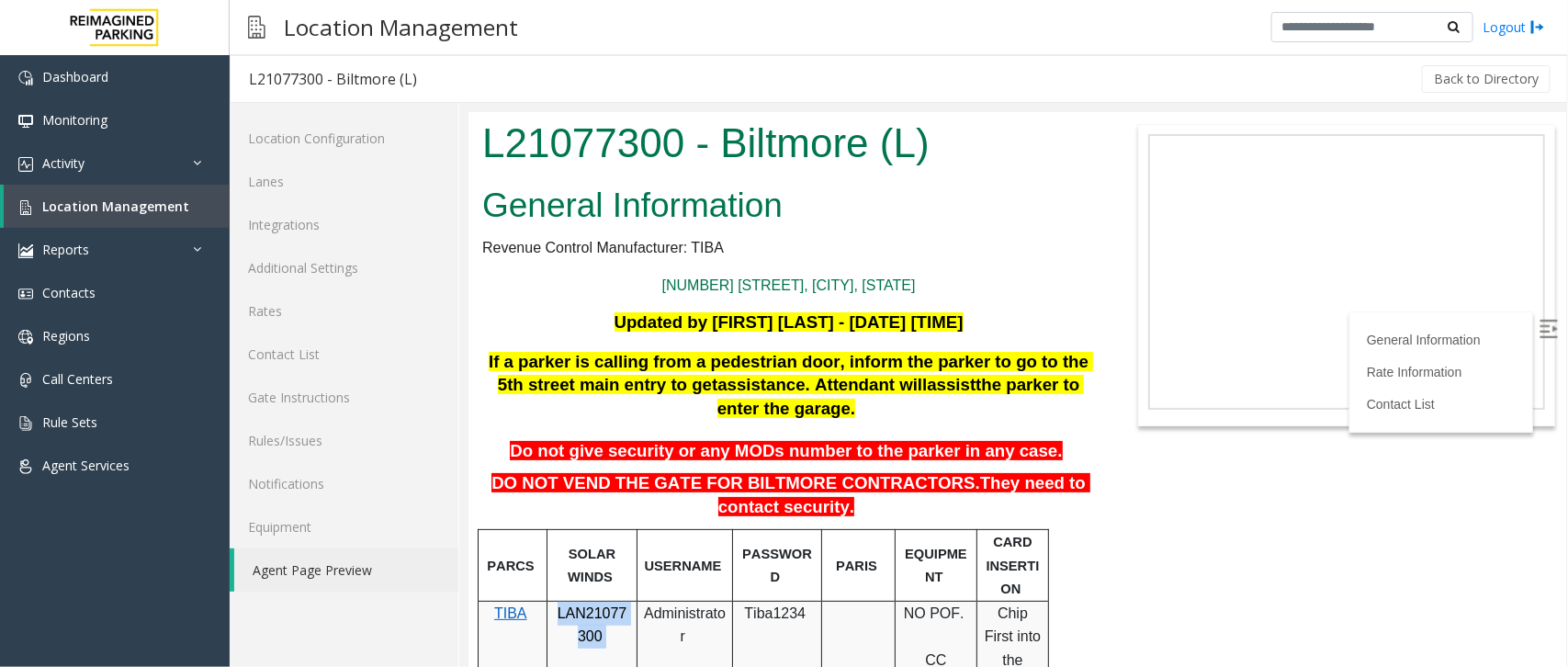 click on "LAN21077300" at bounding box center (592, 624) 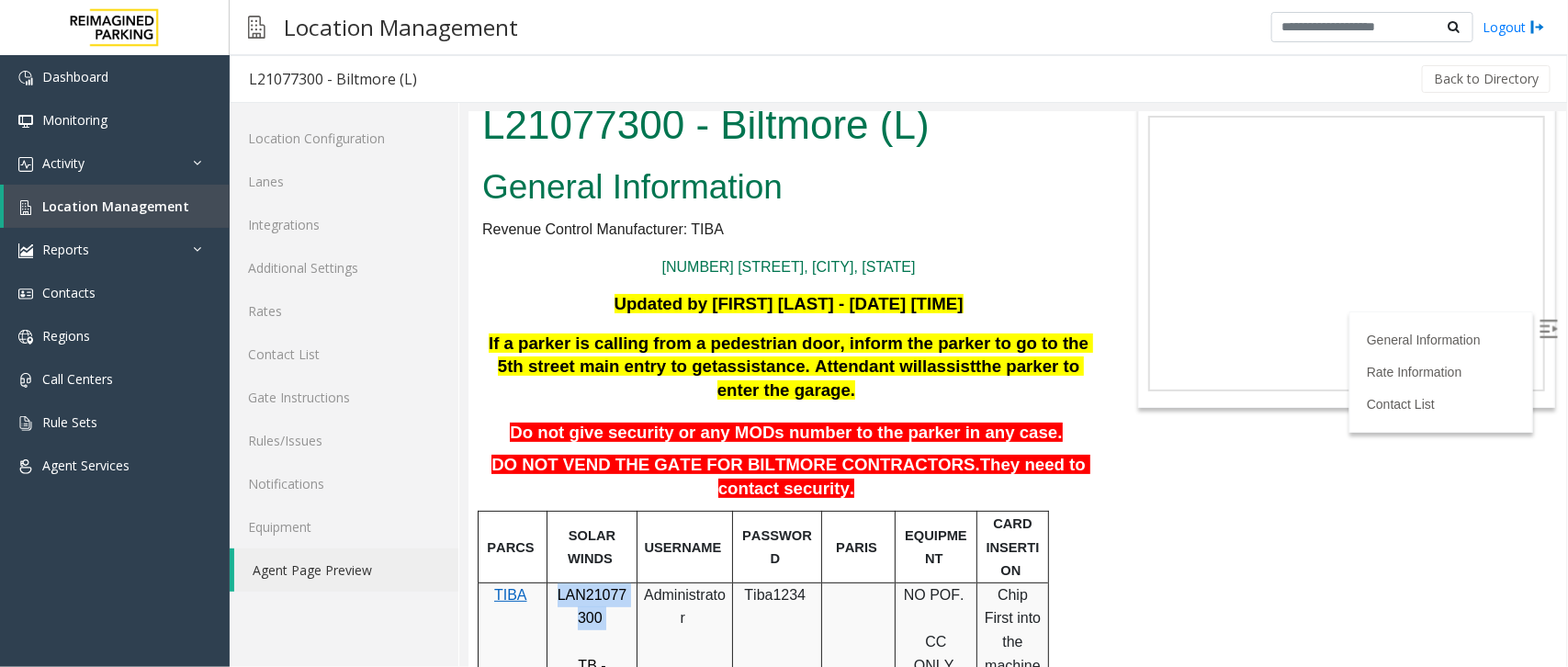scroll, scrollTop: 0, scrollLeft: 0, axis: both 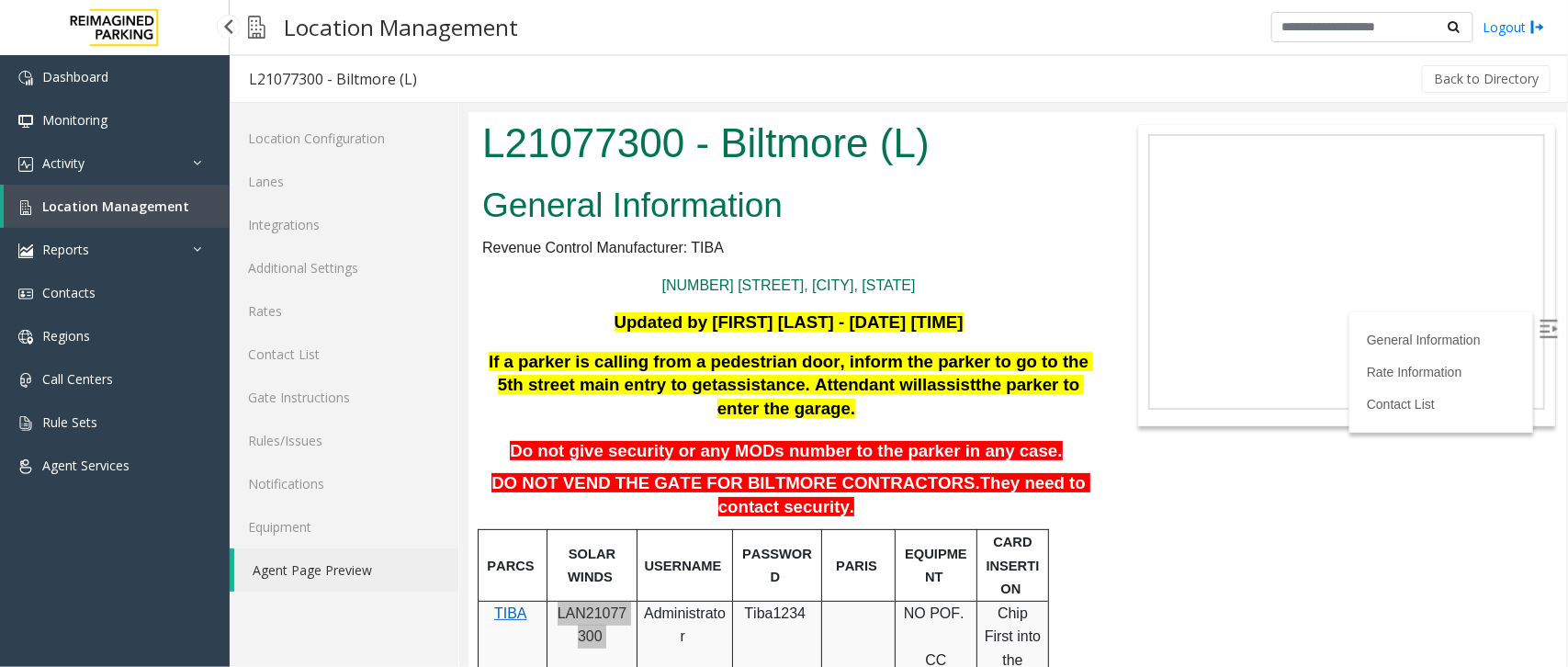 click on "Location Management" at bounding box center [116, 206] 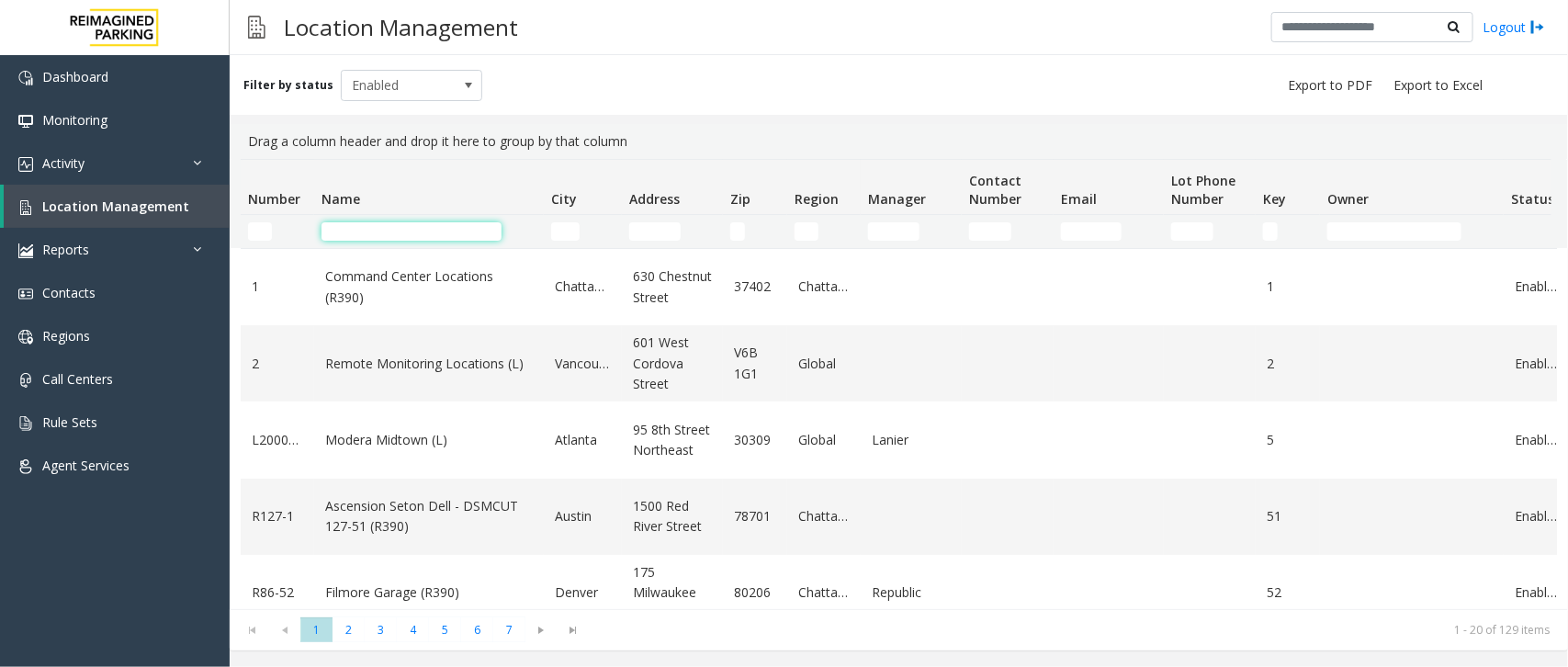 click 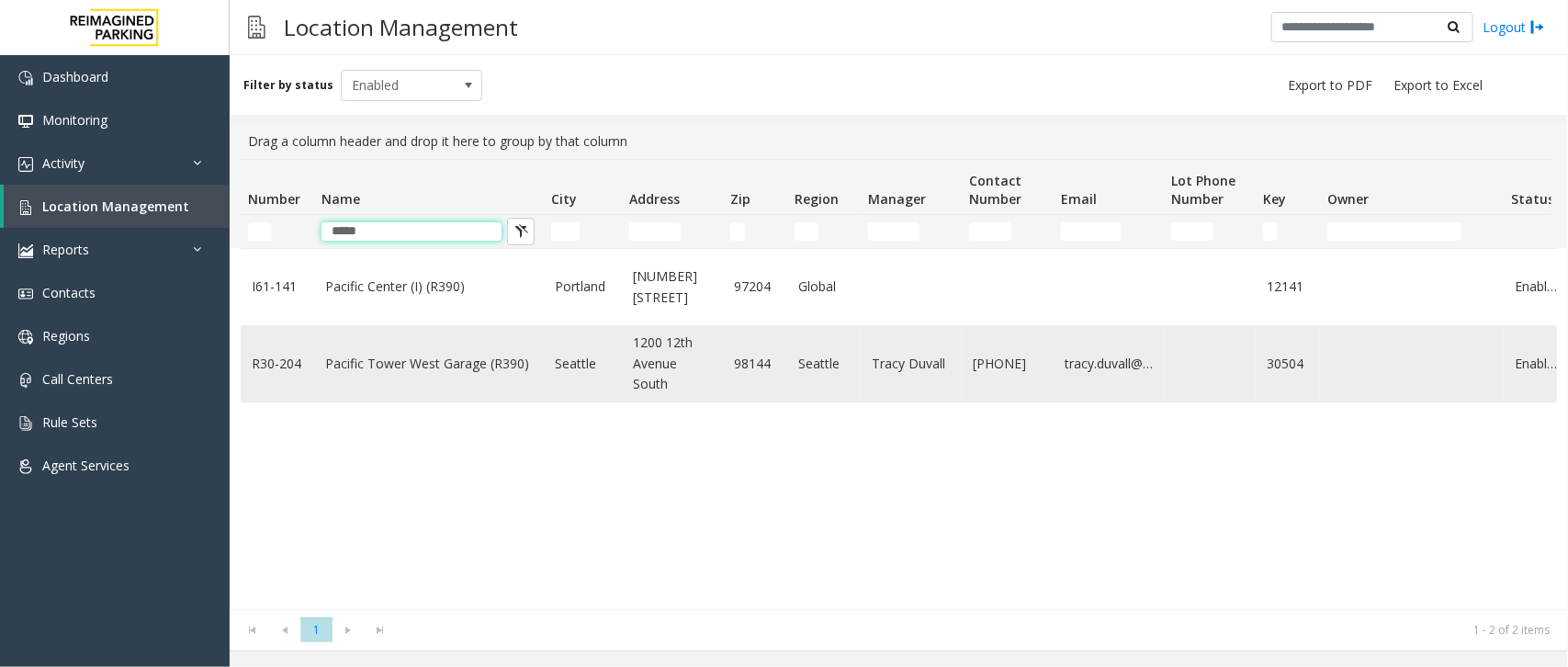 type on "*****" 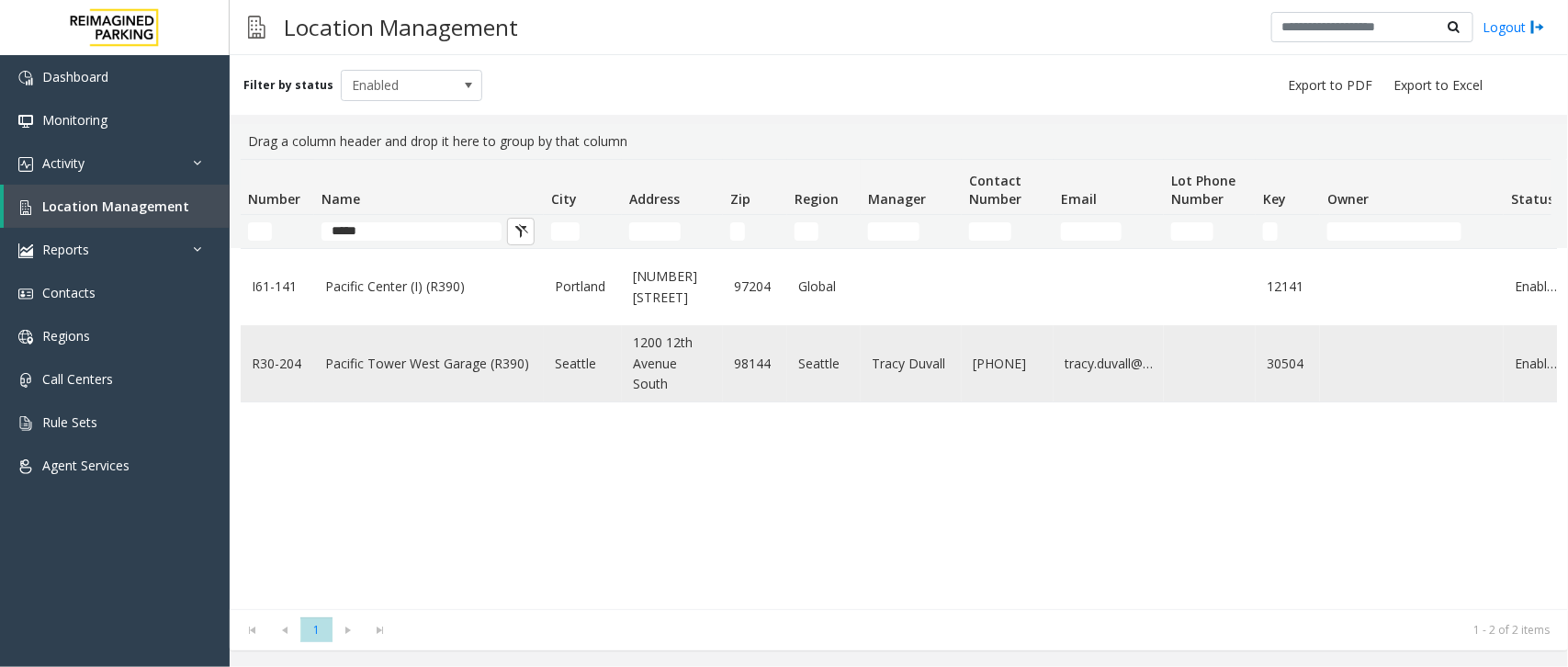 click on "Pacific Tower West Garage (R390)" 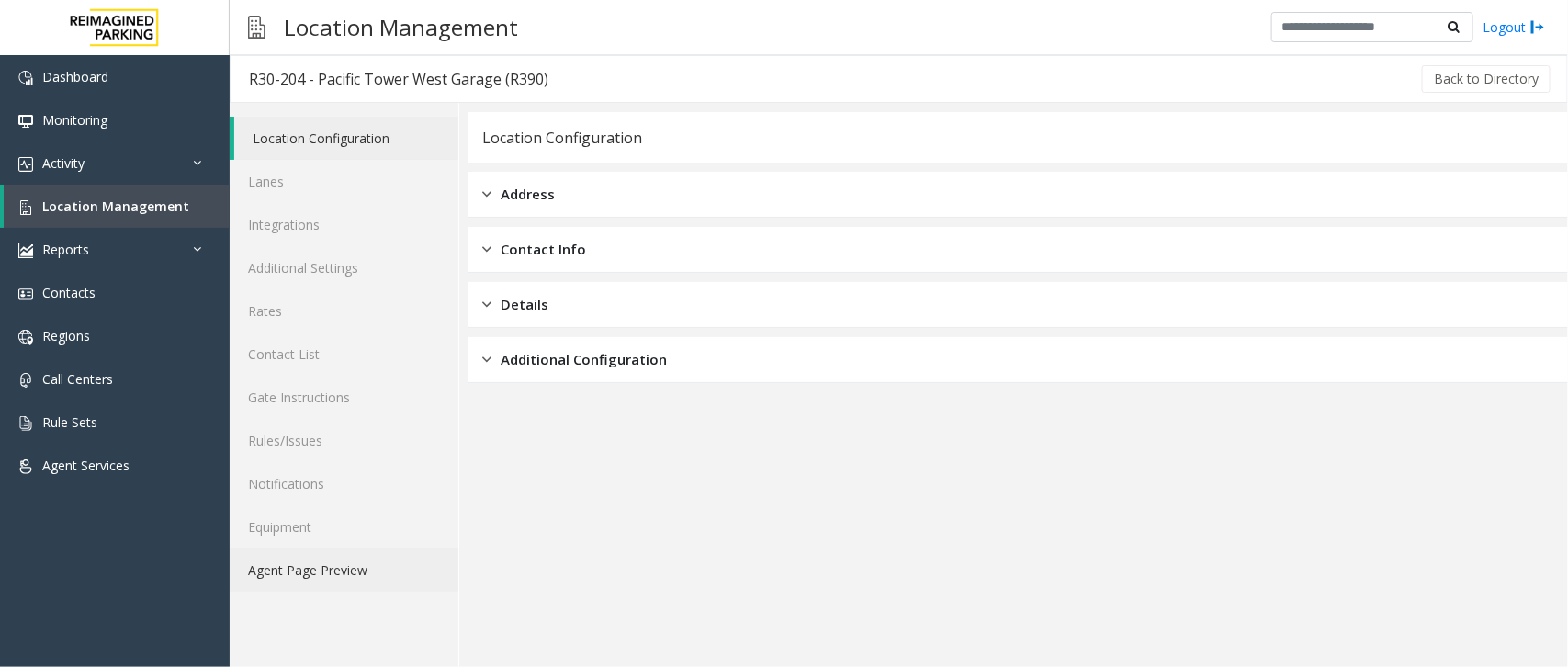 click on "Agent Page Preview" 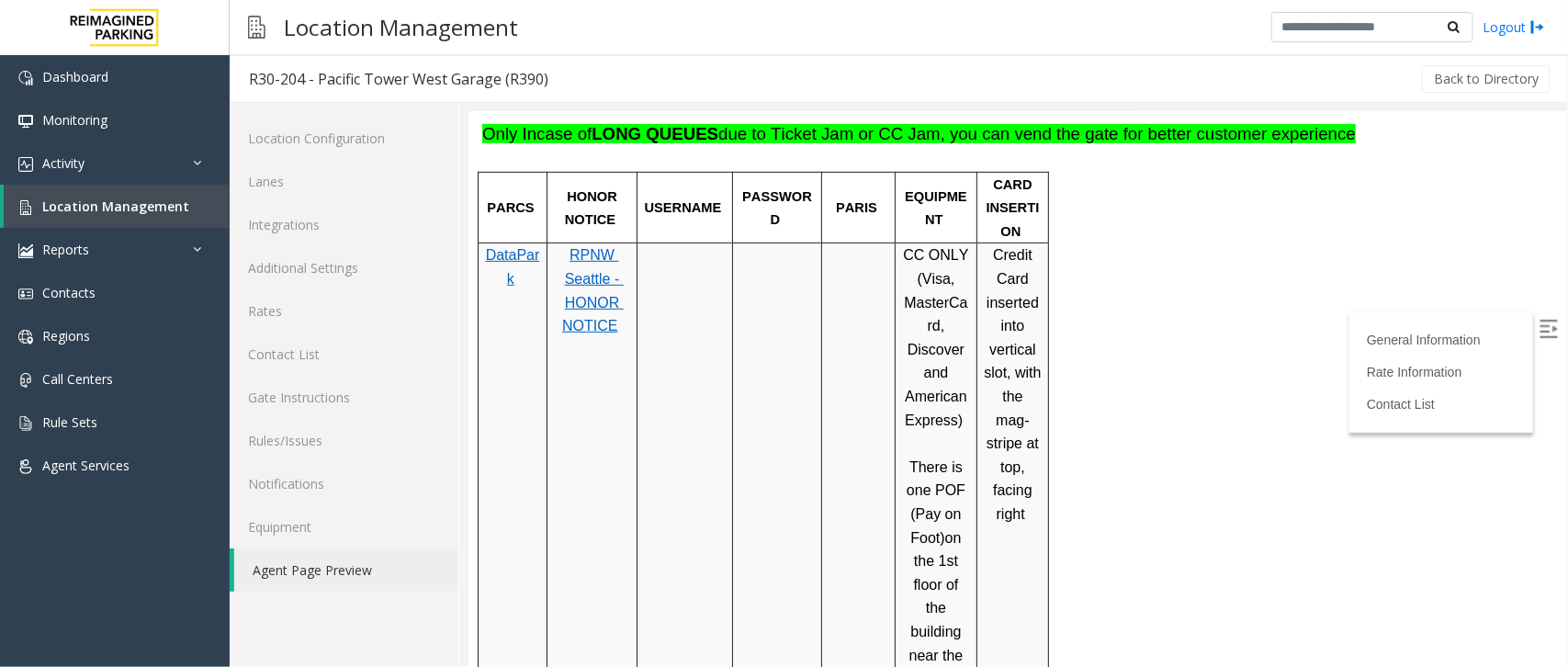 scroll, scrollTop: 345, scrollLeft: 0, axis: vertical 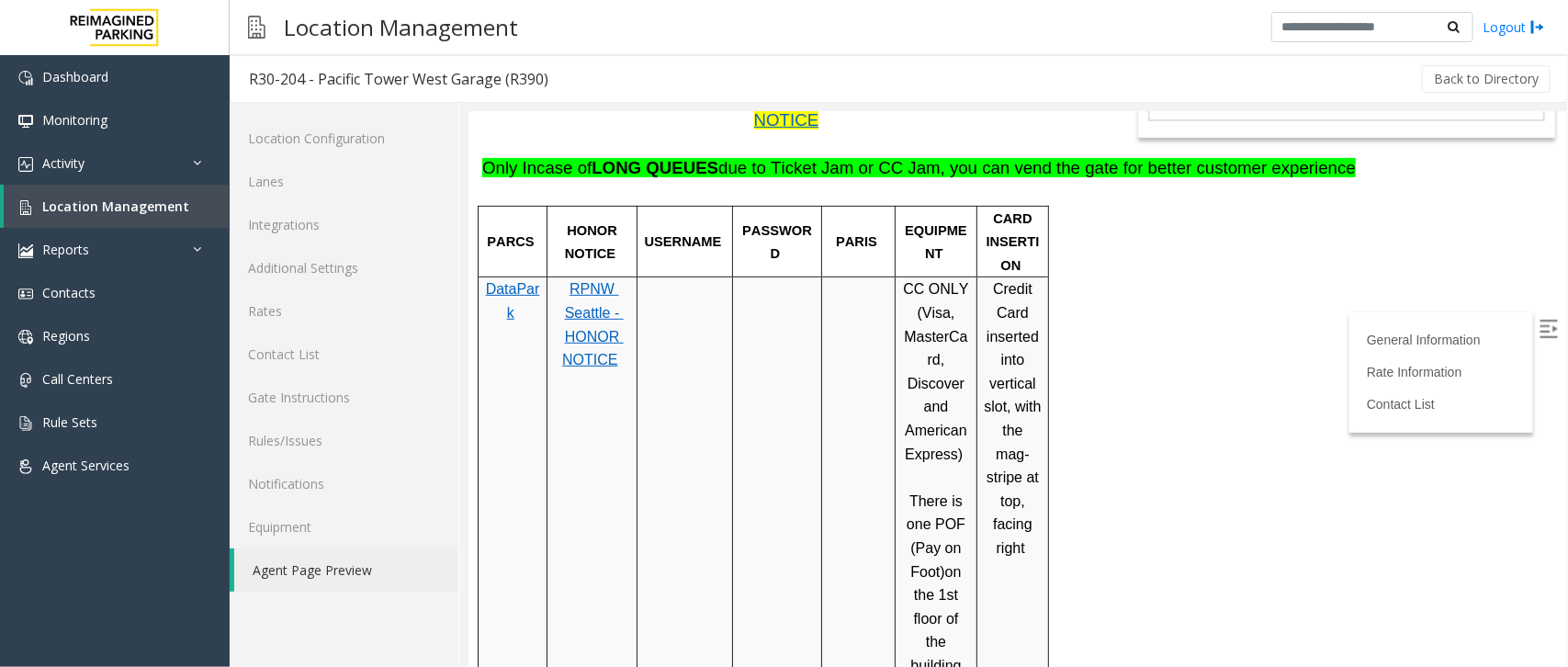 click on "RPNW Seattle - HONOR NOTICE" at bounding box center (592, 323) 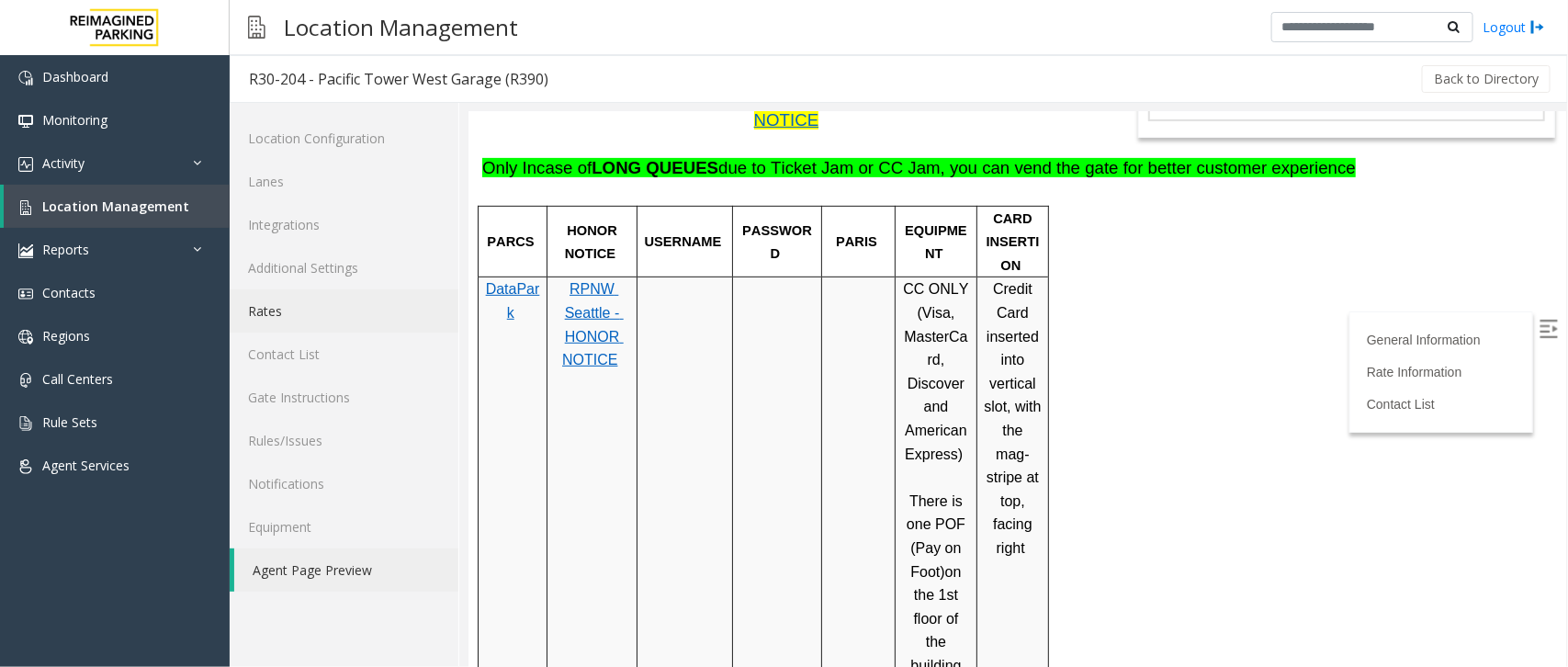 click on "Rates" 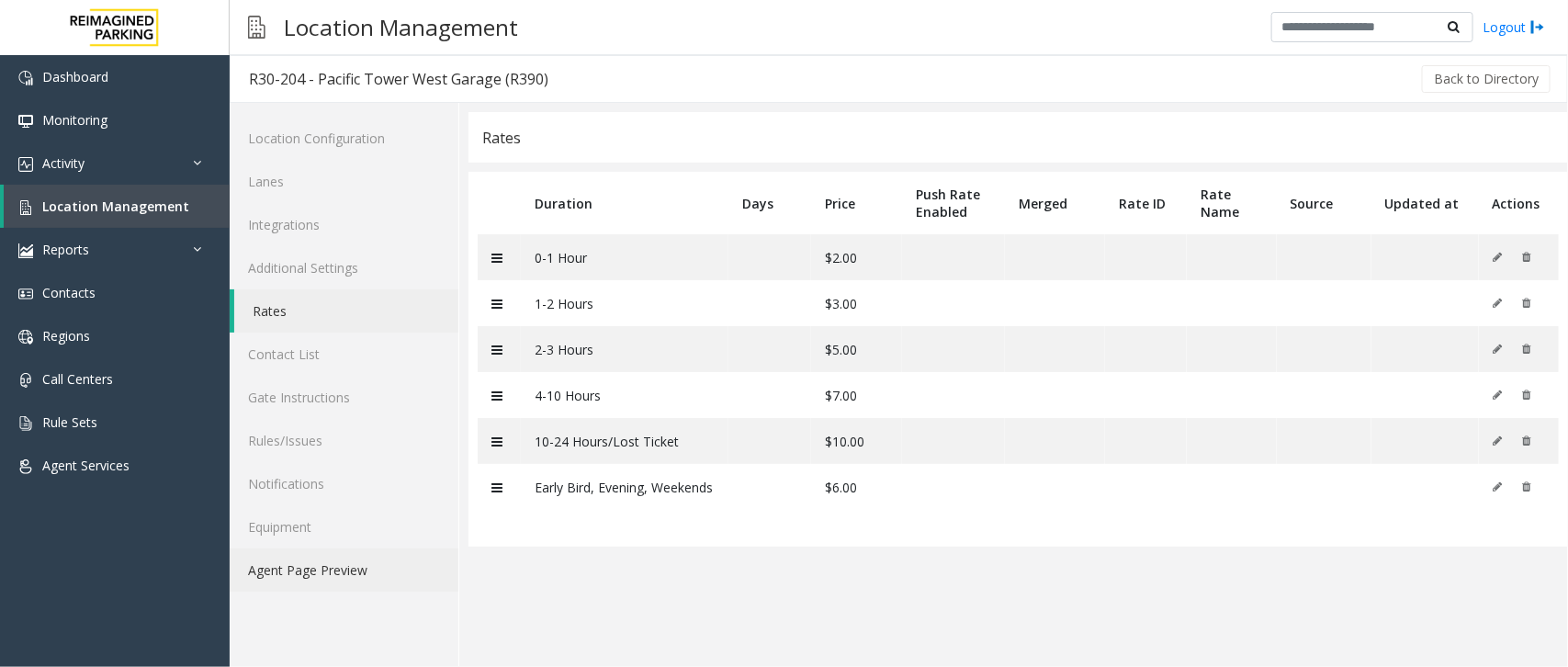 click on "Agent Page Preview" 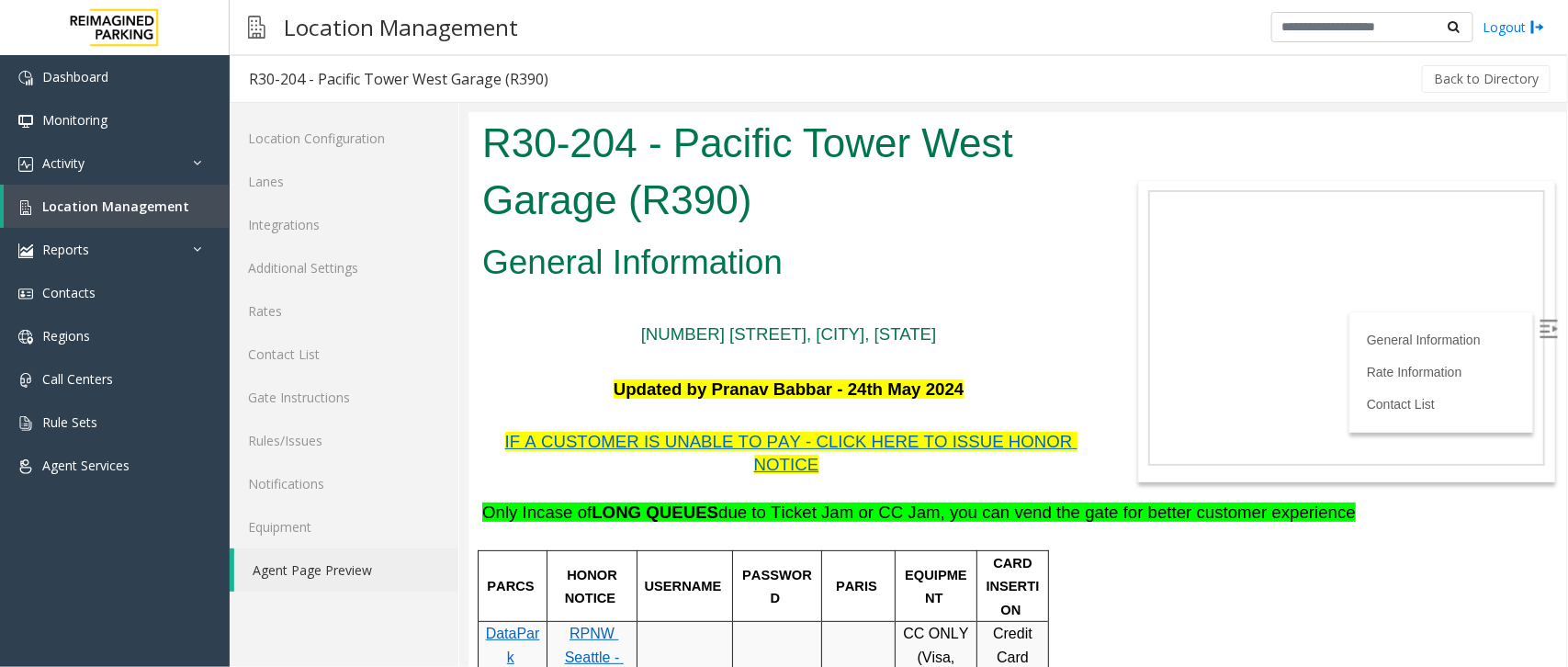 scroll, scrollTop: 0, scrollLeft: 0, axis: both 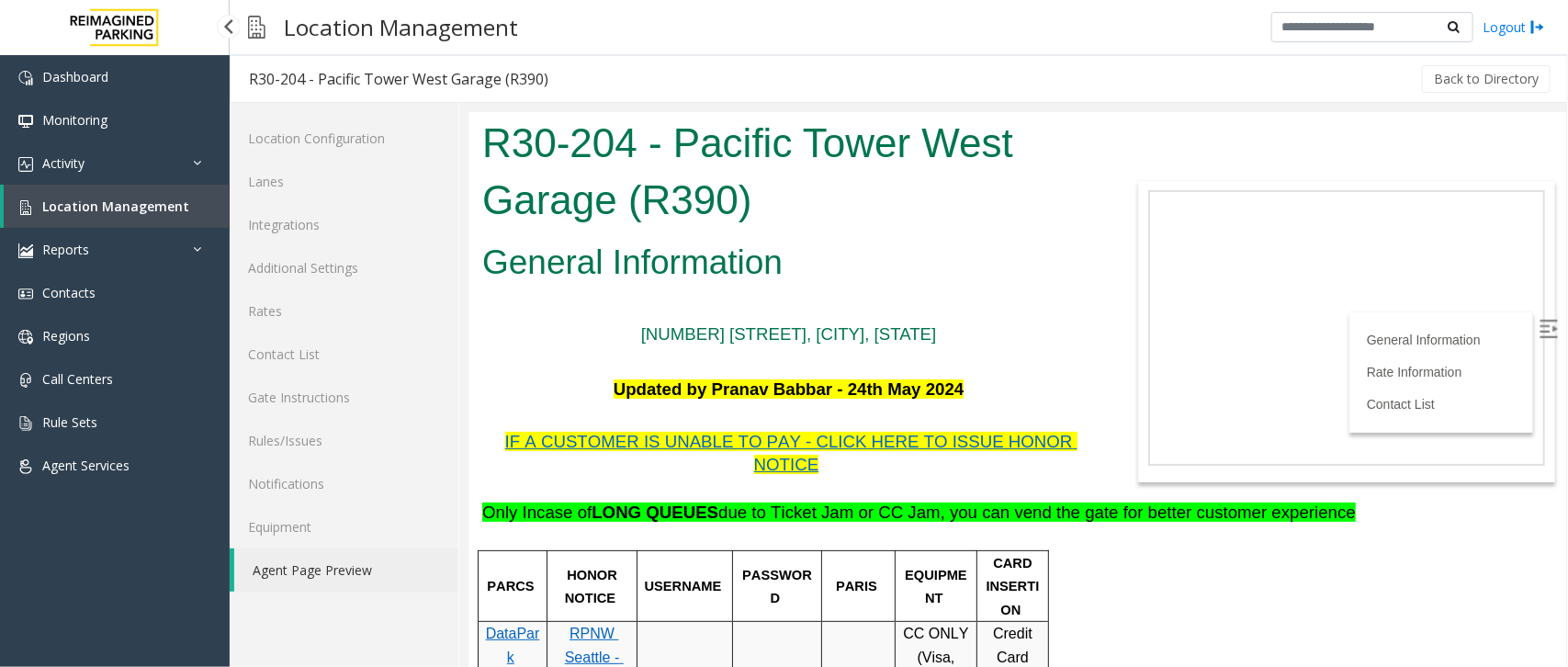 click on "Location Management" at bounding box center [117, 206] 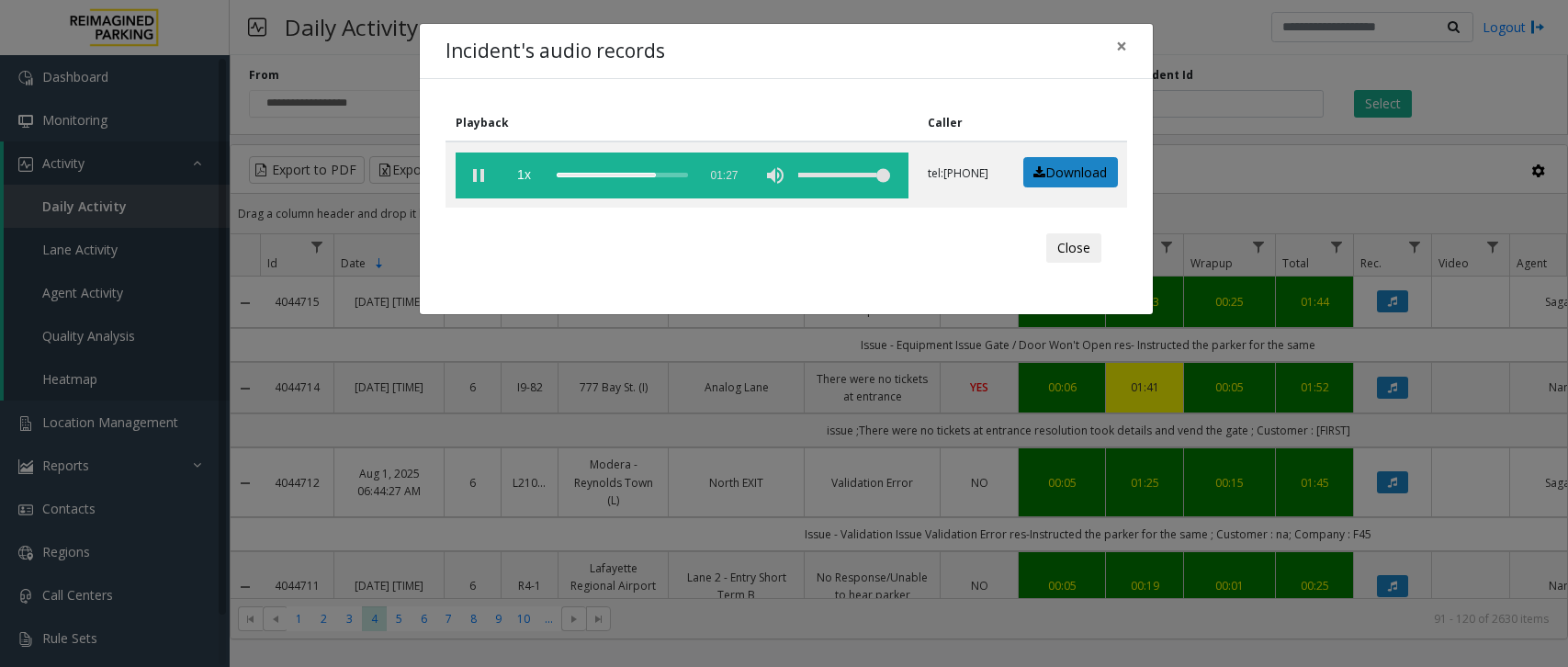 scroll, scrollTop: 0, scrollLeft: 0, axis: both 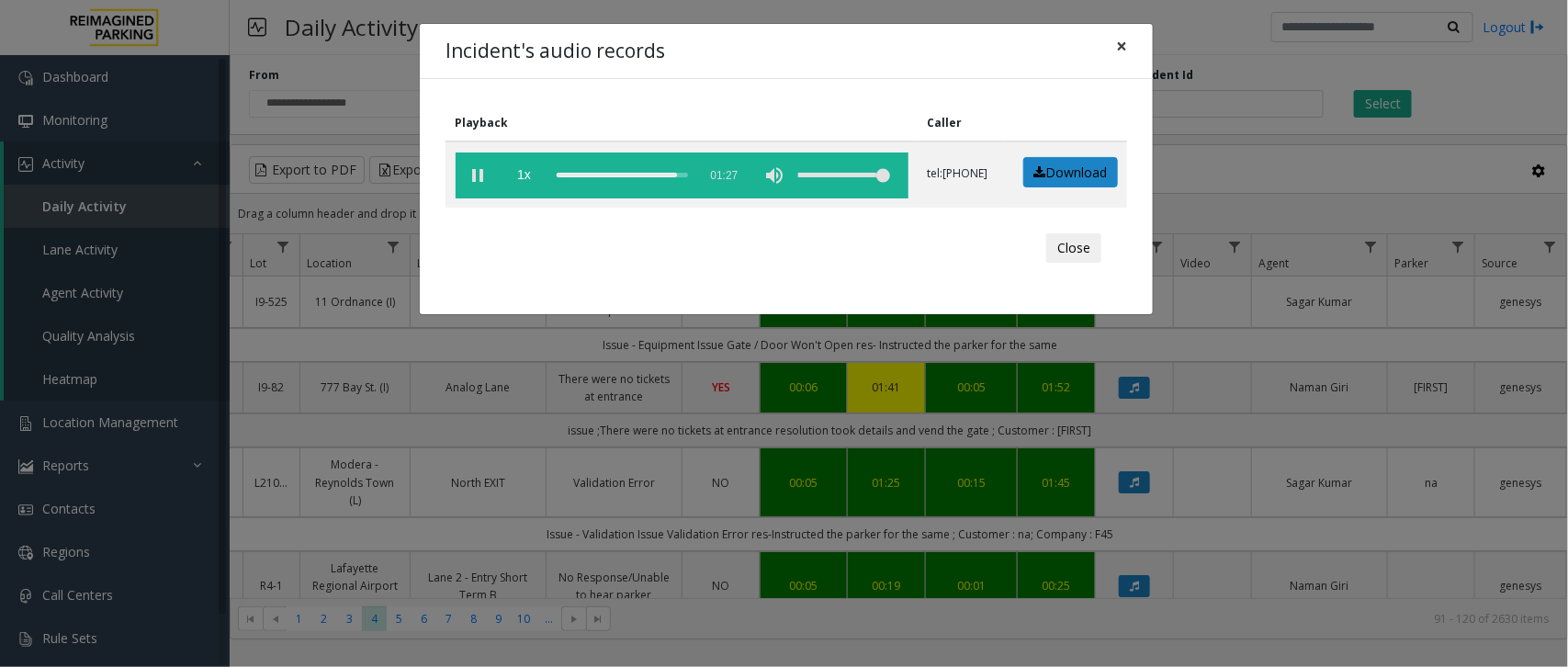 click on "×" 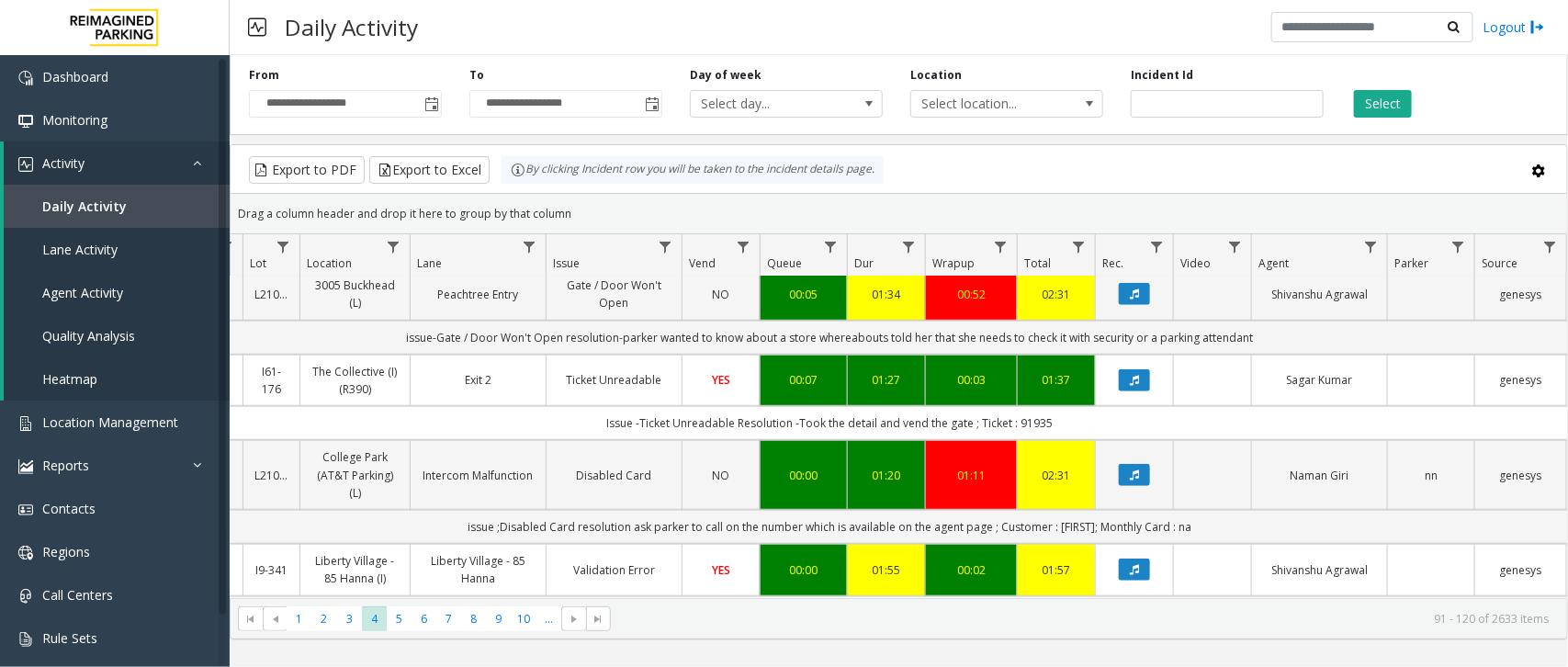 scroll, scrollTop: 689, scrollLeft: 258, axis: both 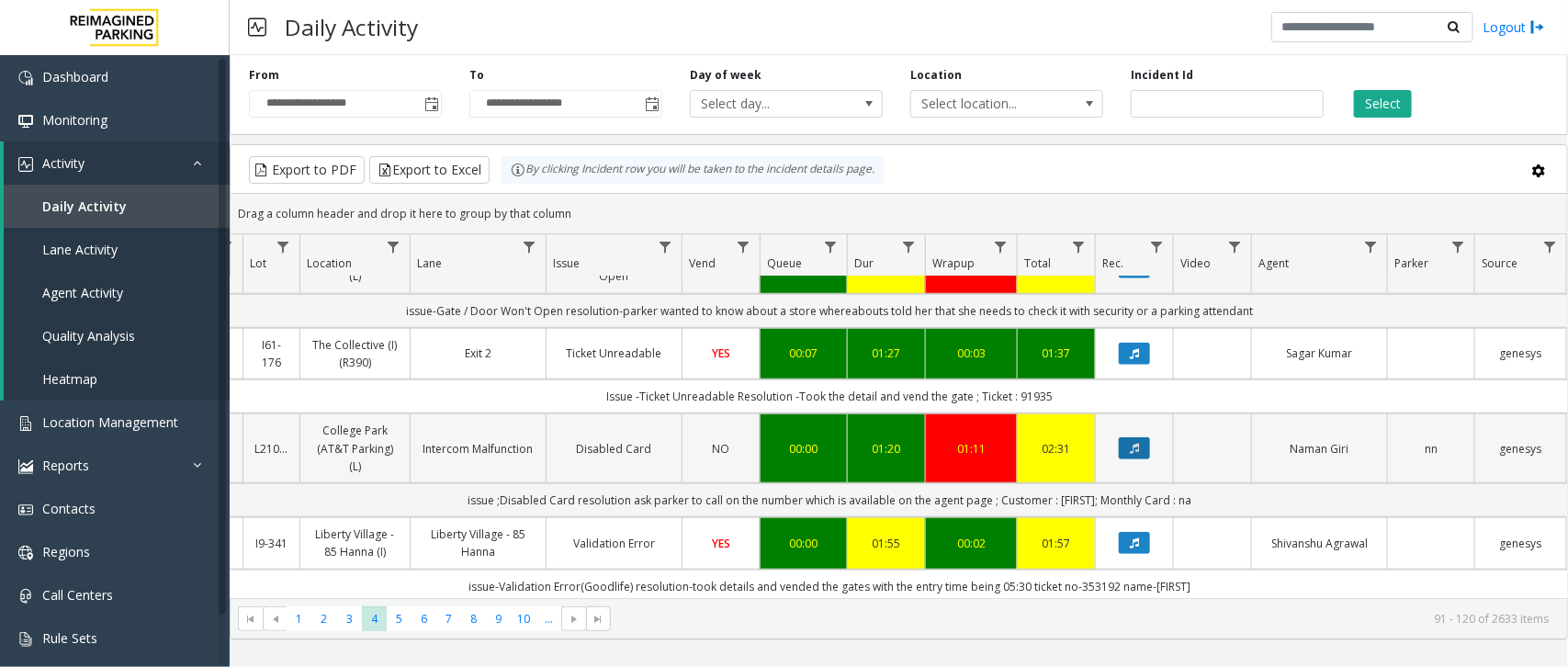 click 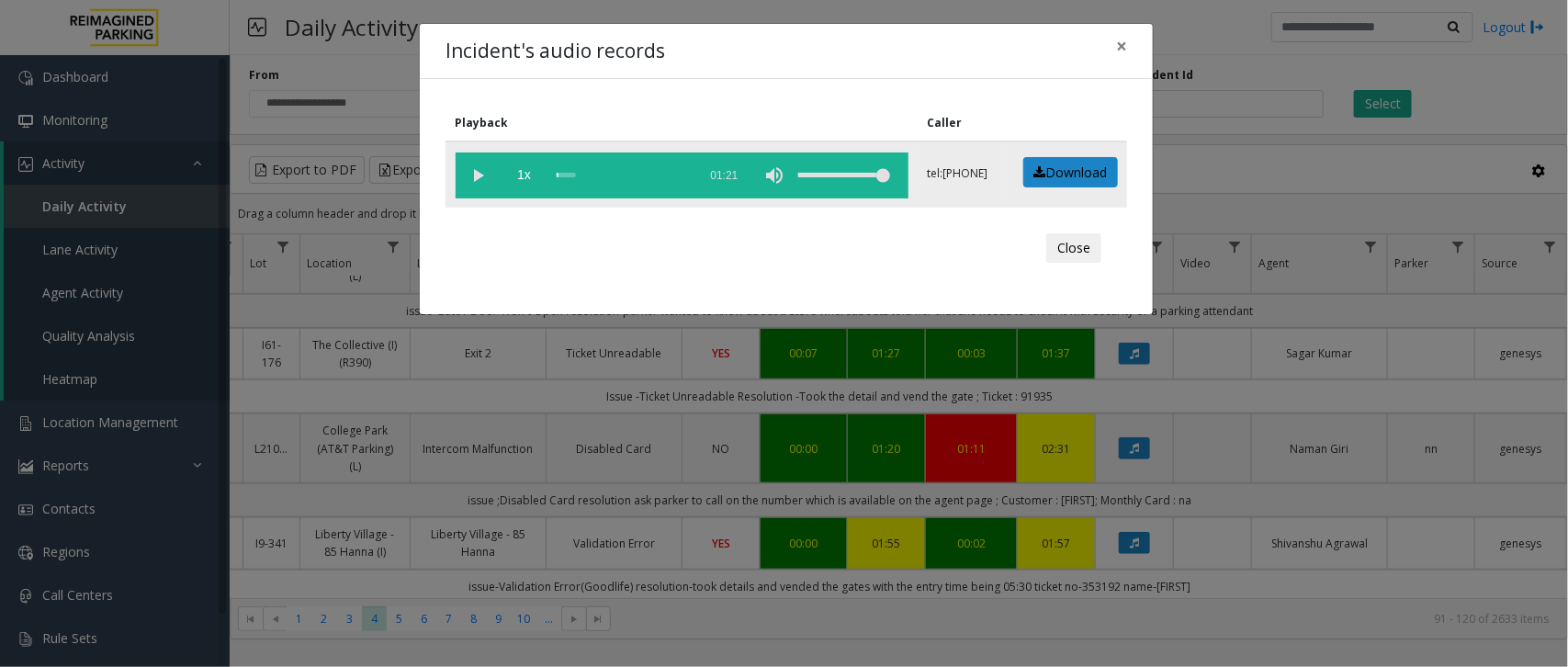 click 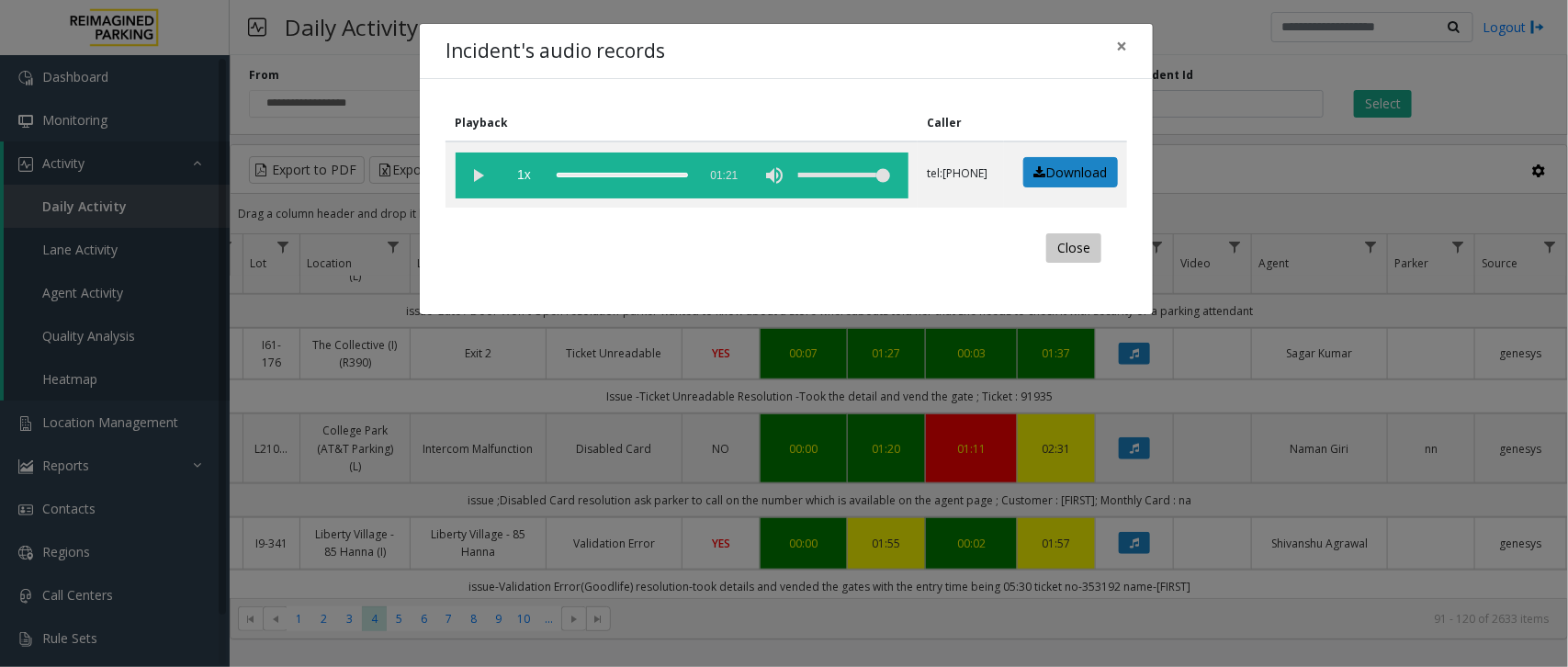click on "Close" 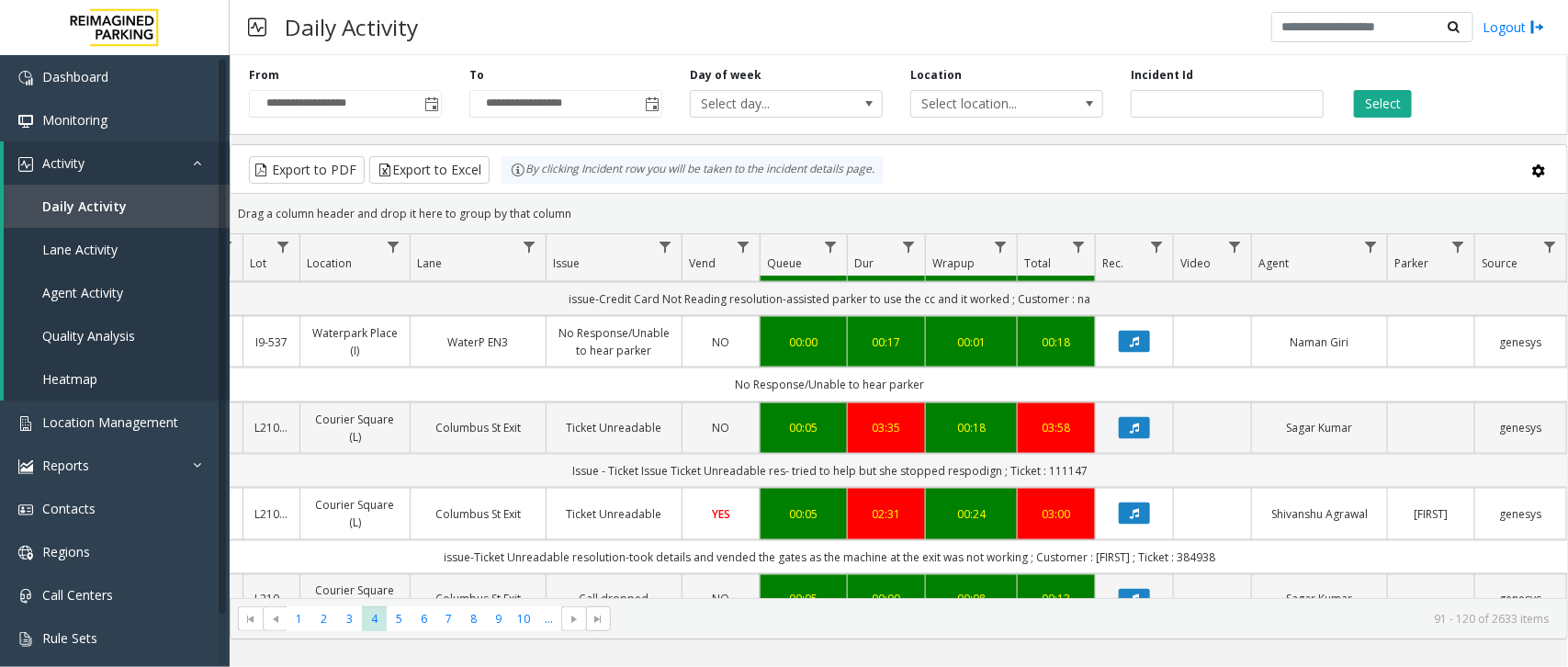 scroll, scrollTop: 1378, scrollLeft: 258, axis: both 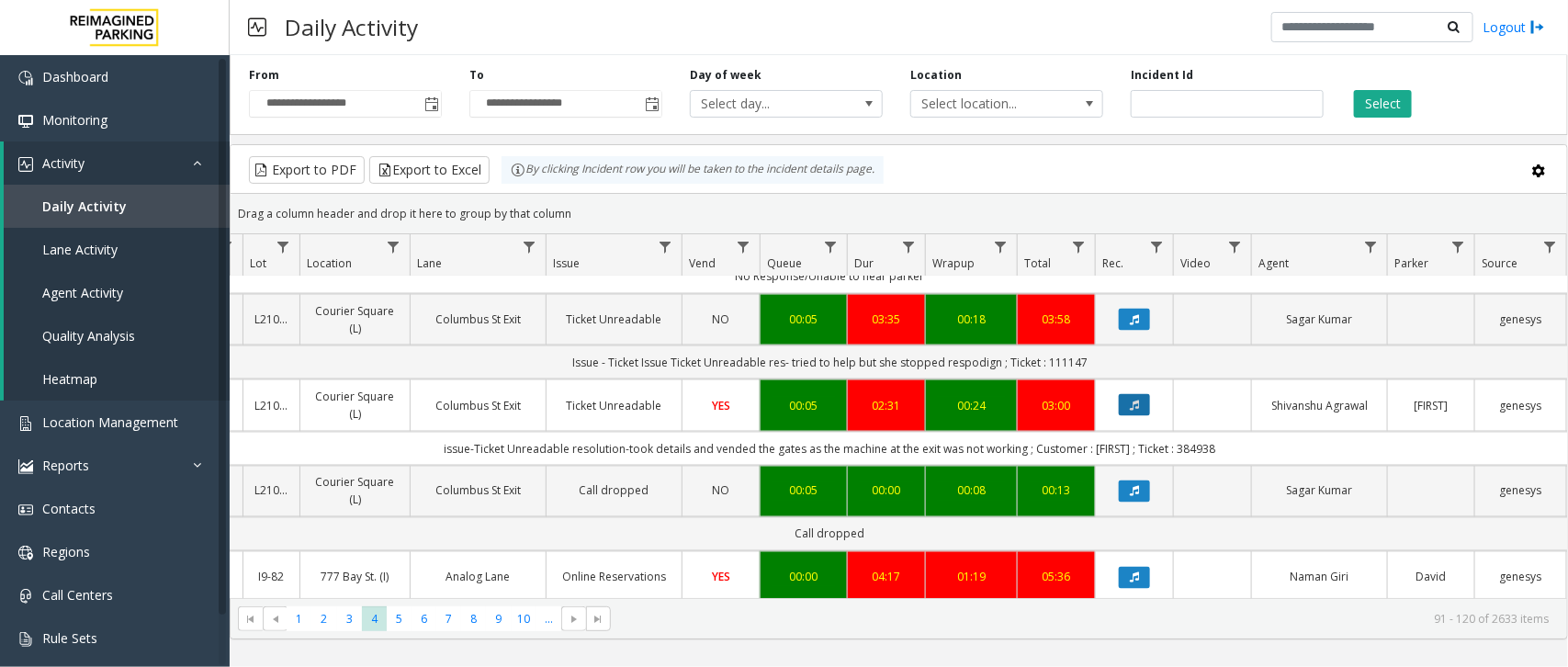 click 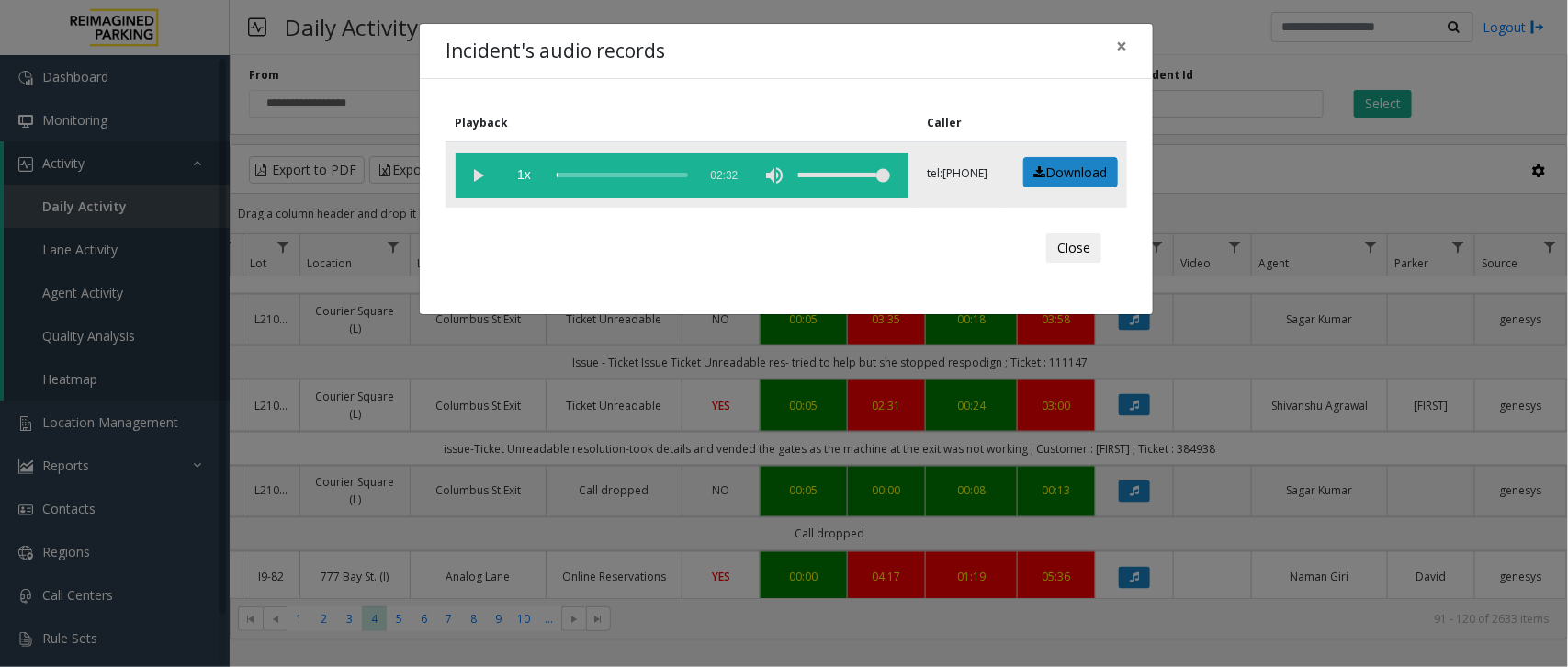 click 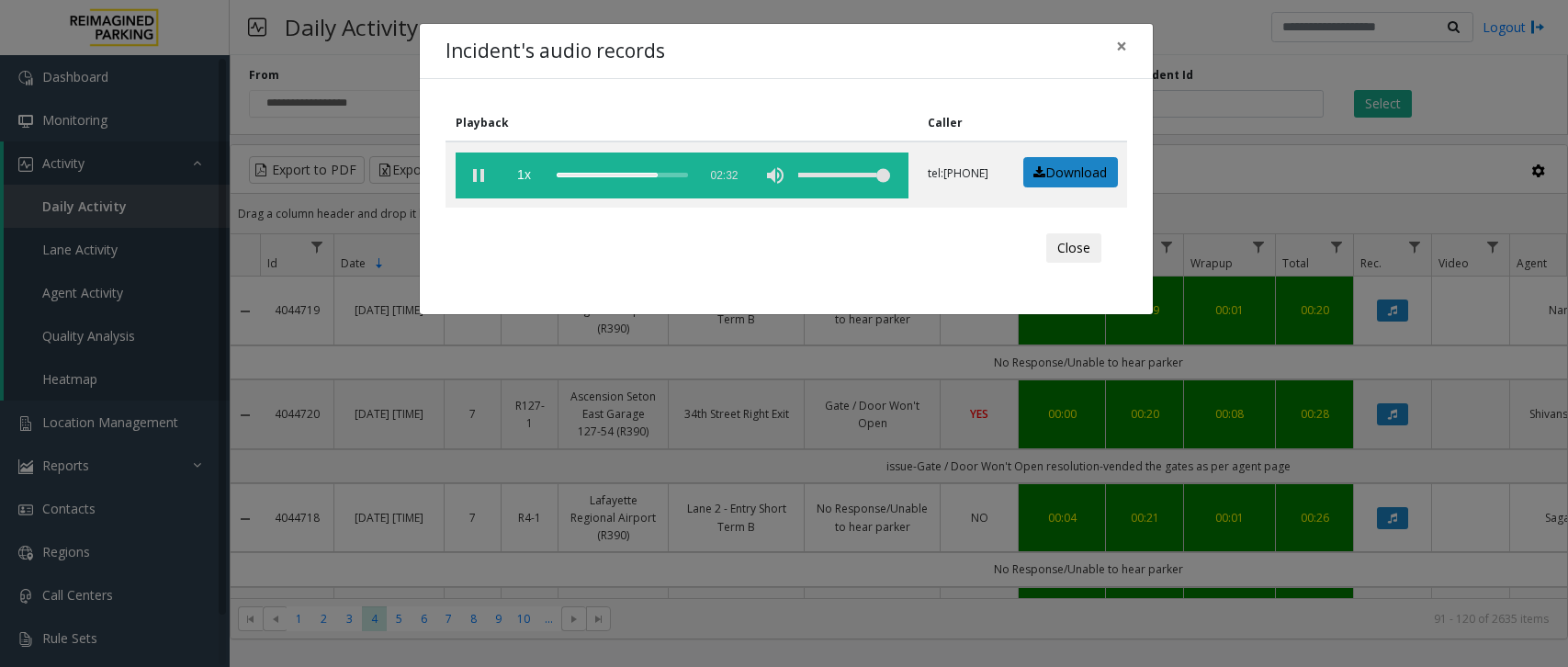 scroll, scrollTop: 0, scrollLeft: 0, axis: both 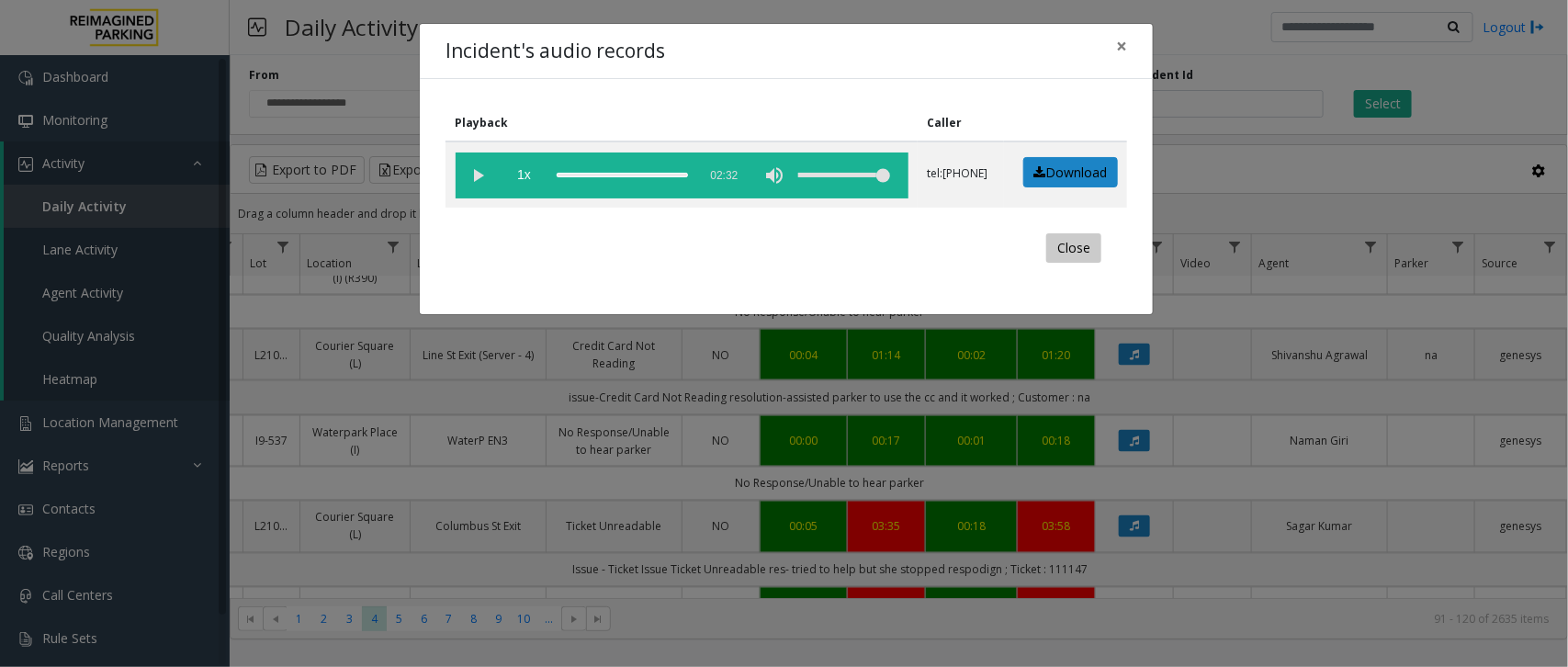 click on "Close" 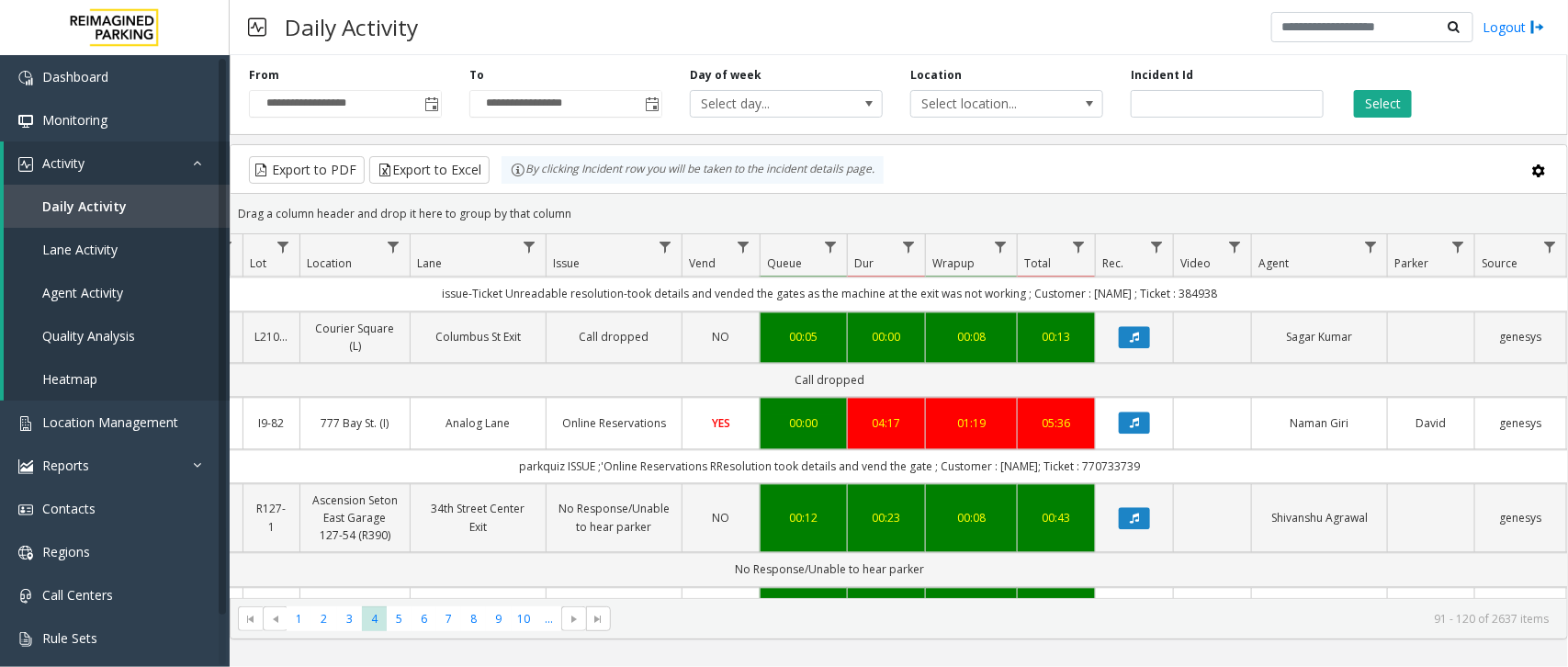 scroll, scrollTop: 1952, scrollLeft: 258, axis: both 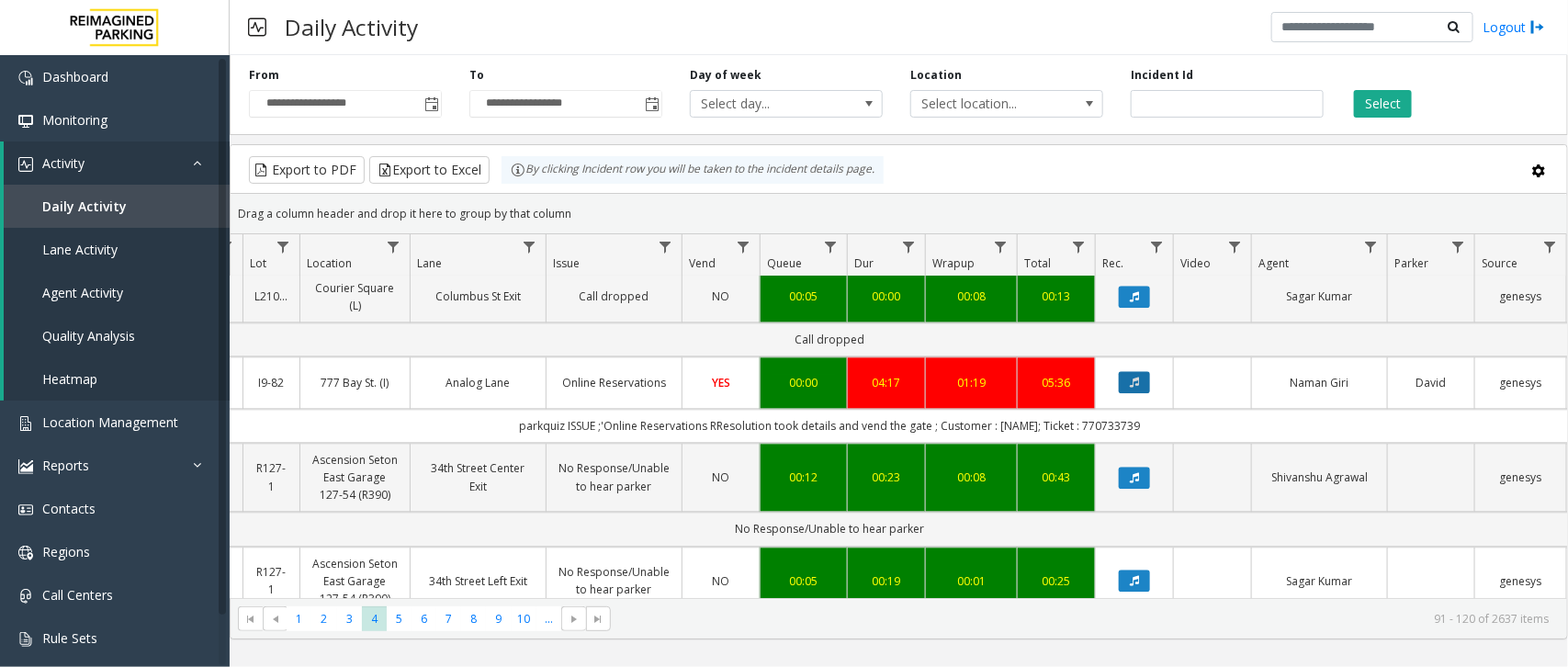click 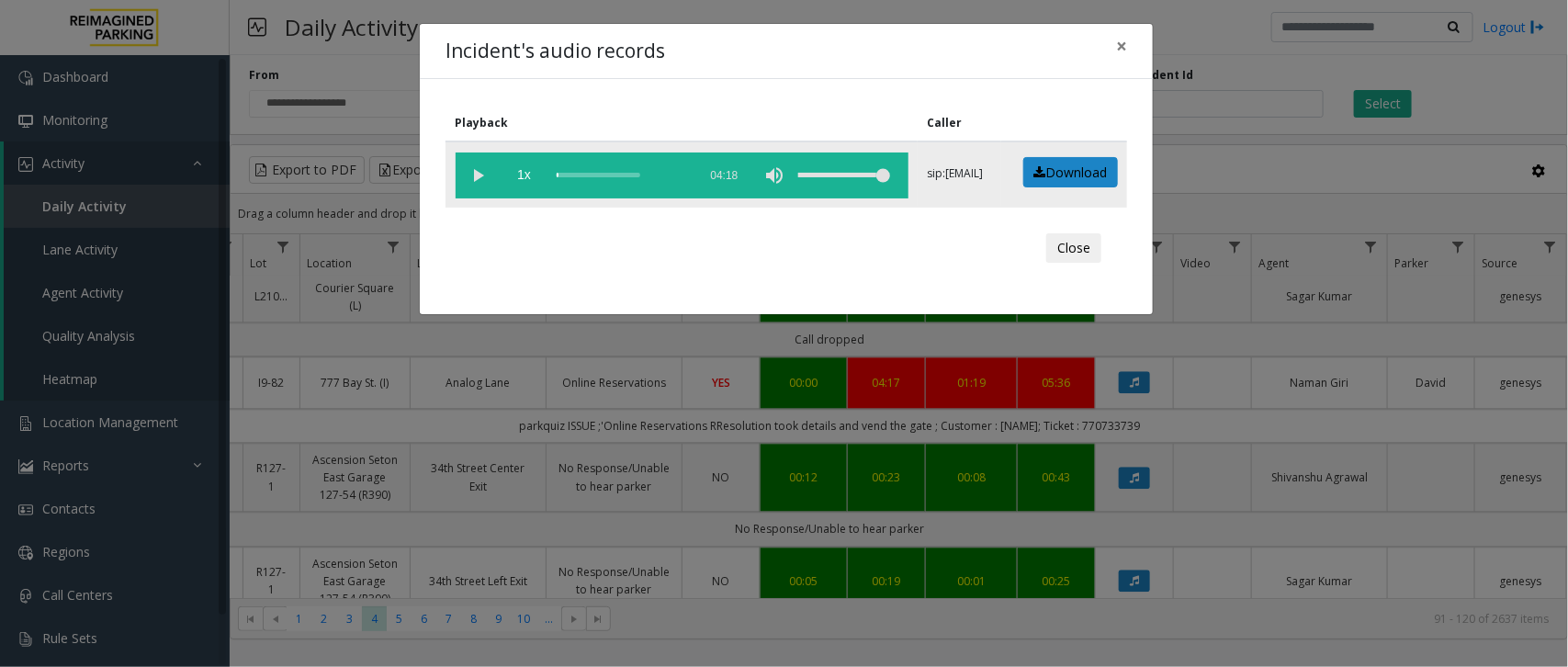 click 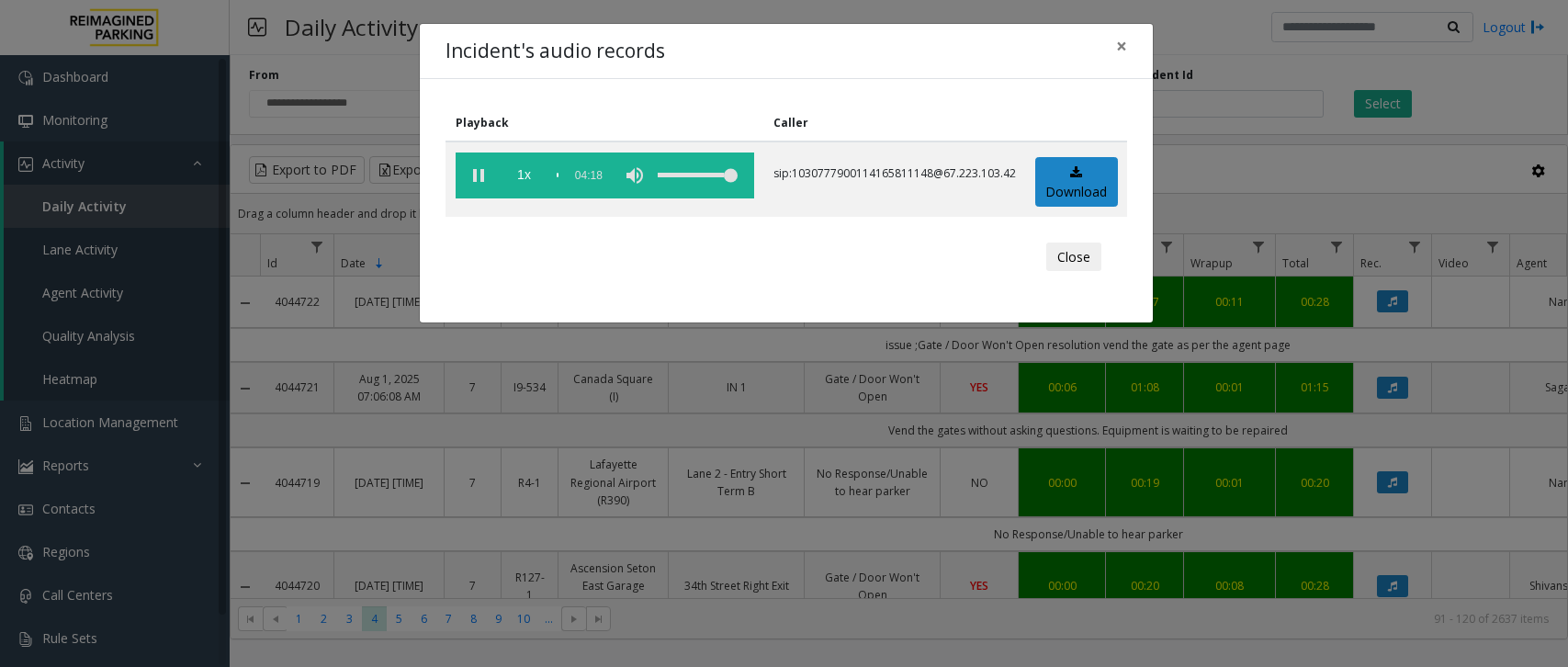 scroll, scrollTop: 0, scrollLeft: 0, axis: both 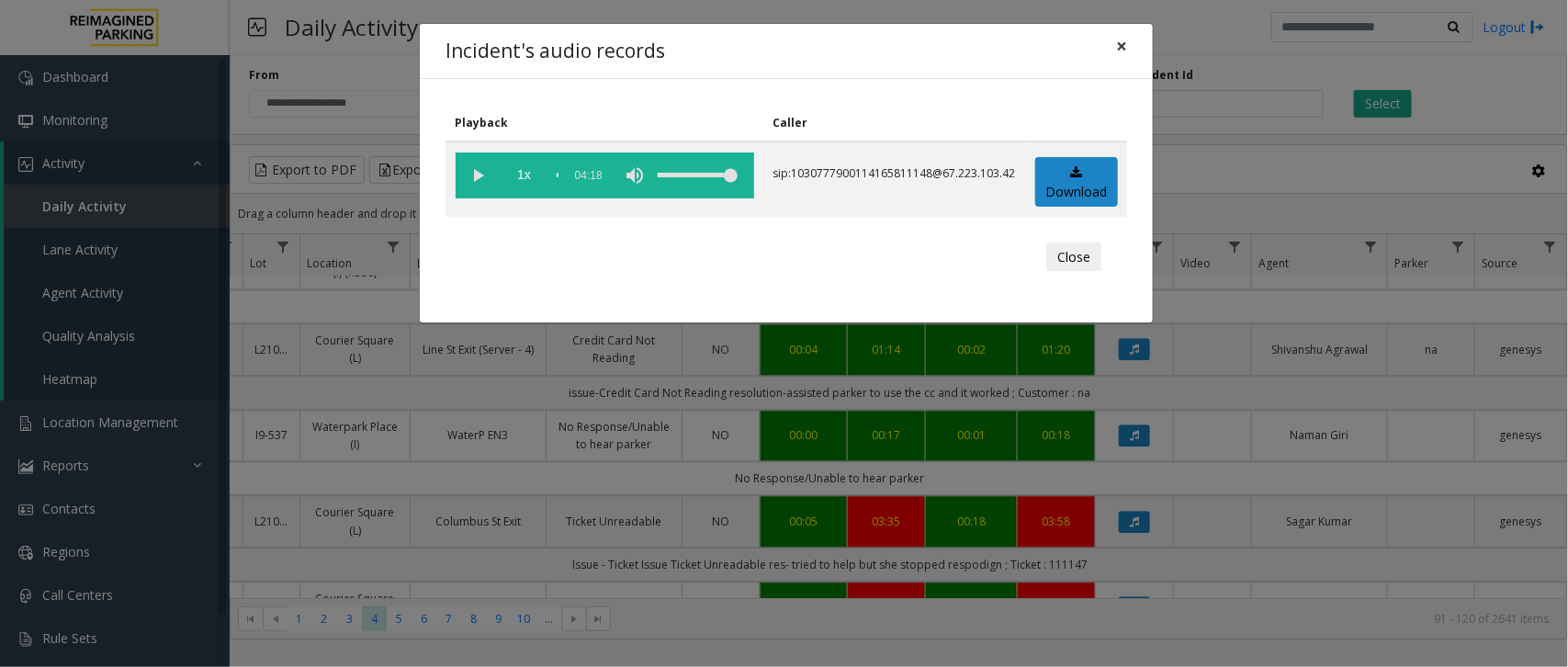 click on "×" 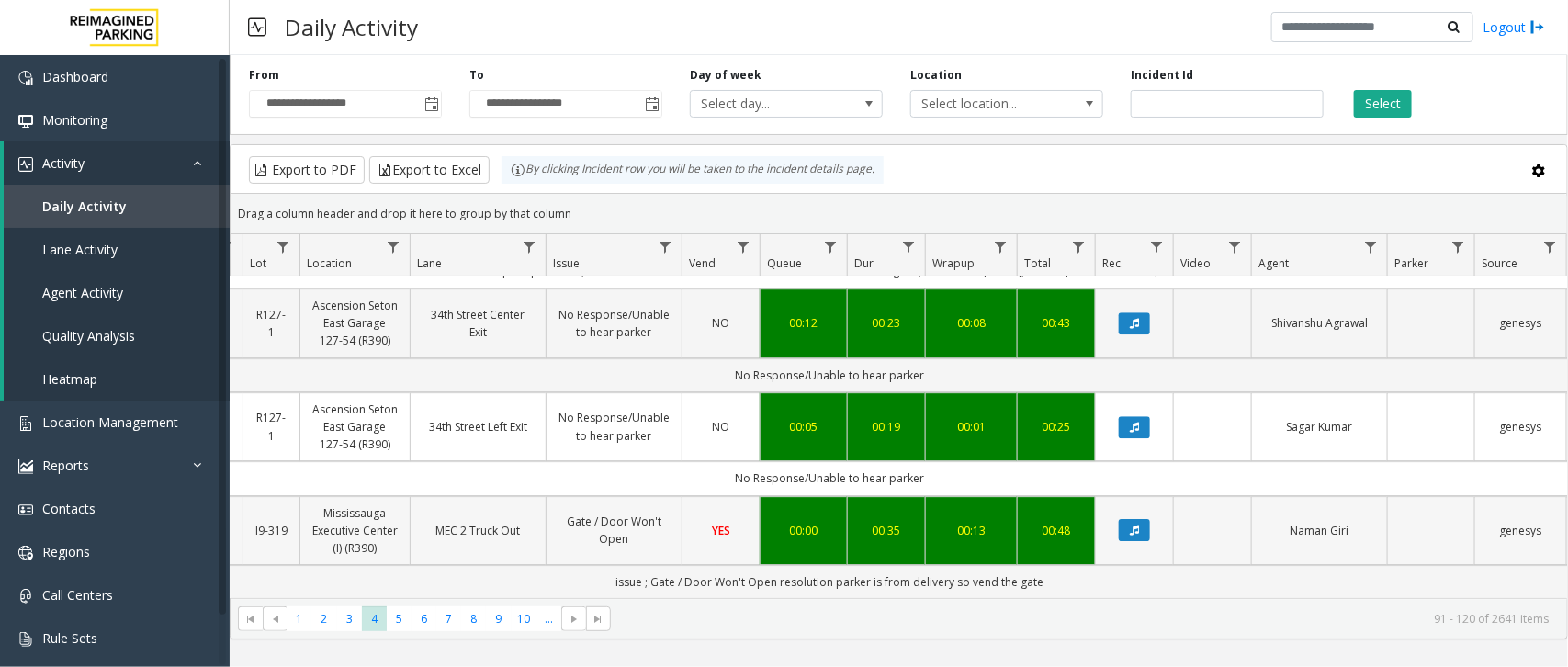 scroll, scrollTop: 2432, scrollLeft: 258, axis: both 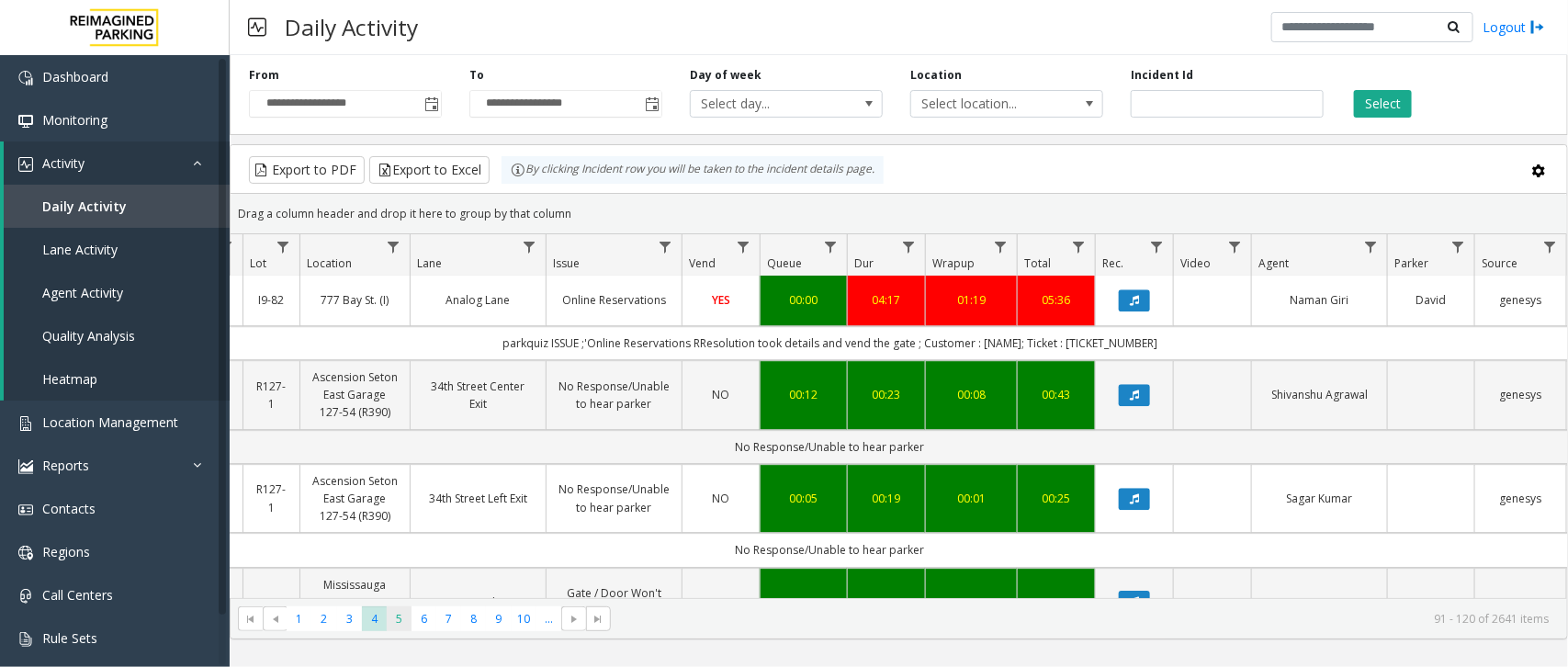 click on "5" 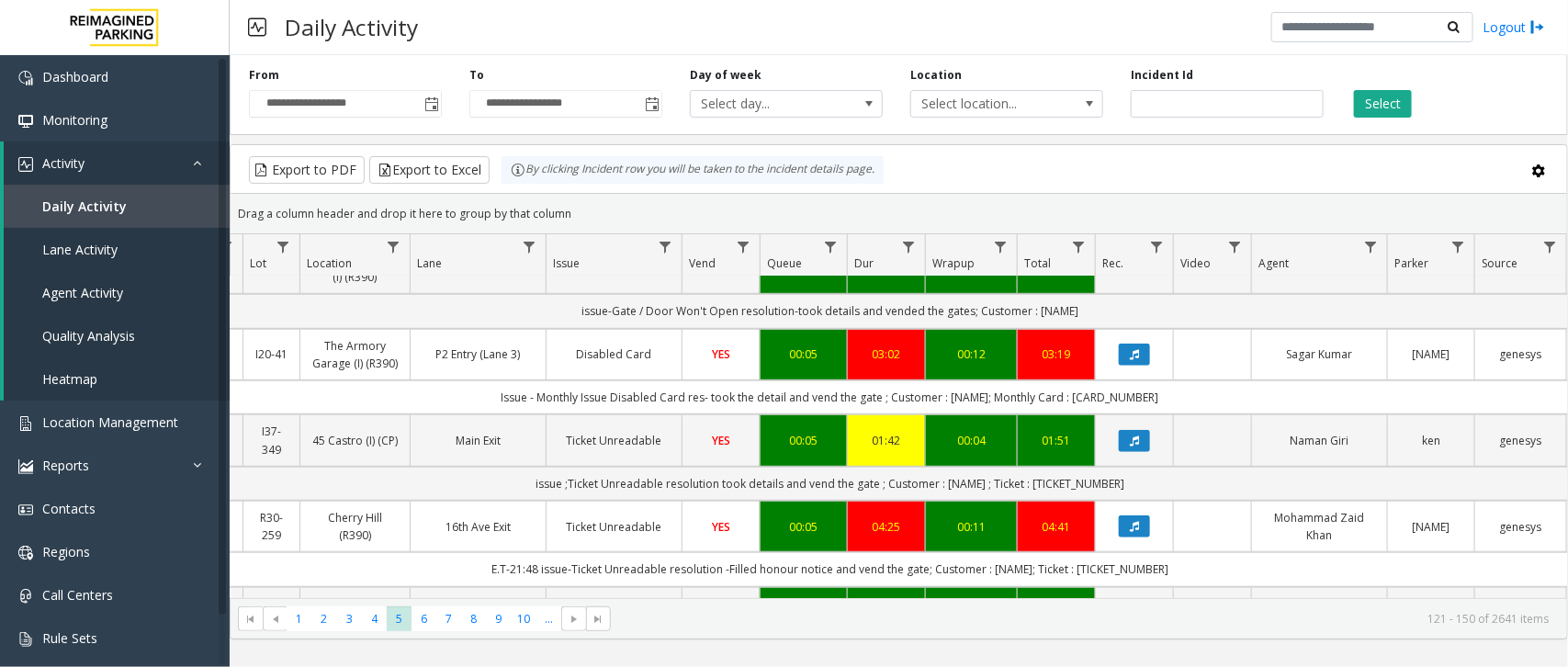 scroll, scrollTop: 574, scrollLeft: 258, axis: both 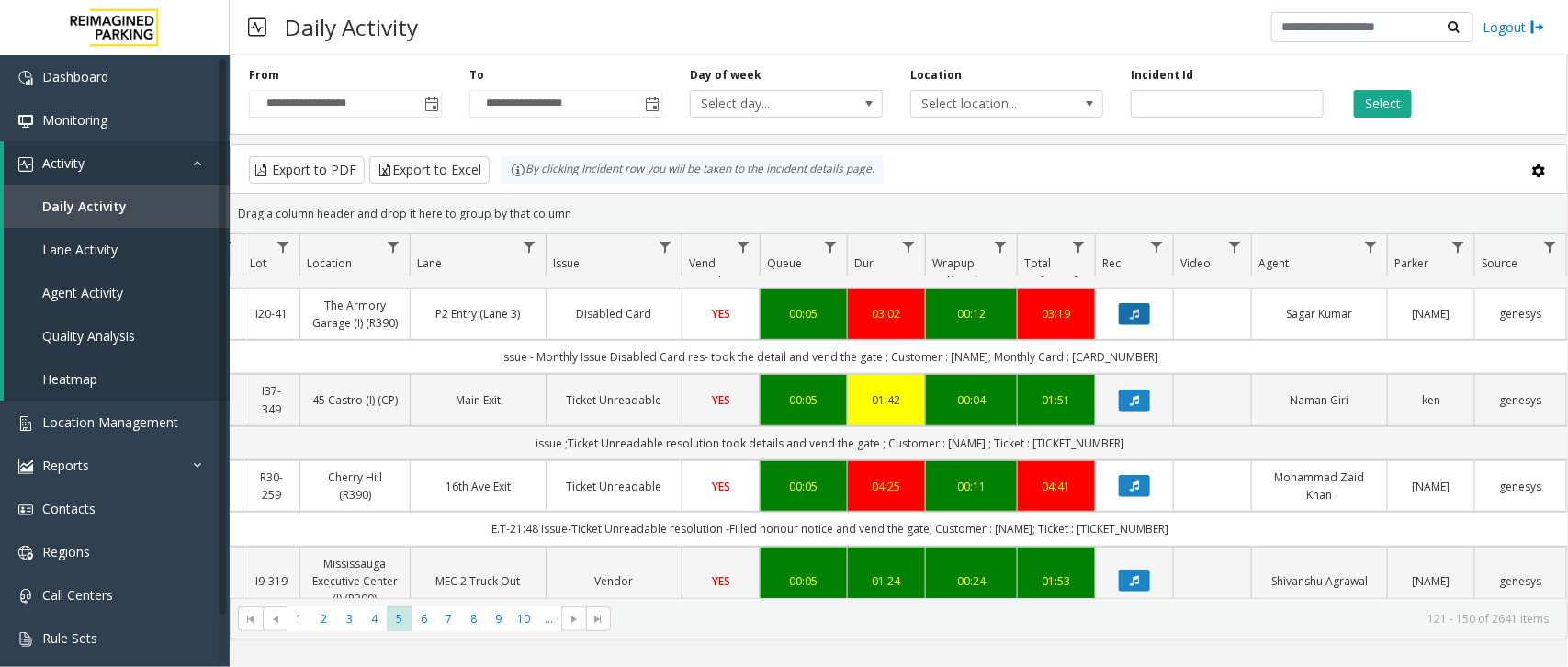 click 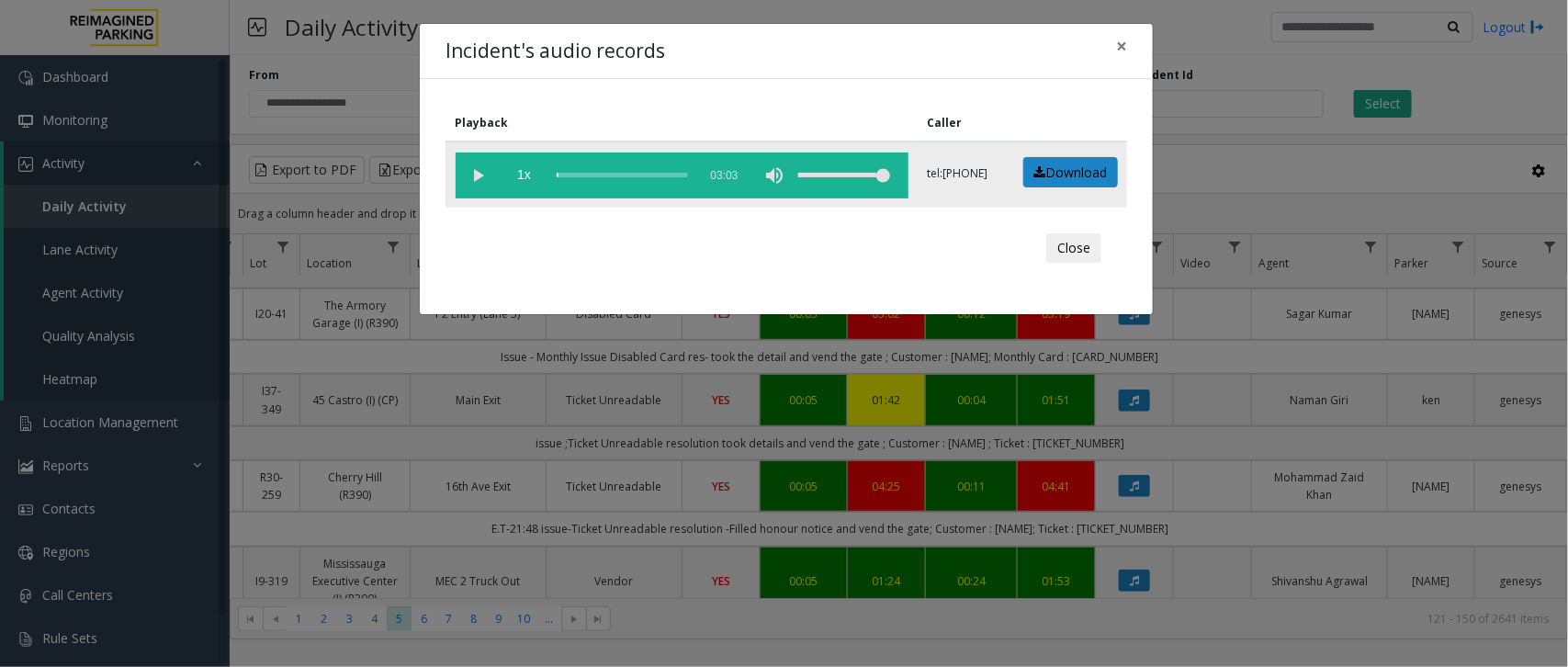 click 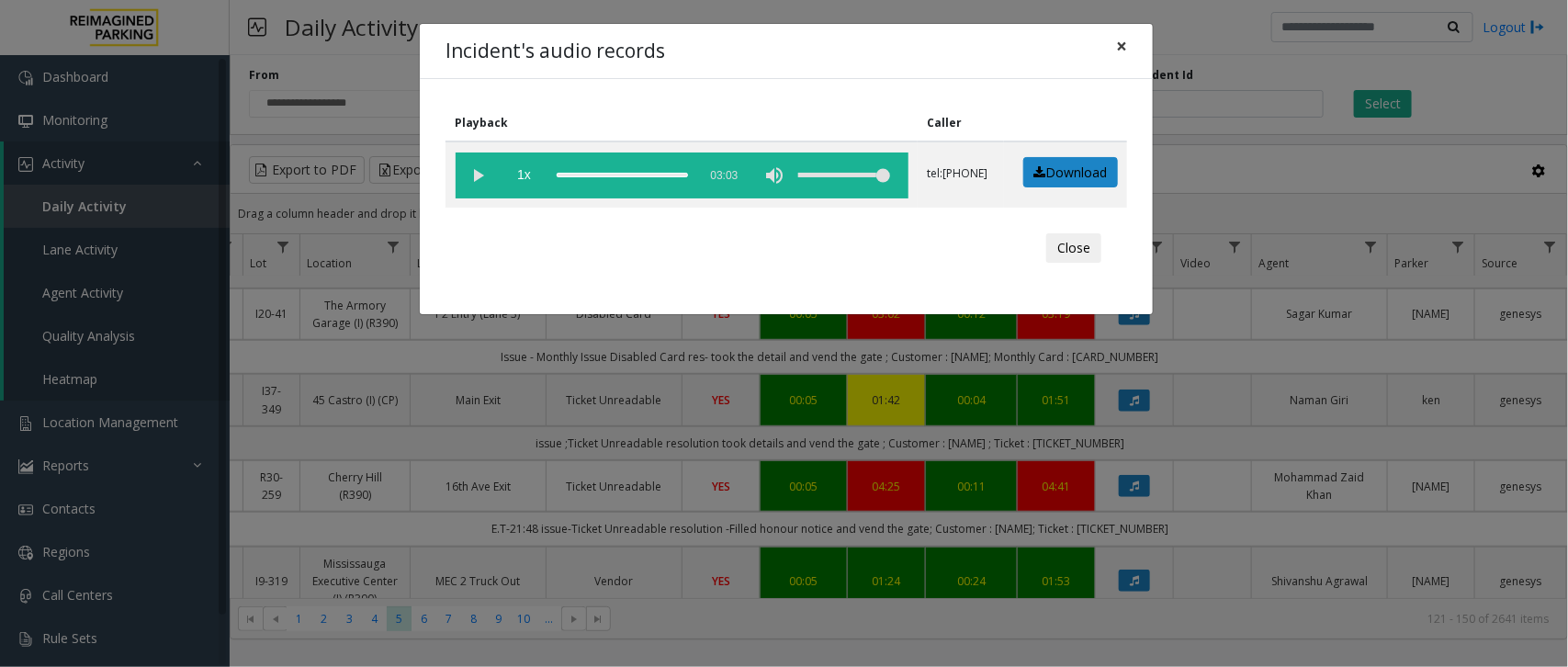 click on "×" 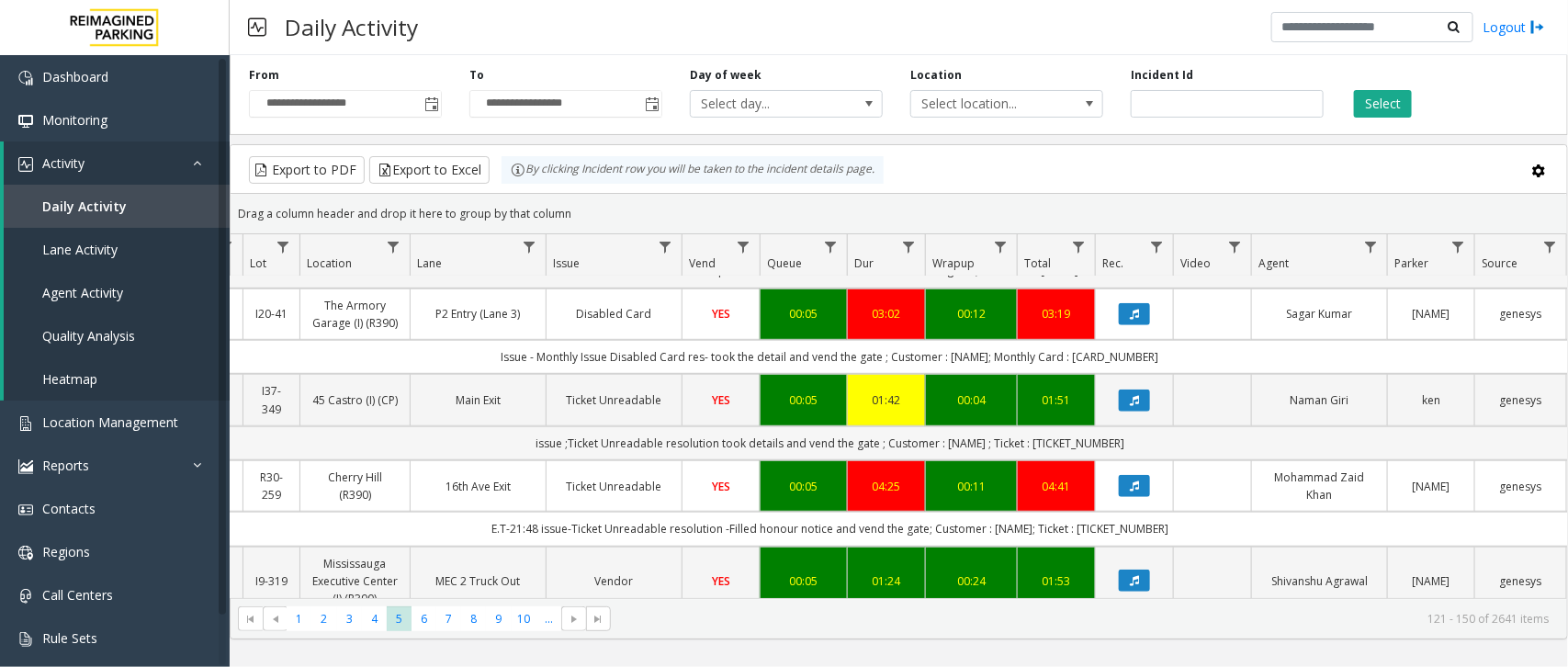 scroll, scrollTop: 689, scrollLeft: 258, axis: both 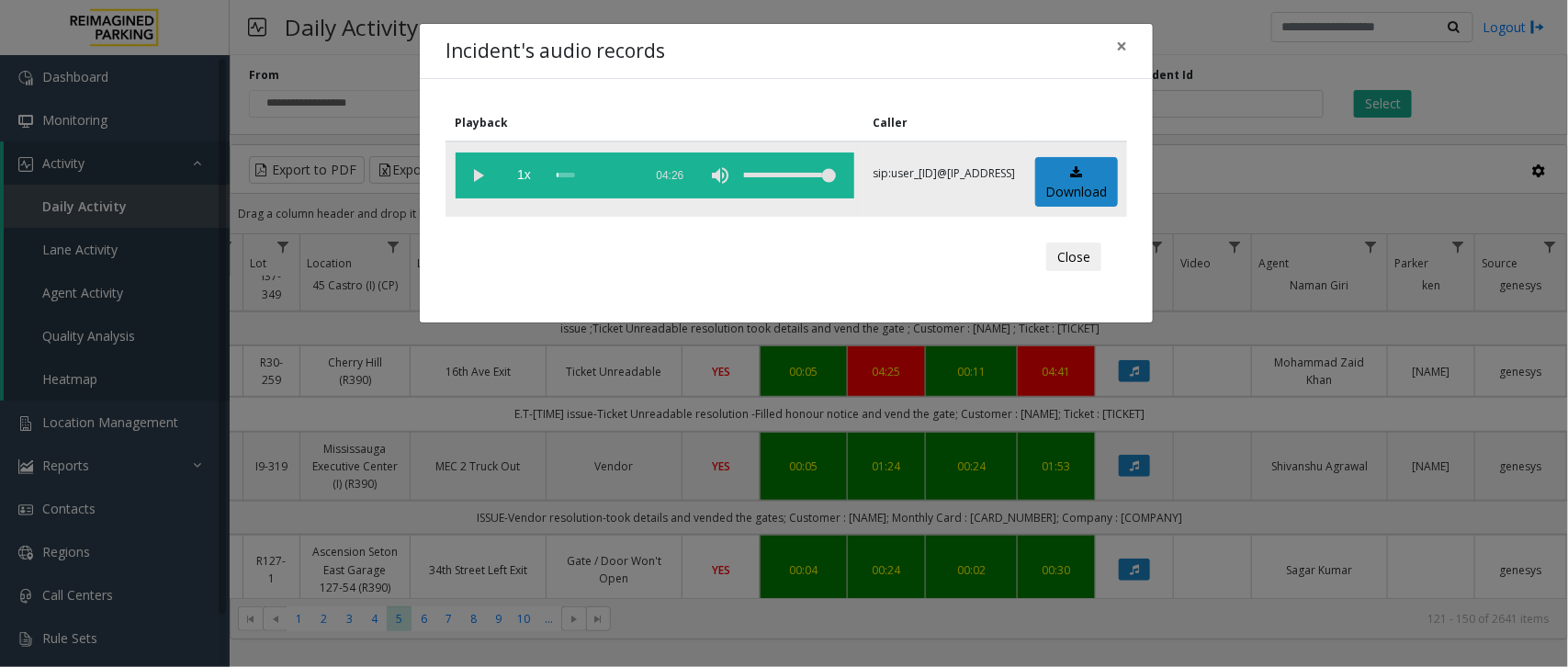 click 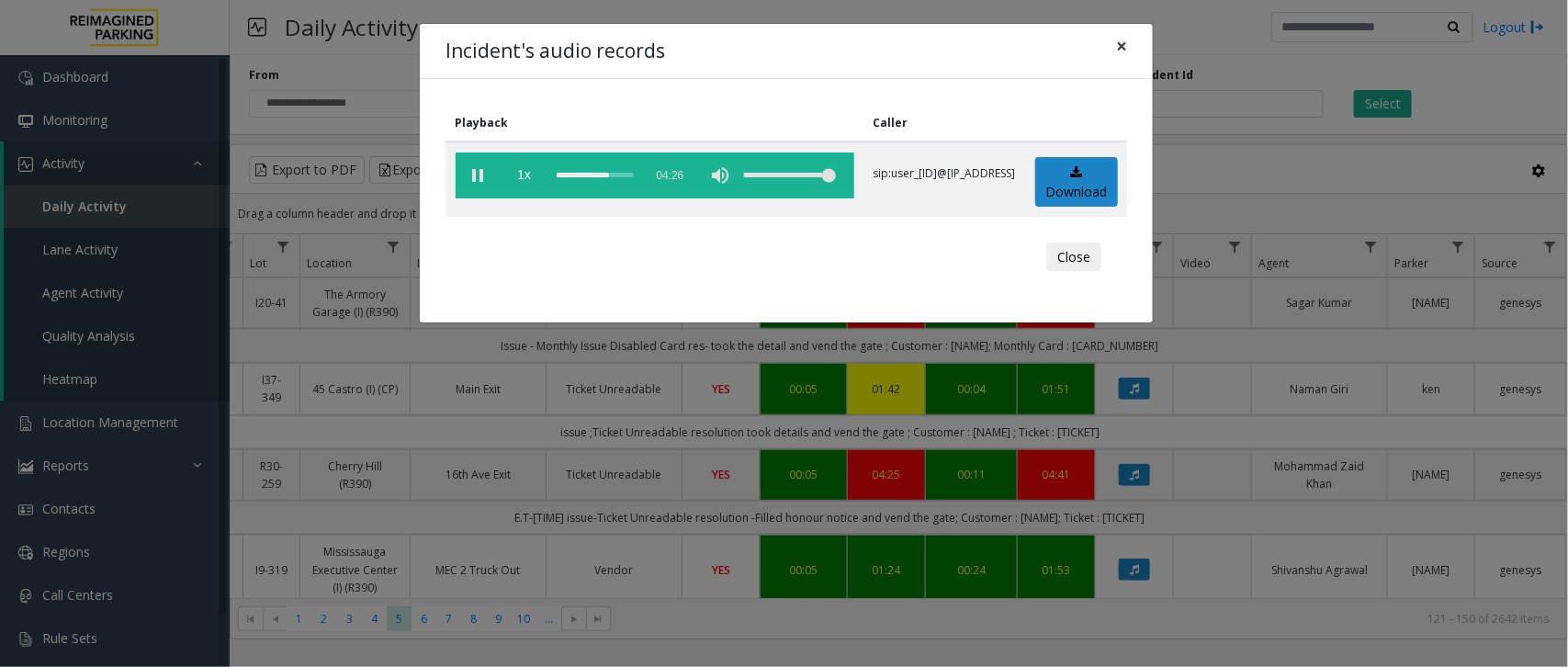 click on "×" 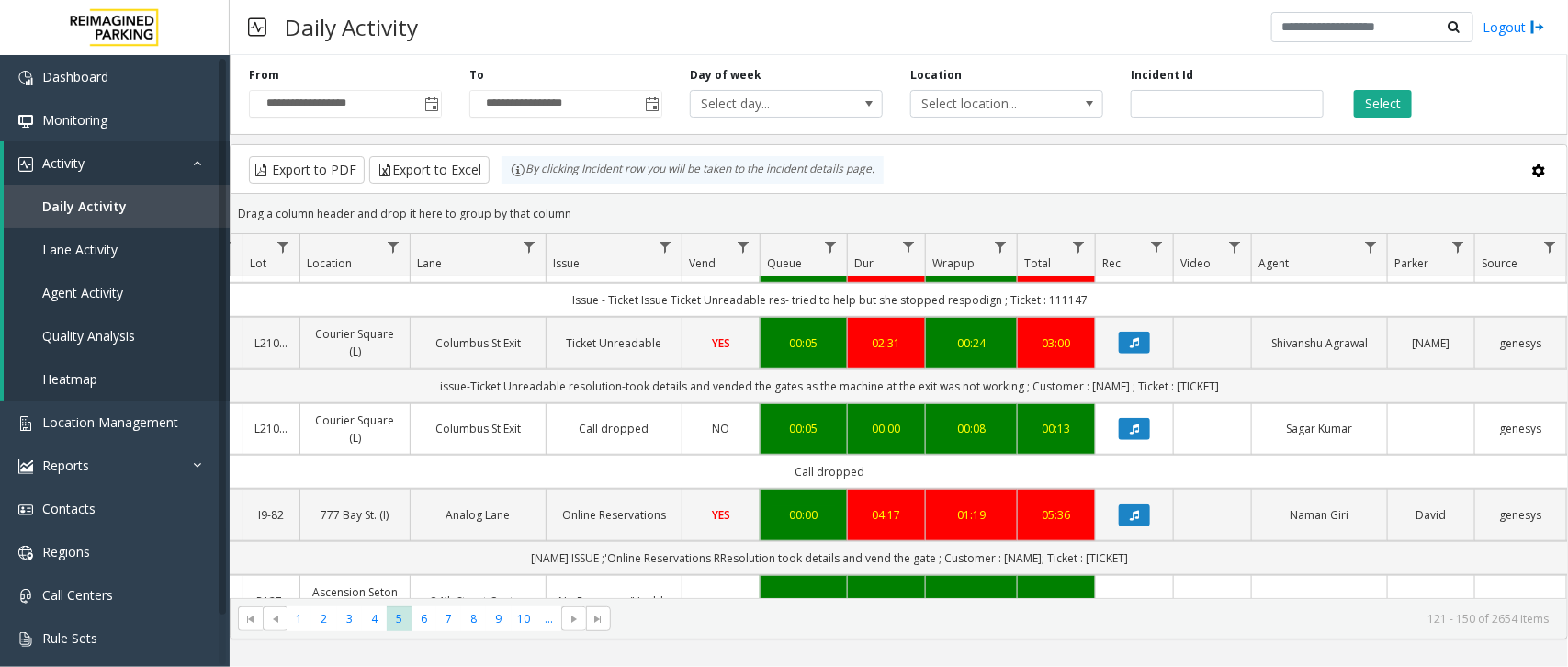 scroll, scrollTop: 574, scrollLeft: 258, axis: both 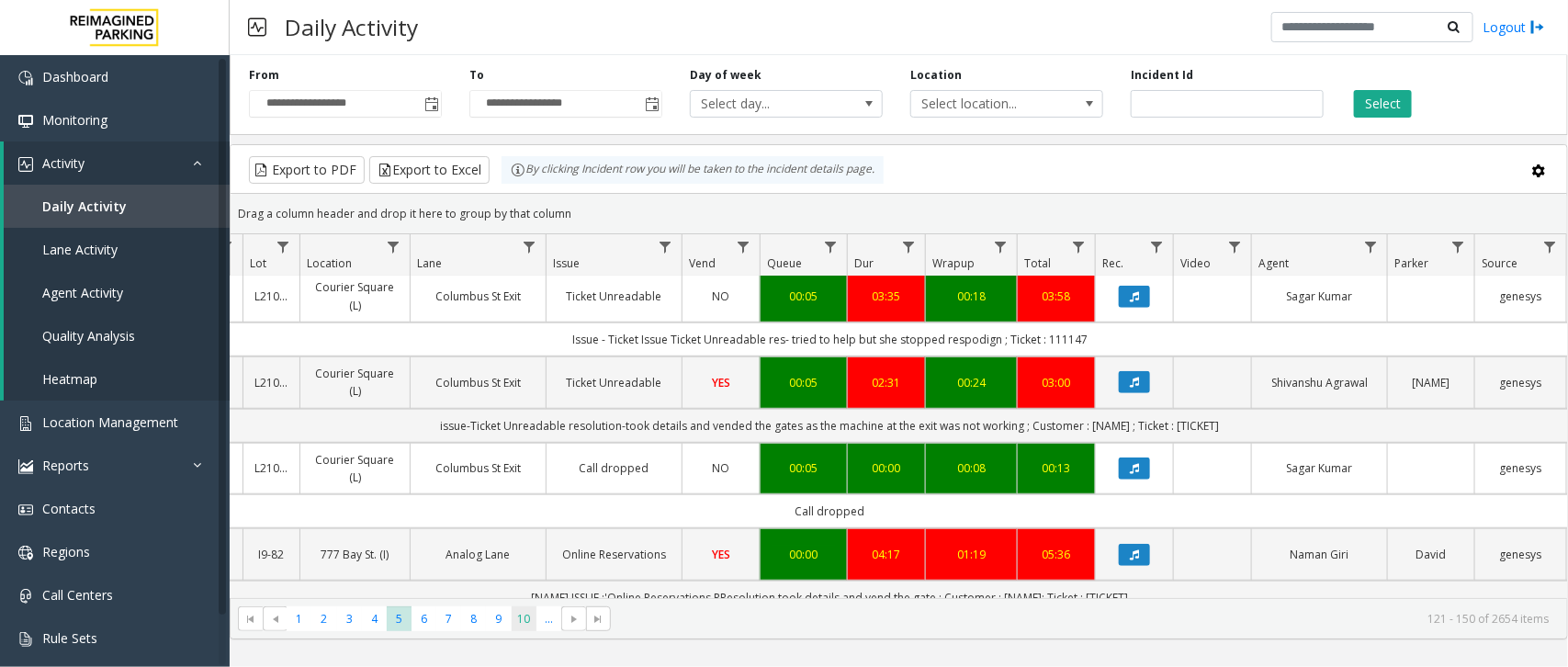 click on "10" 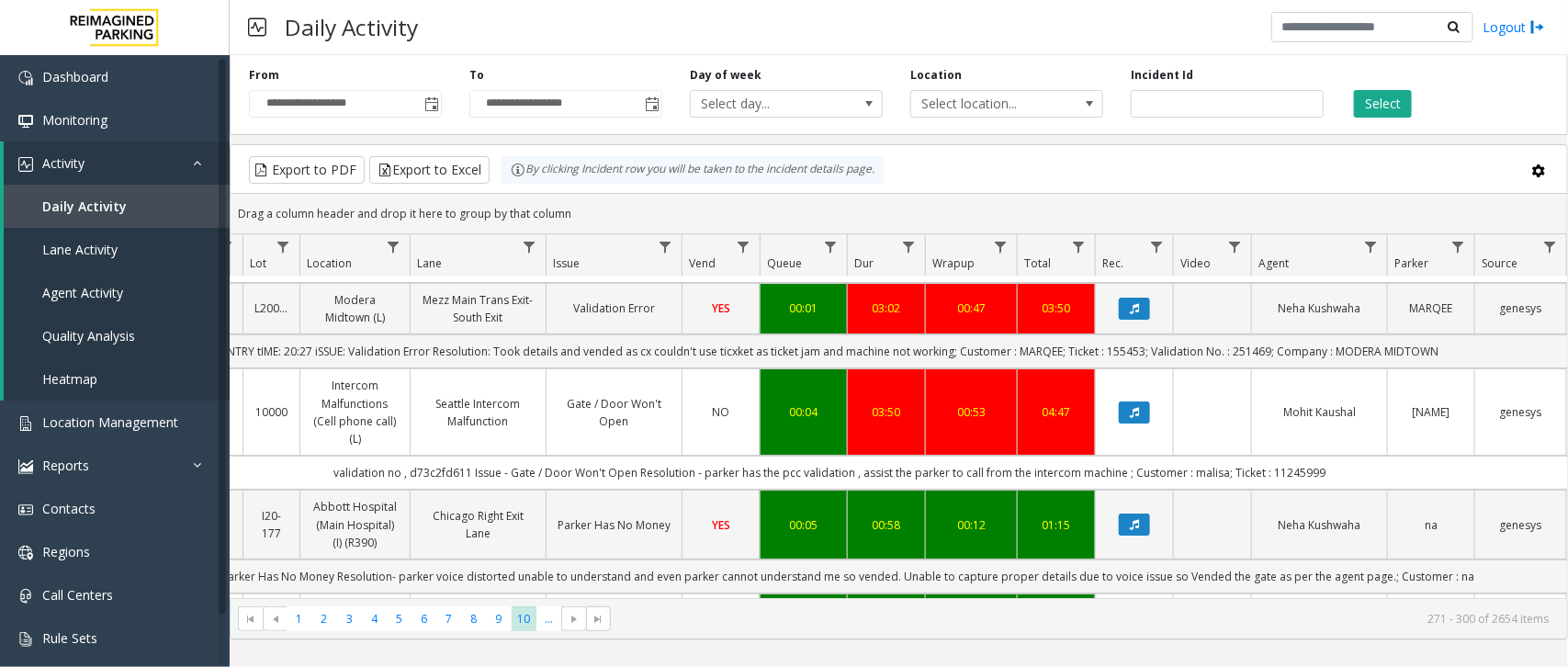 scroll, scrollTop: 115, scrollLeft: 258, axis: both 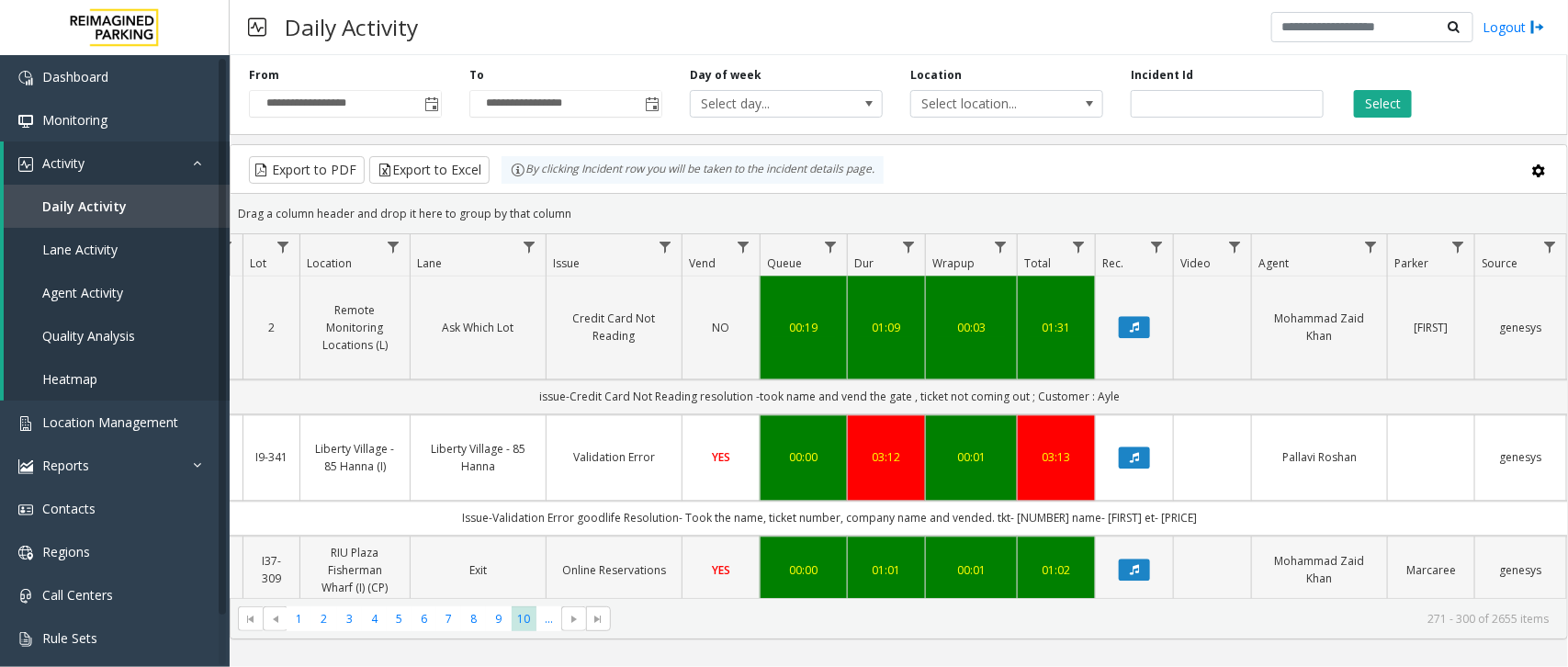 drag, startPoint x: 1213, startPoint y: 377, endPoint x: 1224, endPoint y: 389, distance: 16.278821 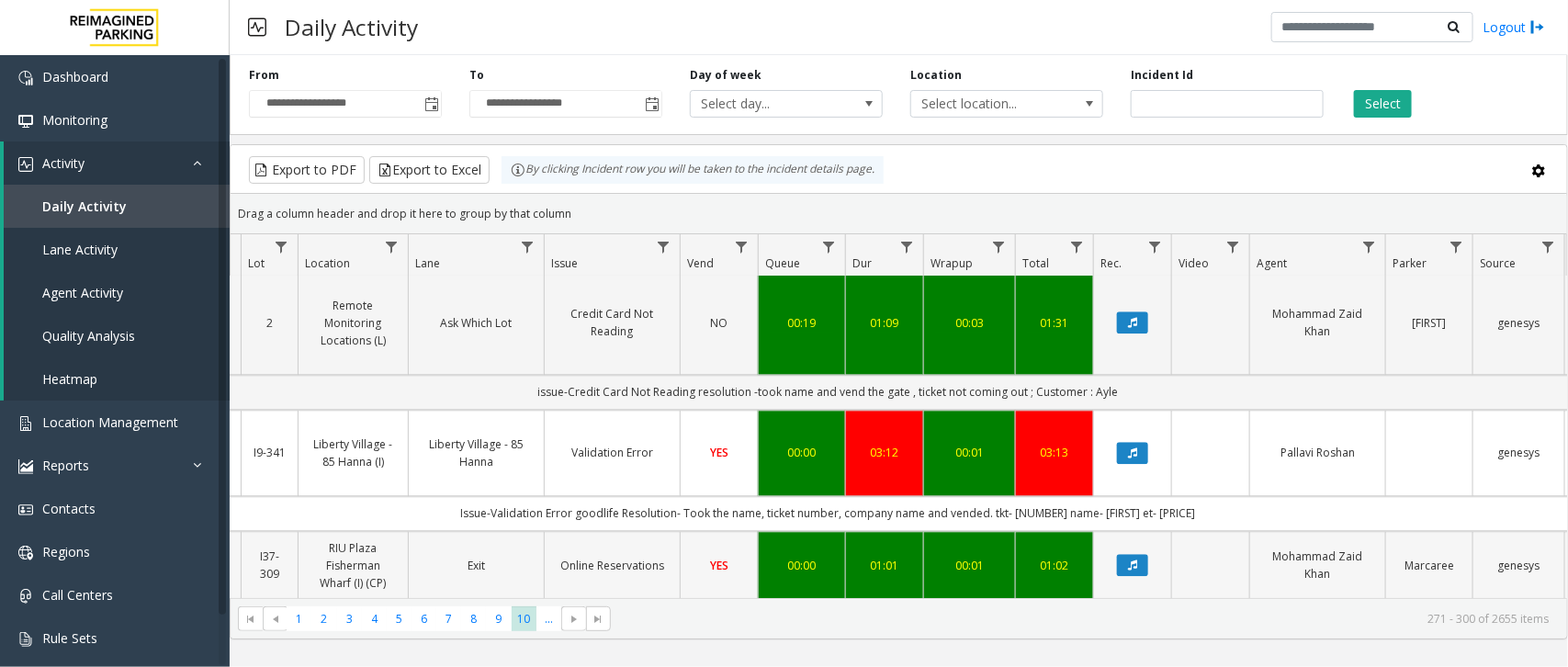 scroll, scrollTop: 1968, scrollLeft: 267, axis: both 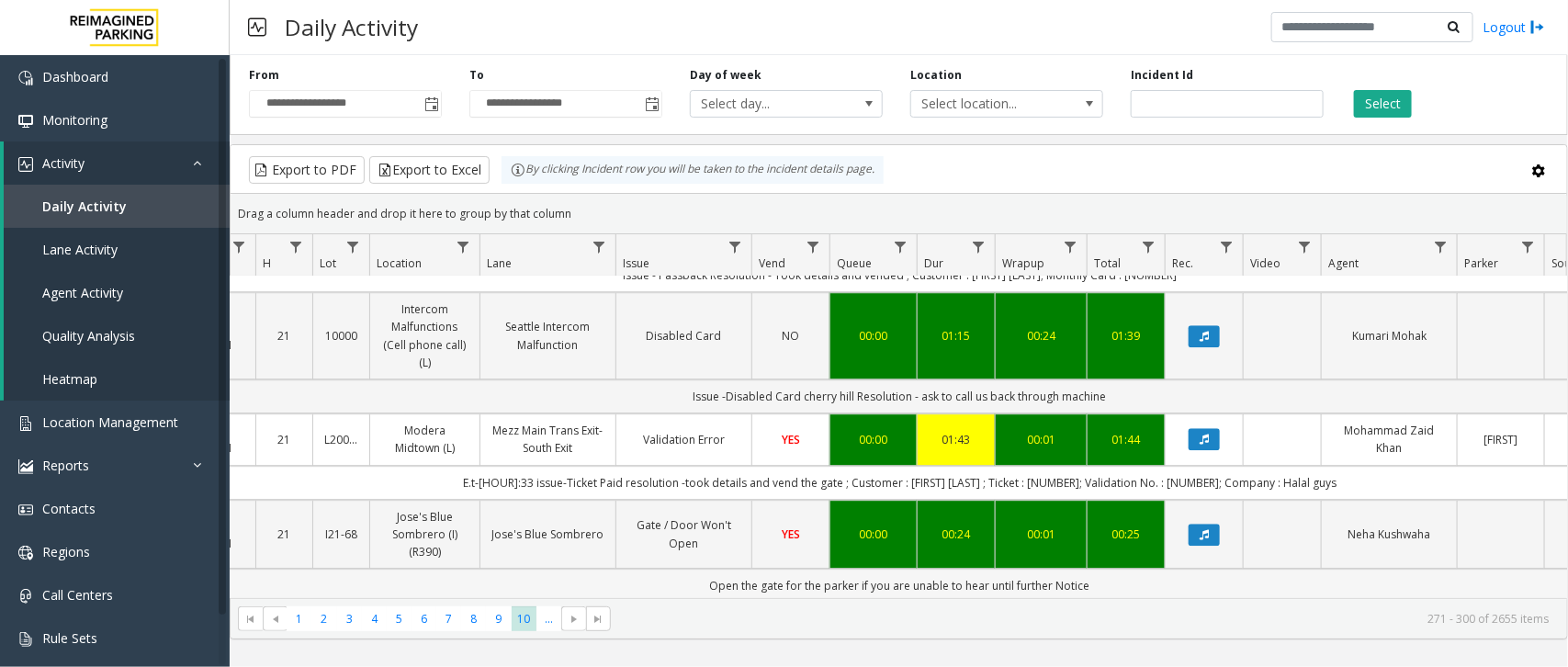 drag, startPoint x: 1250, startPoint y: 430, endPoint x: 1270, endPoint y: 412, distance: 26.907248 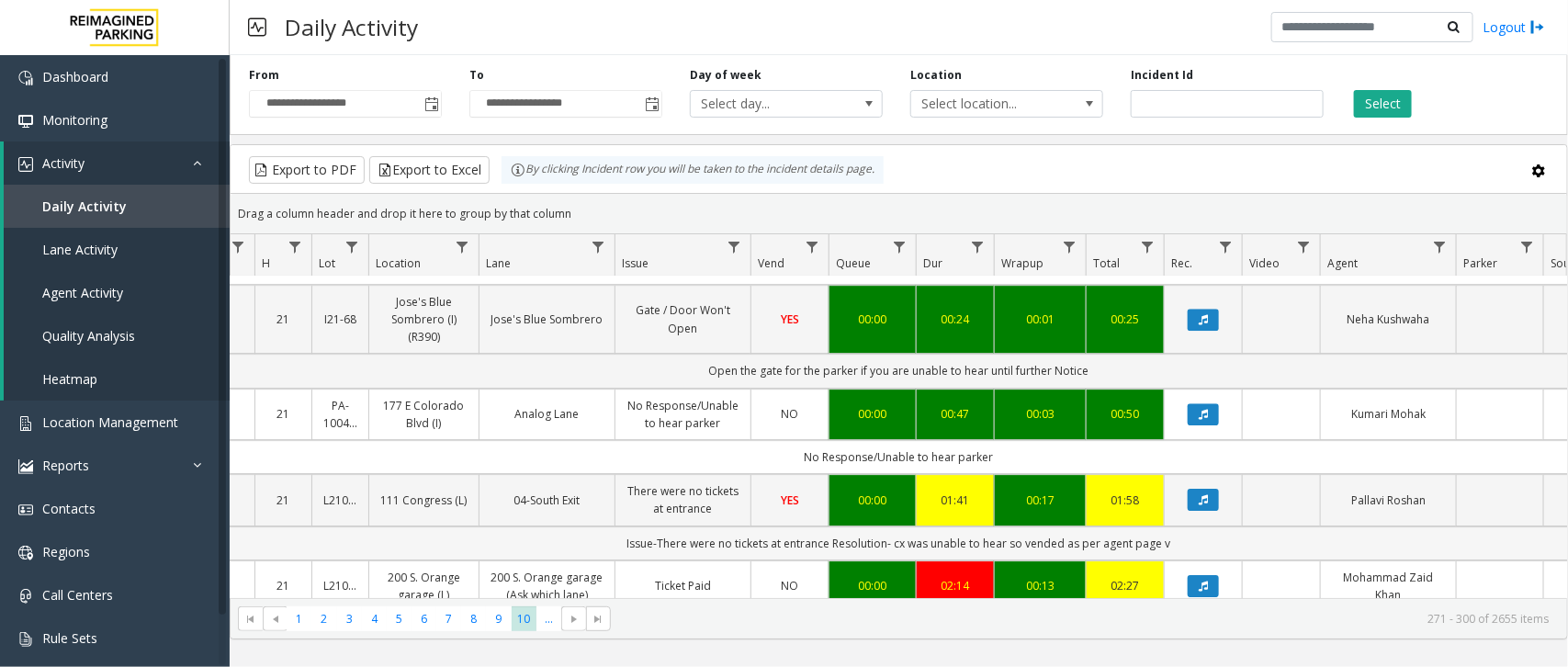 drag, startPoint x: 894, startPoint y: 420, endPoint x: 888, endPoint y: 400, distance: 20.880613 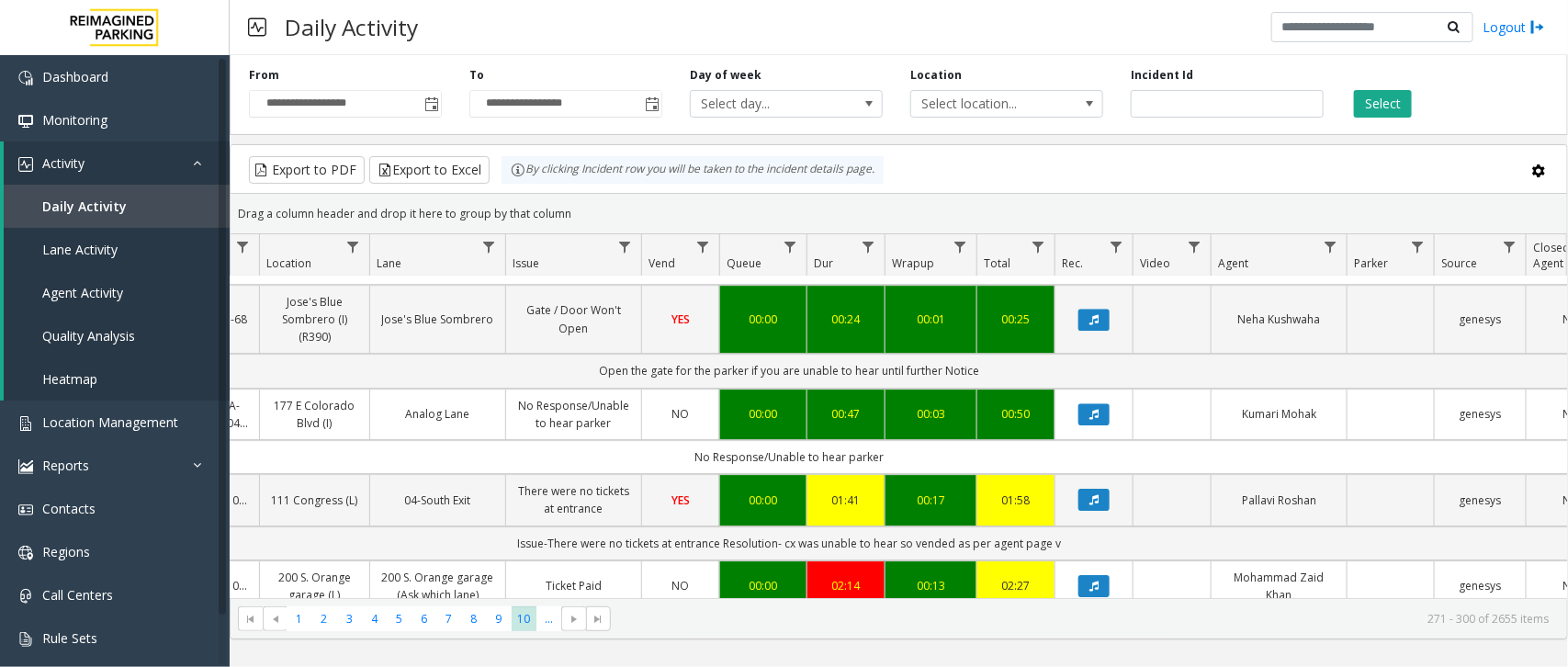 drag, startPoint x: 1145, startPoint y: 361, endPoint x: 1196, endPoint y: 558, distance: 203.49447 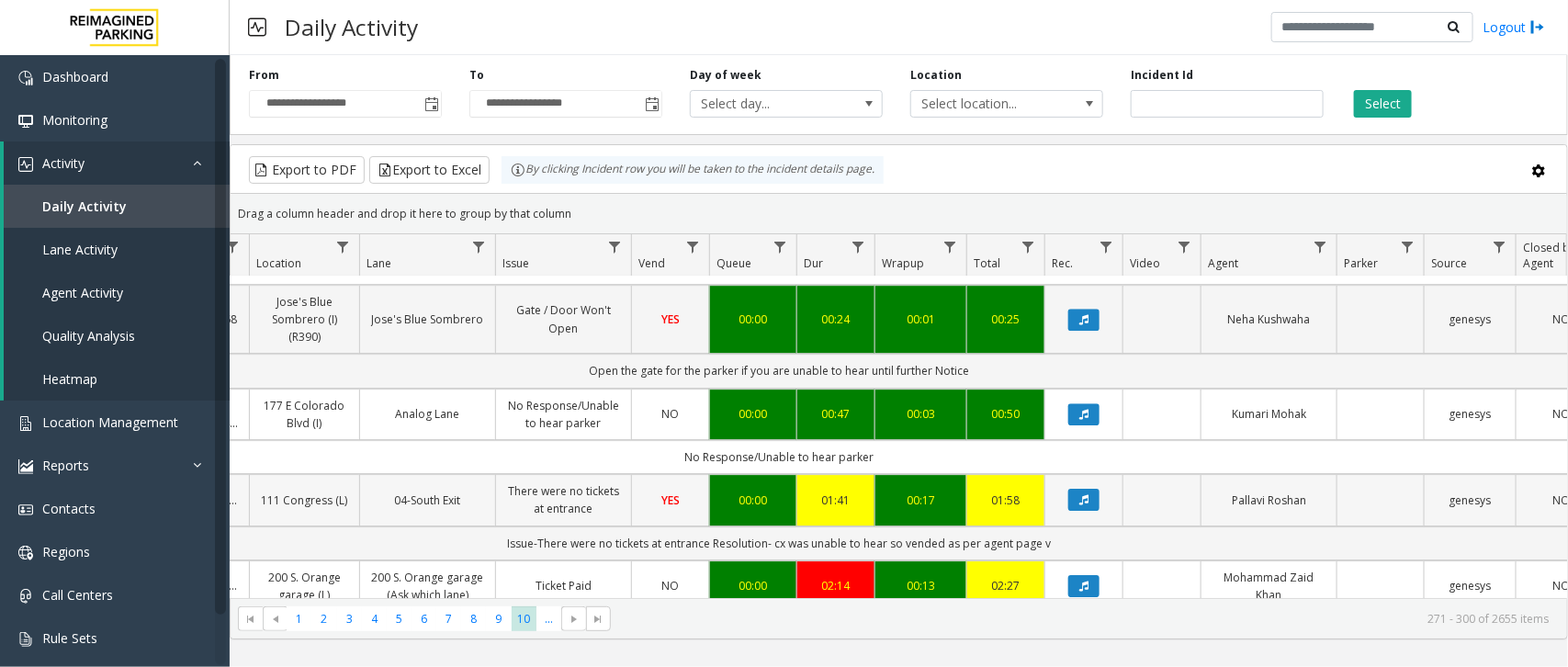 drag, startPoint x: 1168, startPoint y: 540, endPoint x: 612, endPoint y: 366, distance: 582.59077 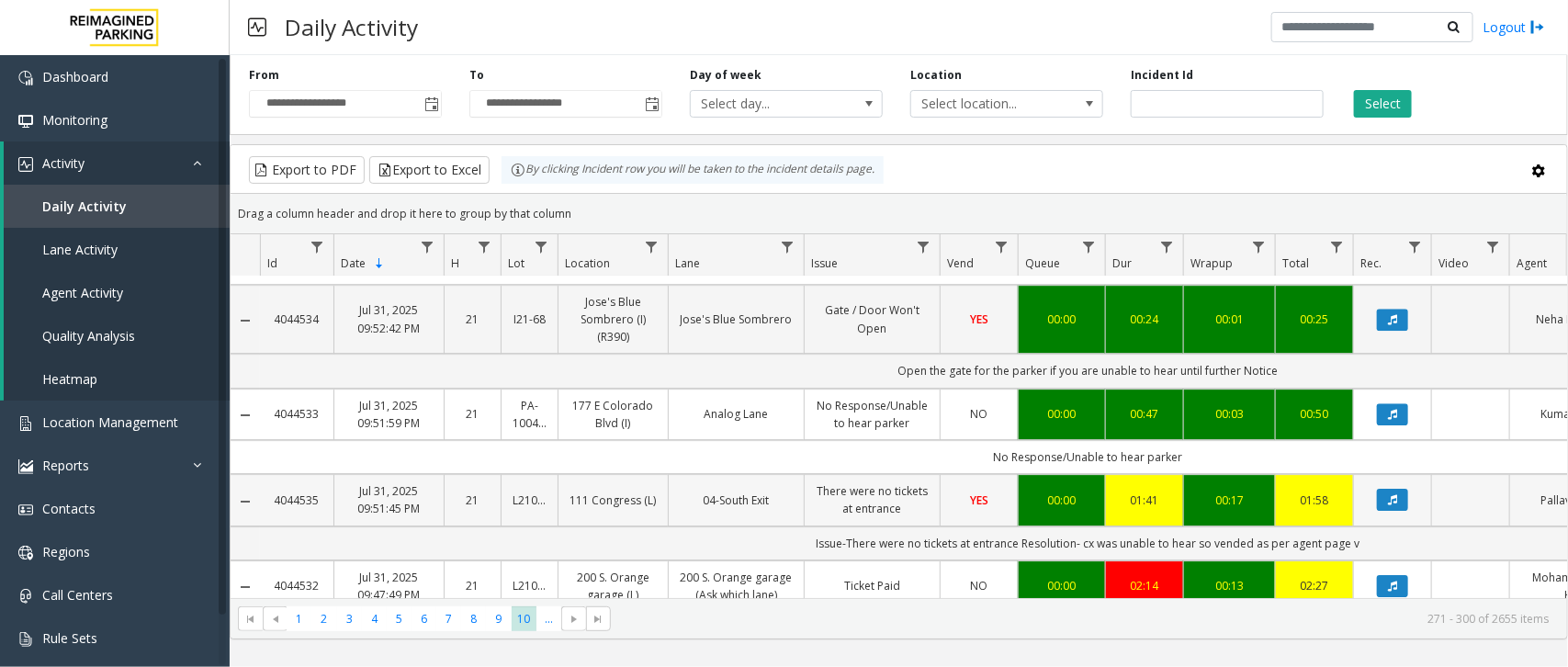 drag, startPoint x: 880, startPoint y: 341, endPoint x: 735, endPoint y: 359, distance: 146.11297 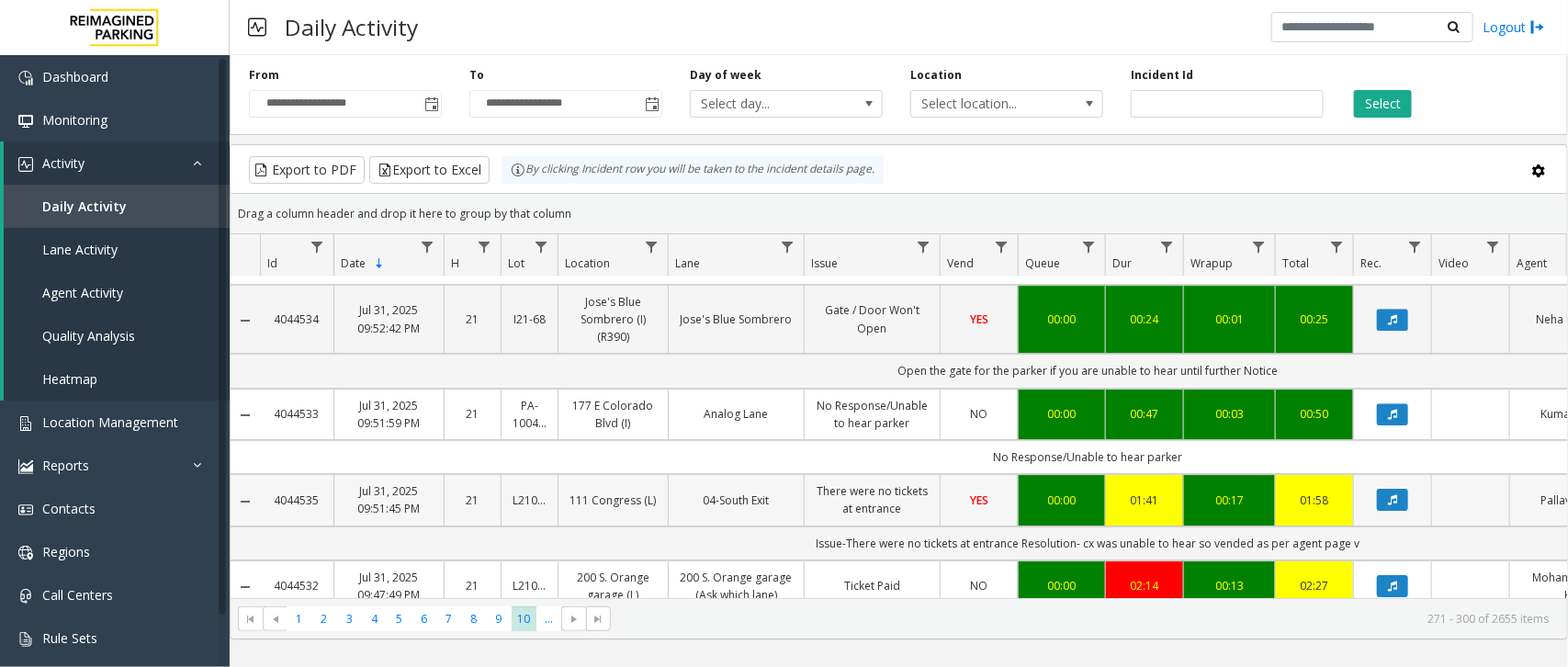 drag, startPoint x: 746, startPoint y: 349, endPoint x: 809, endPoint y: 350, distance: 63.00794 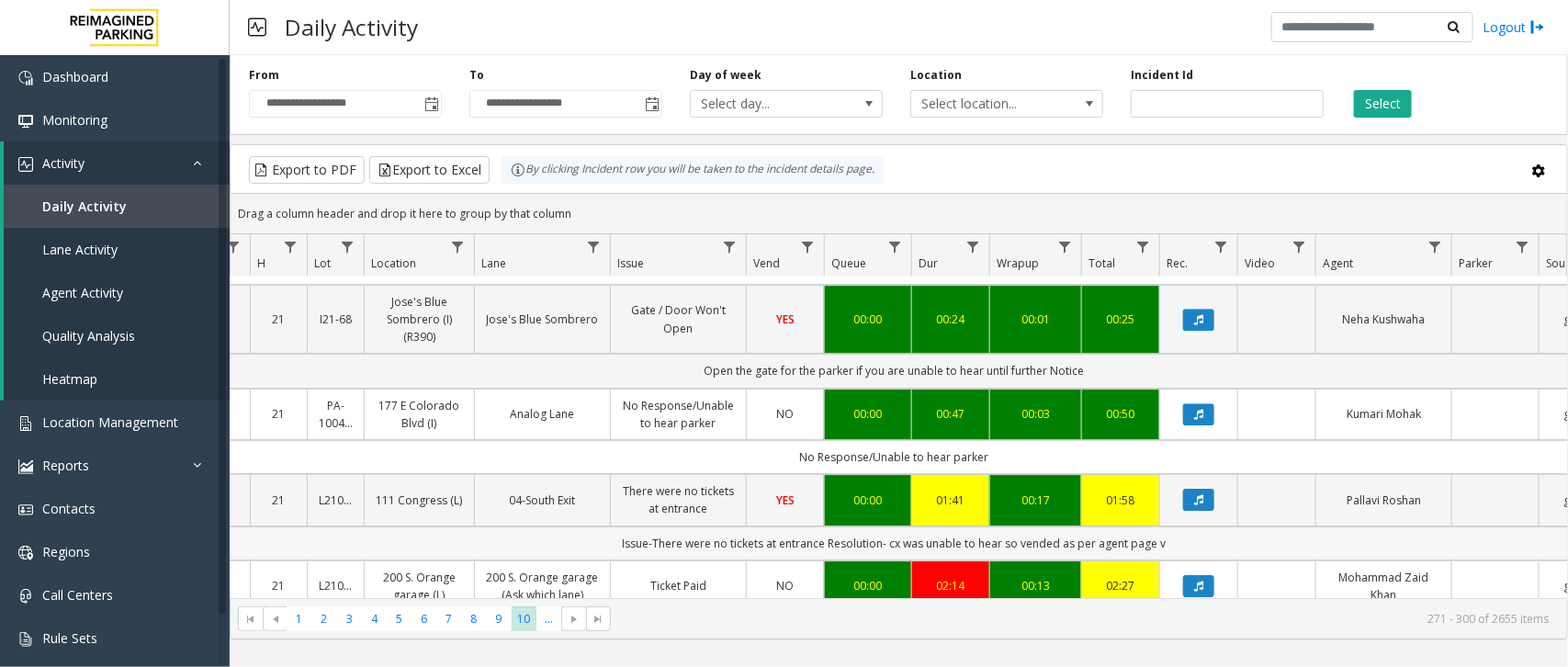 drag, startPoint x: 756, startPoint y: 386, endPoint x: 823, endPoint y: 387, distance: 67.00746 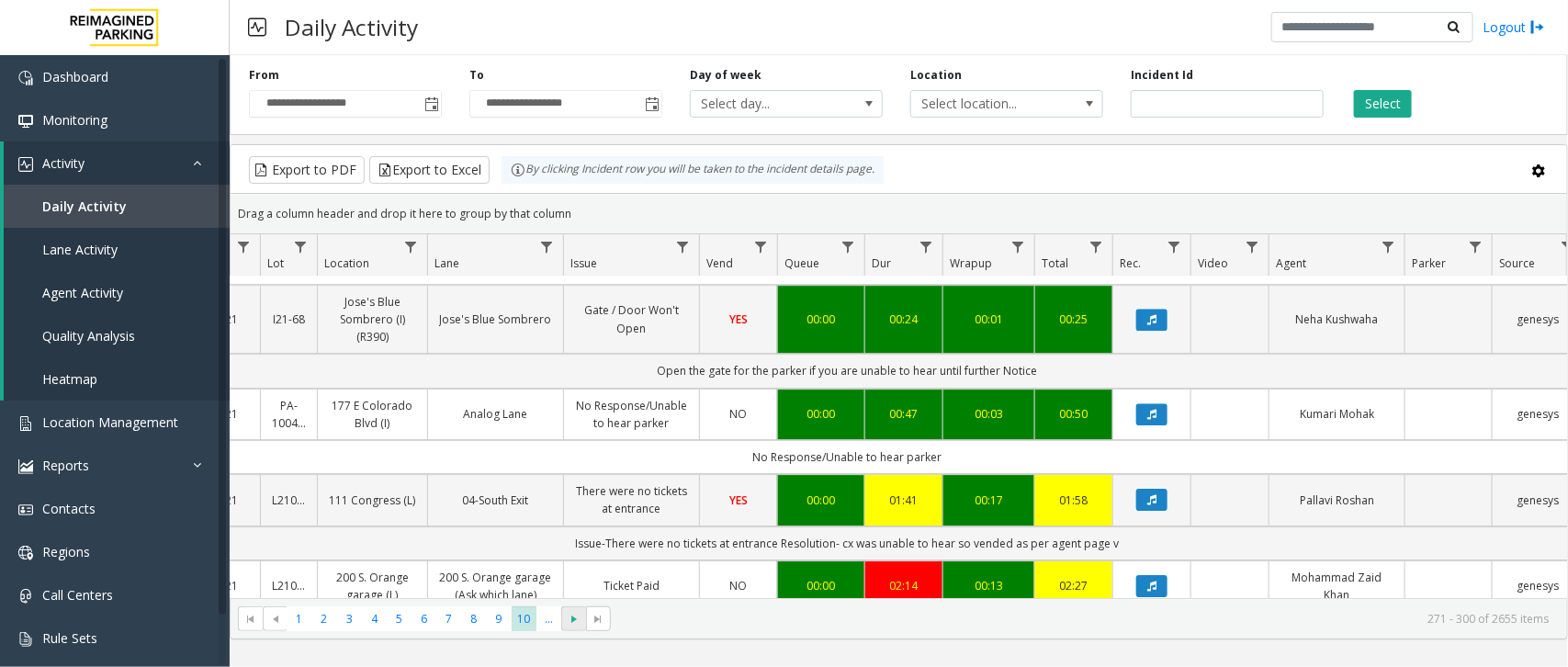 click 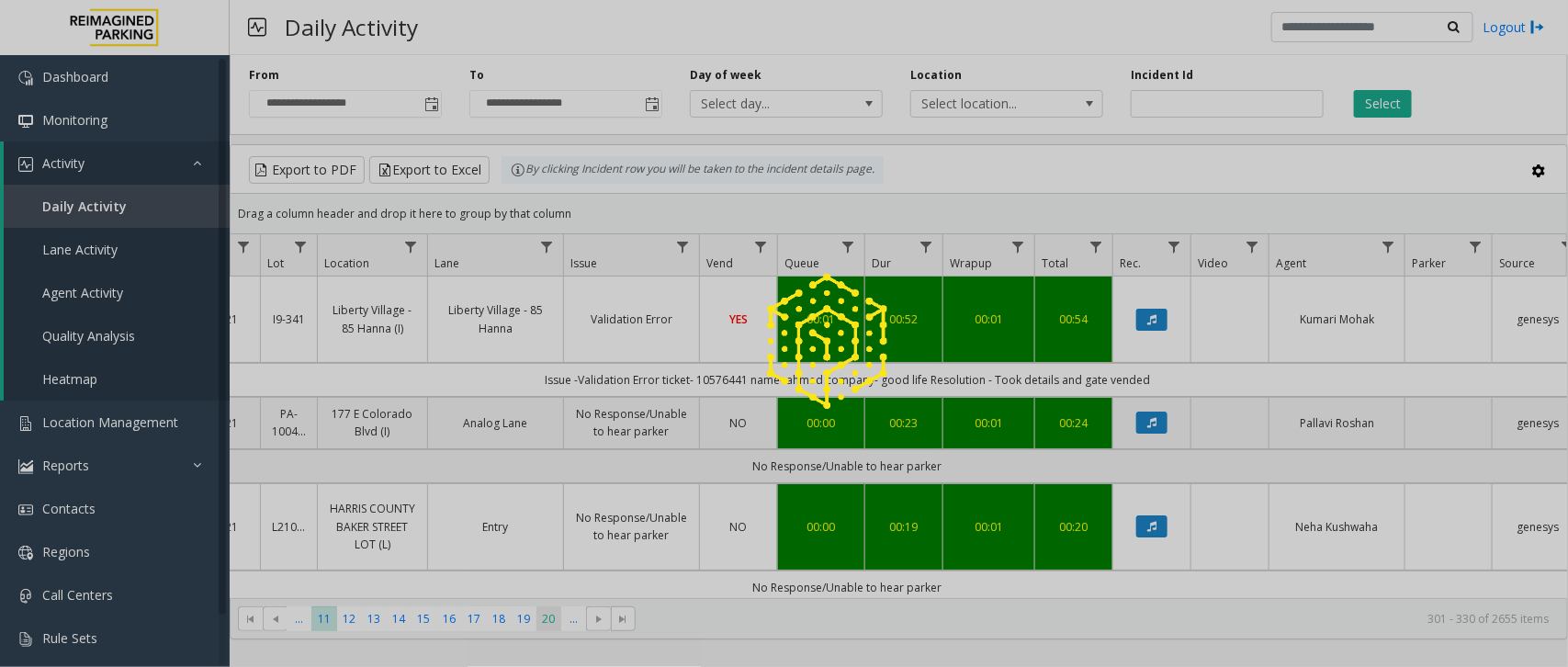click 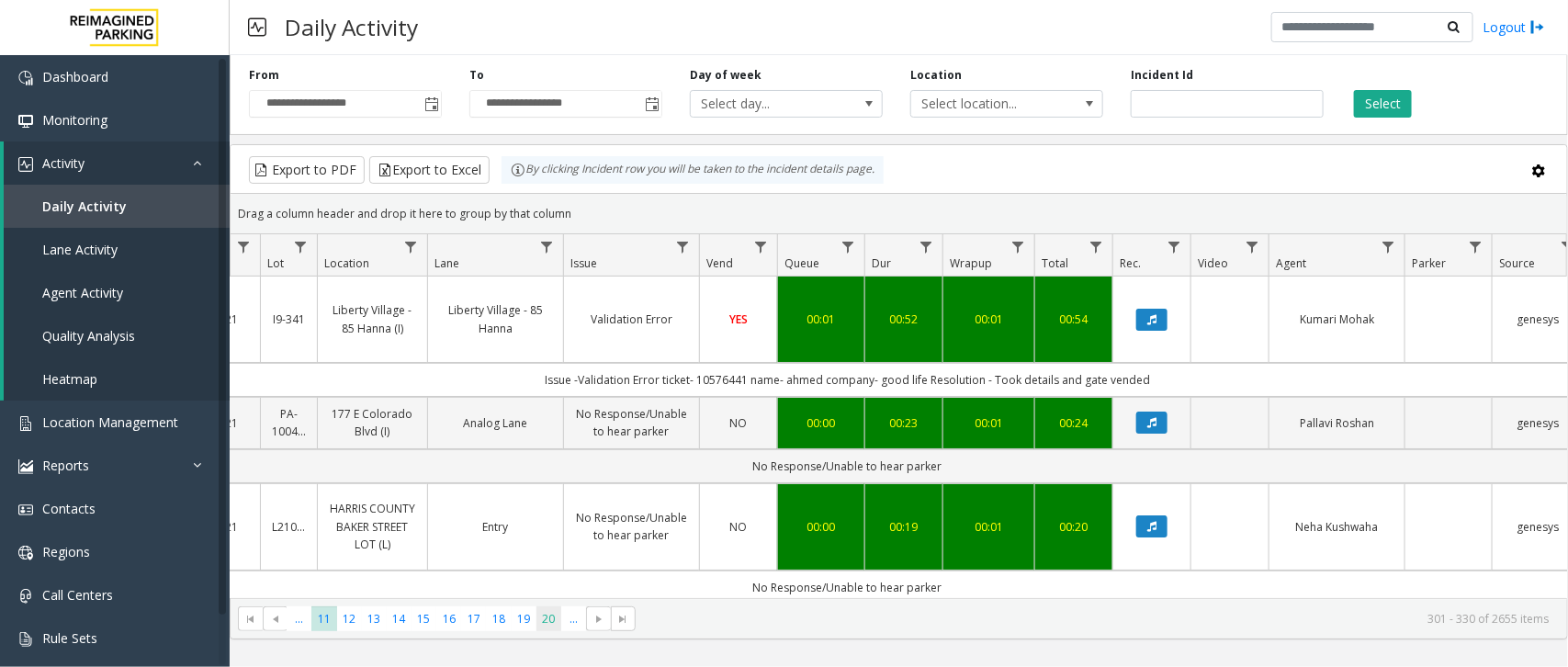 click on "20" 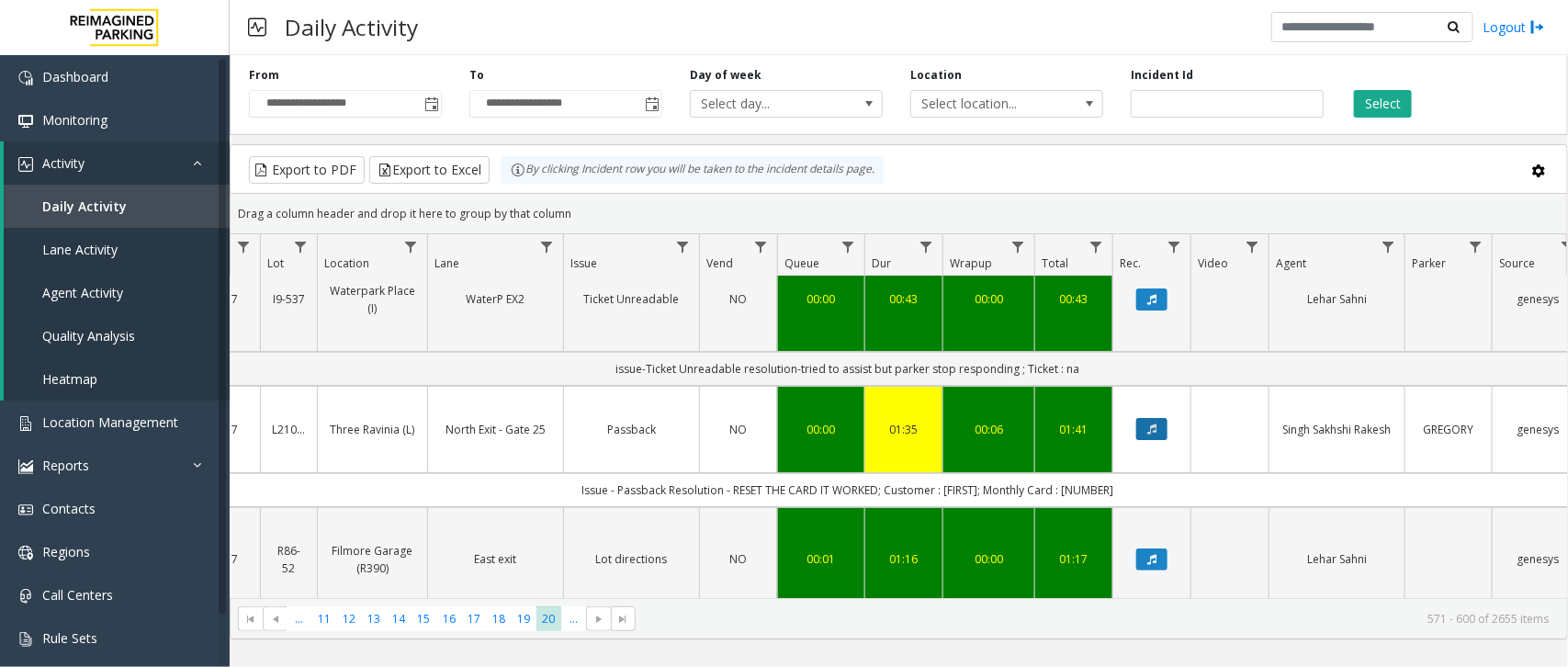 click 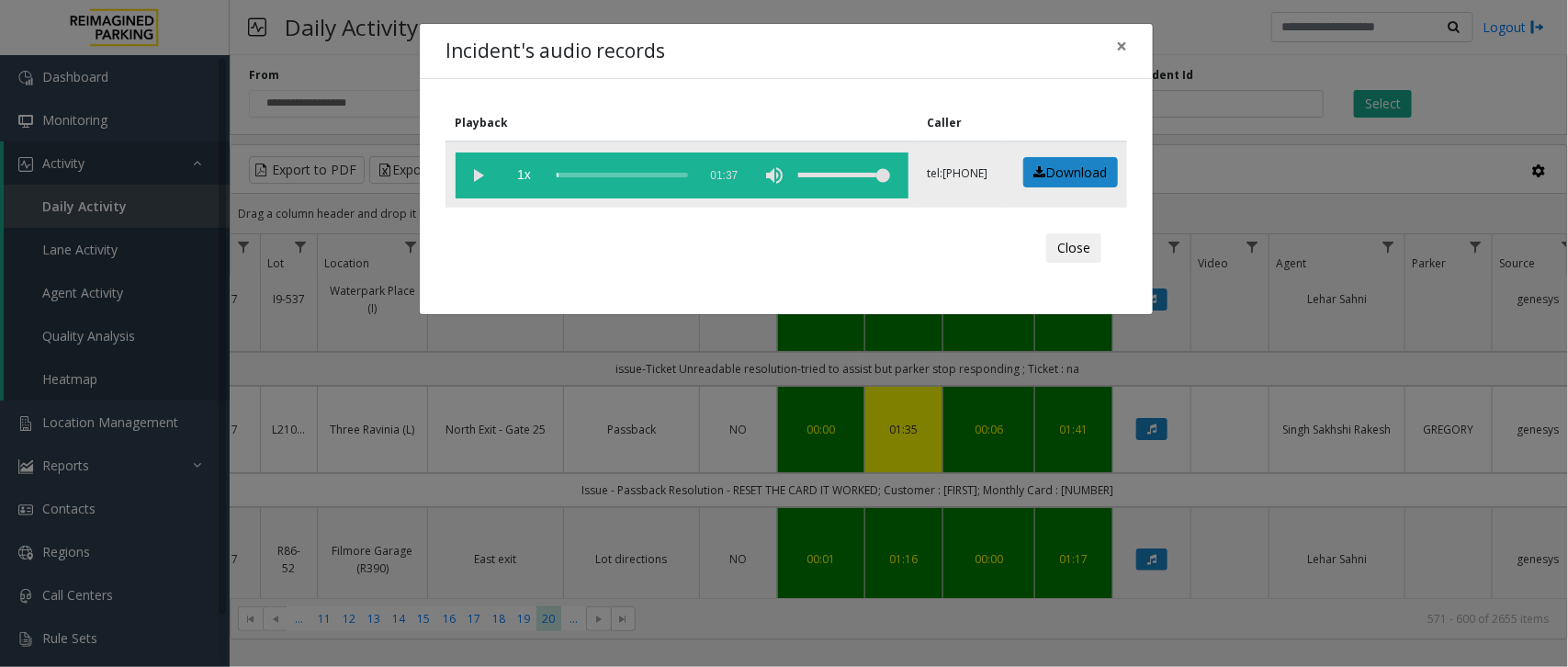 click 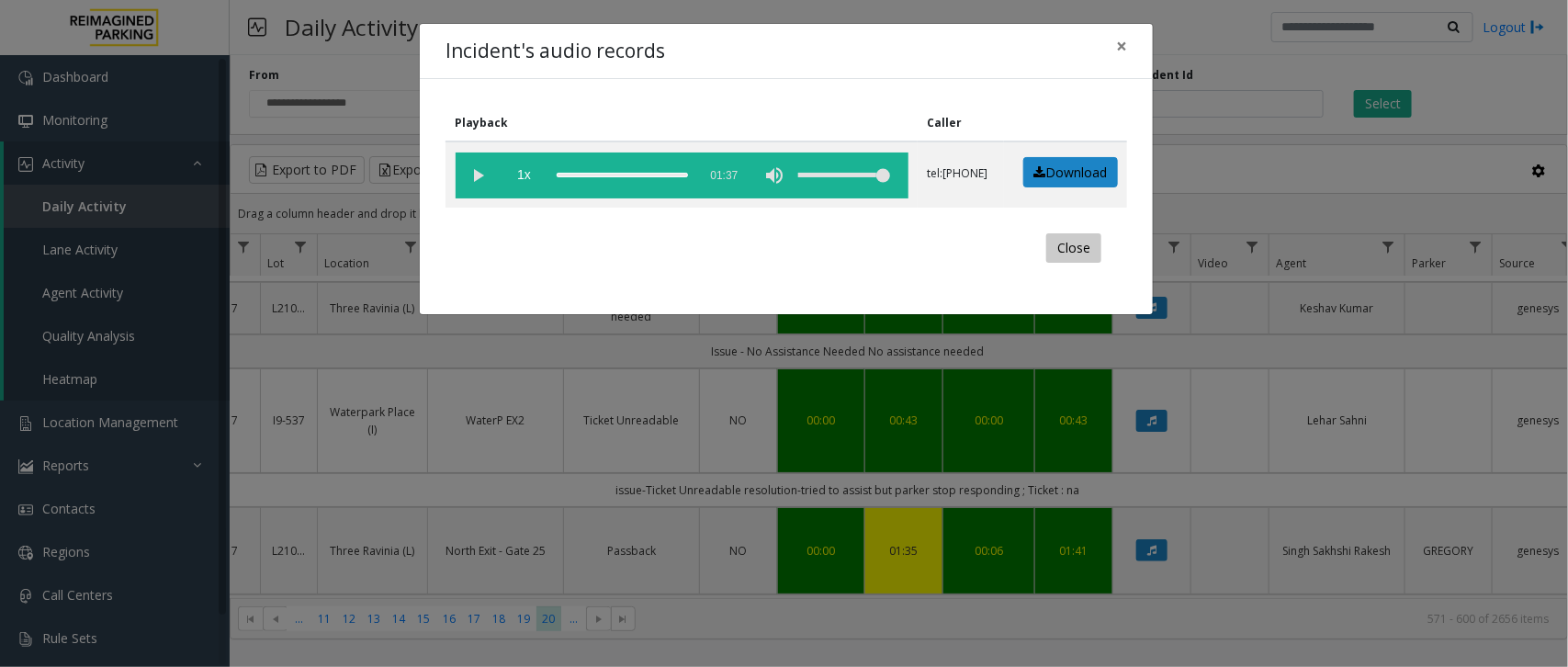click on "Close" 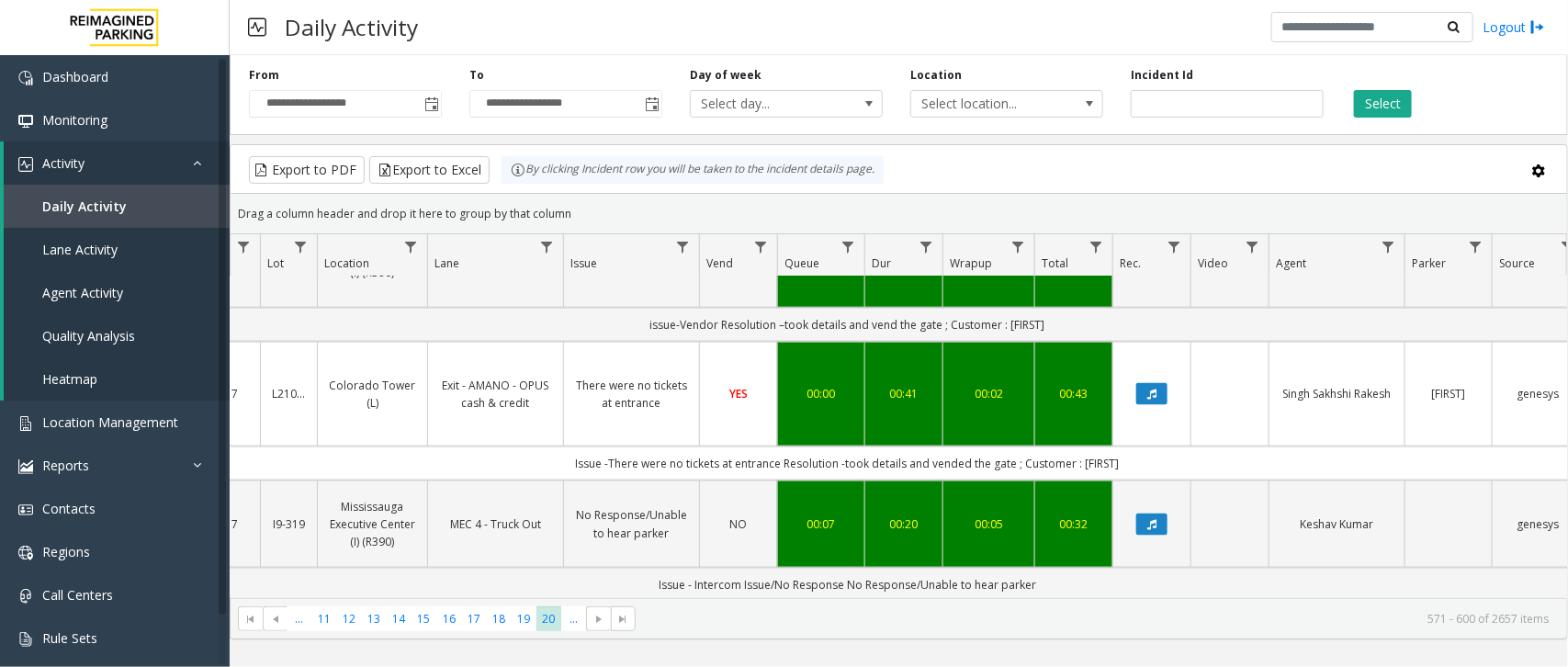 scroll, scrollTop: 1148, scrollLeft: 241, axis: both 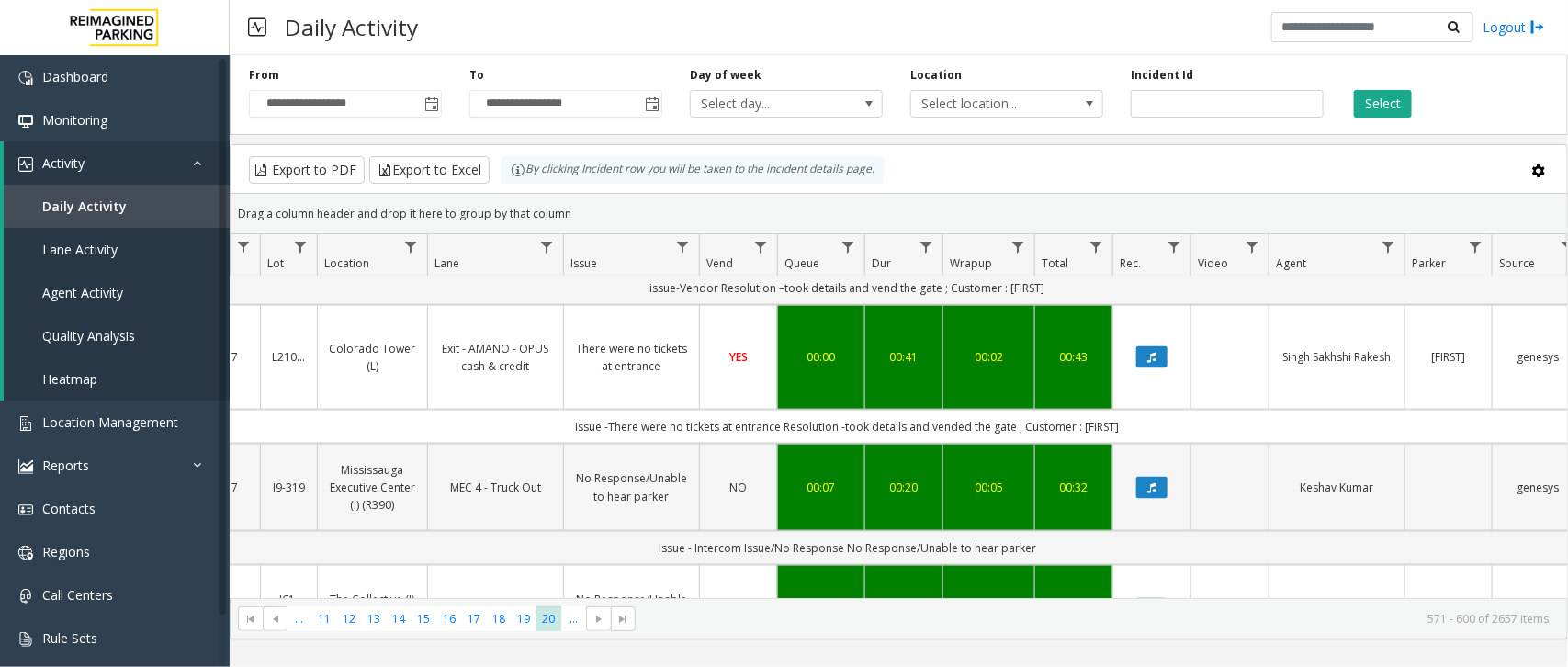 click 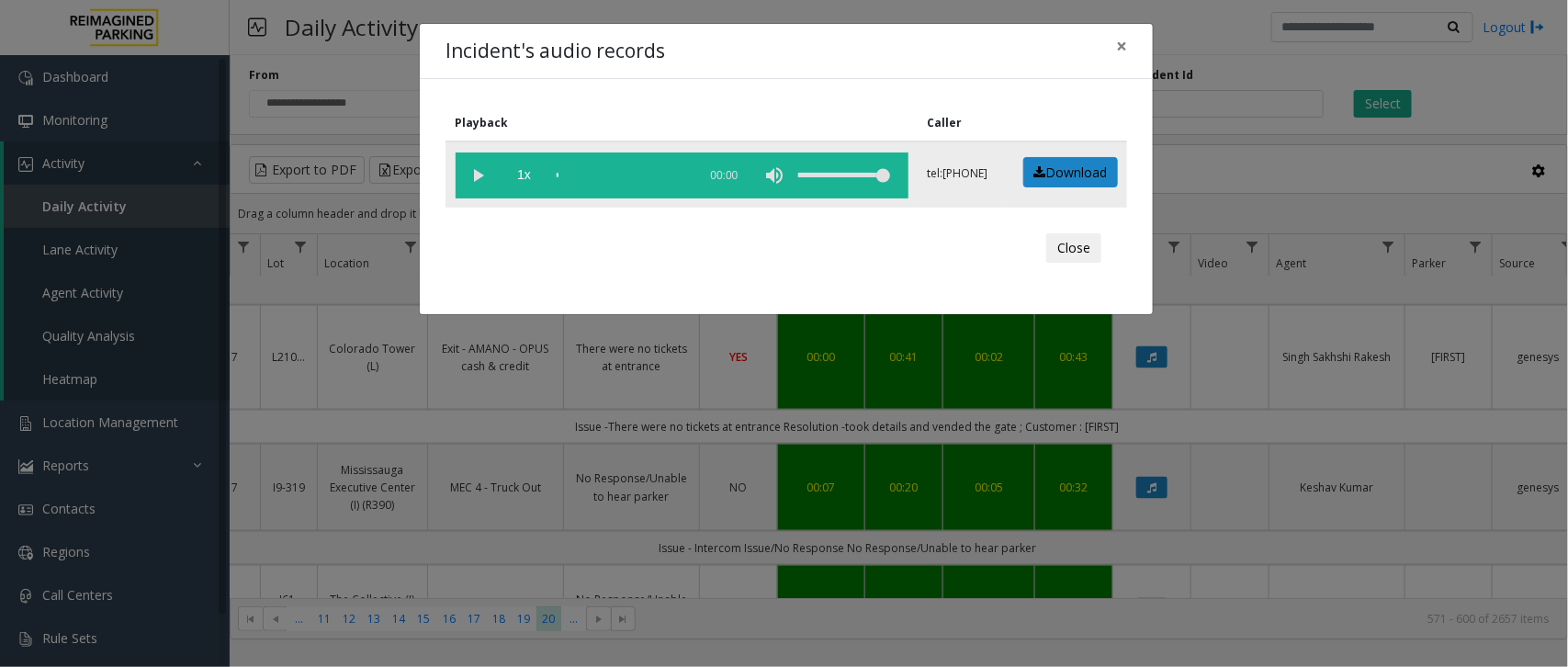 click 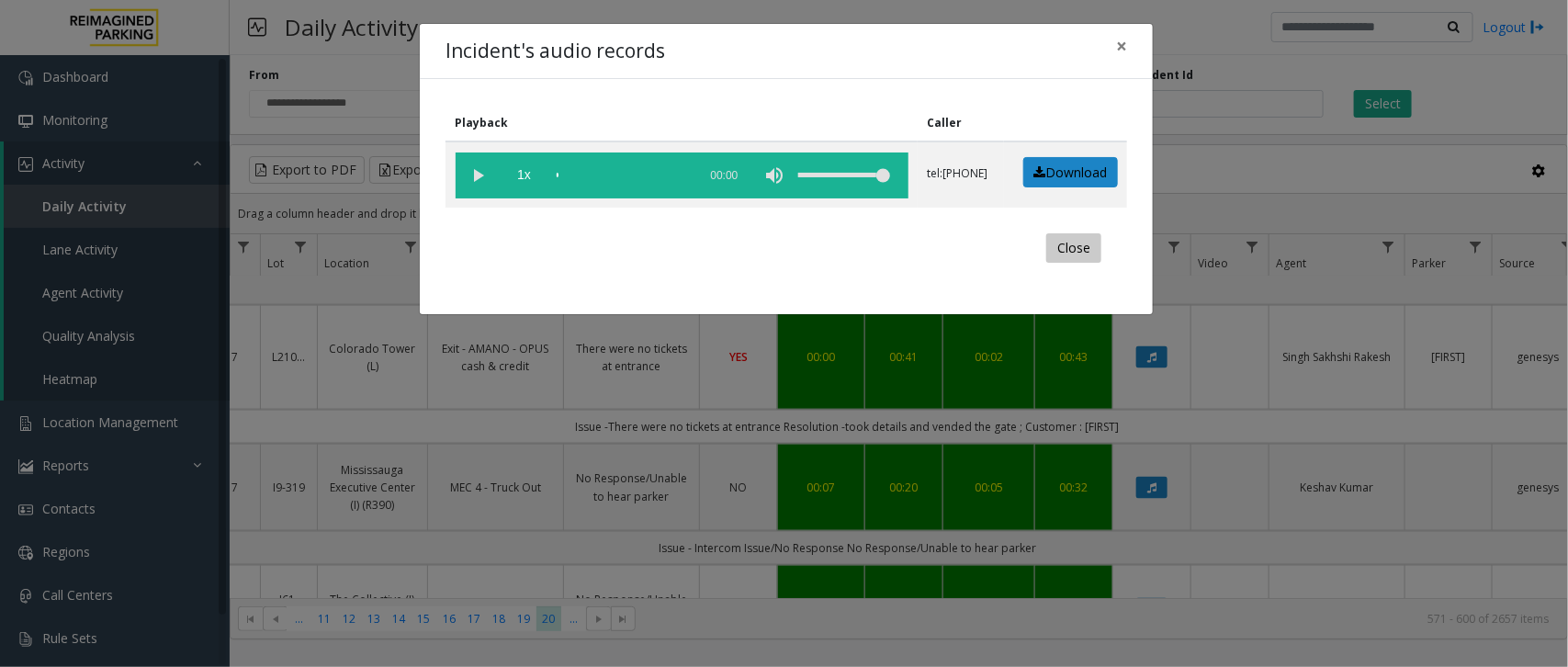 click on "Close" 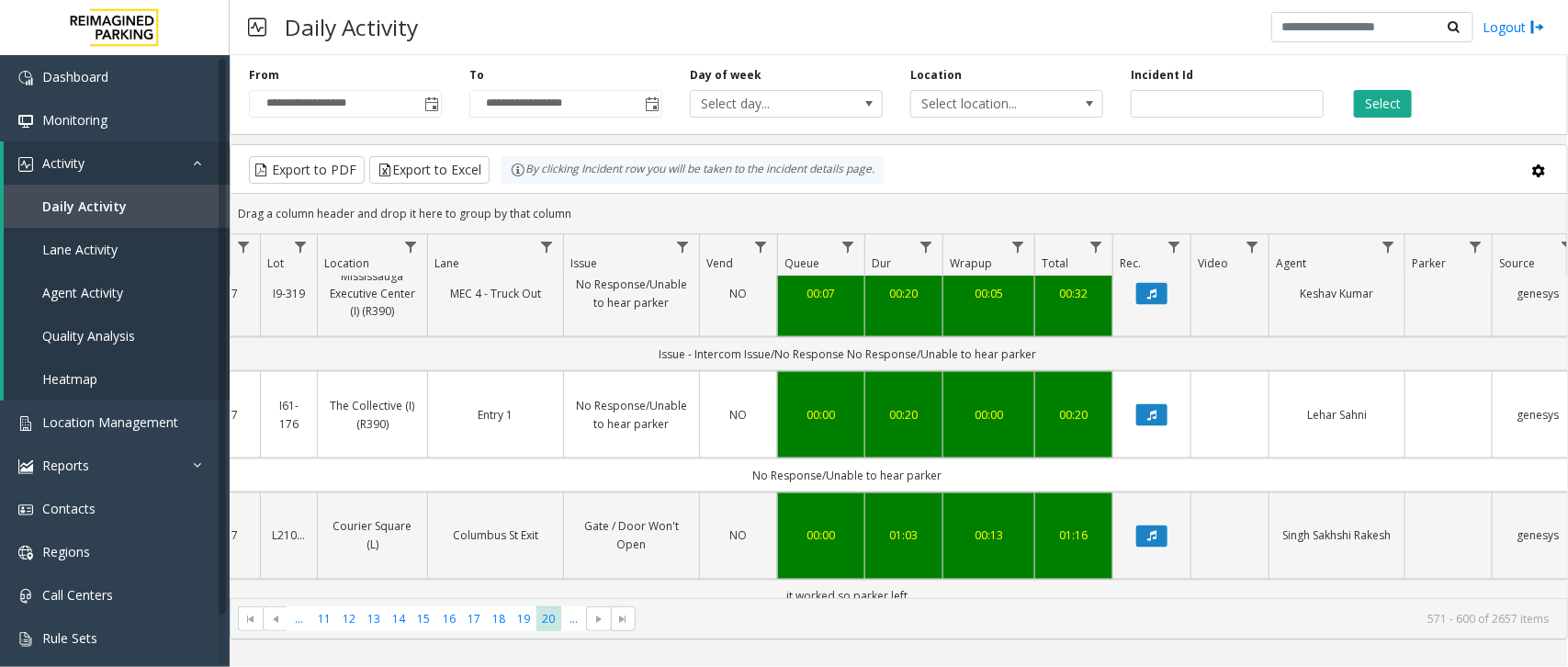 scroll, scrollTop: 1378, scrollLeft: 241, axis: both 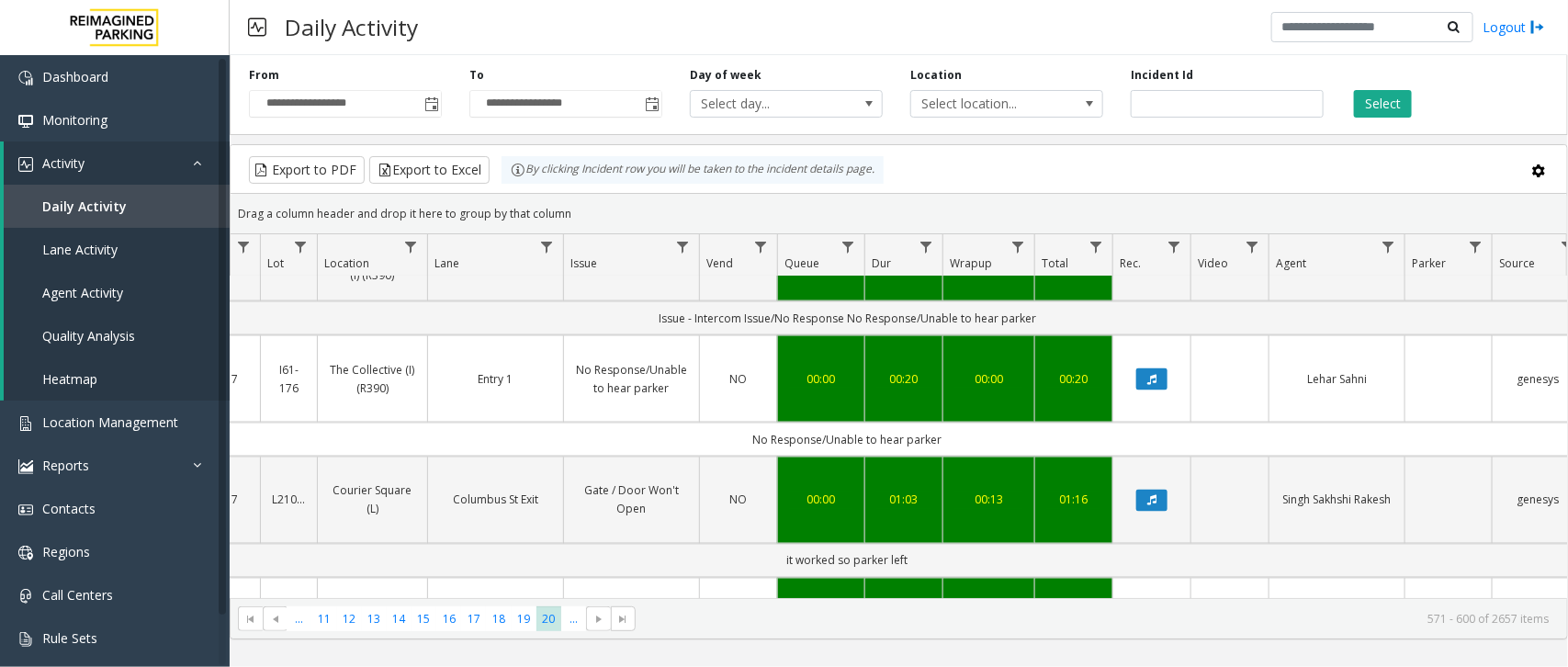 click 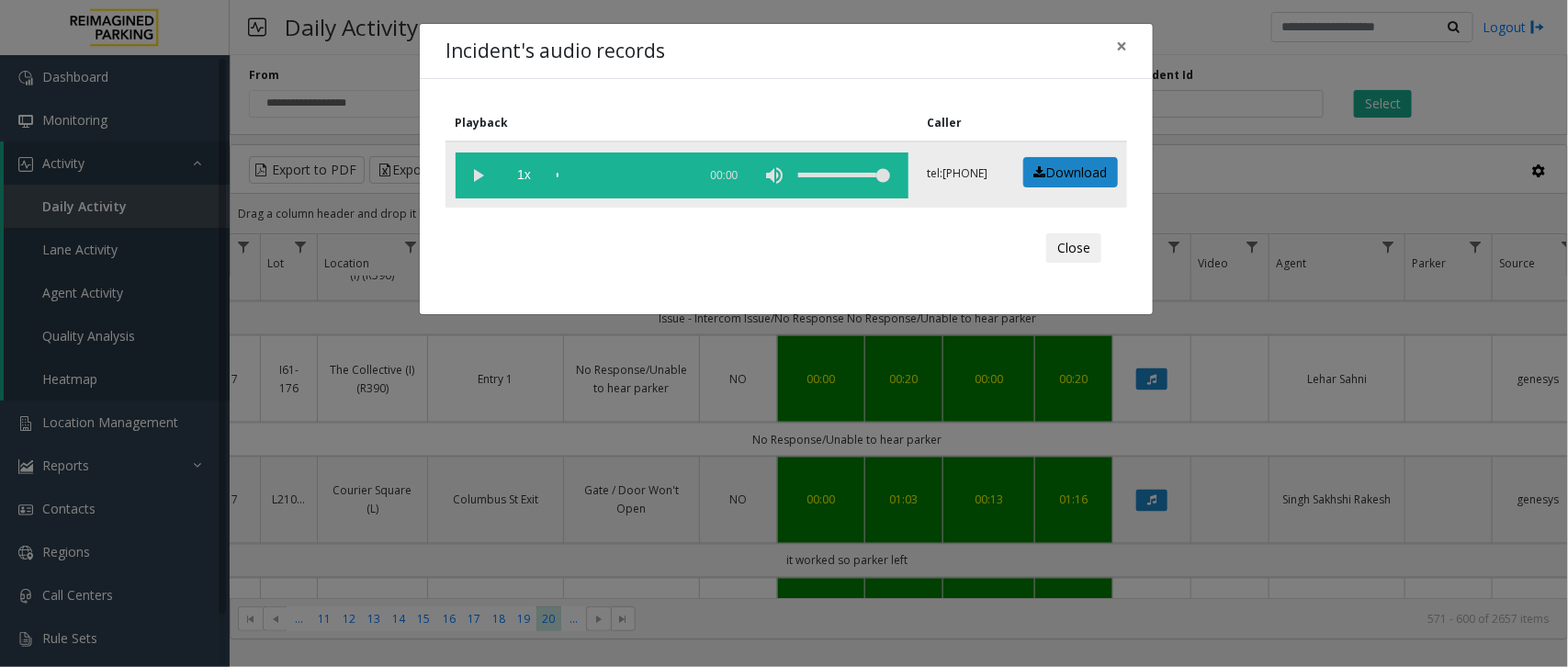 click 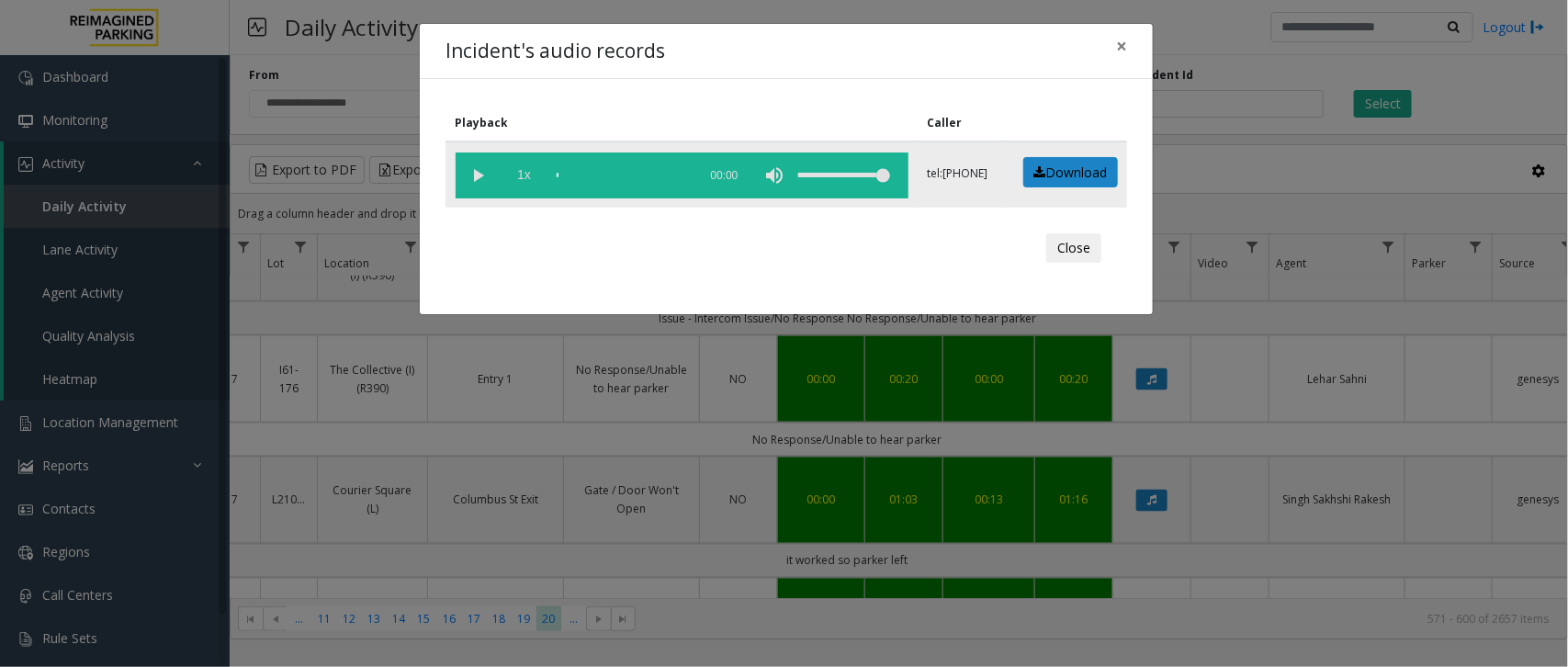 click on "1x" 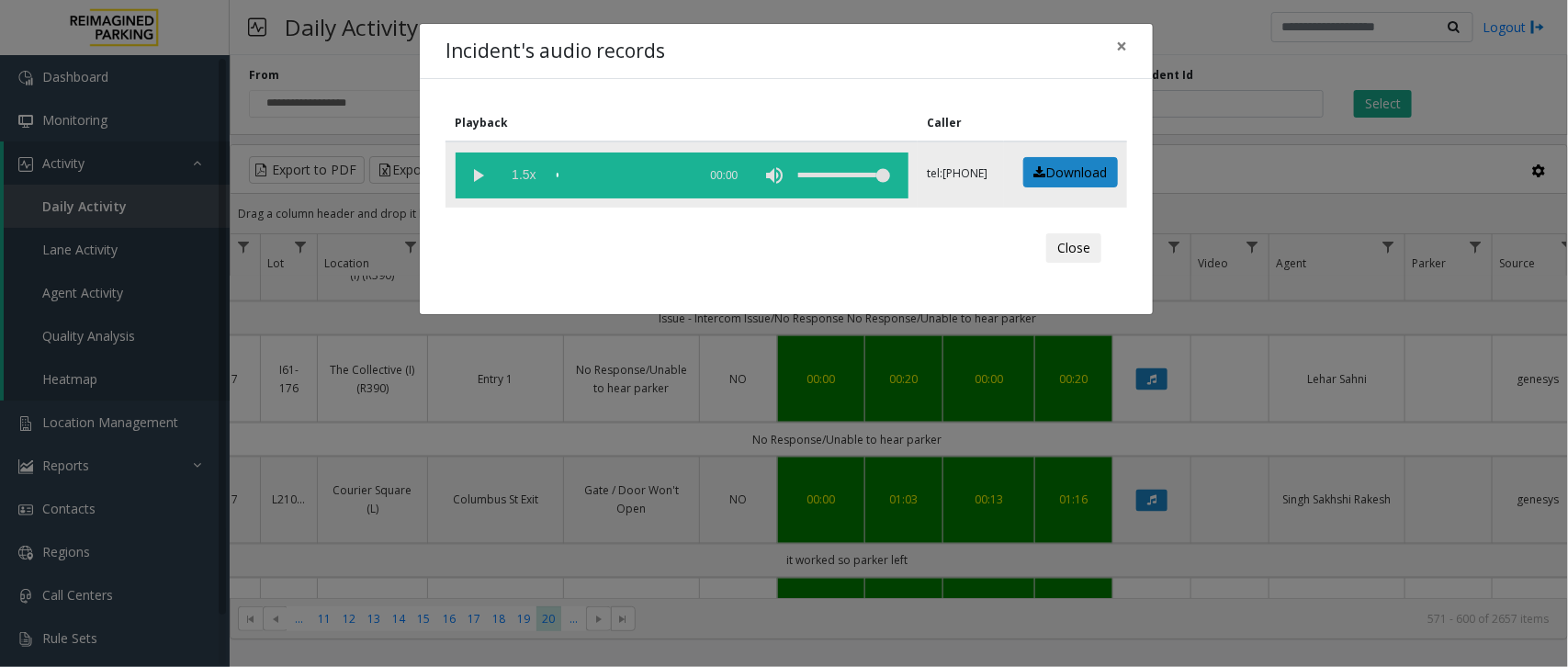 click on "1.5x" 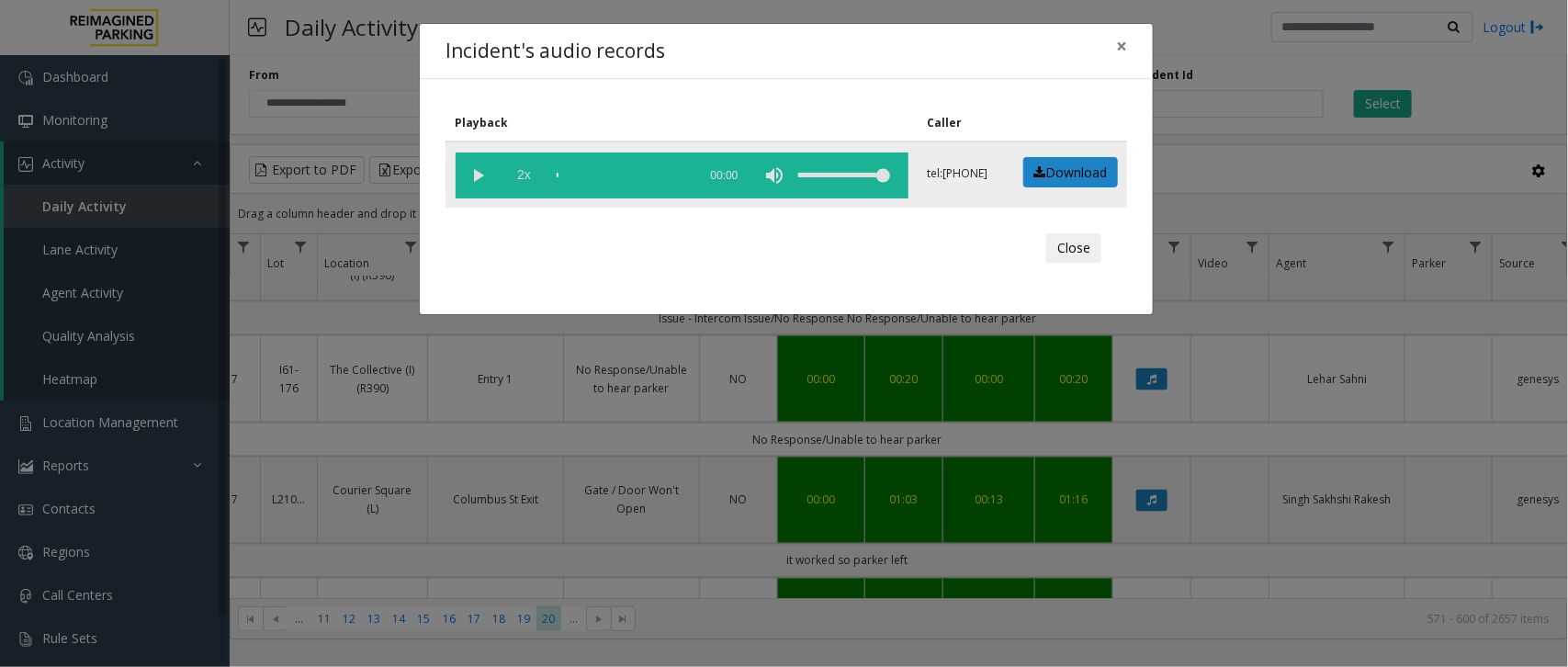 click on "2x" 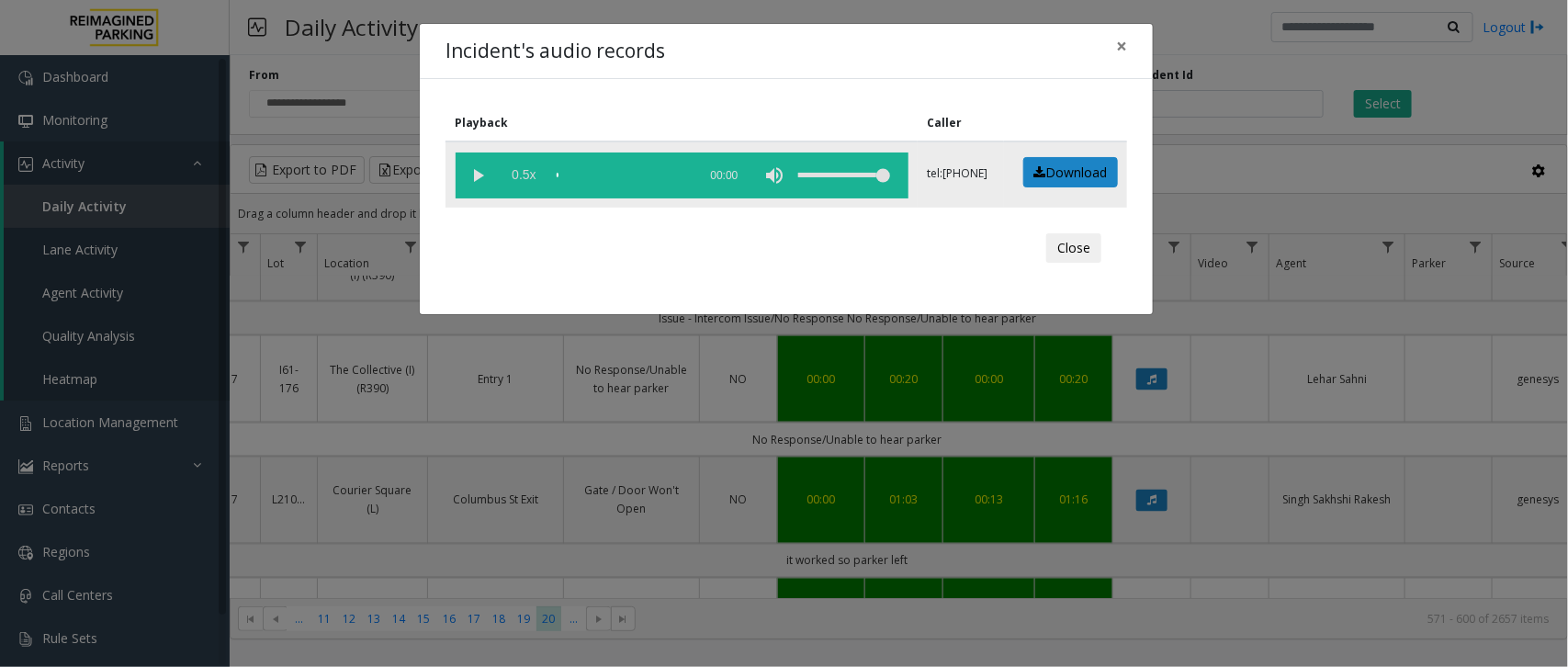click on "0.5x" 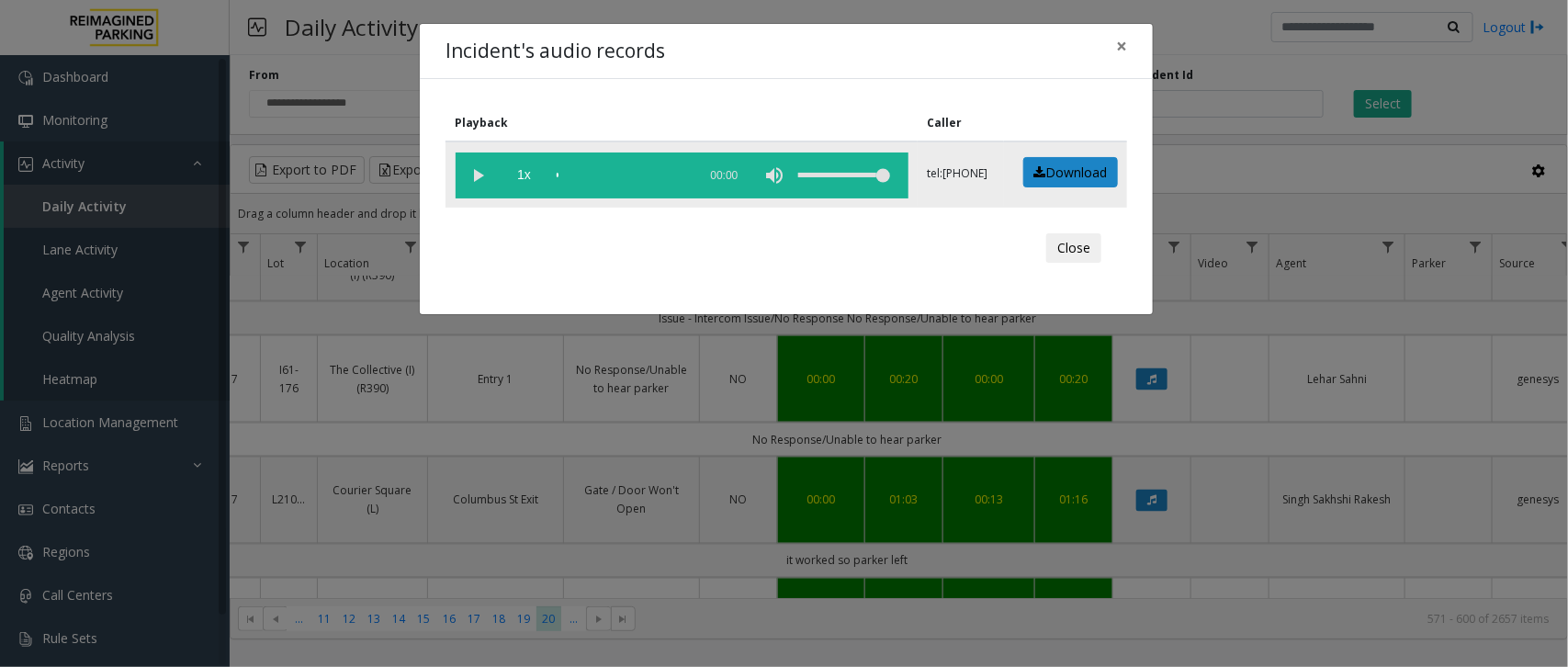 click 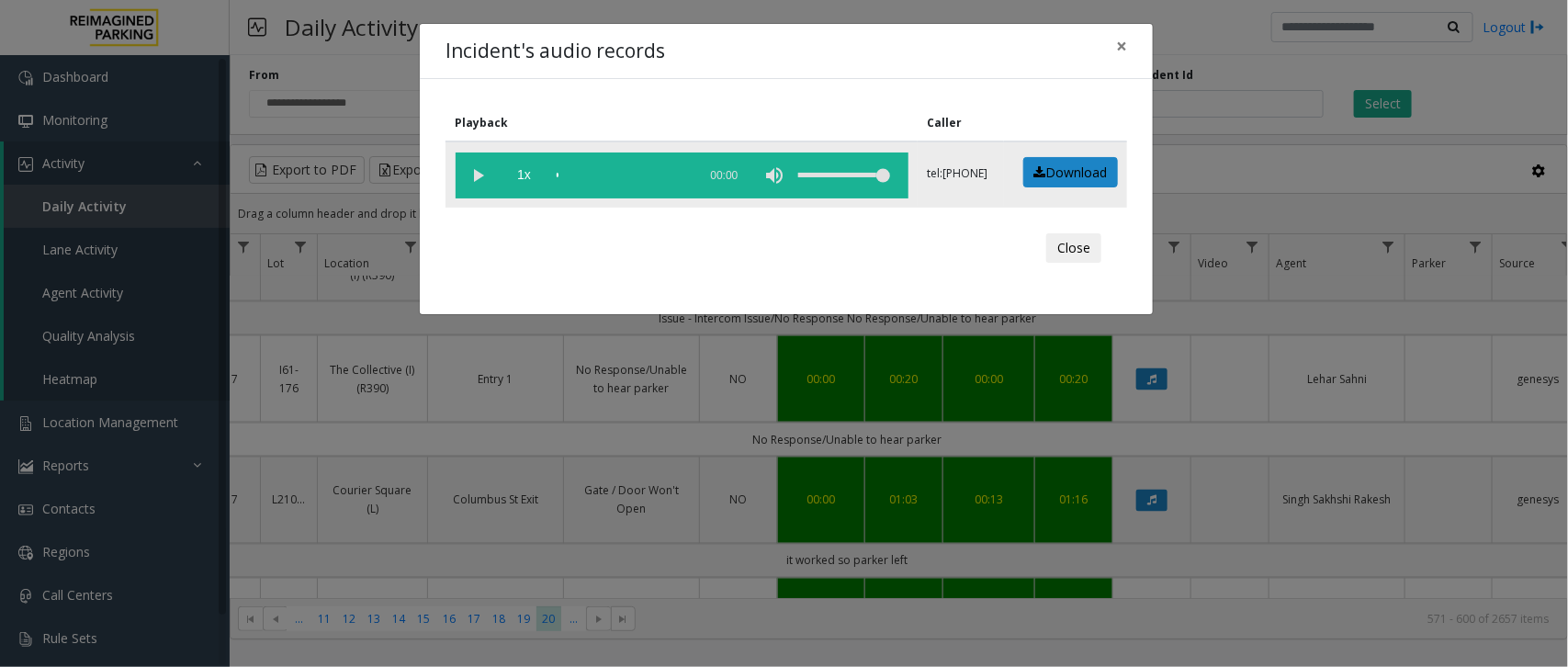 click 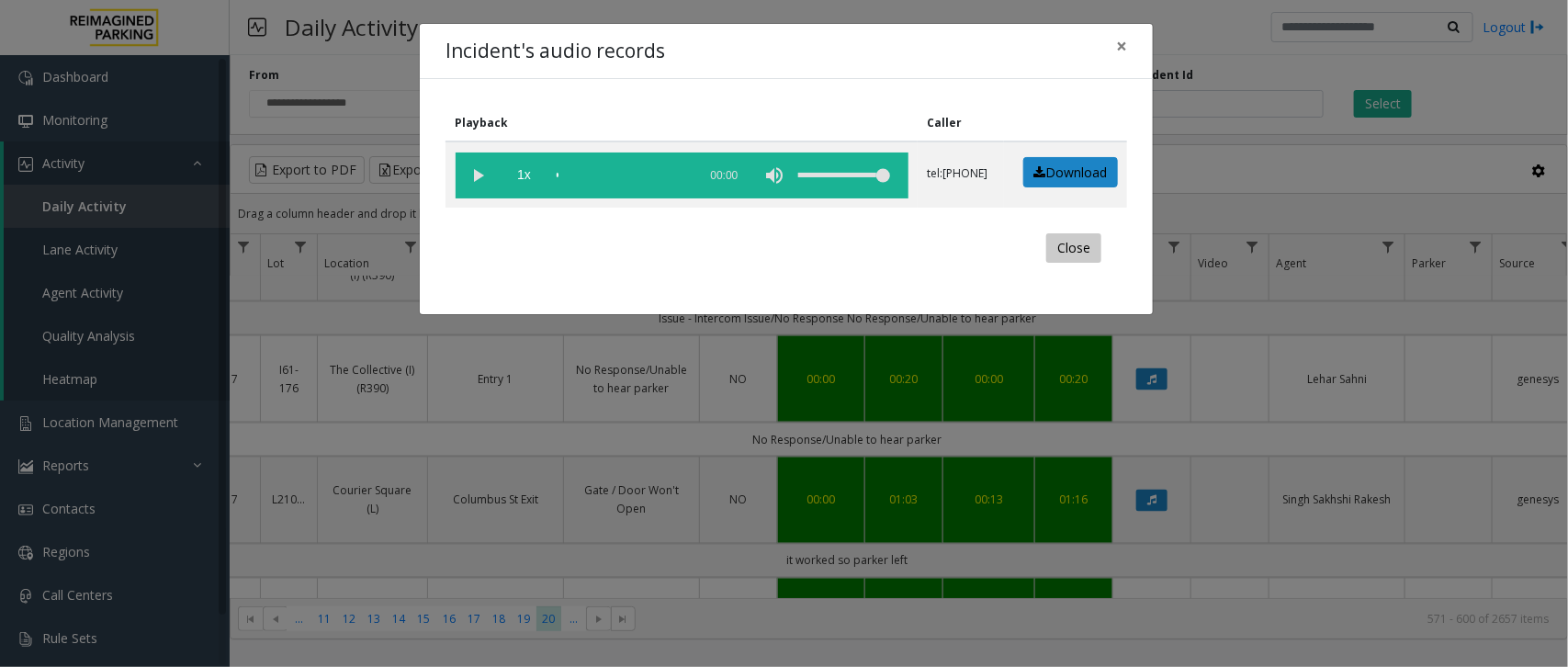 click on "Close" 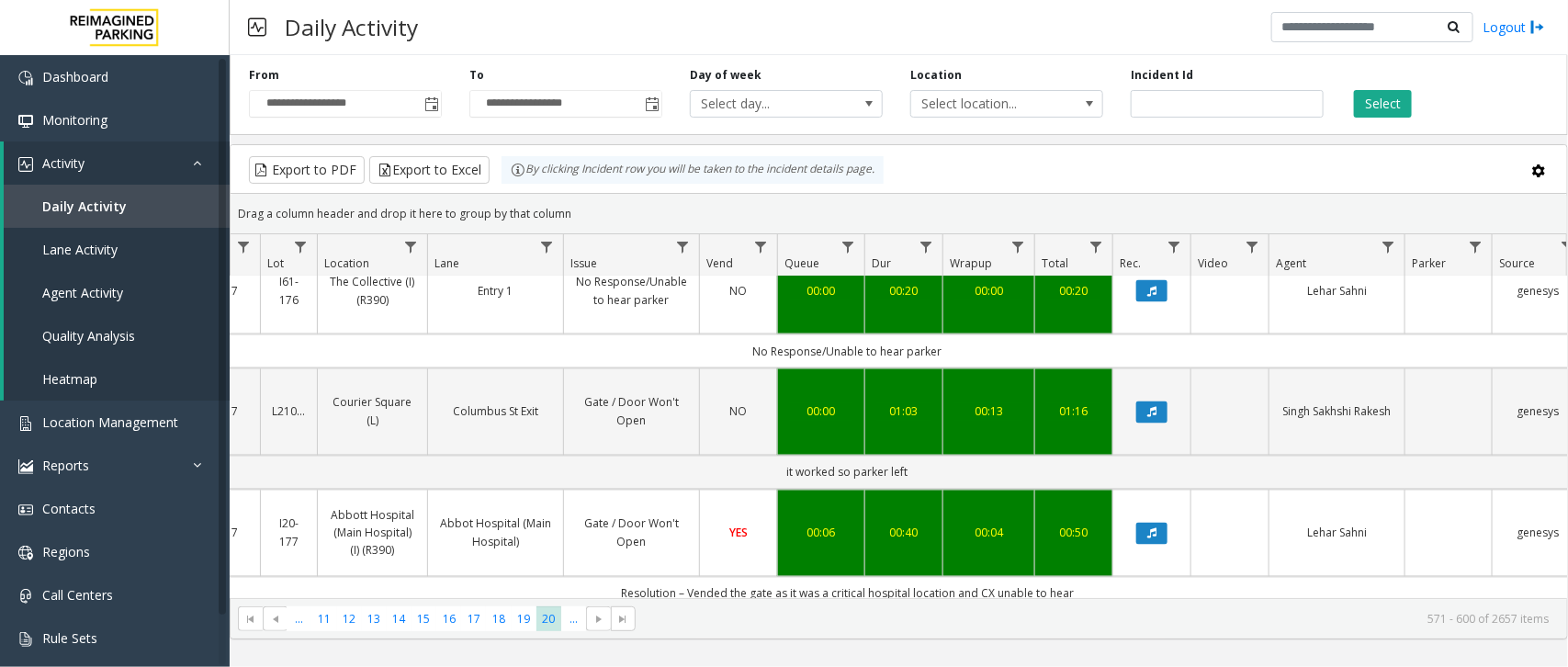 scroll, scrollTop: 1493, scrollLeft: 241, axis: both 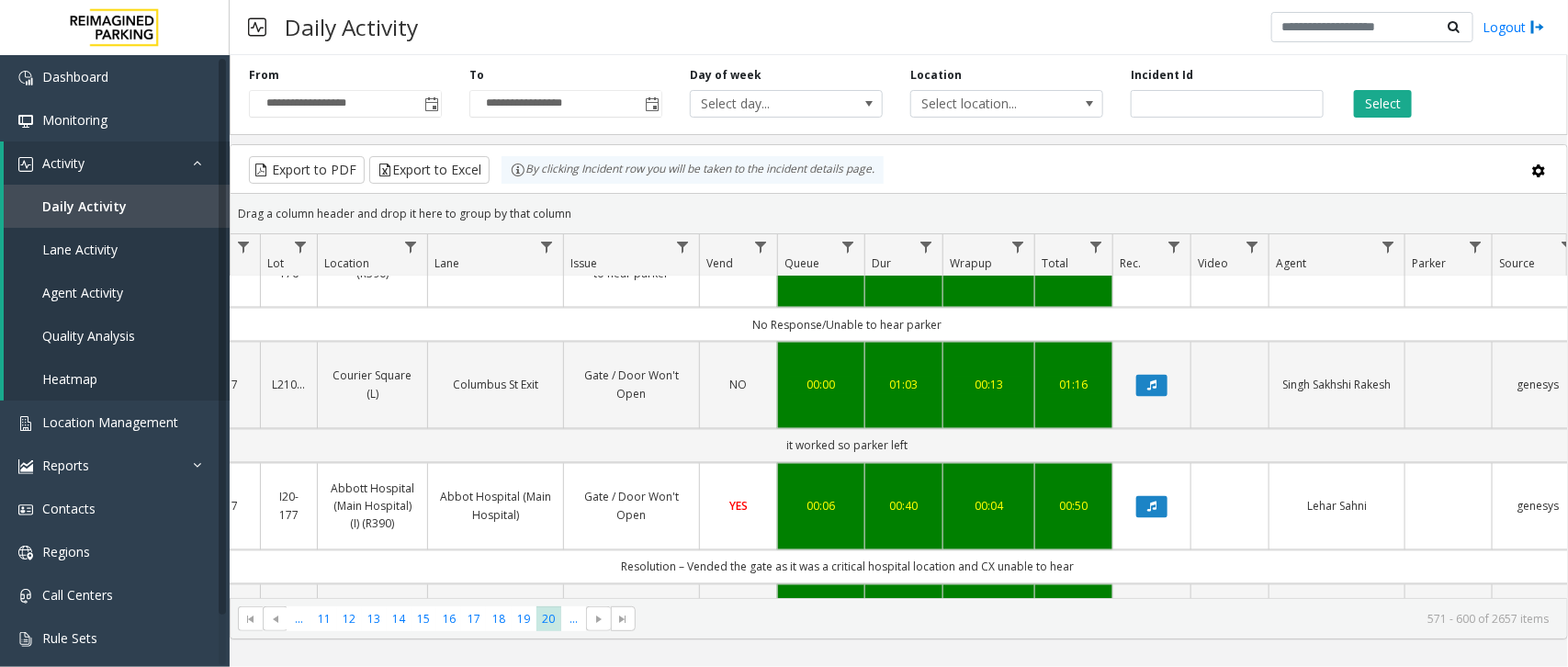 click 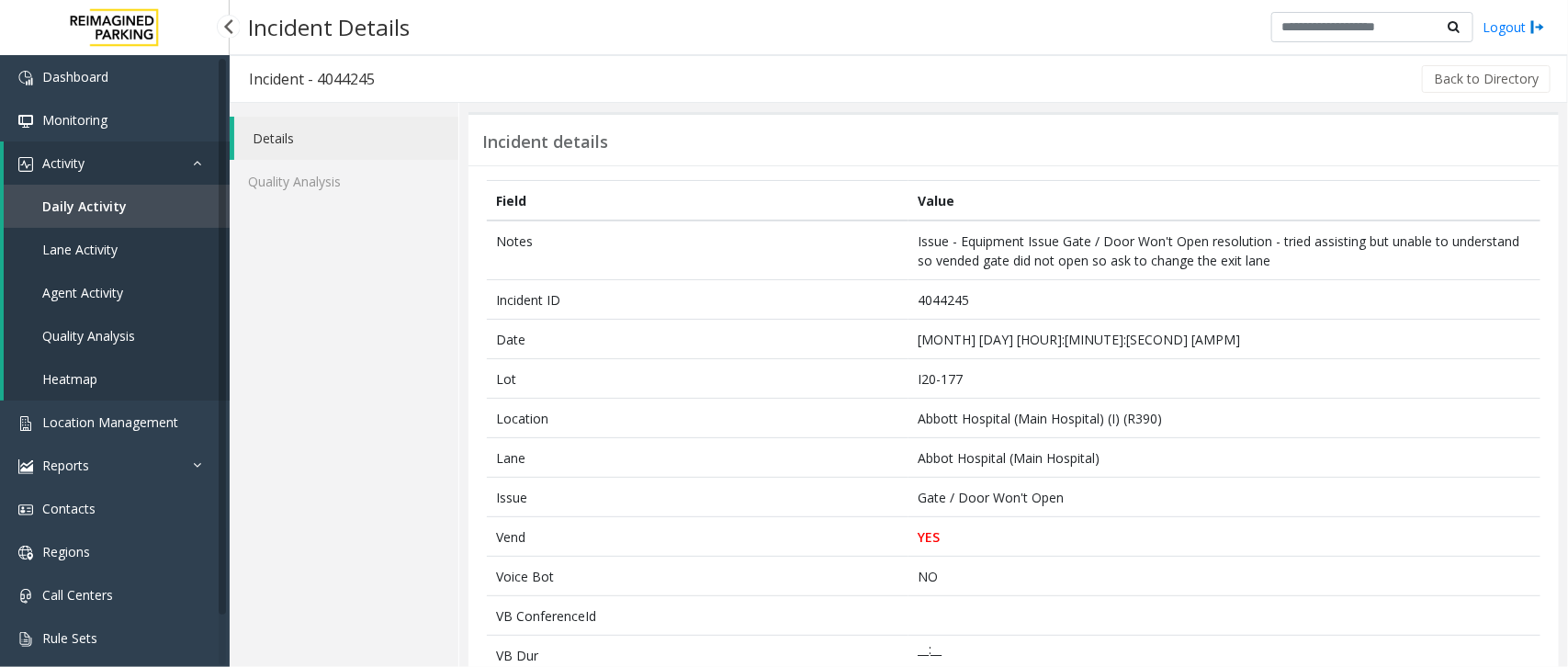 click on "Daily Activity" at bounding box center [117, 206] 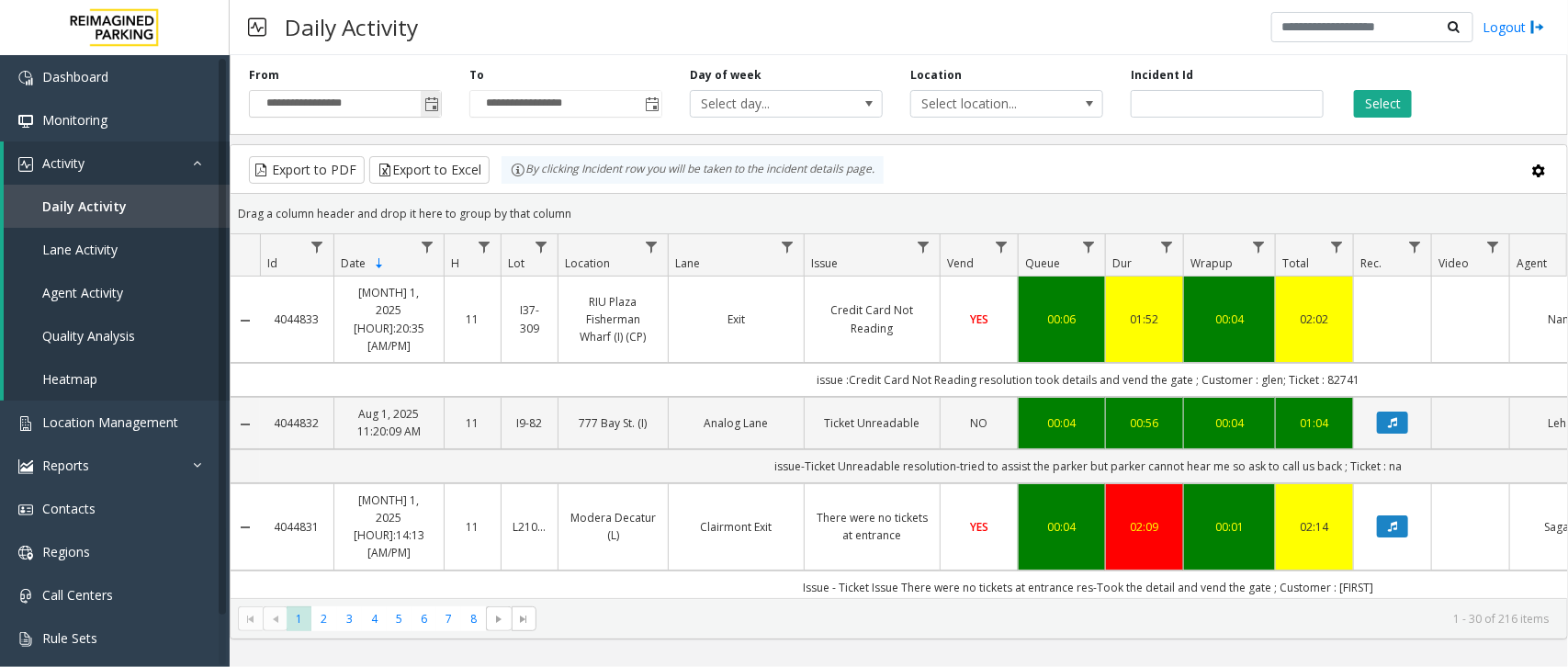 click 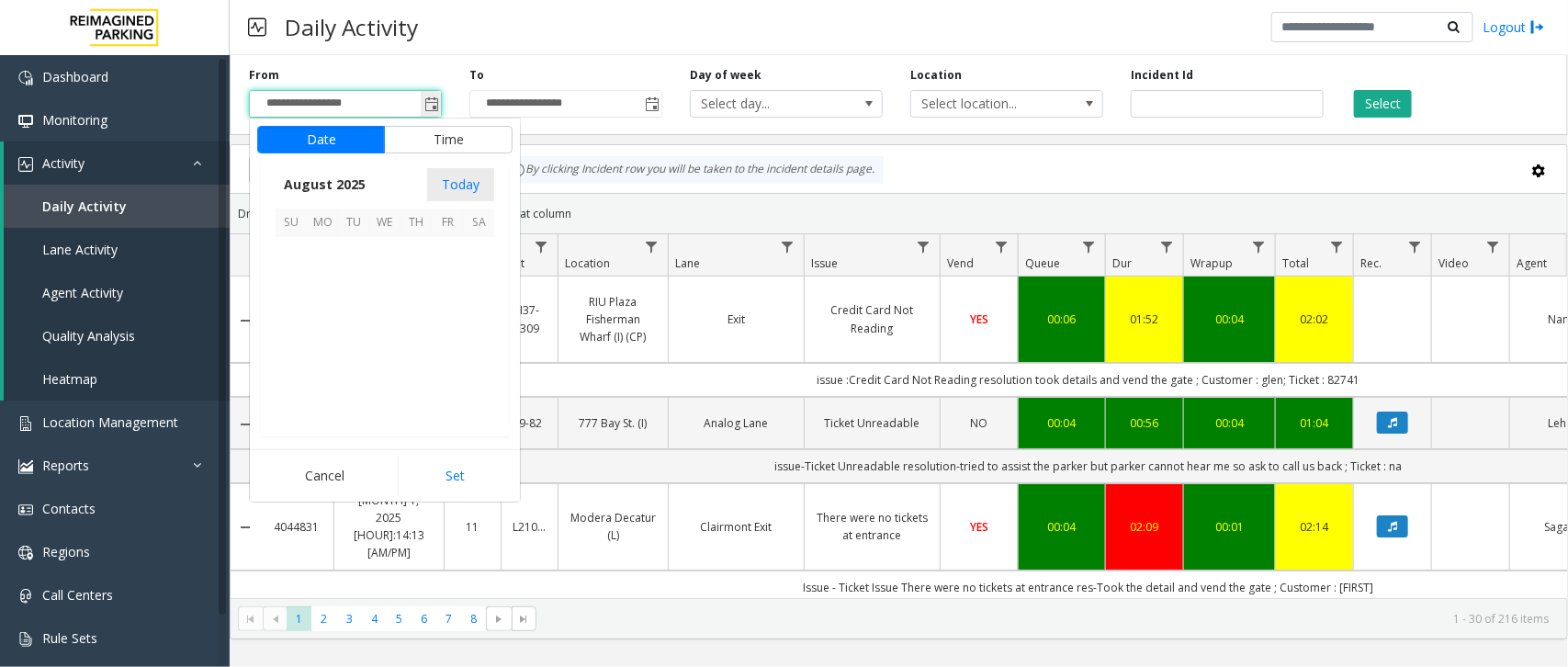 scroll, scrollTop: 329367, scrollLeft: 0, axis: vertical 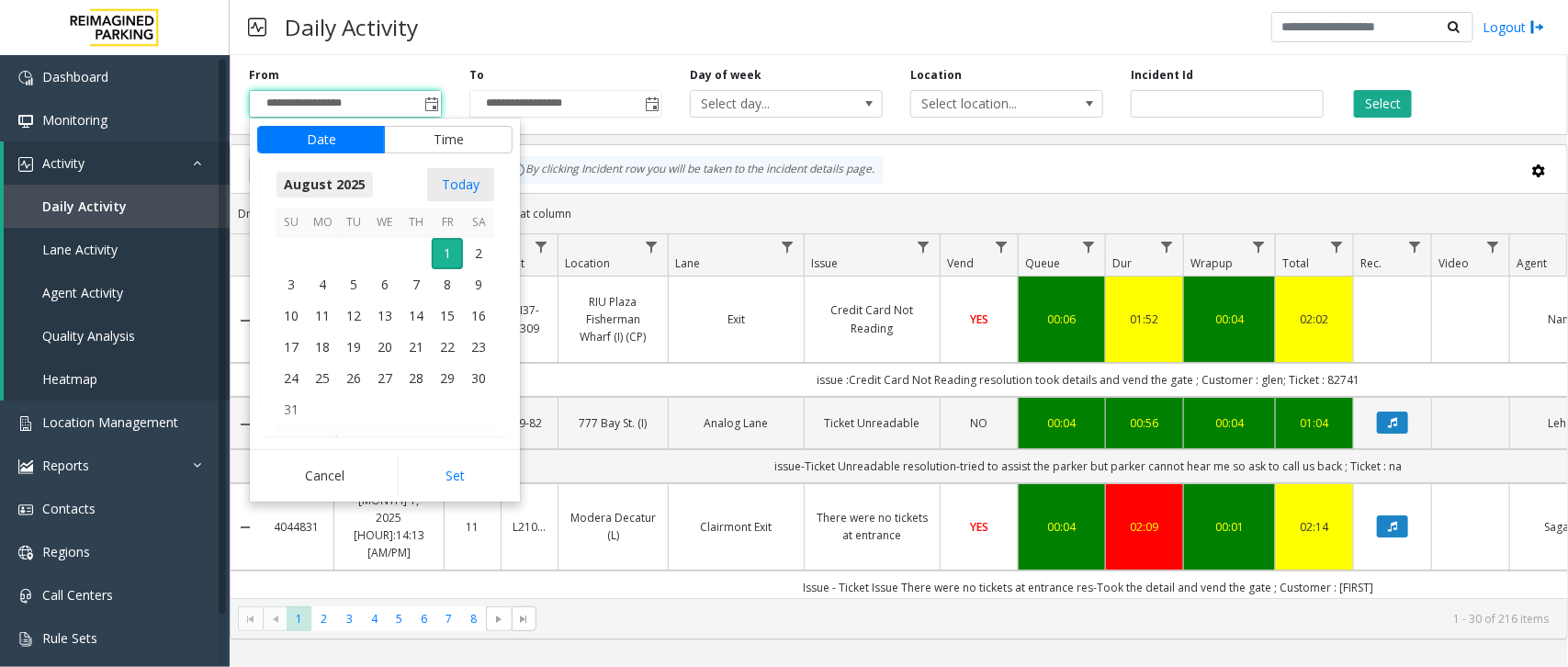 click on "August 2025" at bounding box center (324, 185) 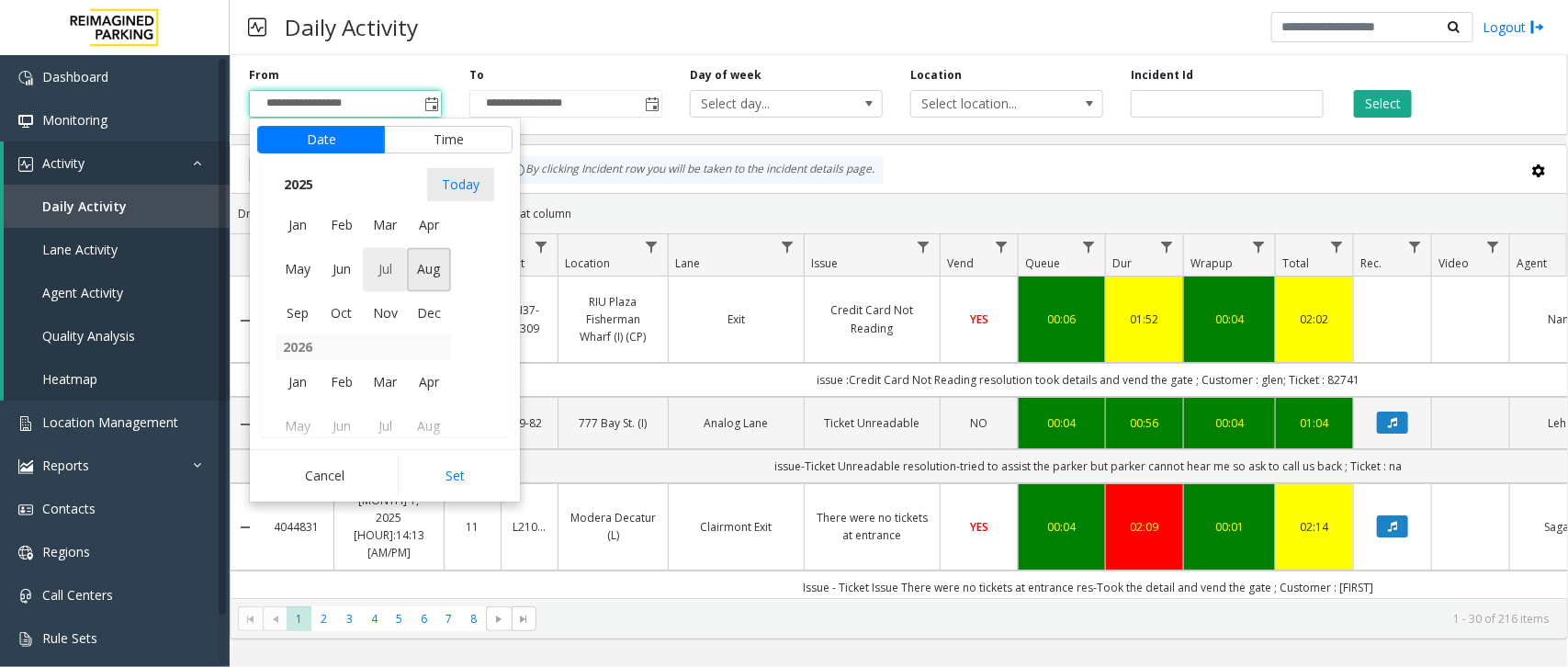 click on "Jul" at bounding box center [385, 270] 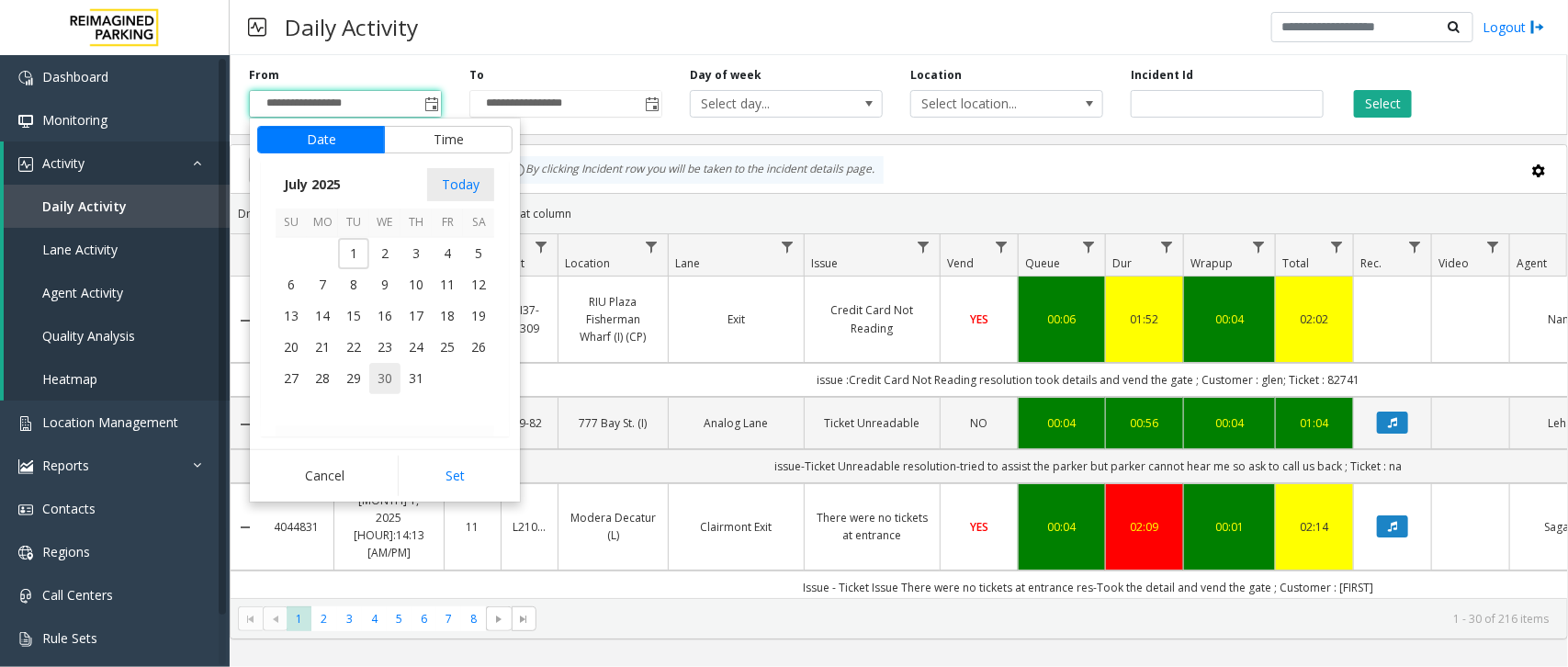 click on "30" at bounding box center (385, 379) 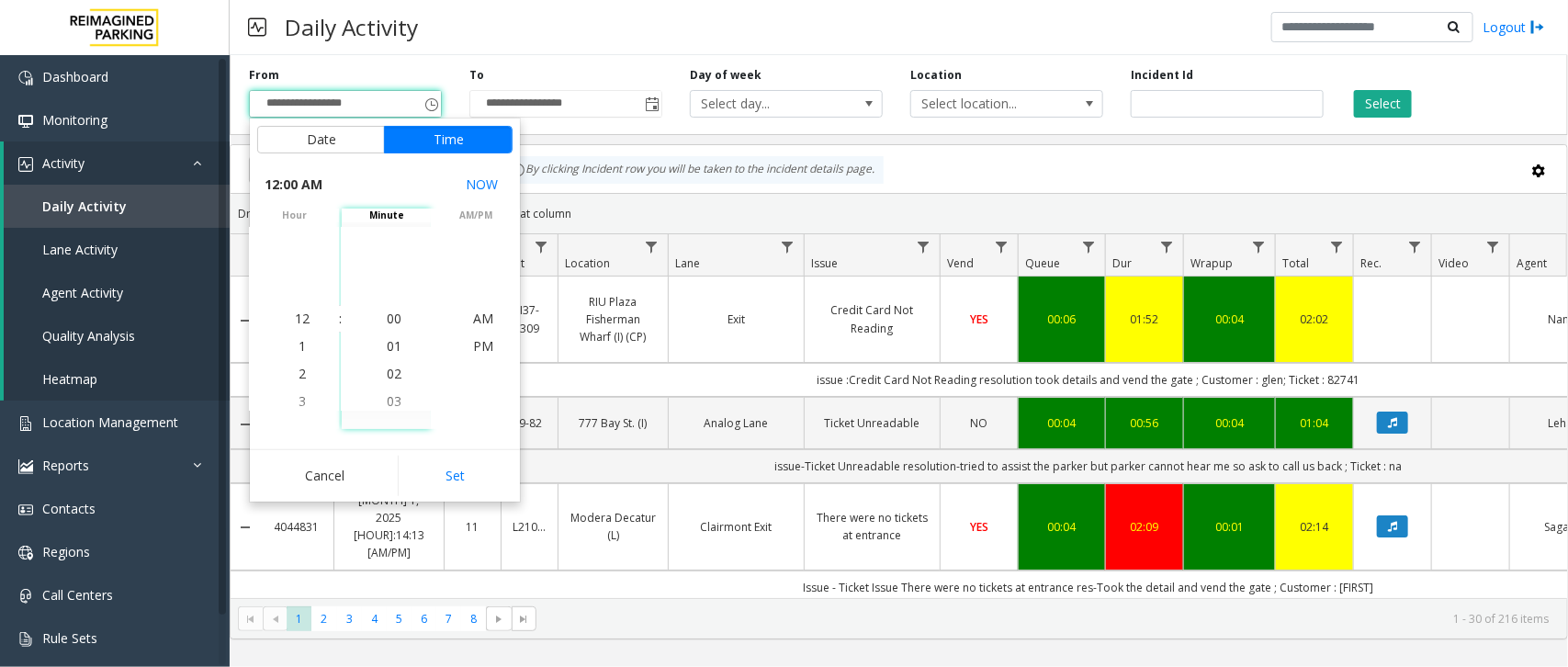 click on "Set" 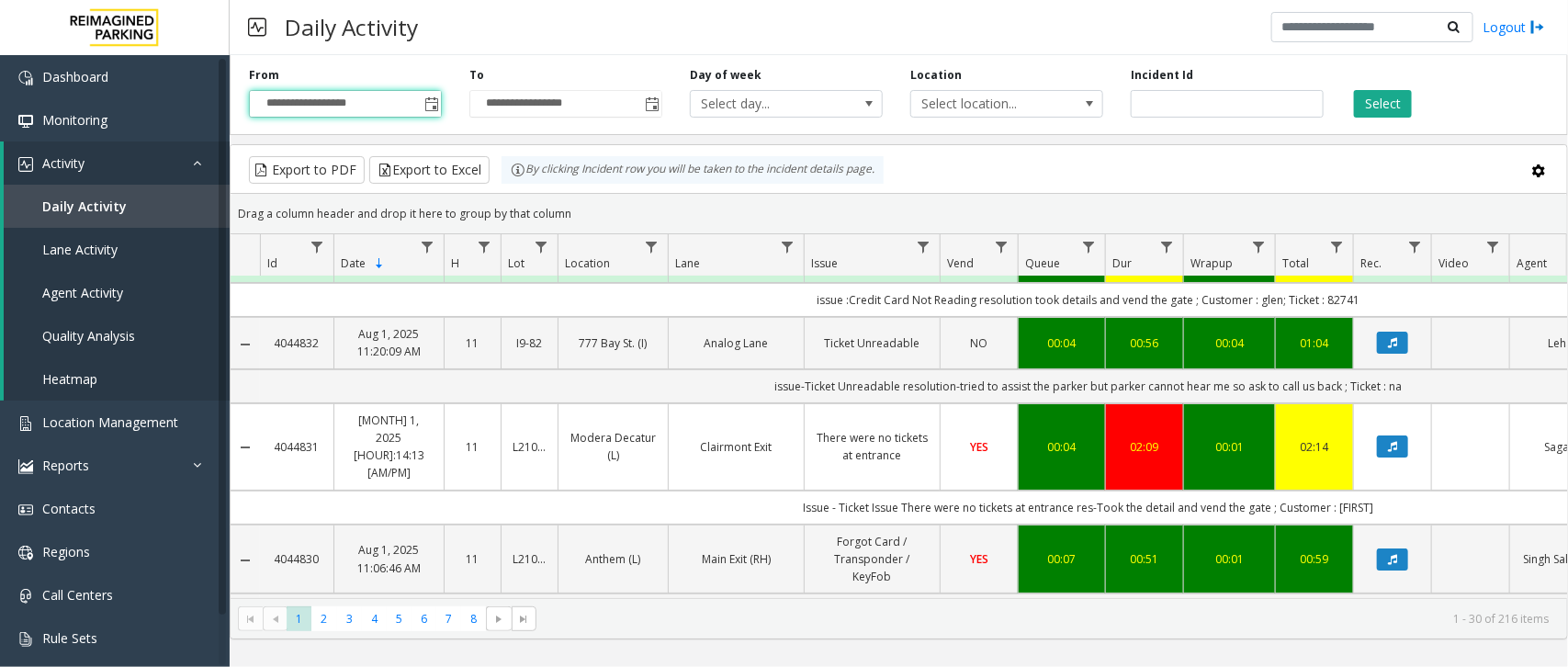 scroll, scrollTop: 115, scrollLeft: 0, axis: vertical 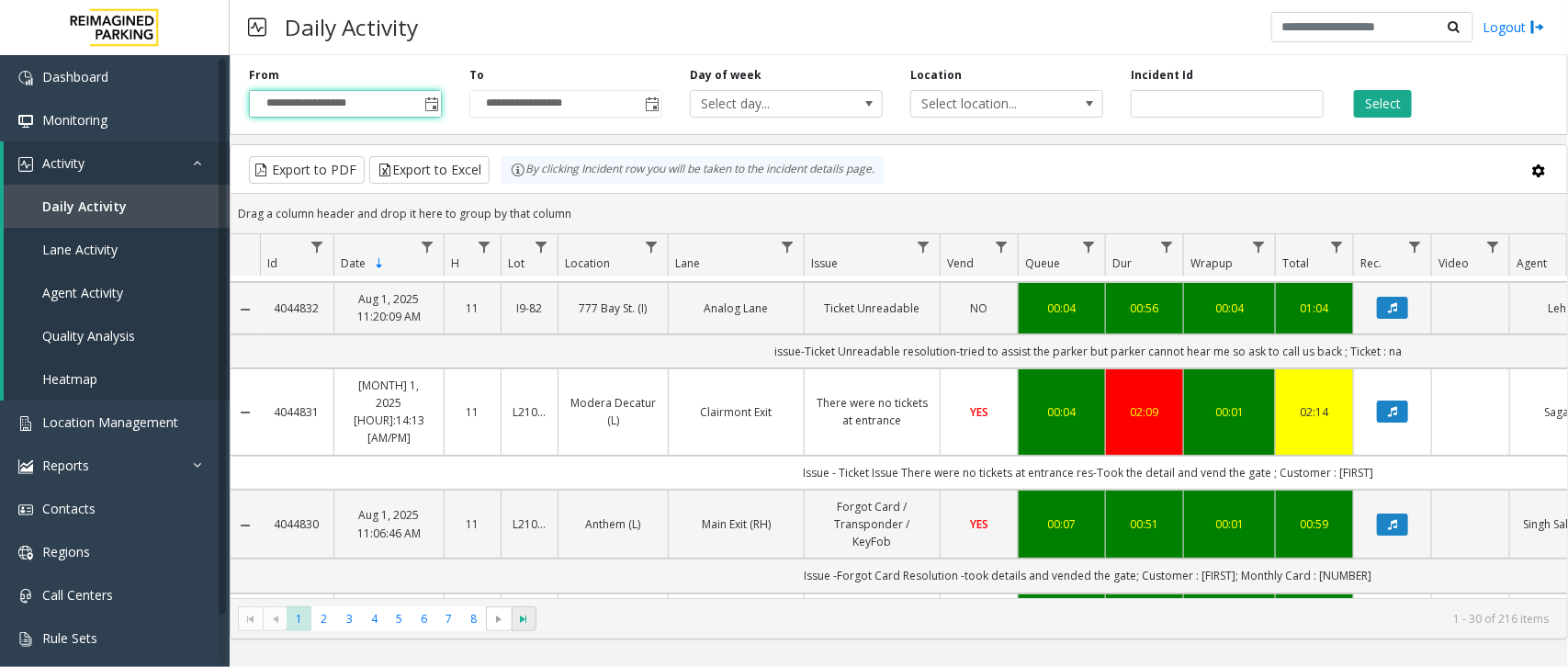 click 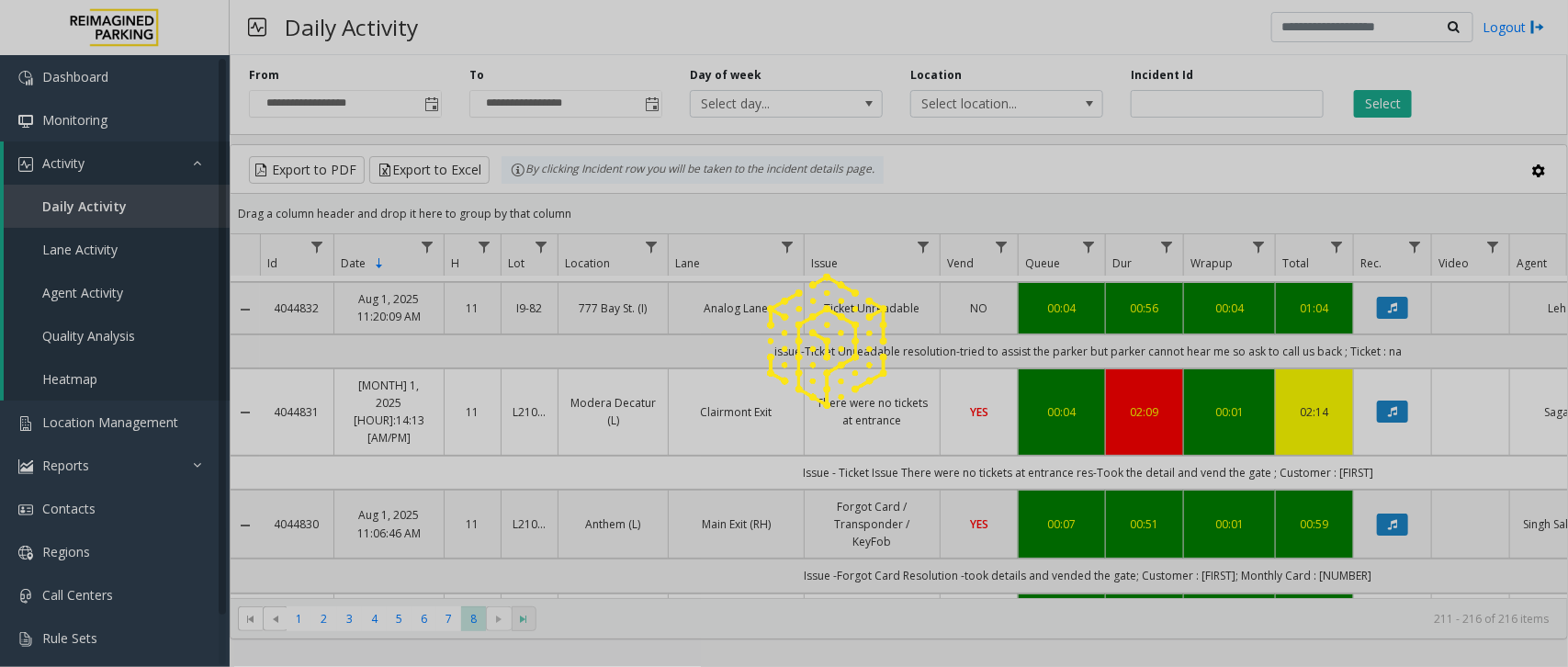 scroll, scrollTop: 0, scrollLeft: 0, axis: both 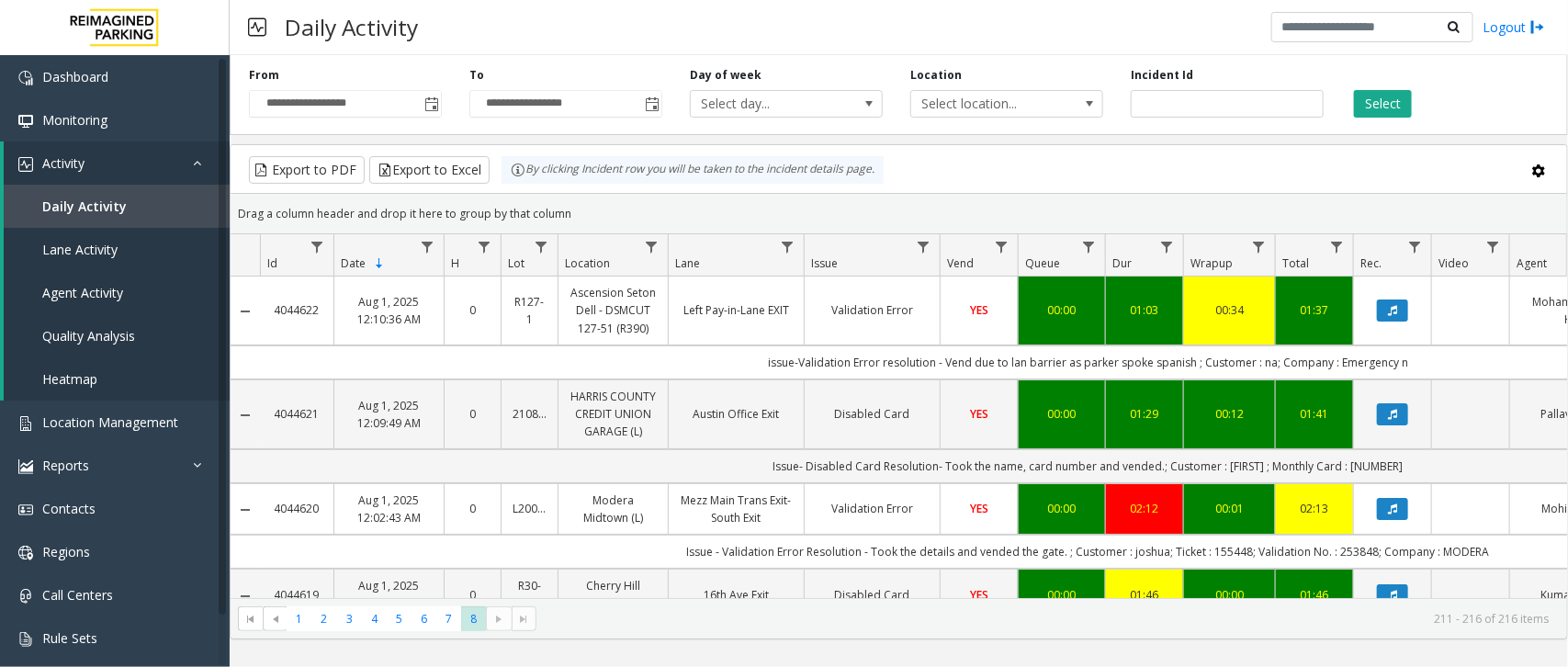 click 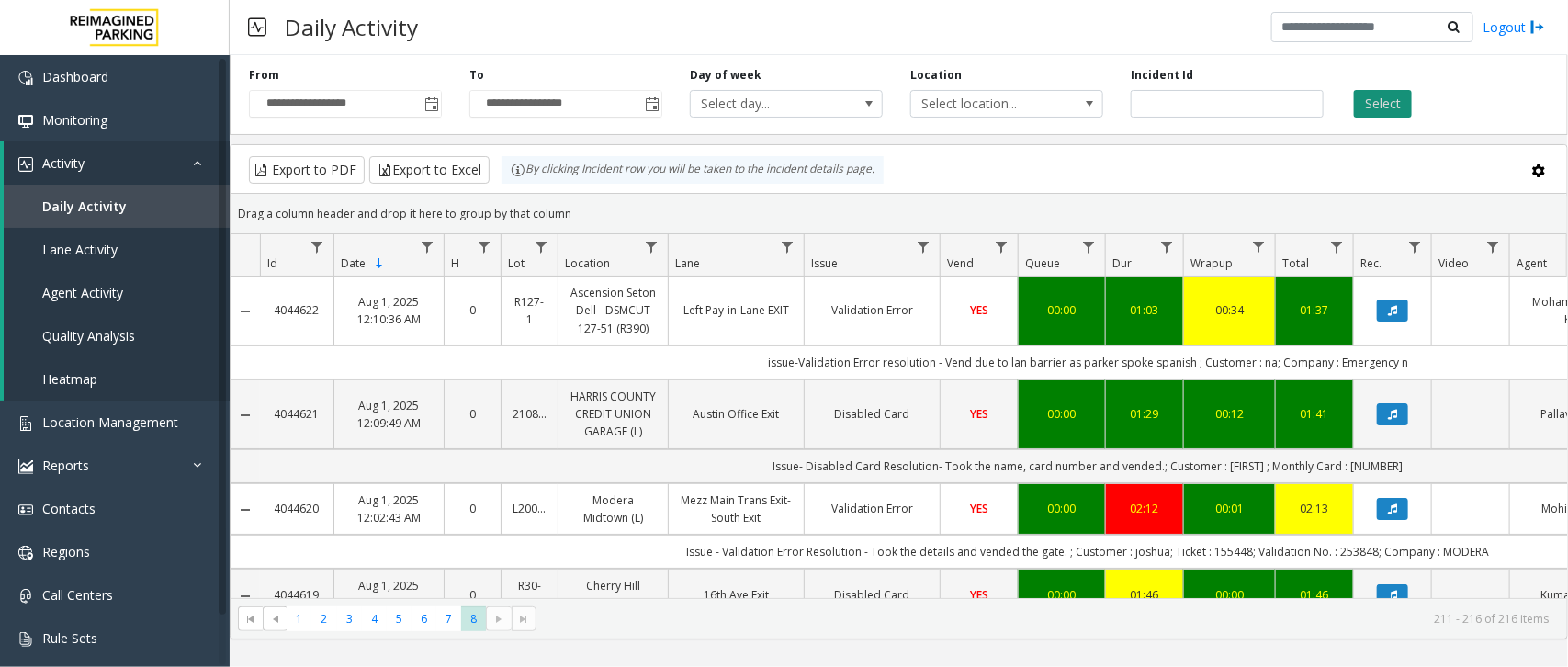click on "Select" 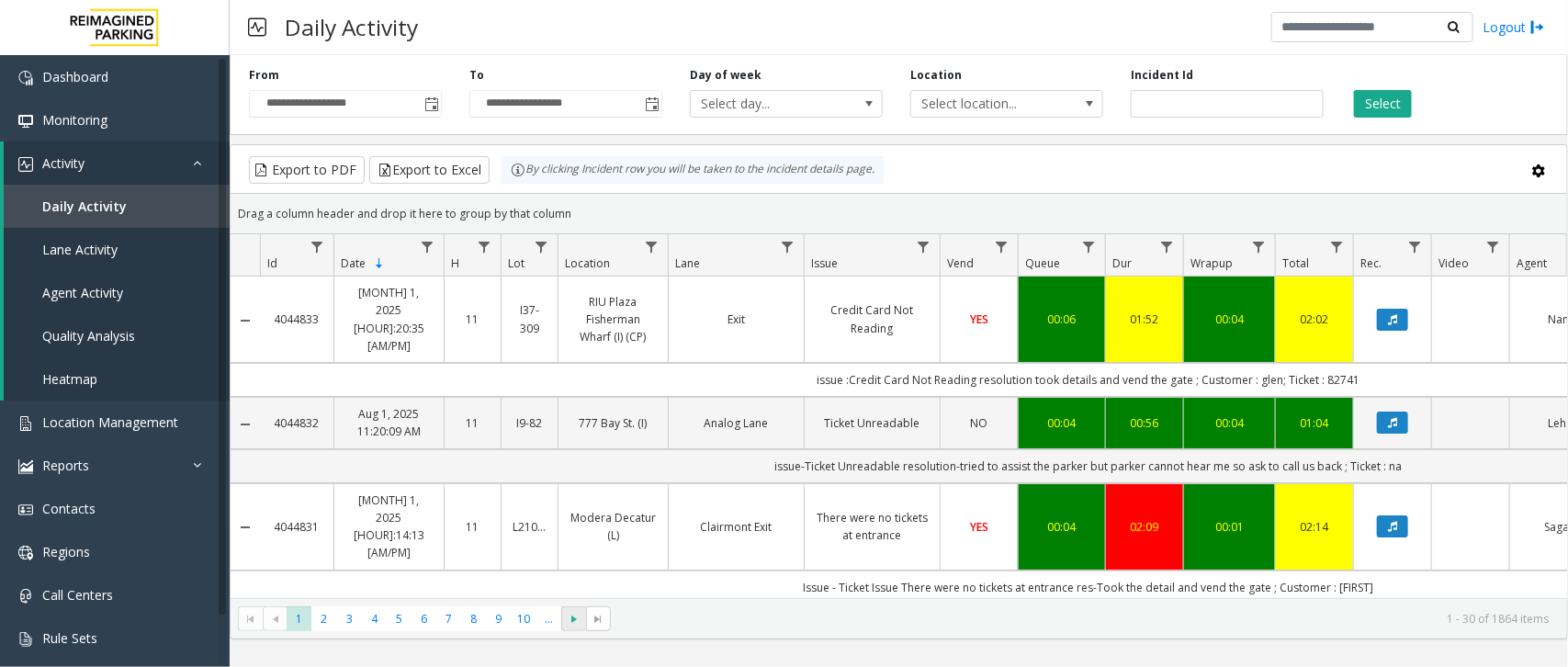 click 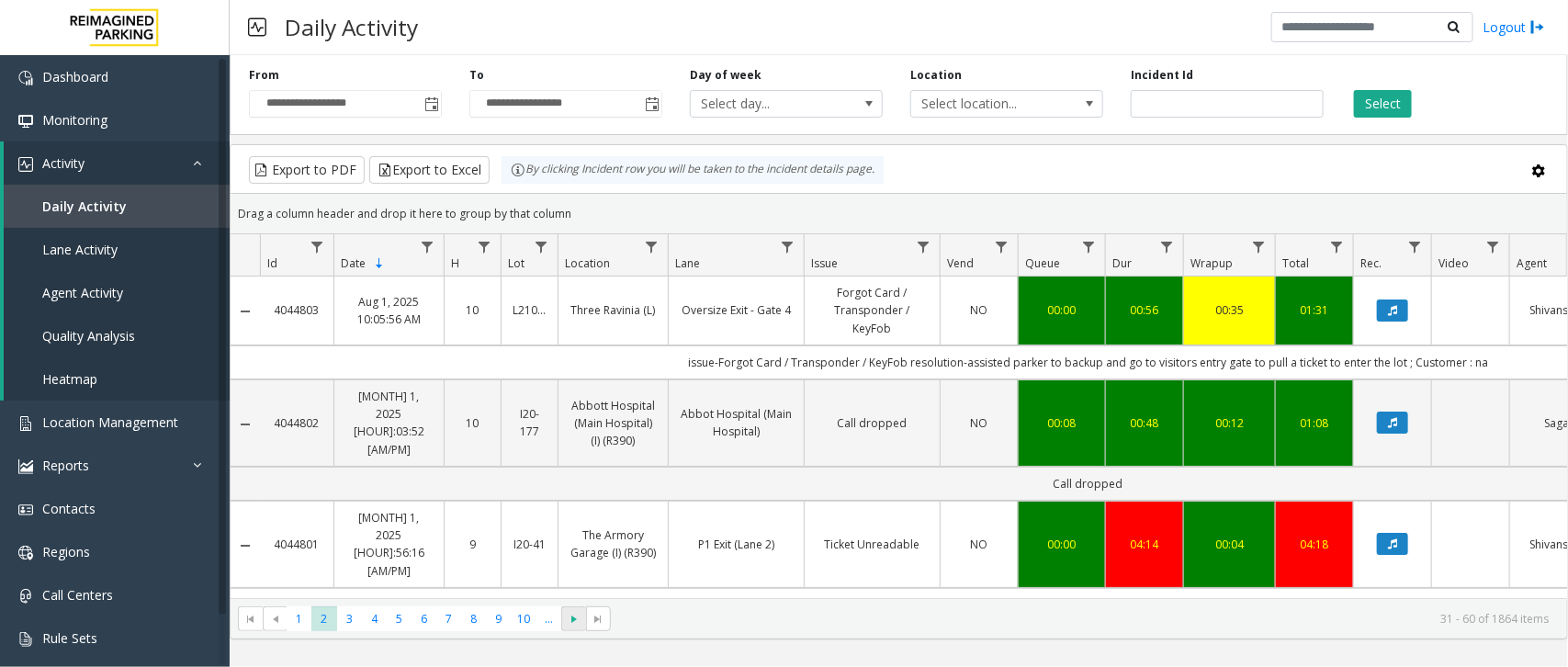 click 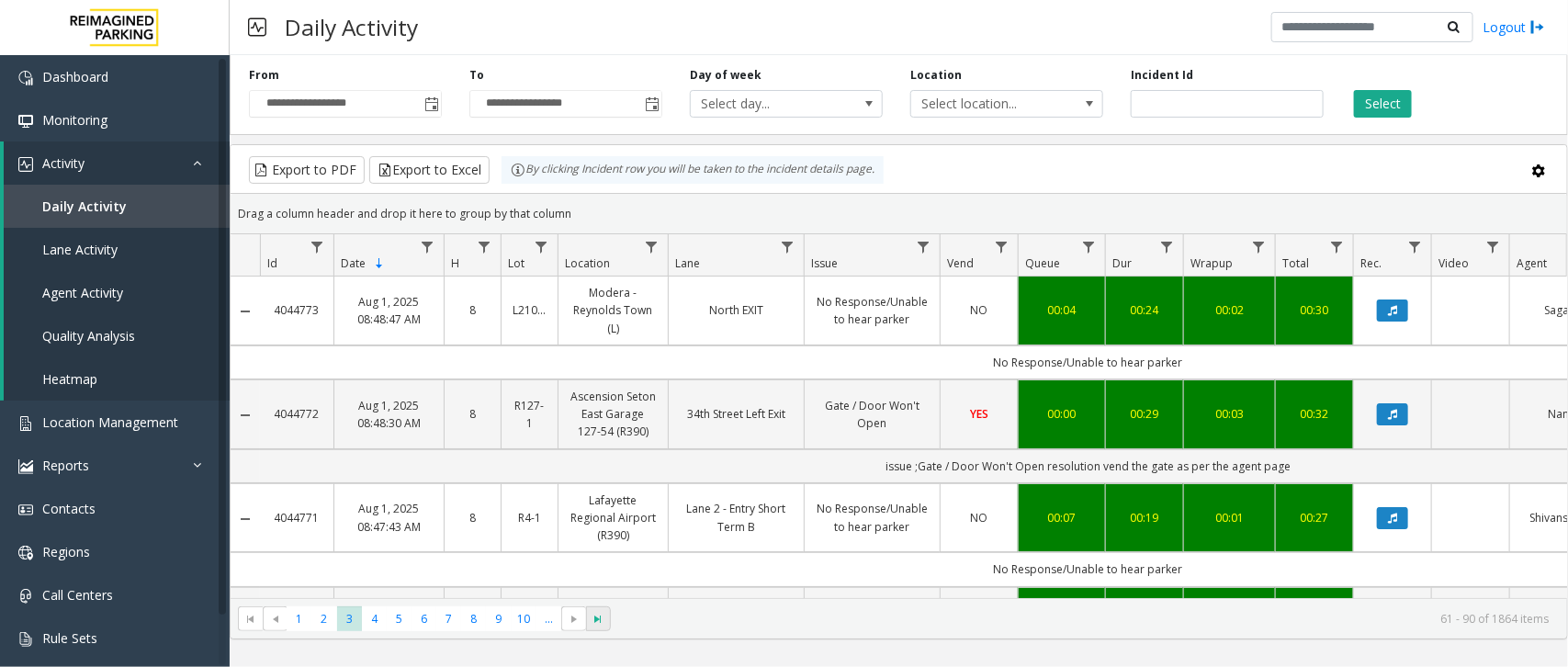 click 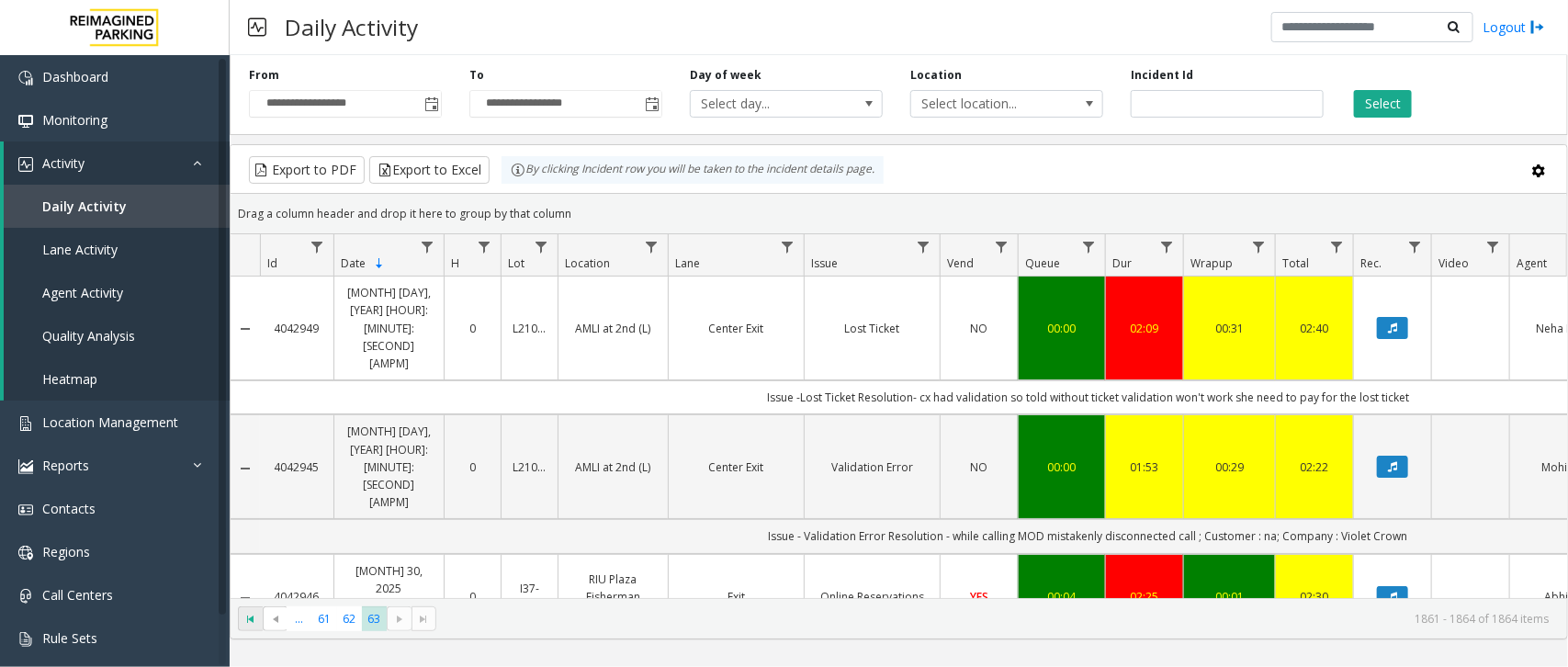 click 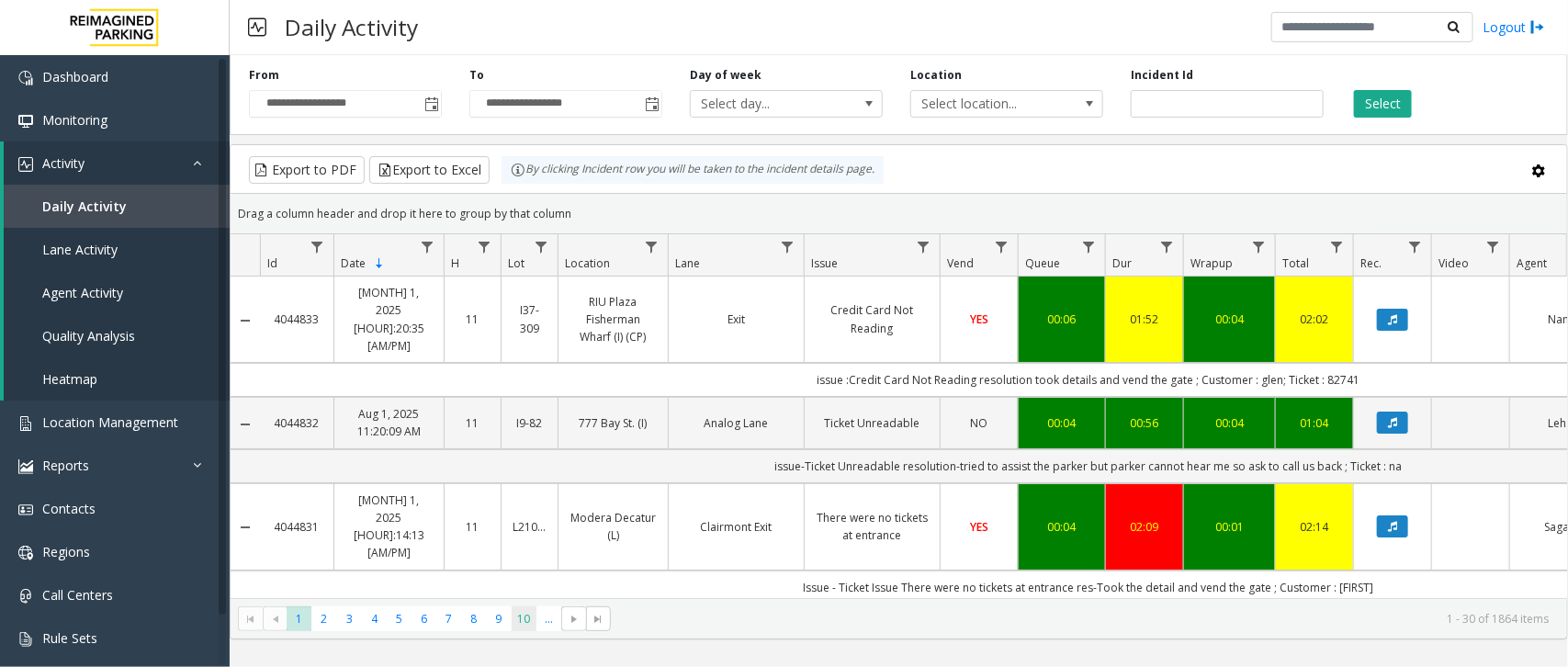 click on "10" 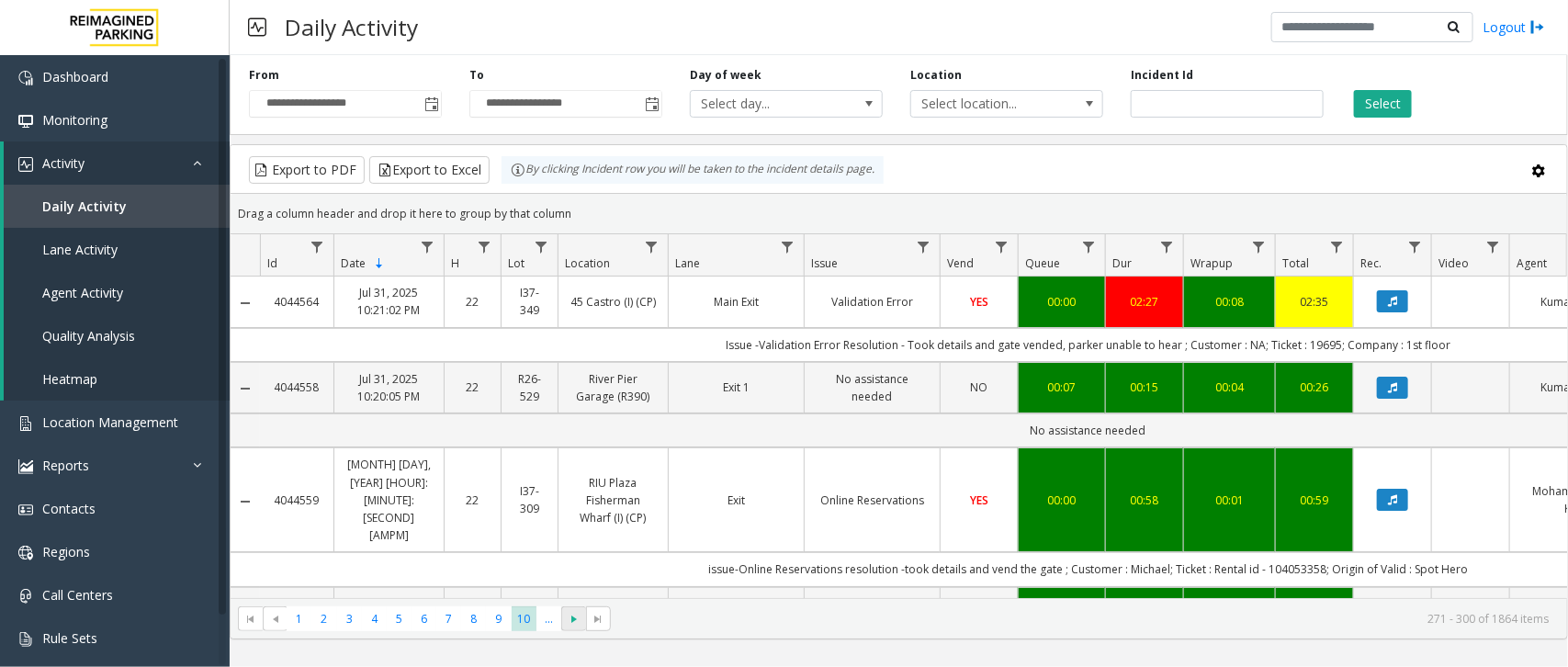 click 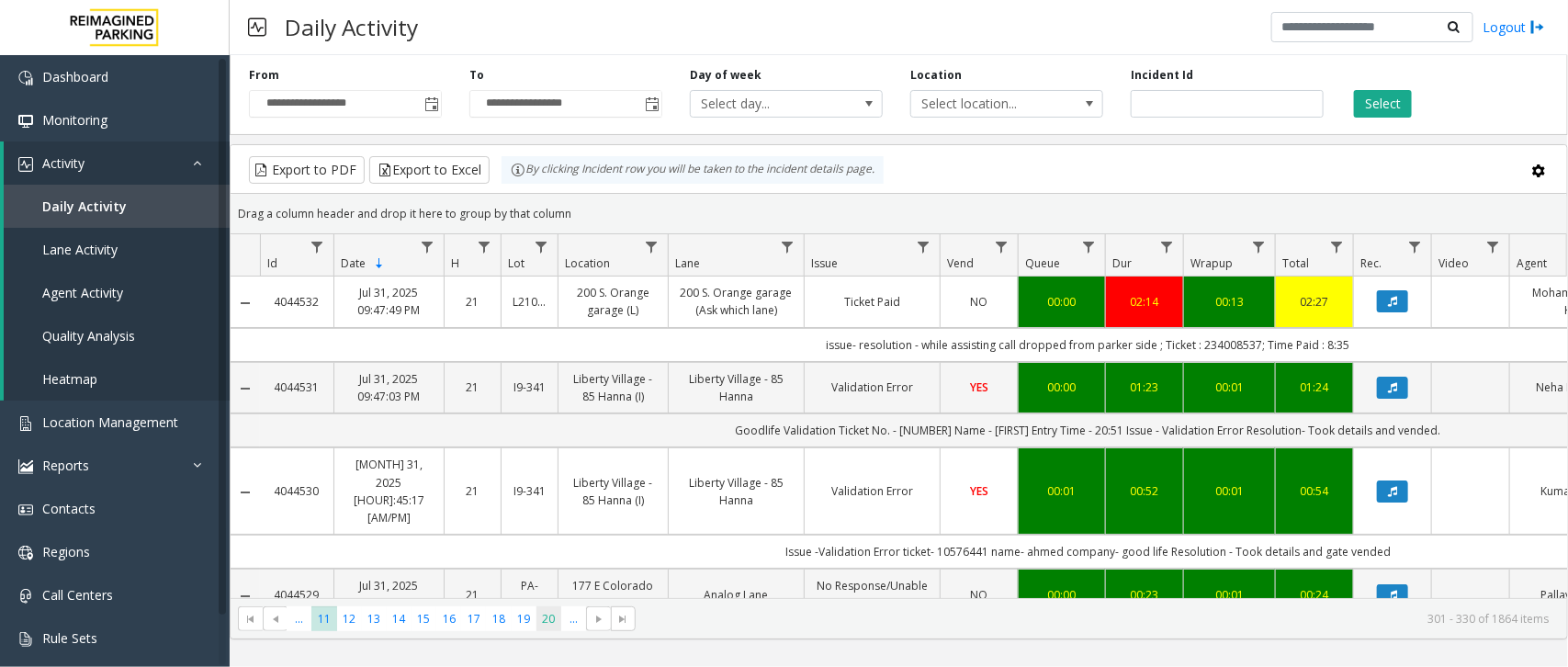 click on "20" 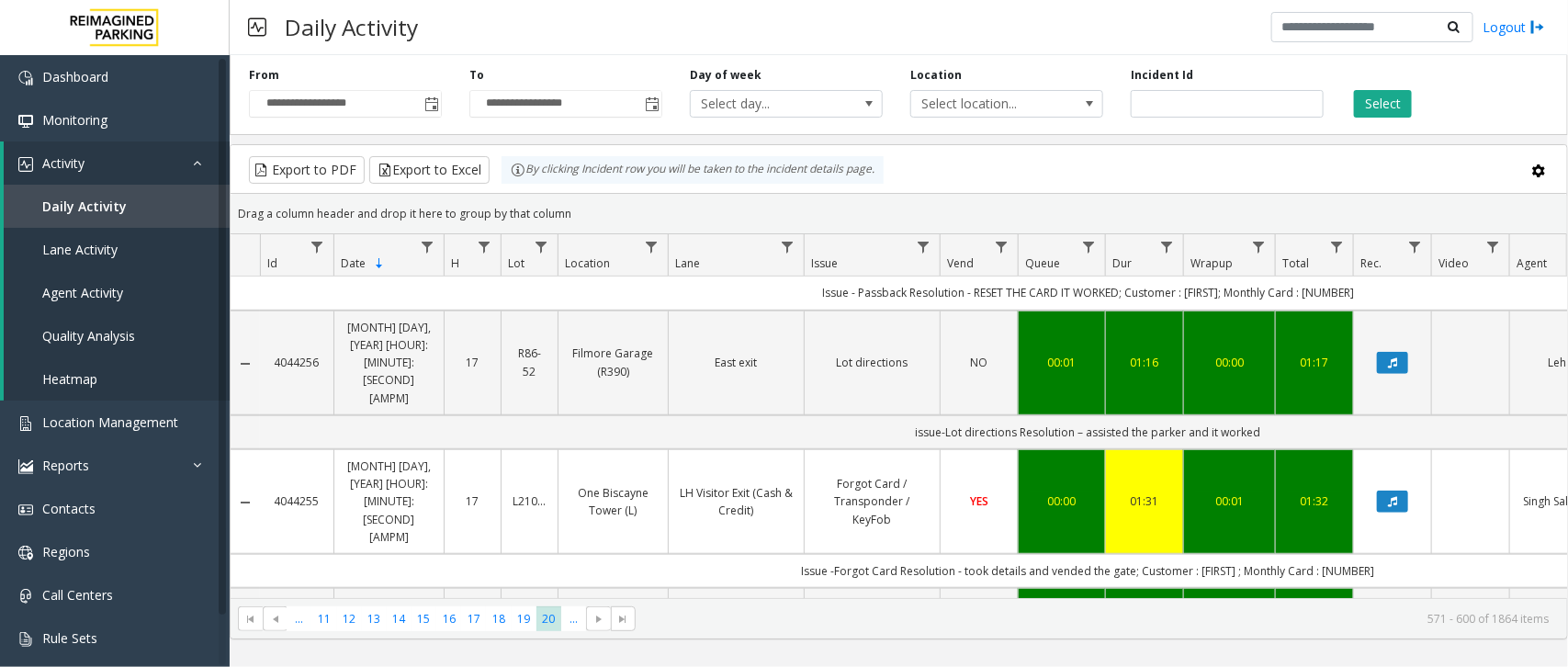scroll, scrollTop: 459, scrollLeft: 0, axis: vertical 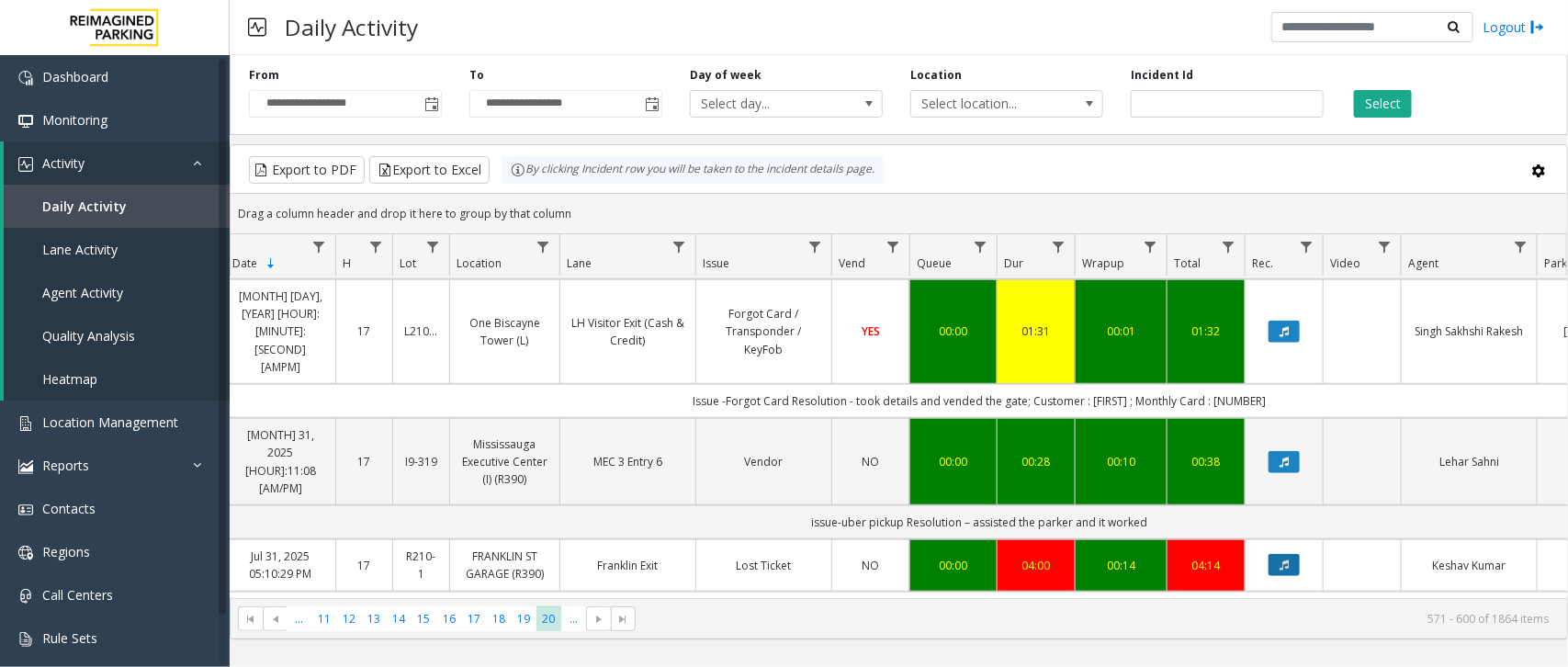 click 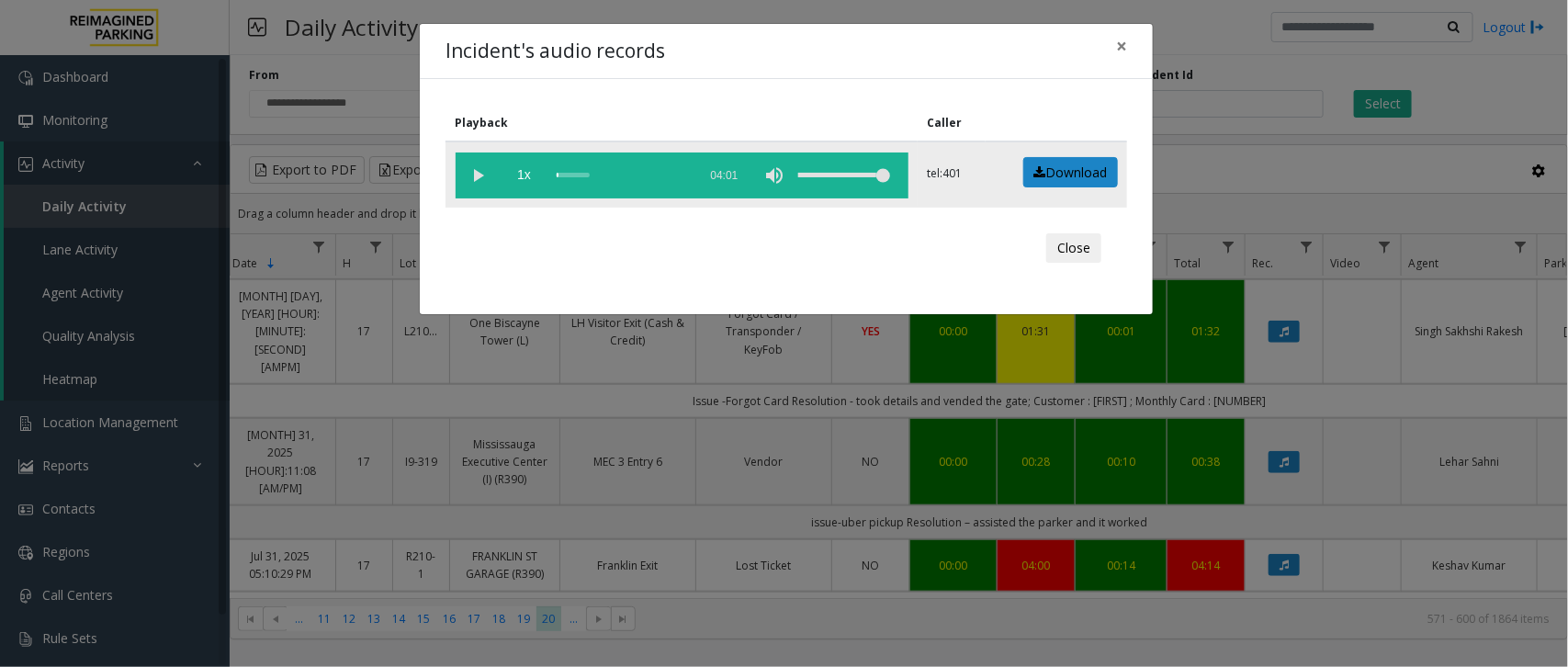 click 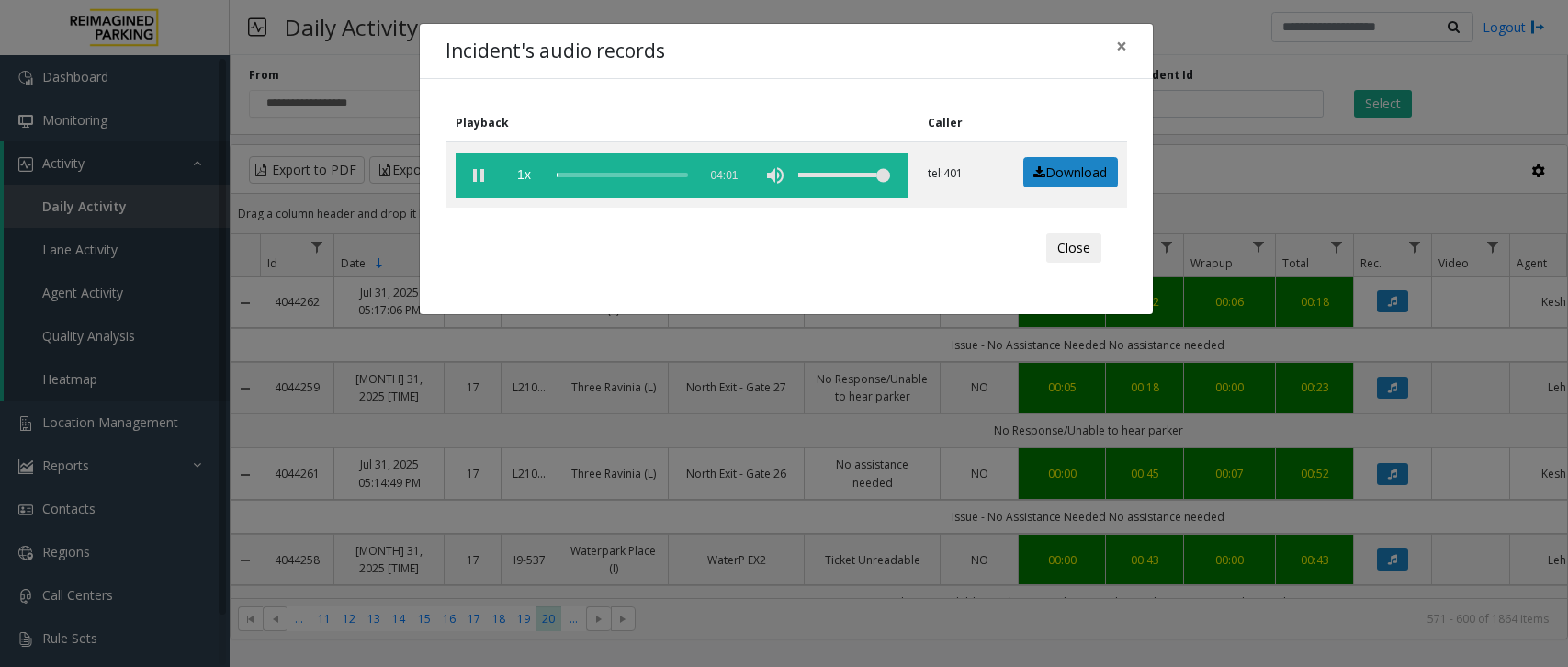 scroll, scrollTop: 0, scrollLeft: 0, axis: both 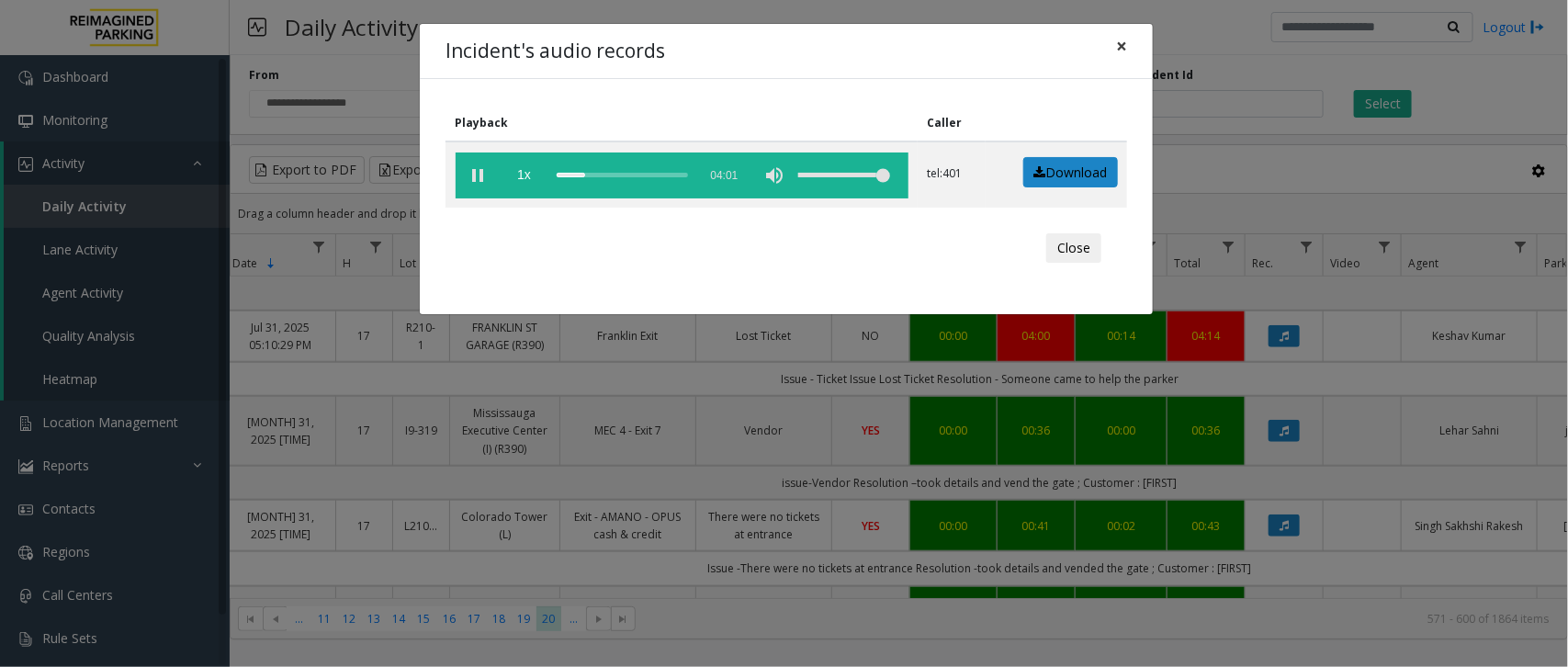click on "×" 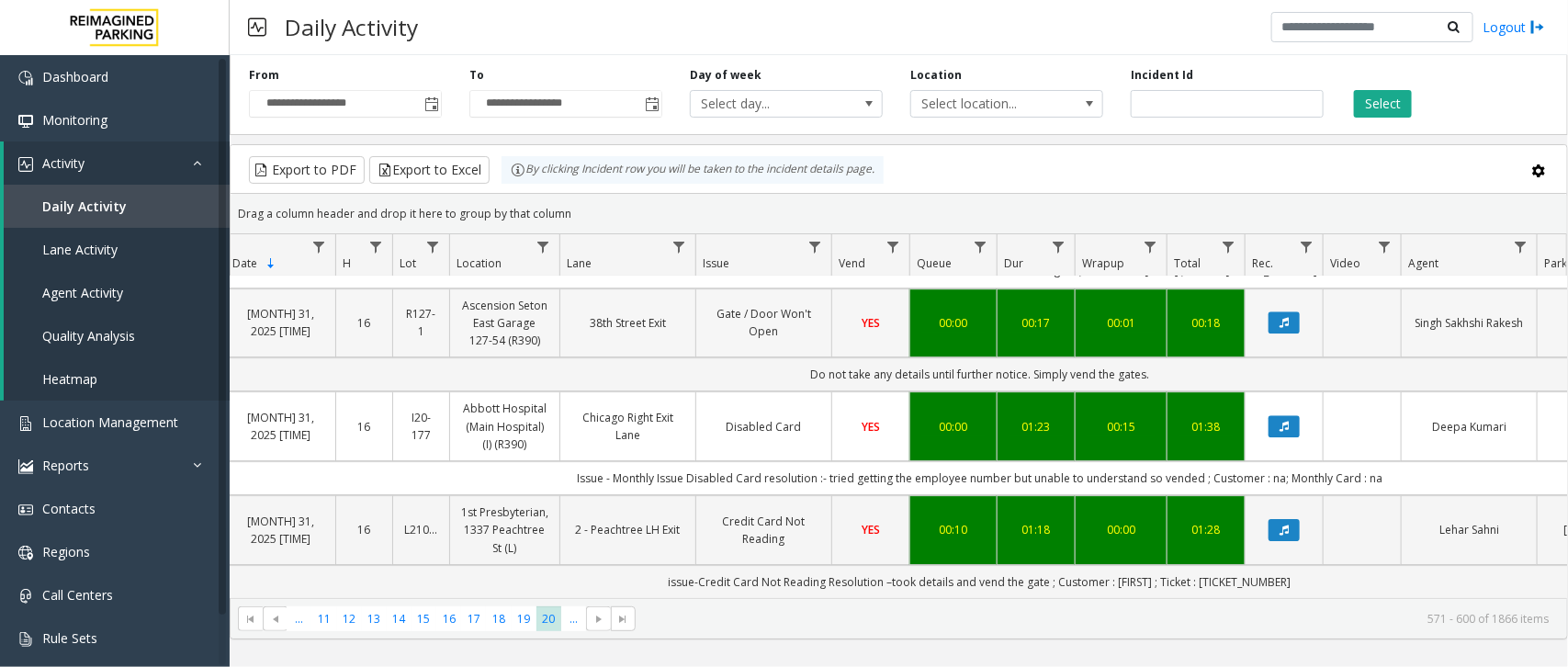 scroll, scrollTop: 2600, scrollLeft: 108, axis: both 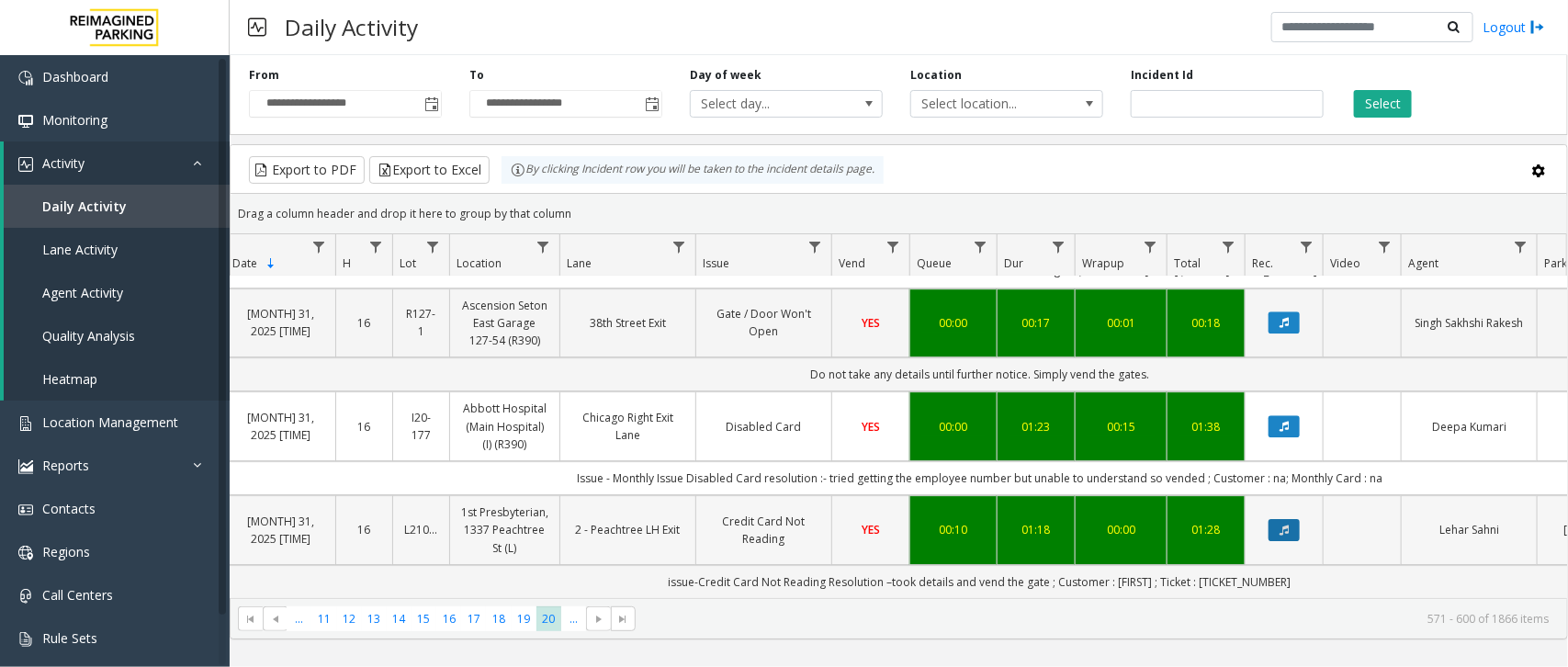 click 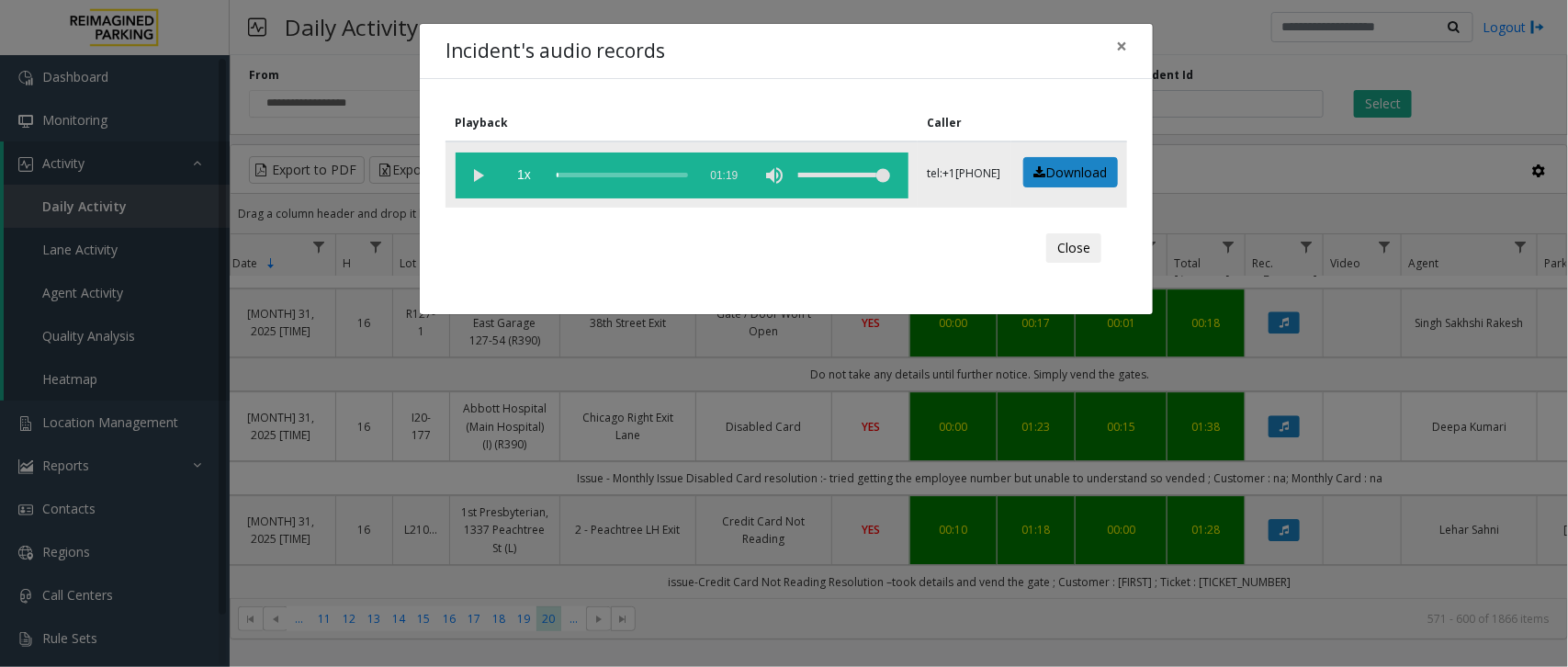 click 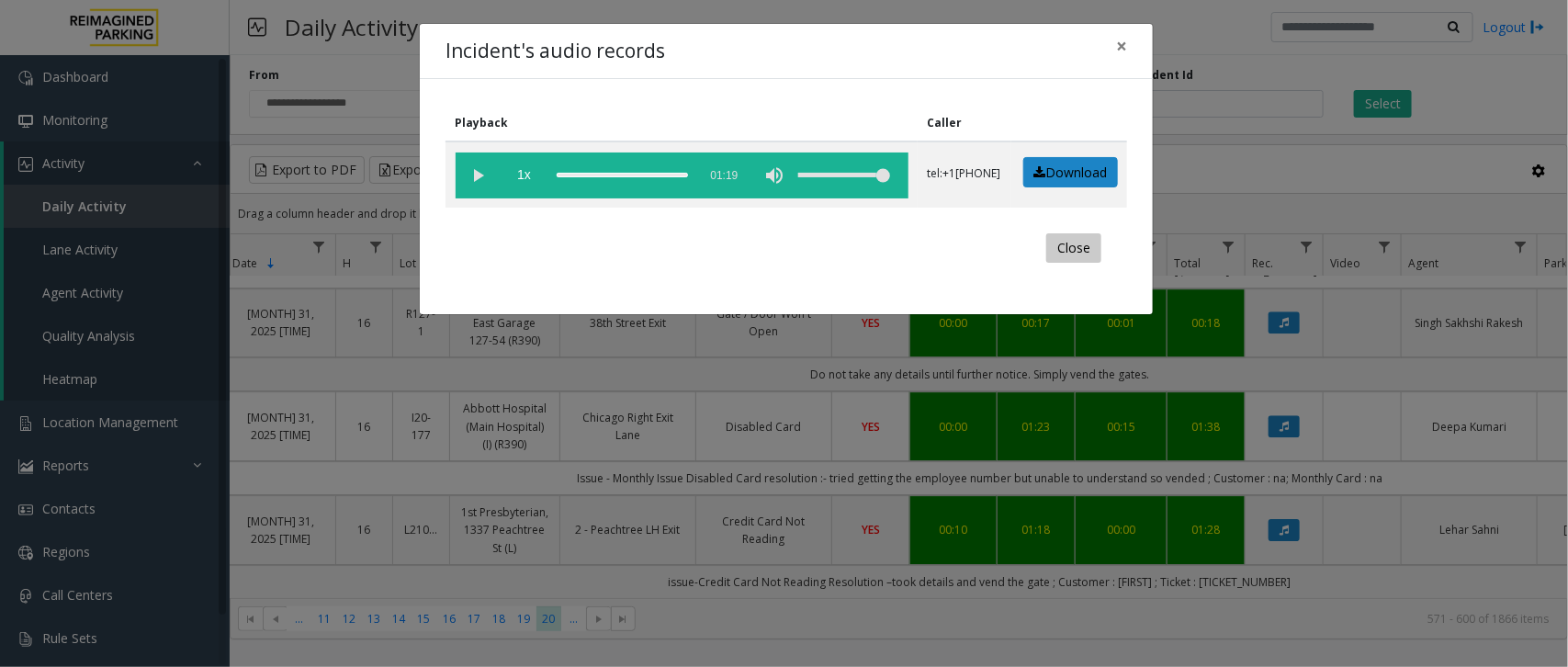 click on "Close" 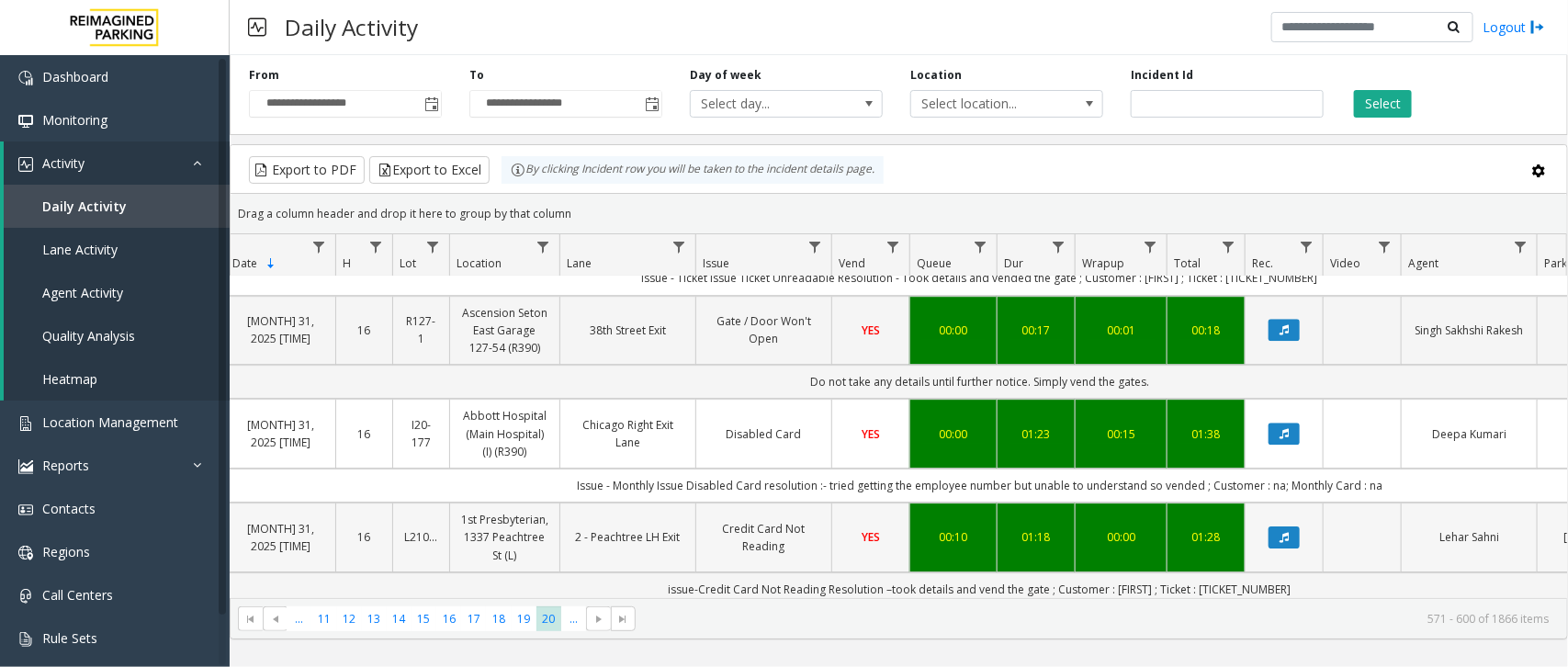 scroll, scrollTop: 2600, scrollLeft: 108, axis: both 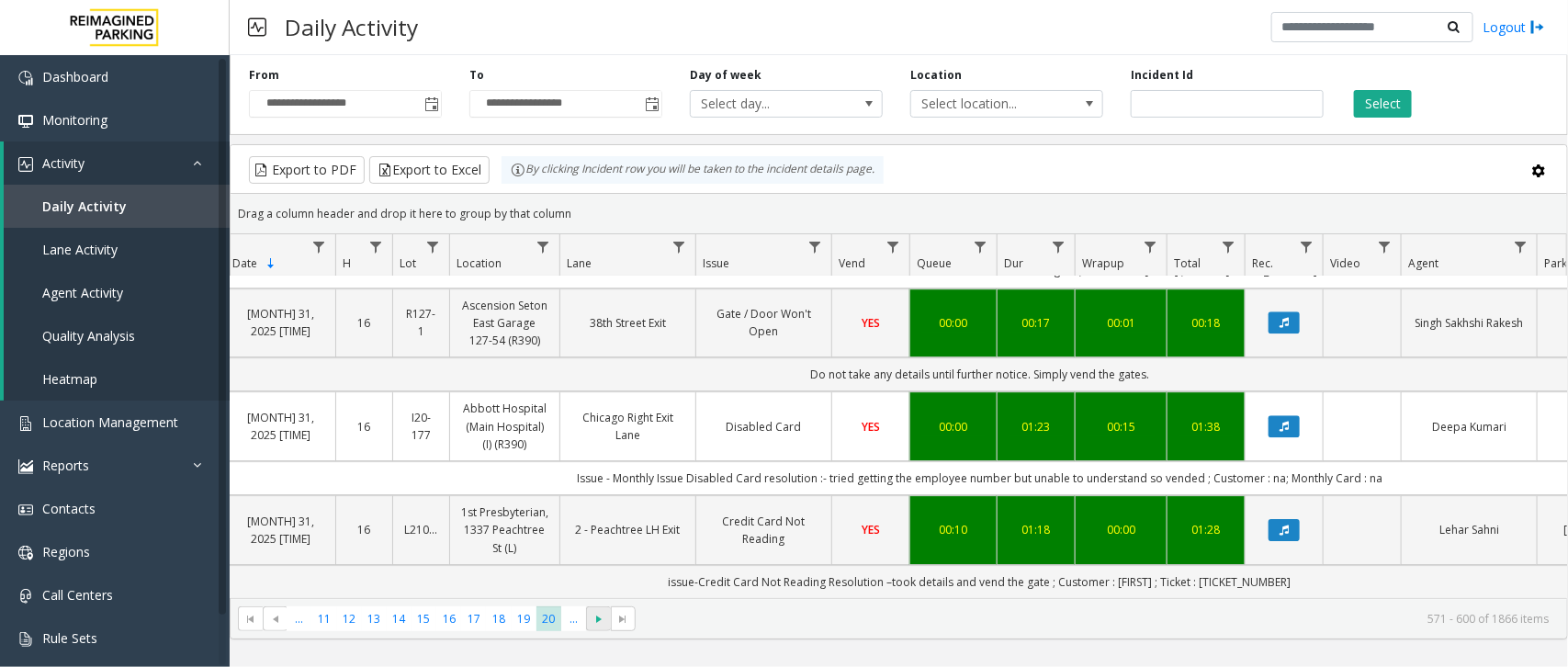 click 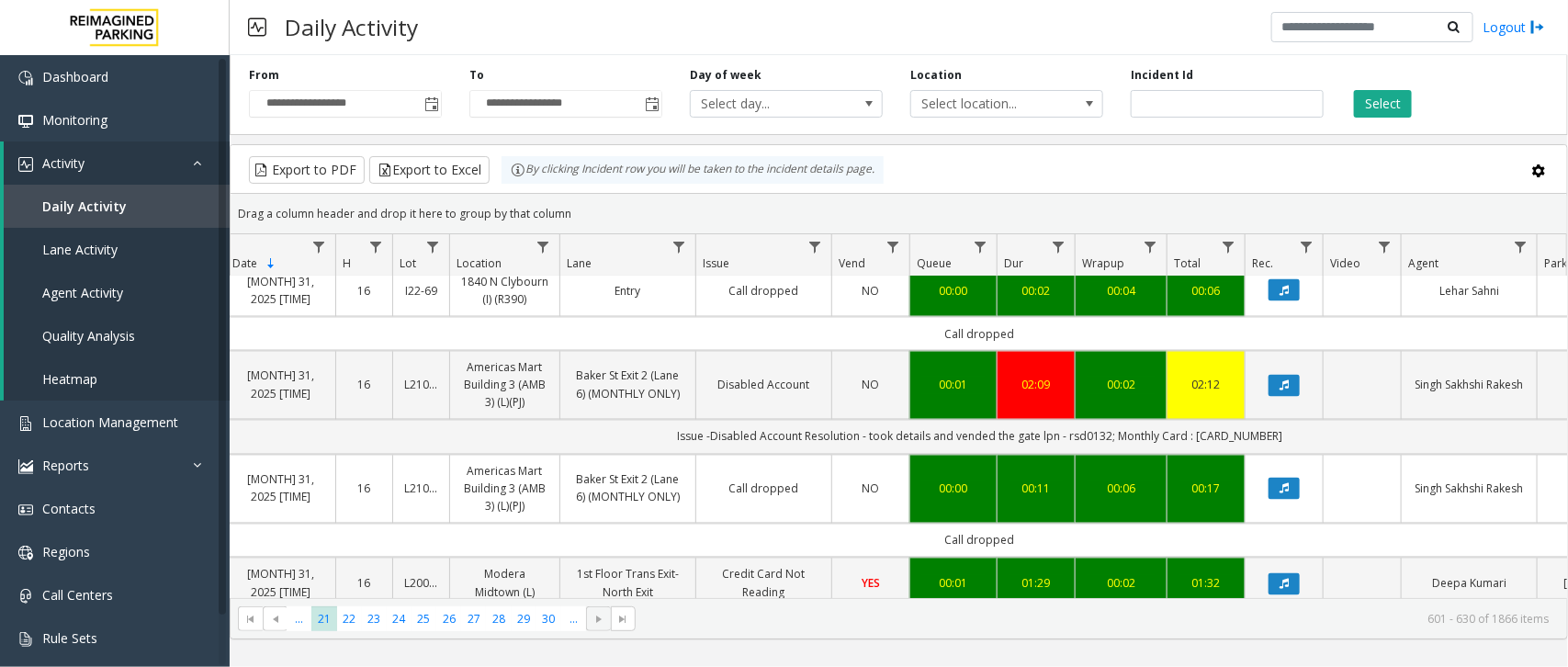 scroll, scrollTop: 1608, scrollLeft: 108, axis: both 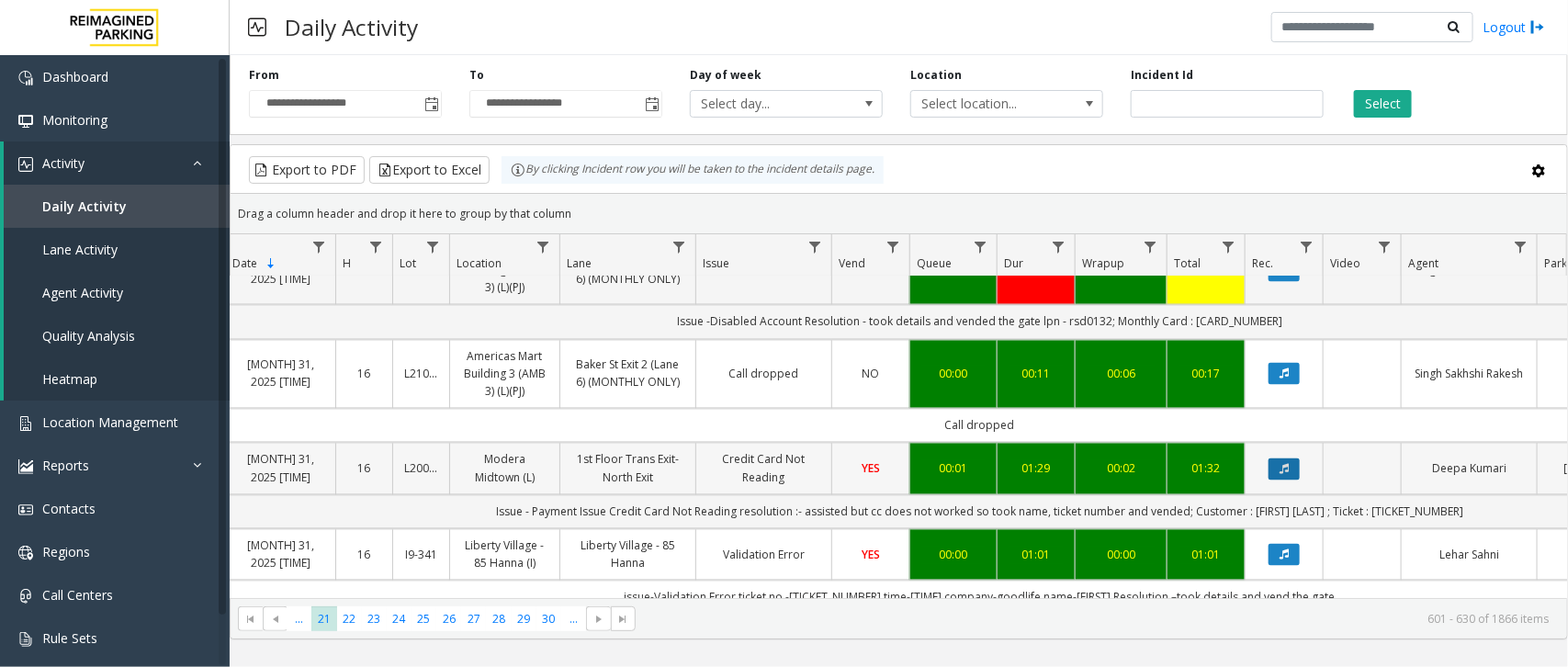 click 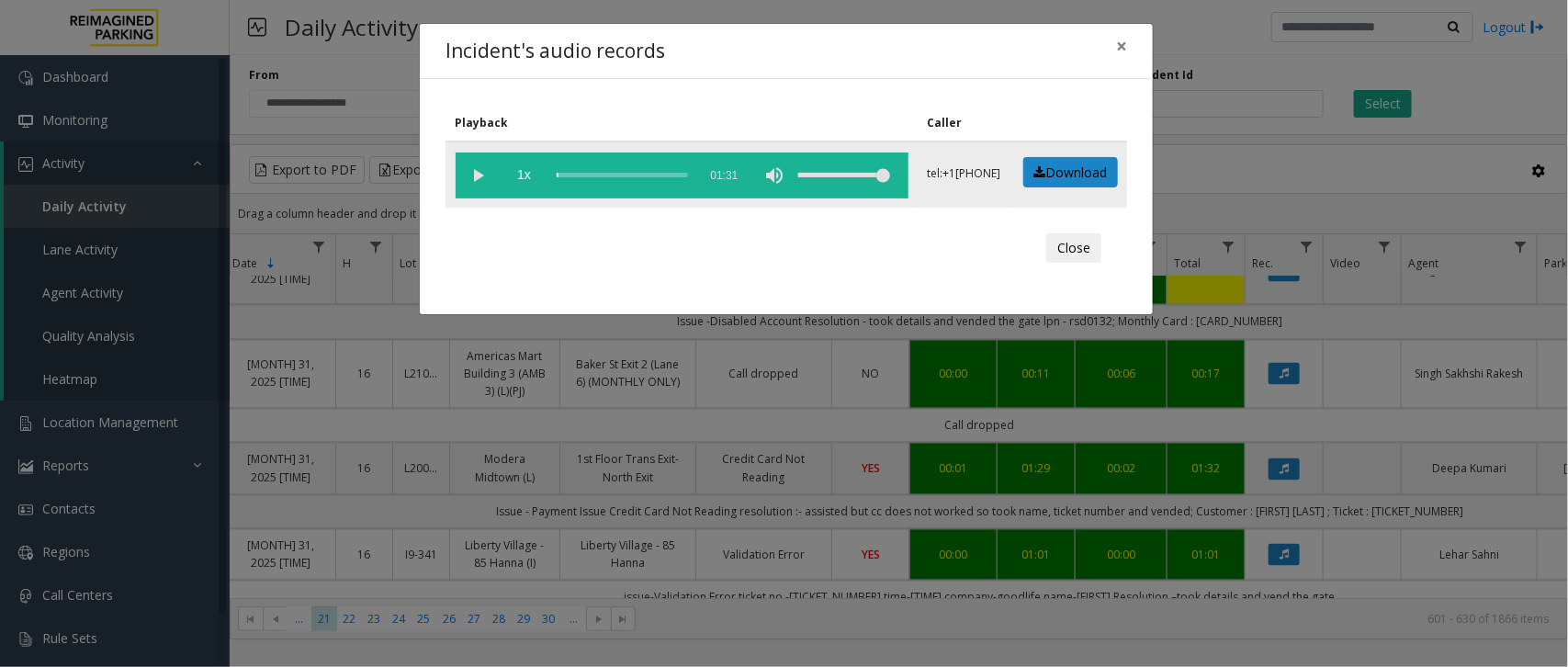 click 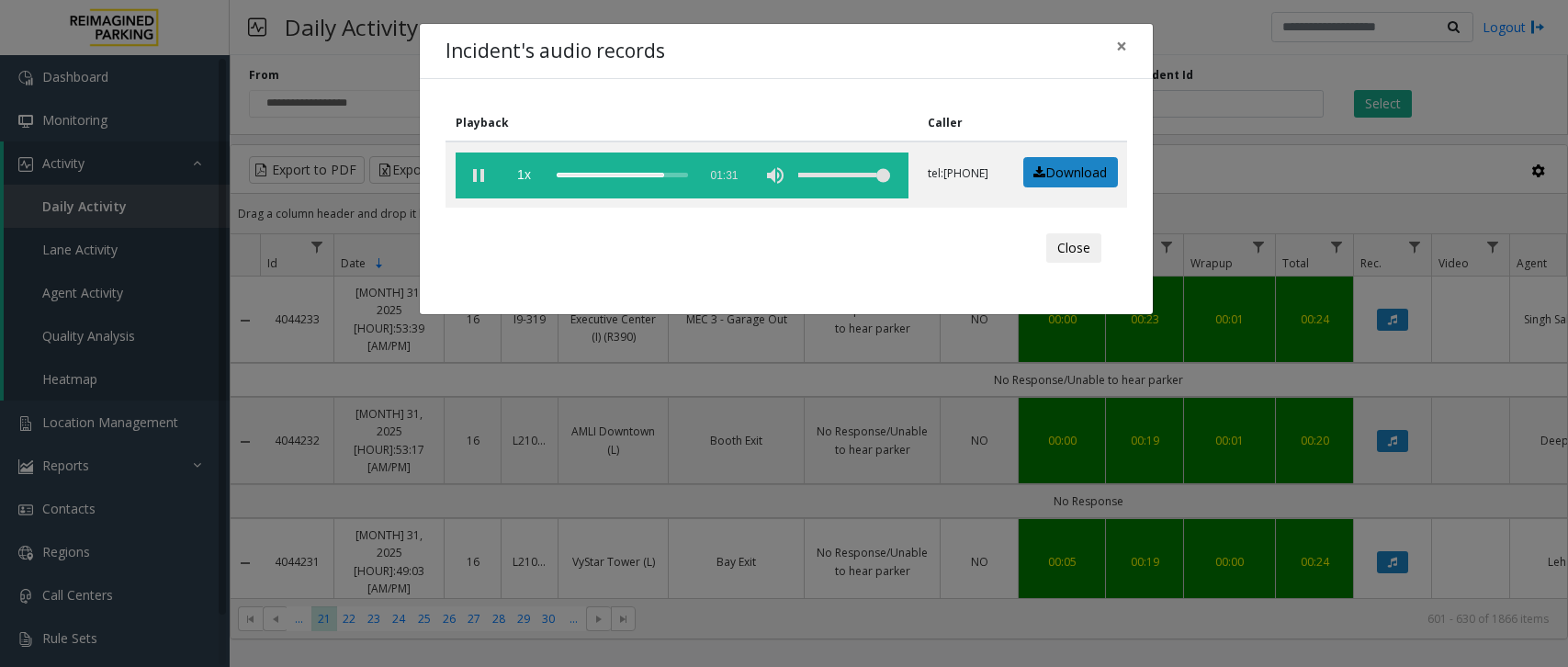 scroll, scrollTop: 0, scrollLeft: 0, axis: both 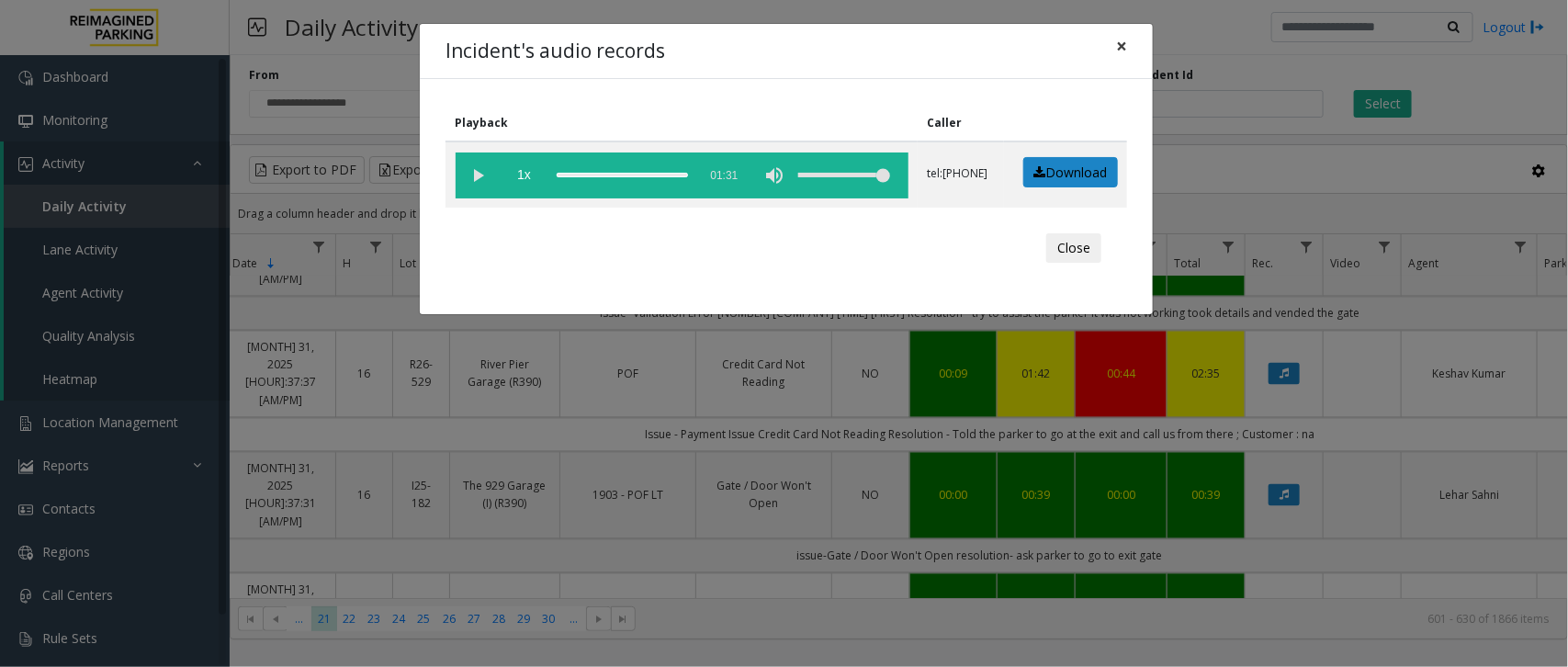 click on "×" 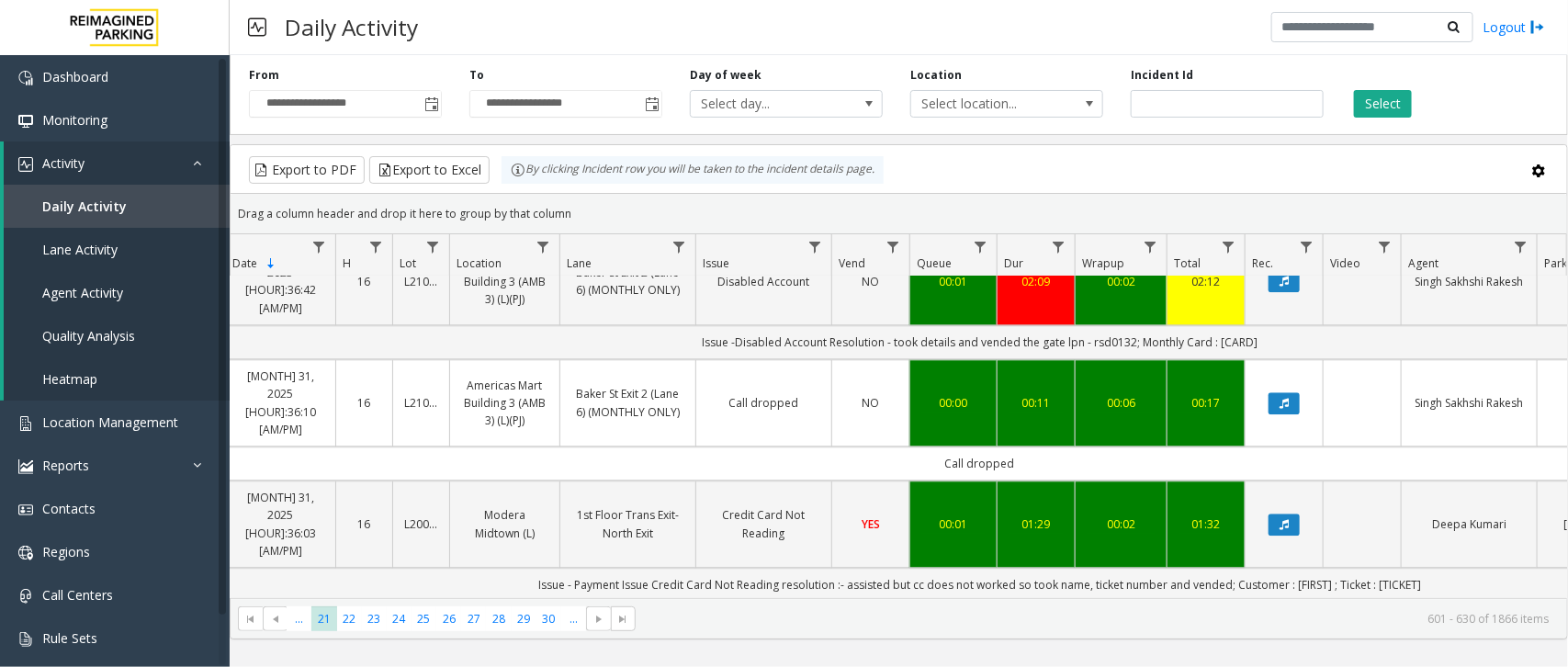 scroll, scrollTop: 2067, scrollLeft: 108, axis: both 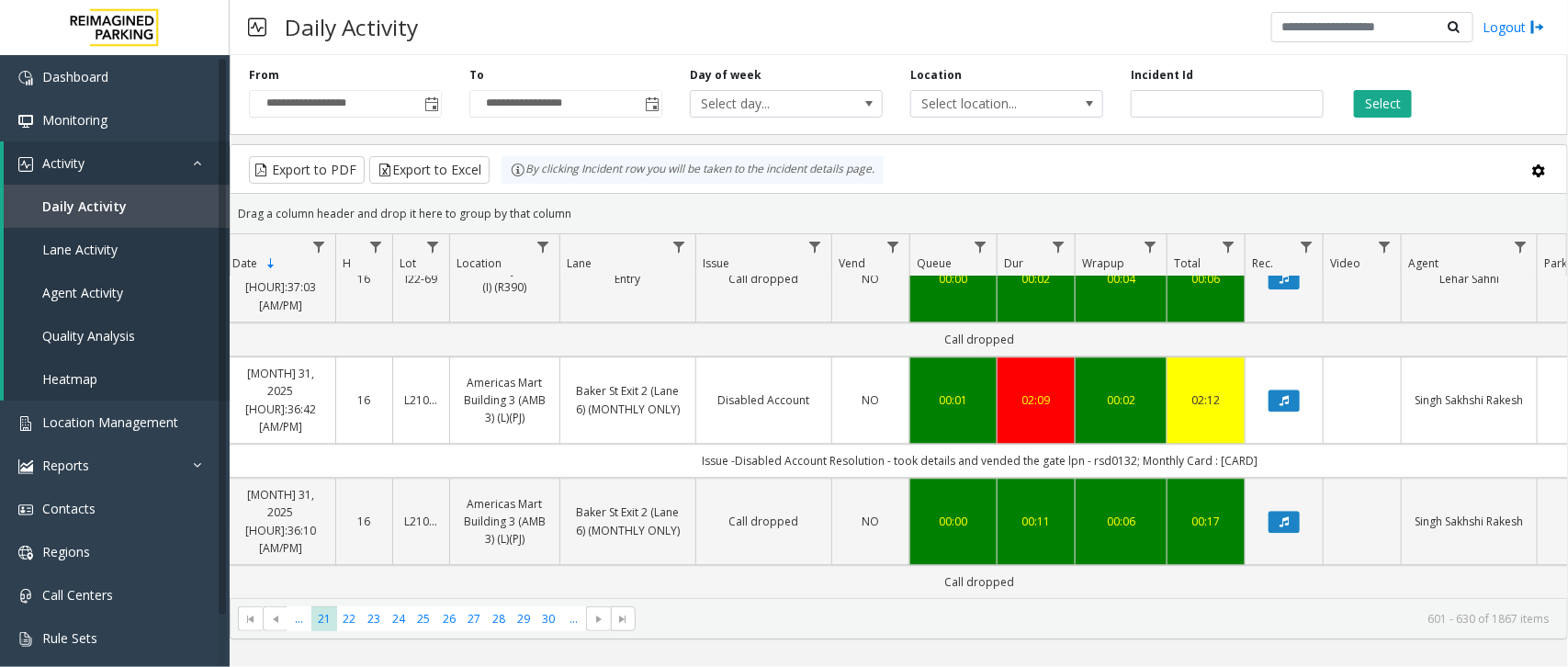 click 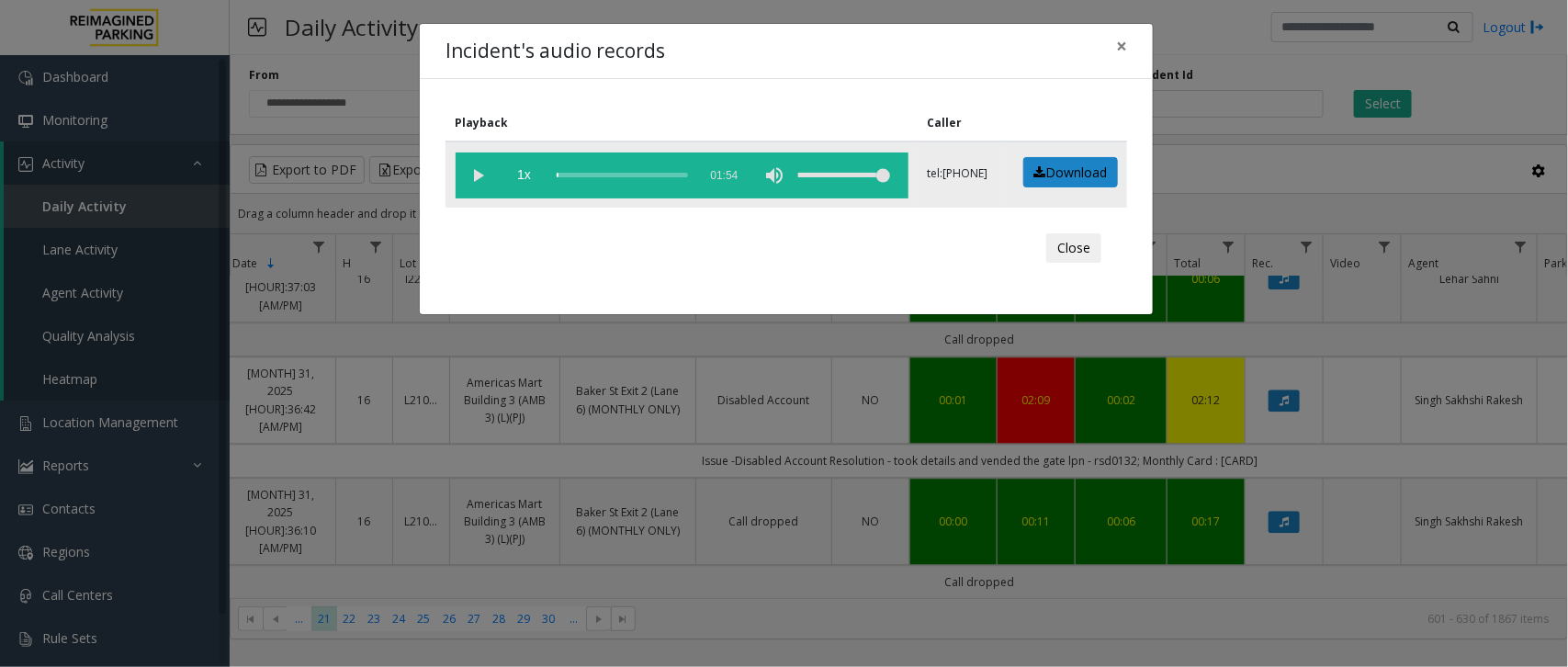 click 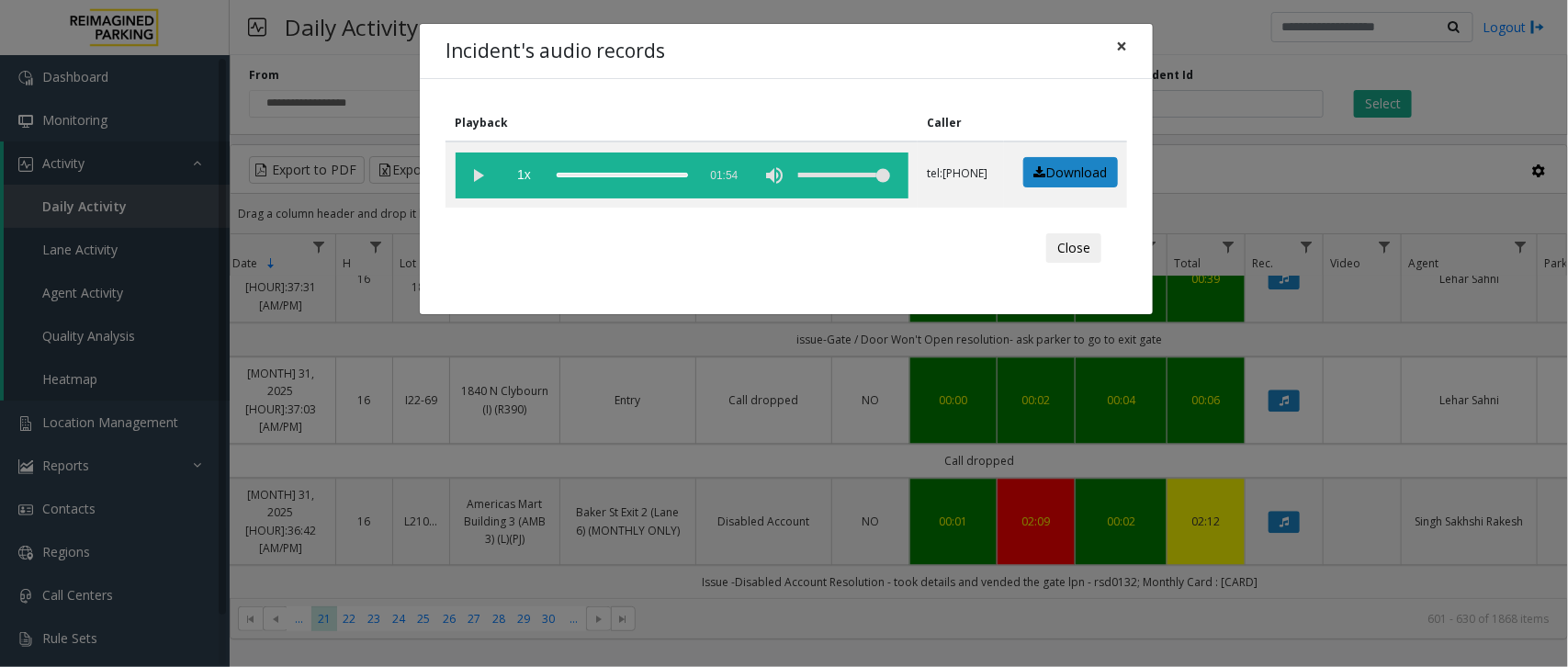 click on "×" 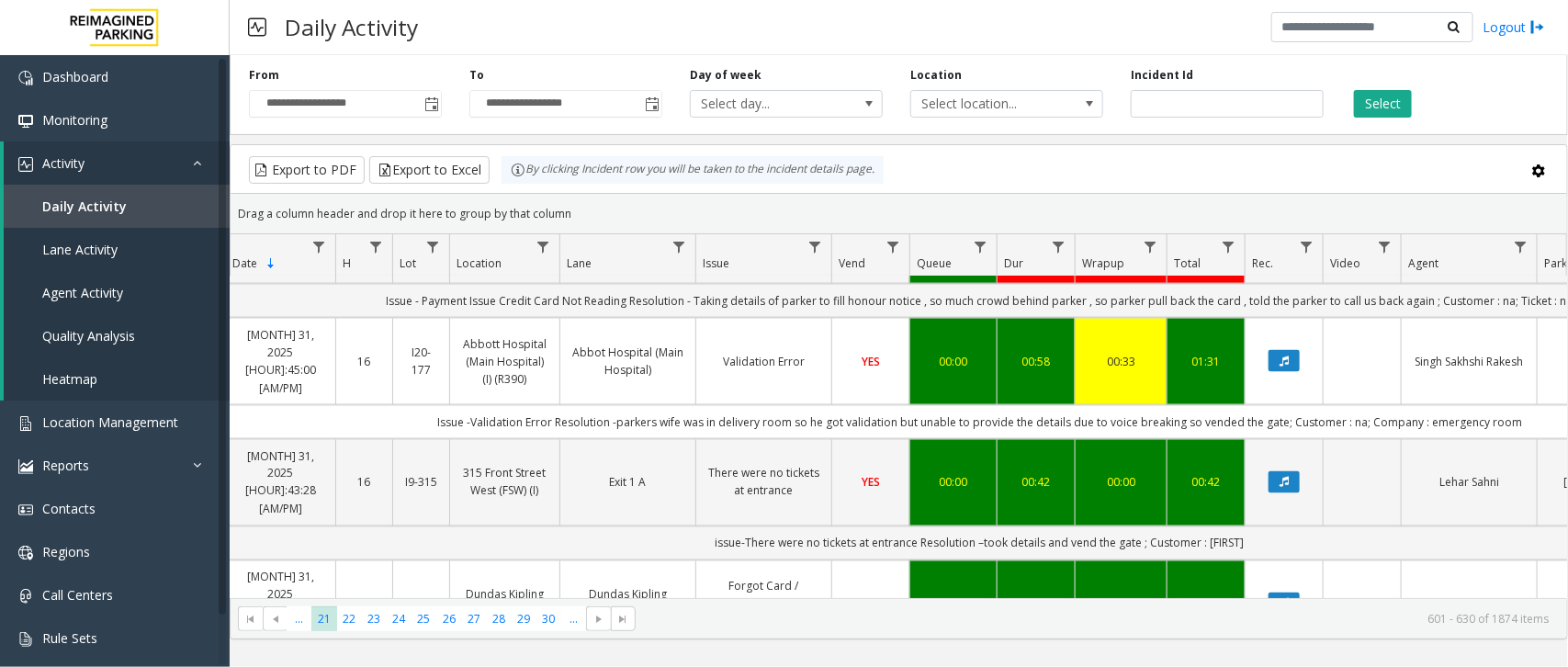 scroll, scrollTop: 1263, scrollLeft: 108, axis: both 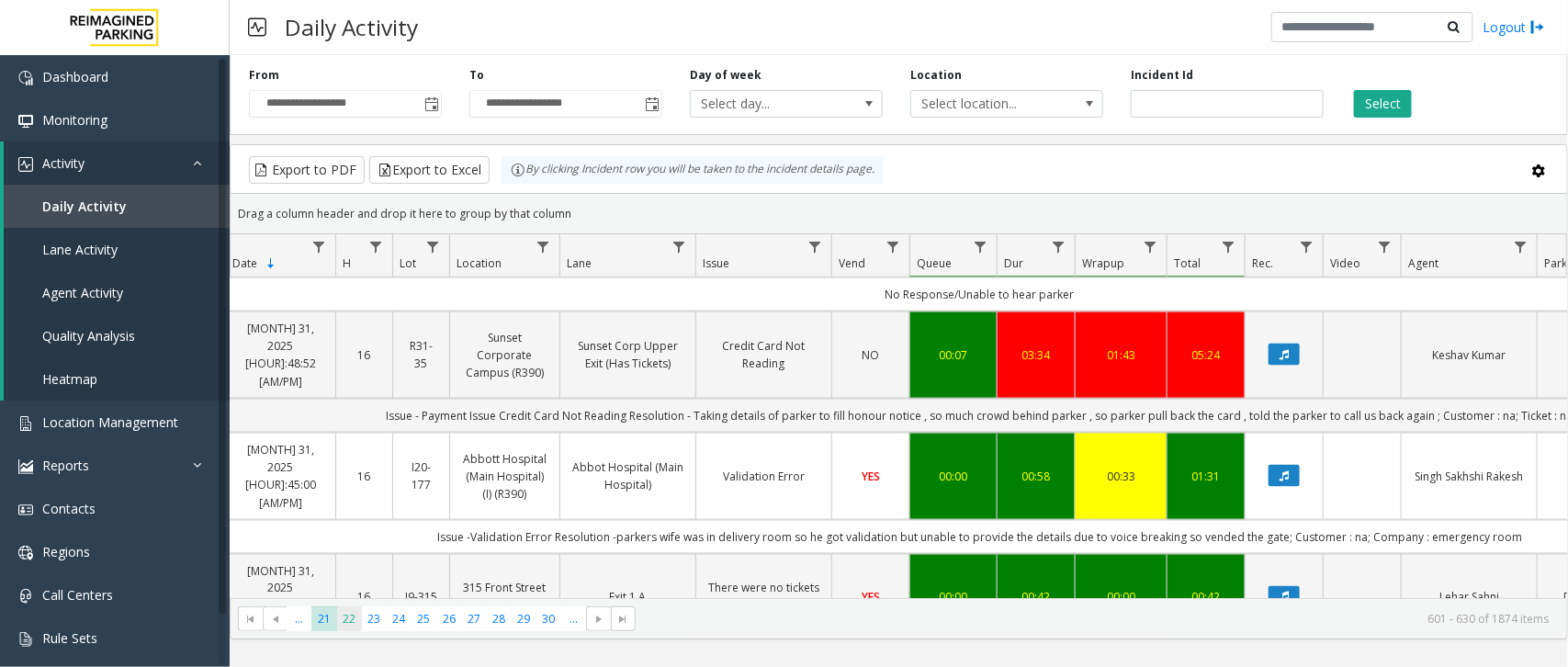 click on "22" 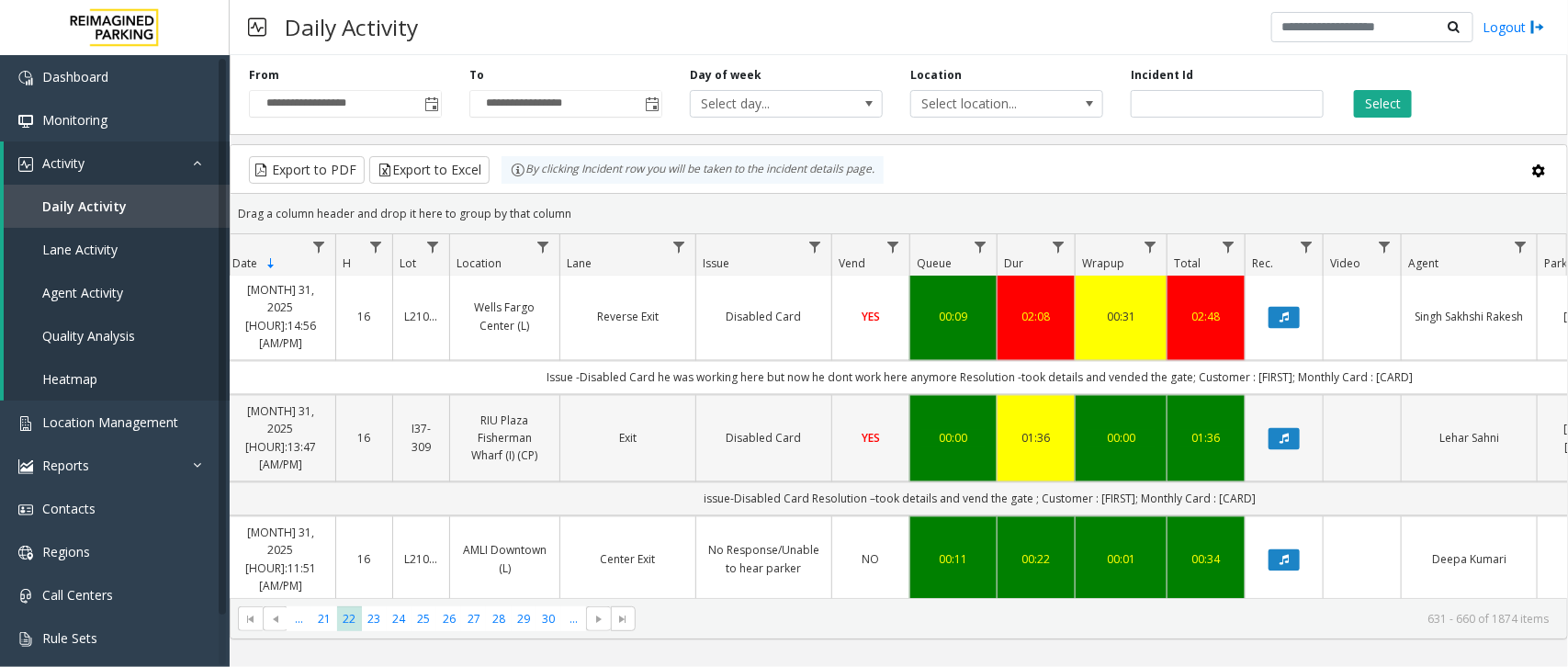 scroll, scrollTop: 1723, scrollLeft: 108, axis: both 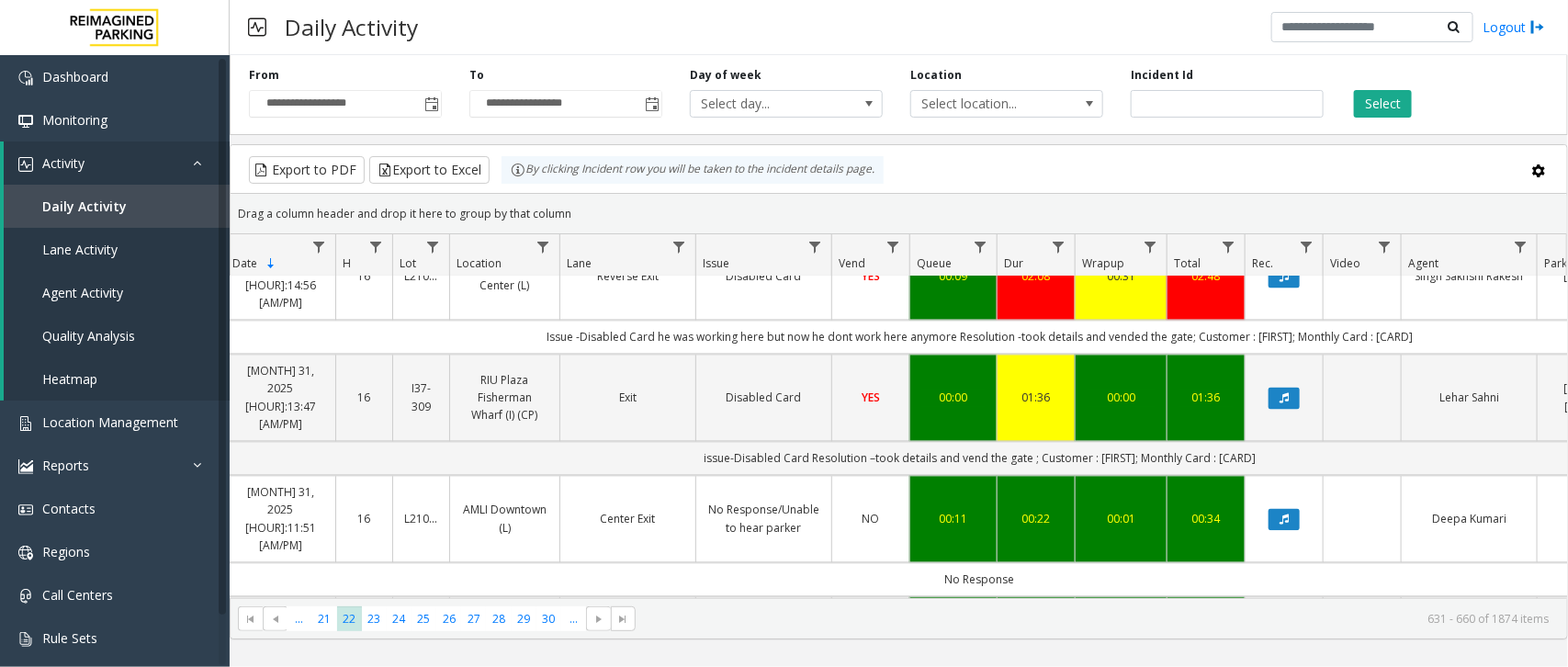 click 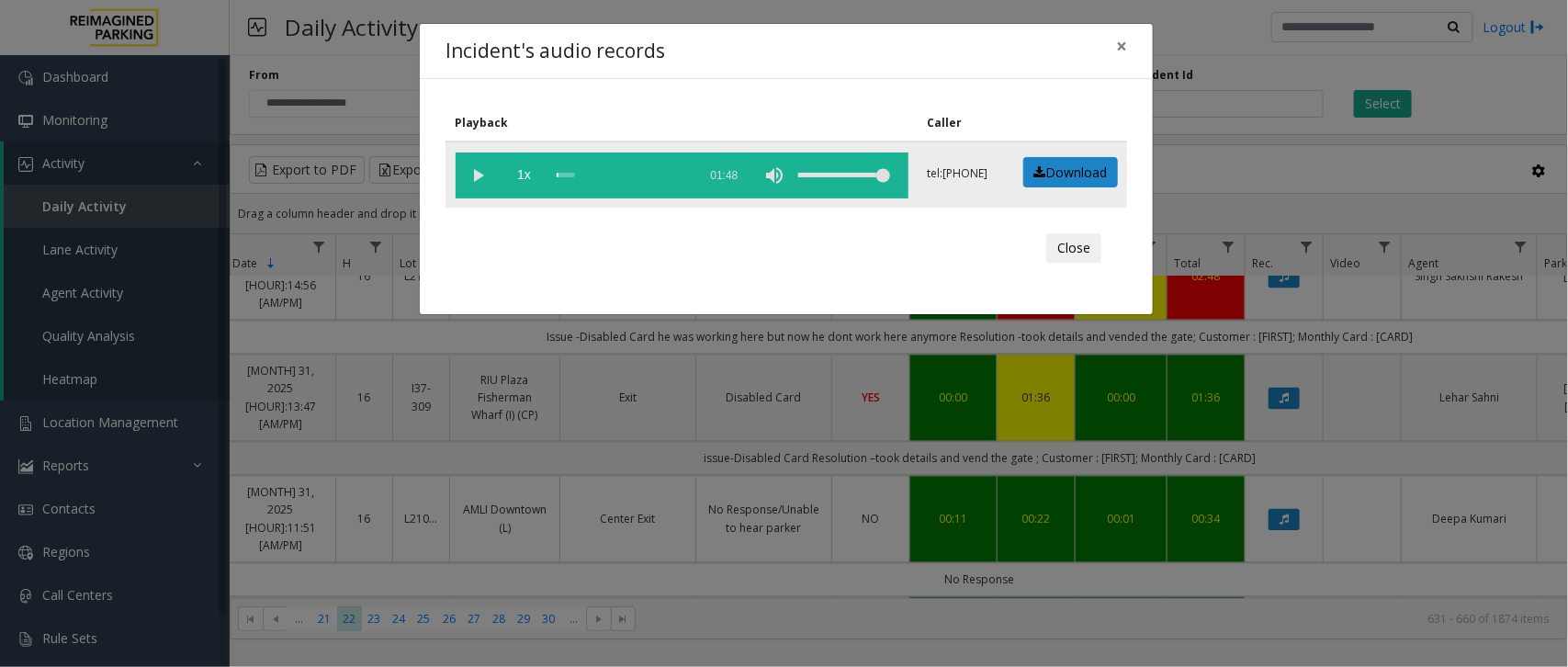 click 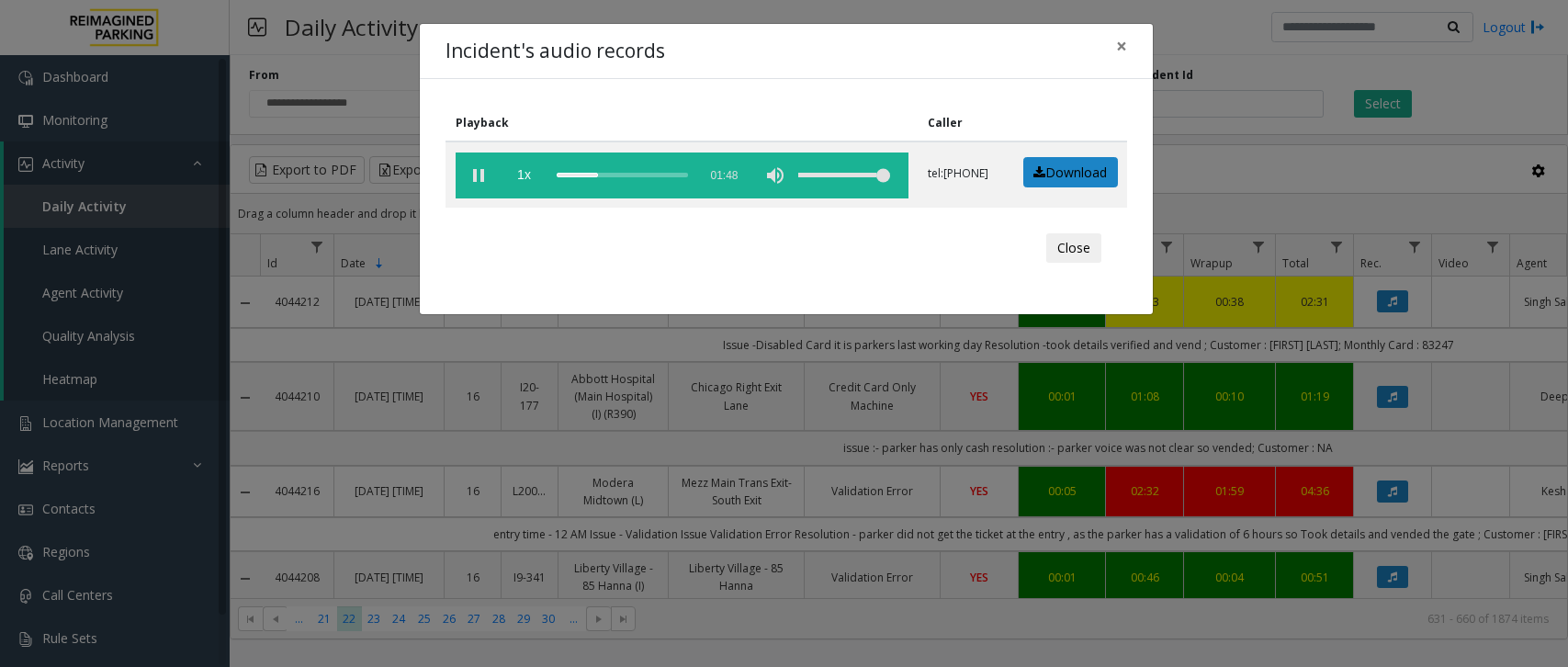 scroll, scrollTop: 0, scrollLeft: 0, axis: both 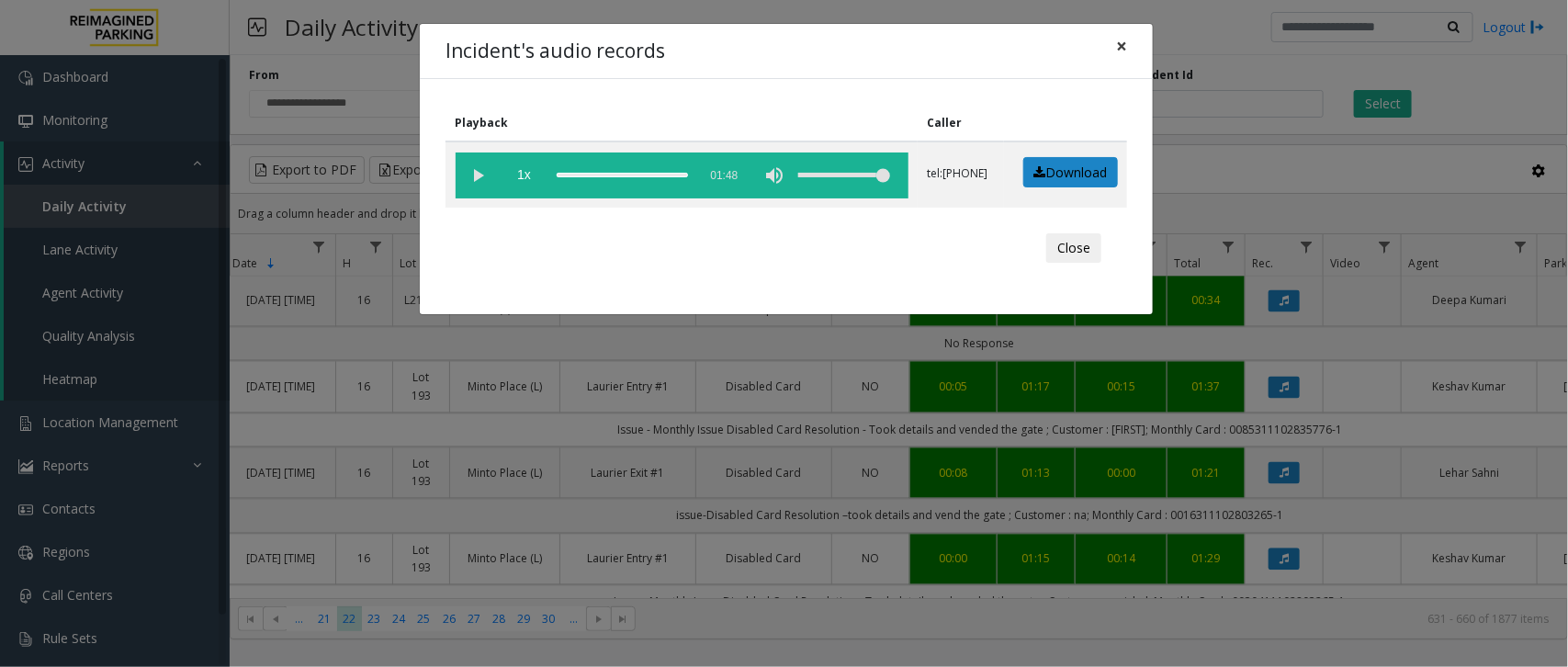 click on "×" 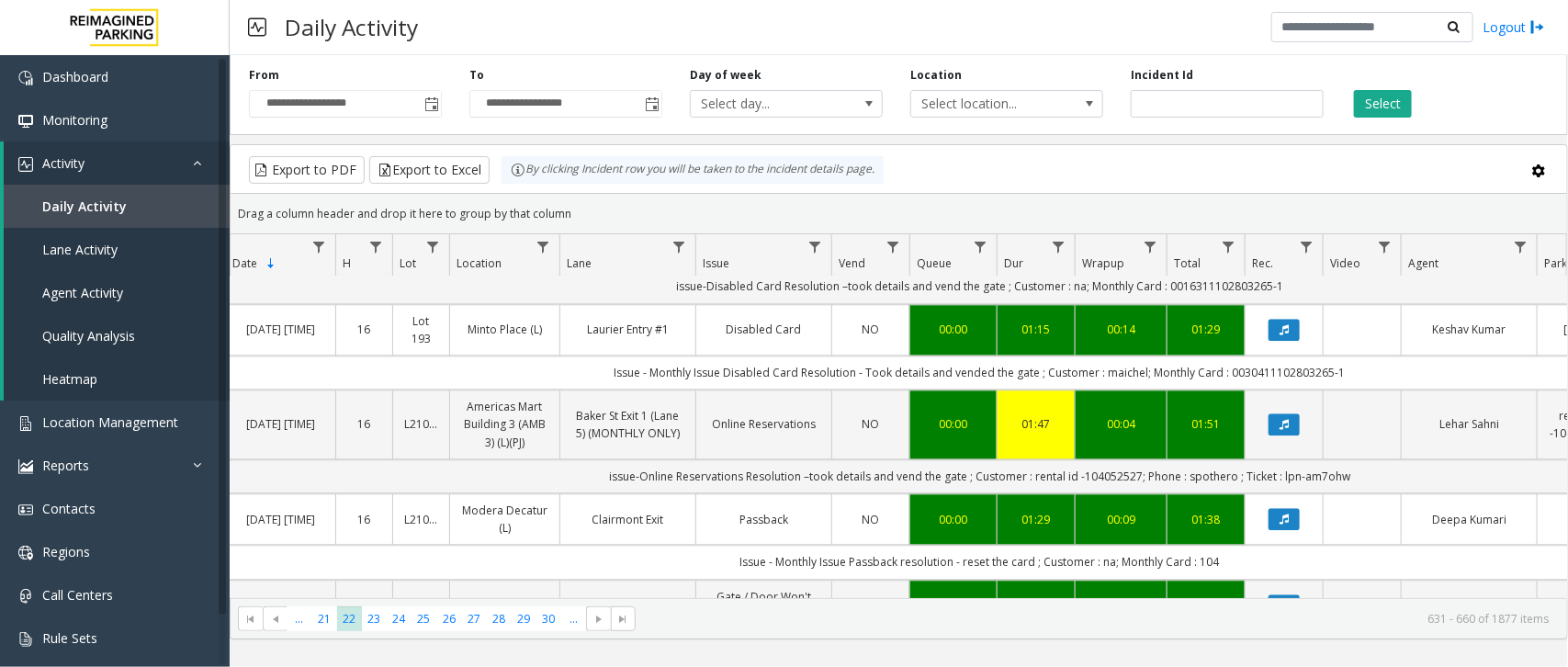 scroll, scrollTop: 2067, scrollLeft: 108, axis: both 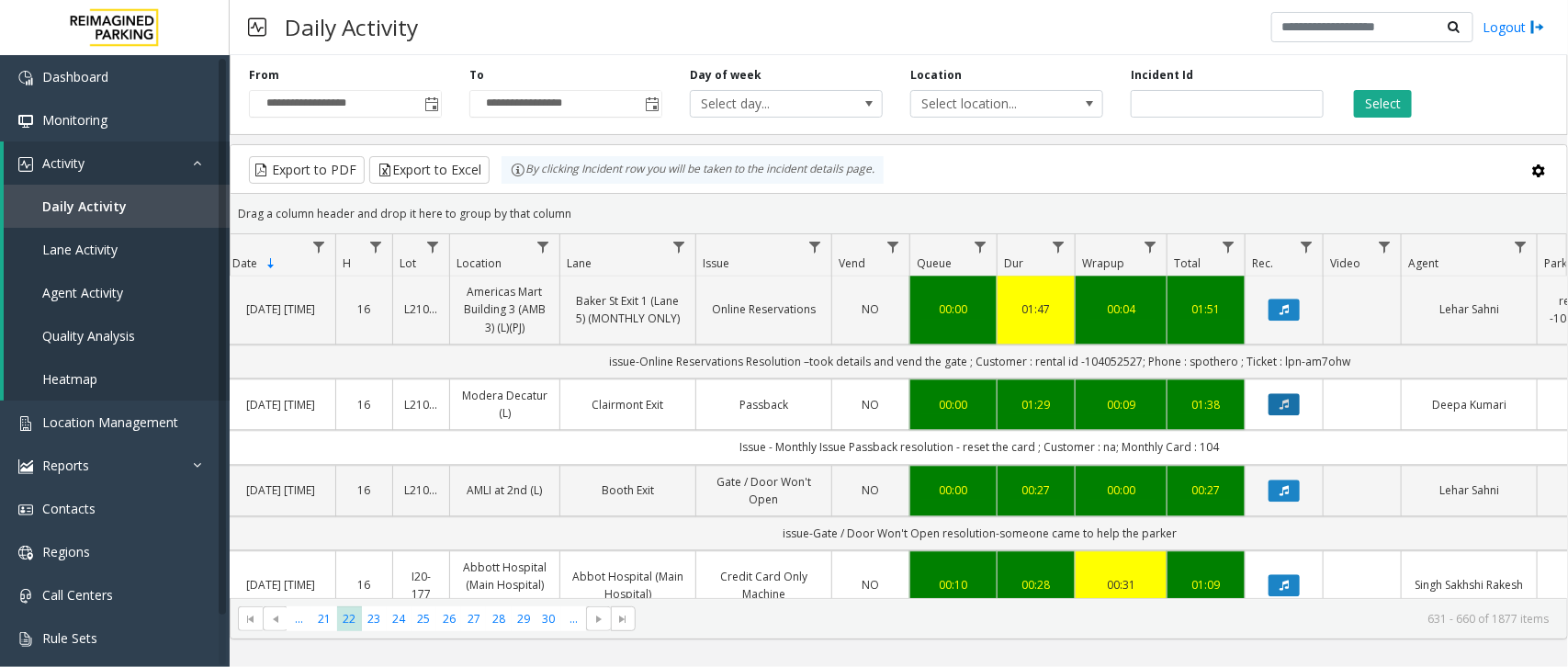 click 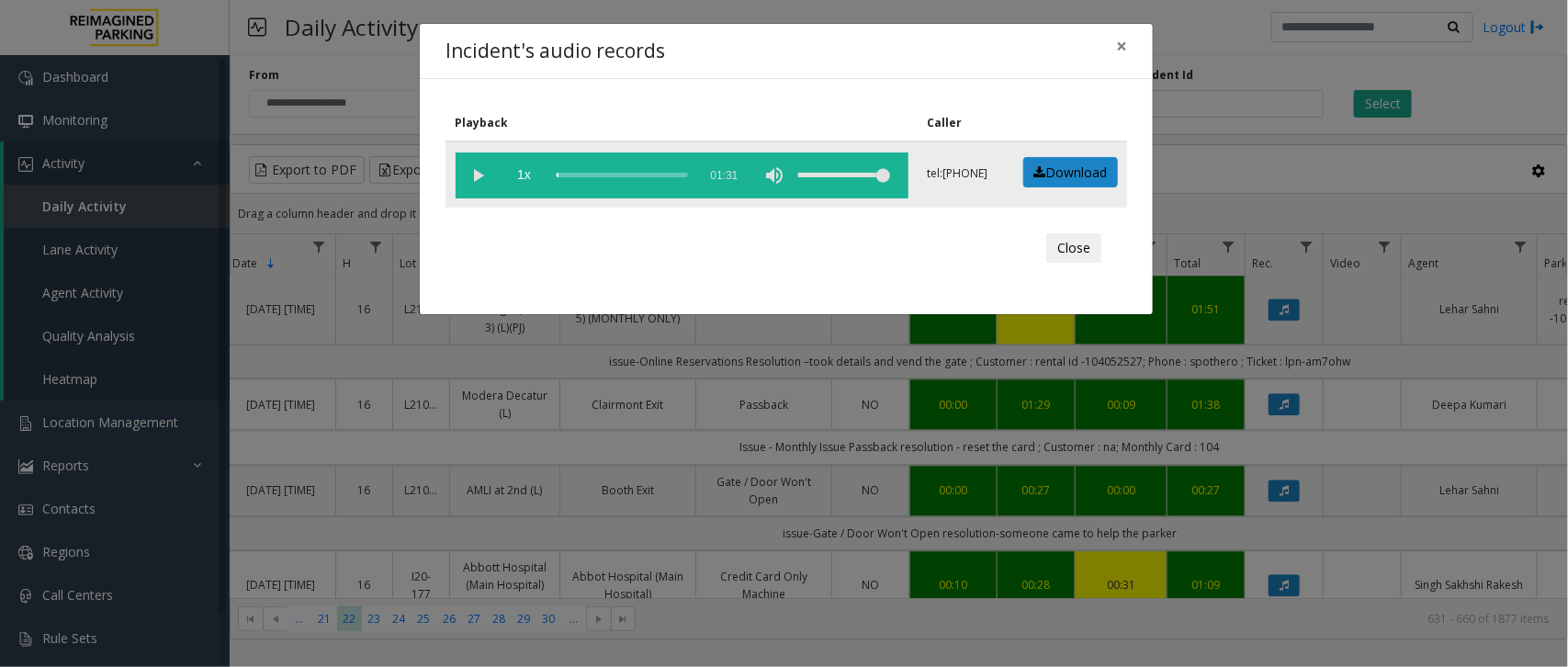 click 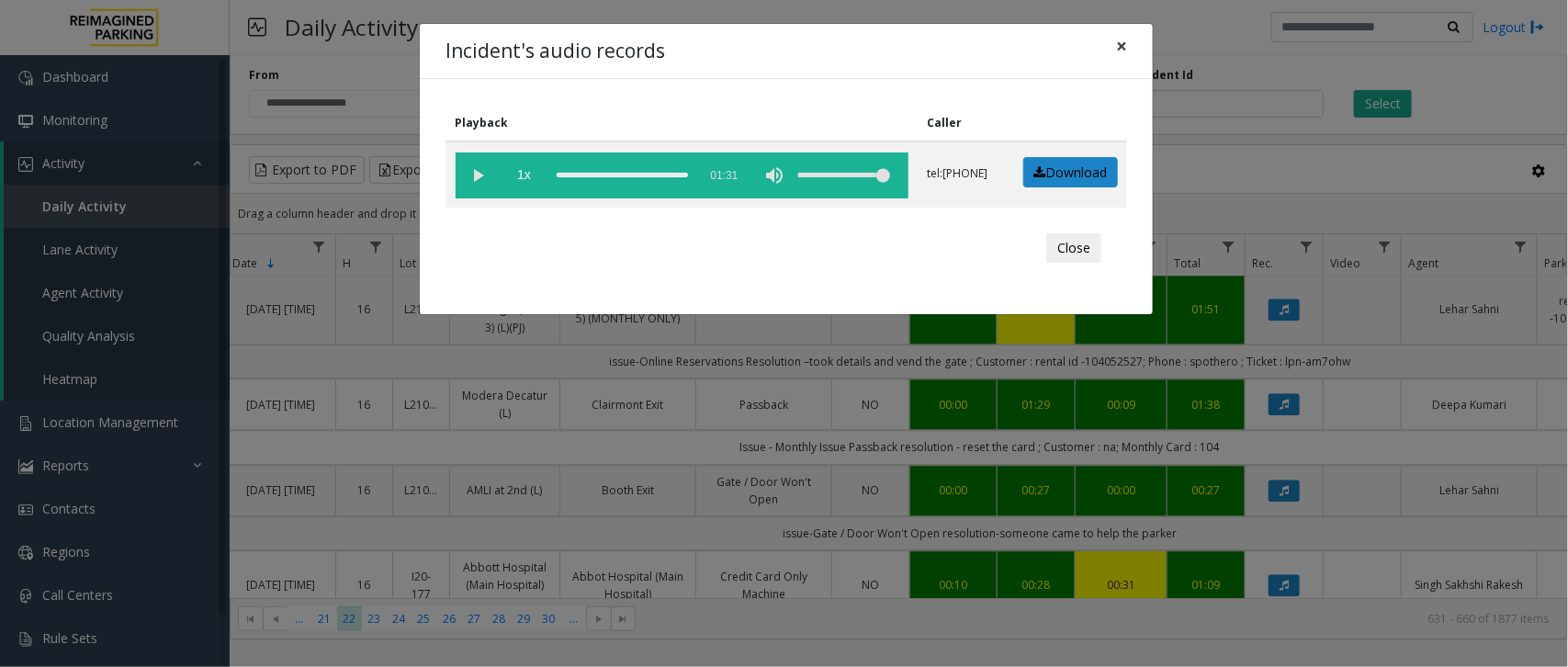click on "×" 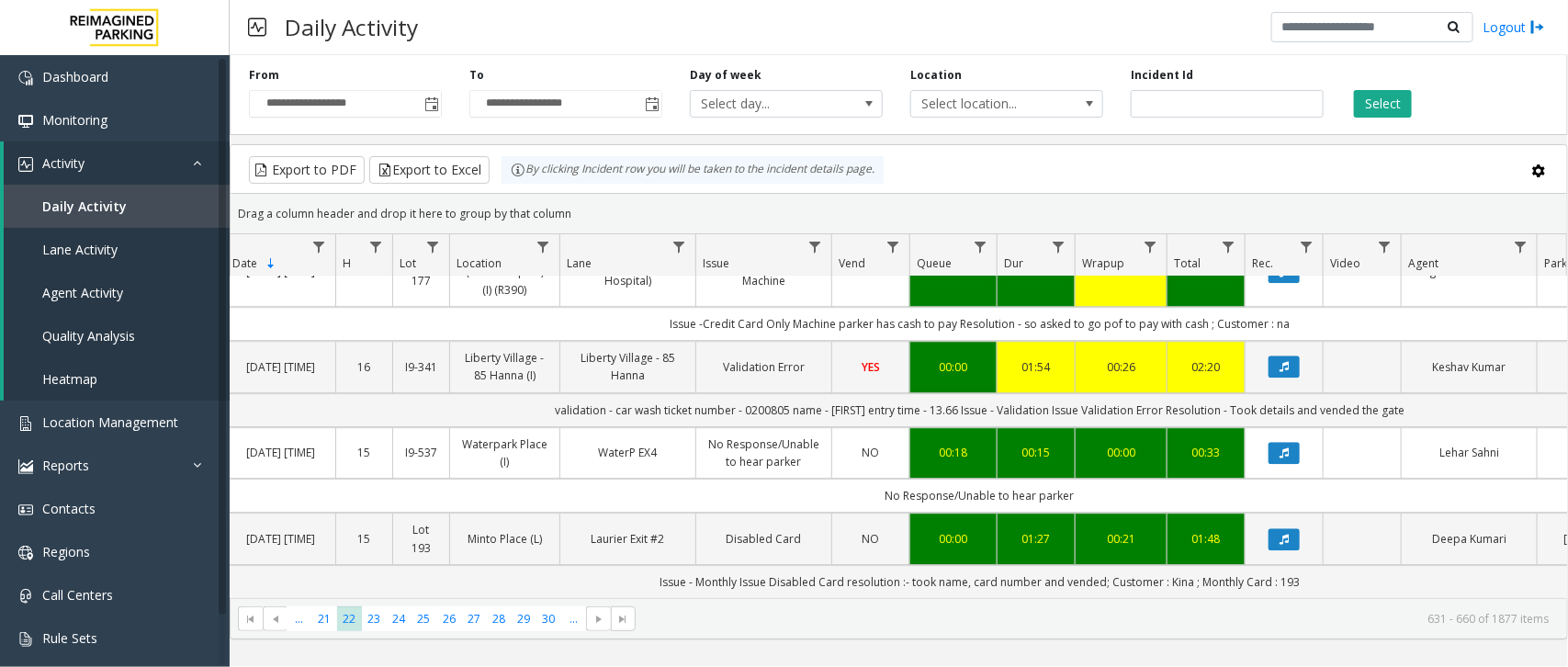 scroll, scrollTop: 2424, scrollLeft: 108, axis: both 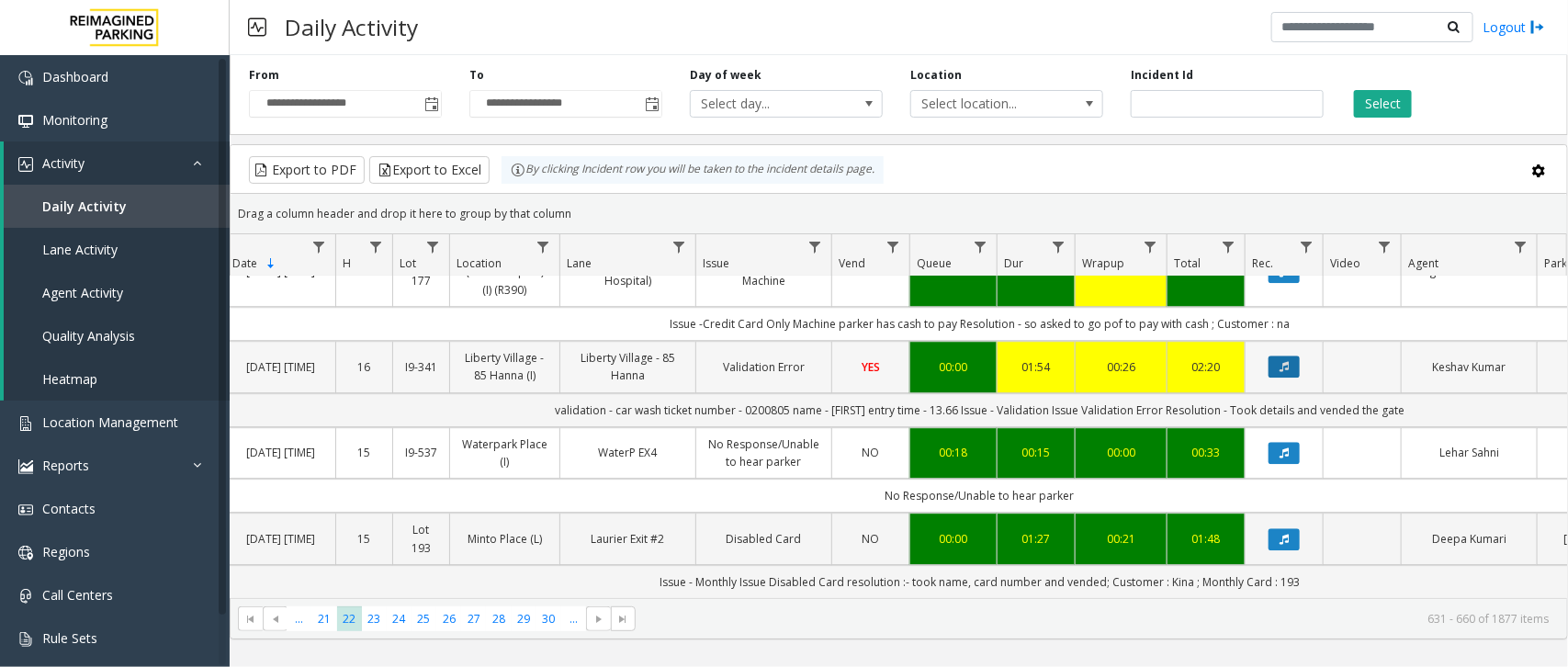click 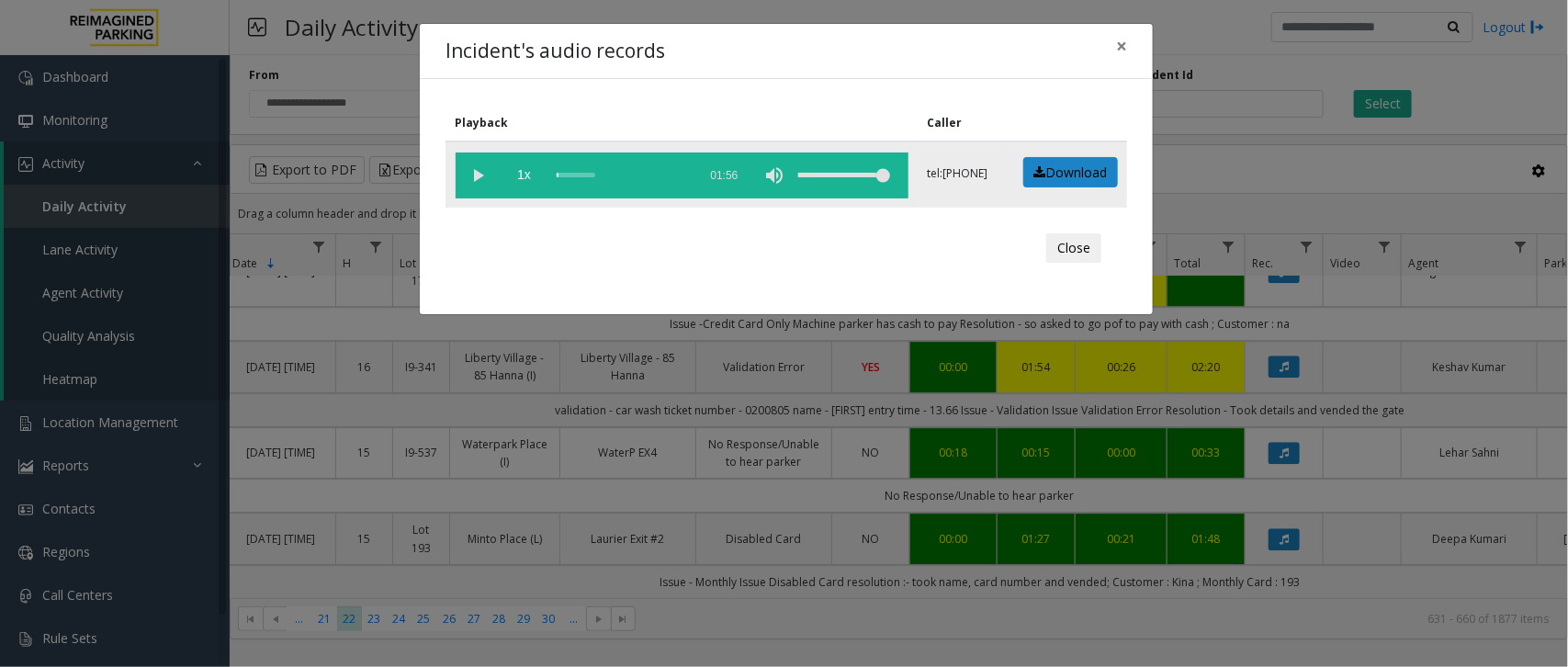 click 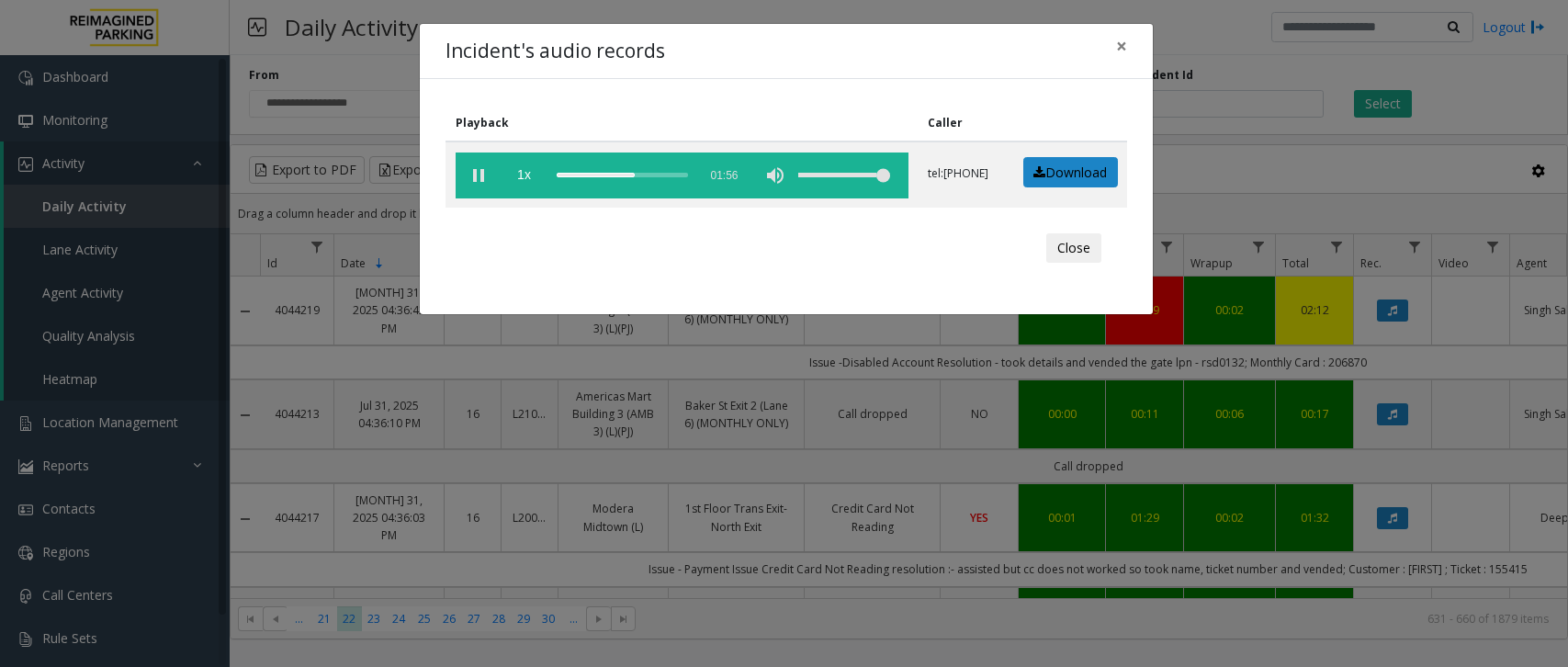 scroll, scrollTop: 0, scrollLeft: 0, axis: both 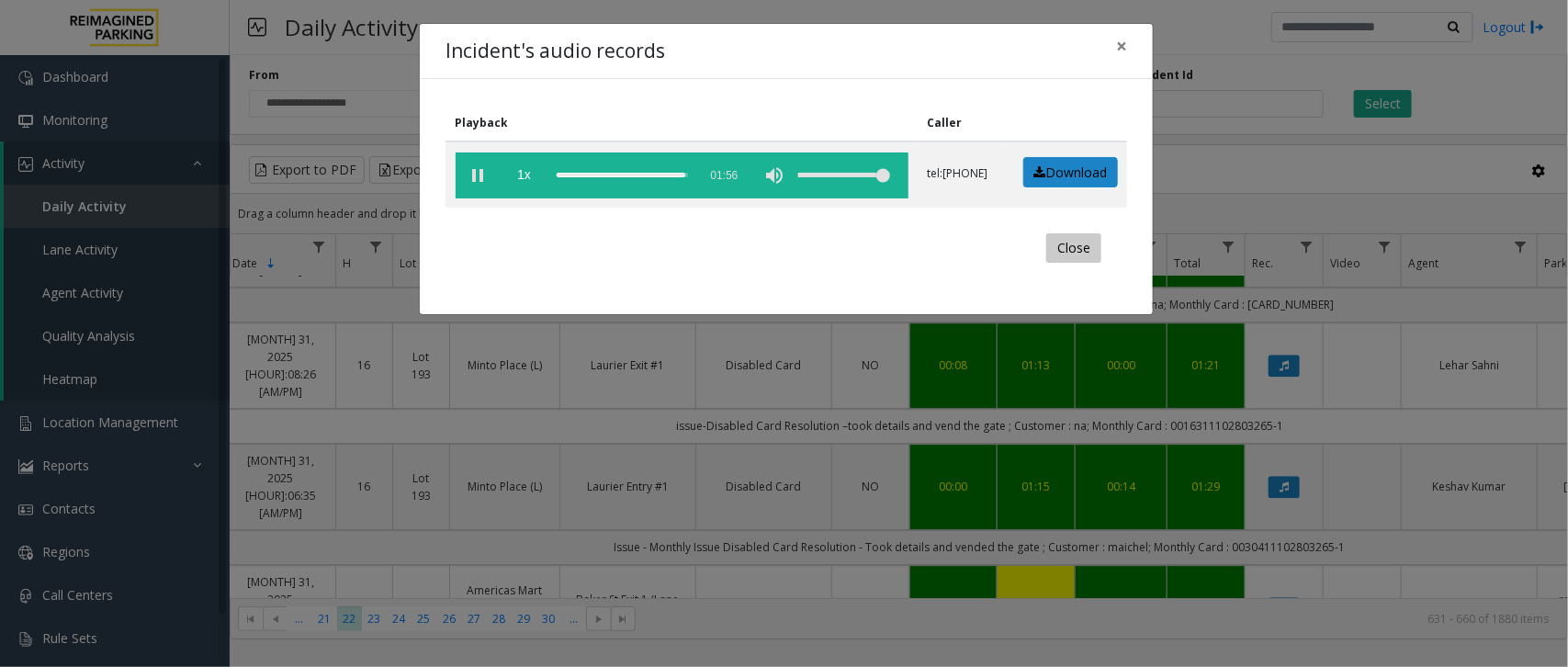 click on "Close" 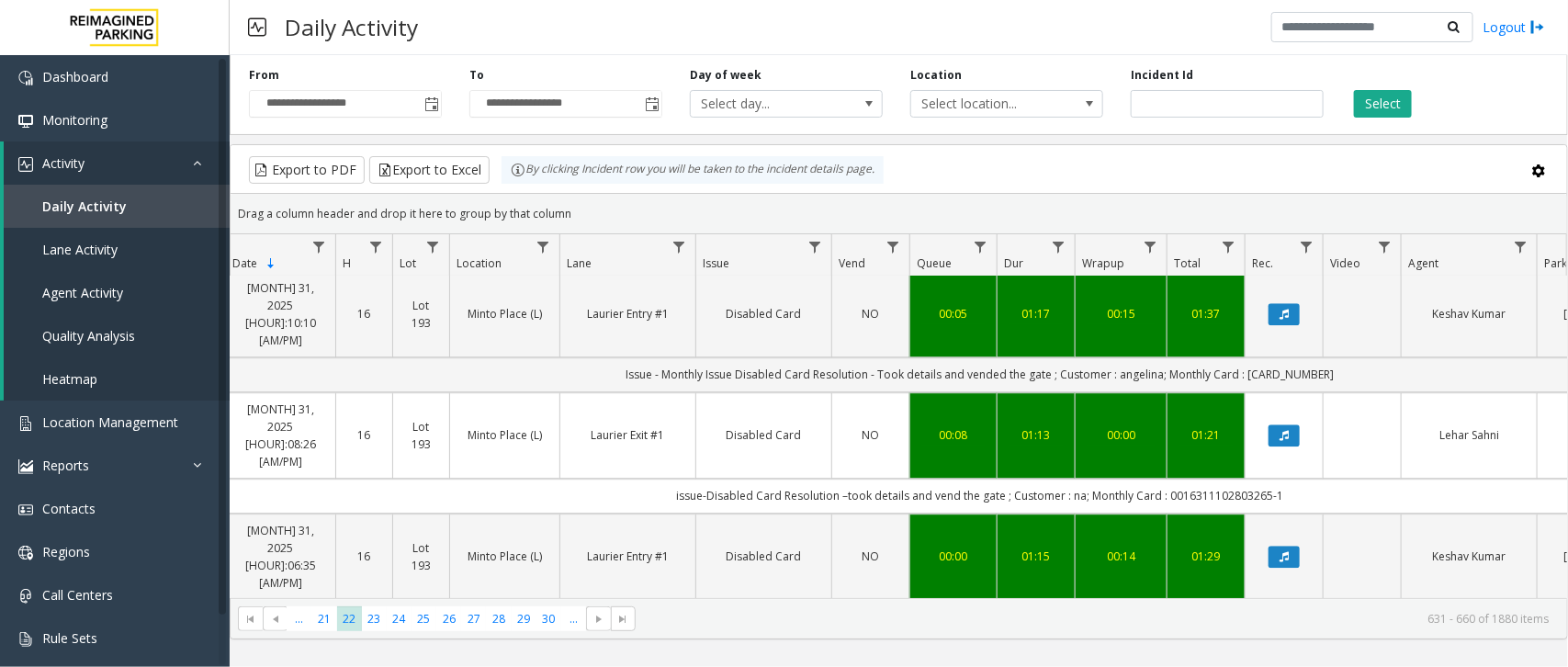 scroll, scrollTop: 2459, scrollLeft: 108, axis: both 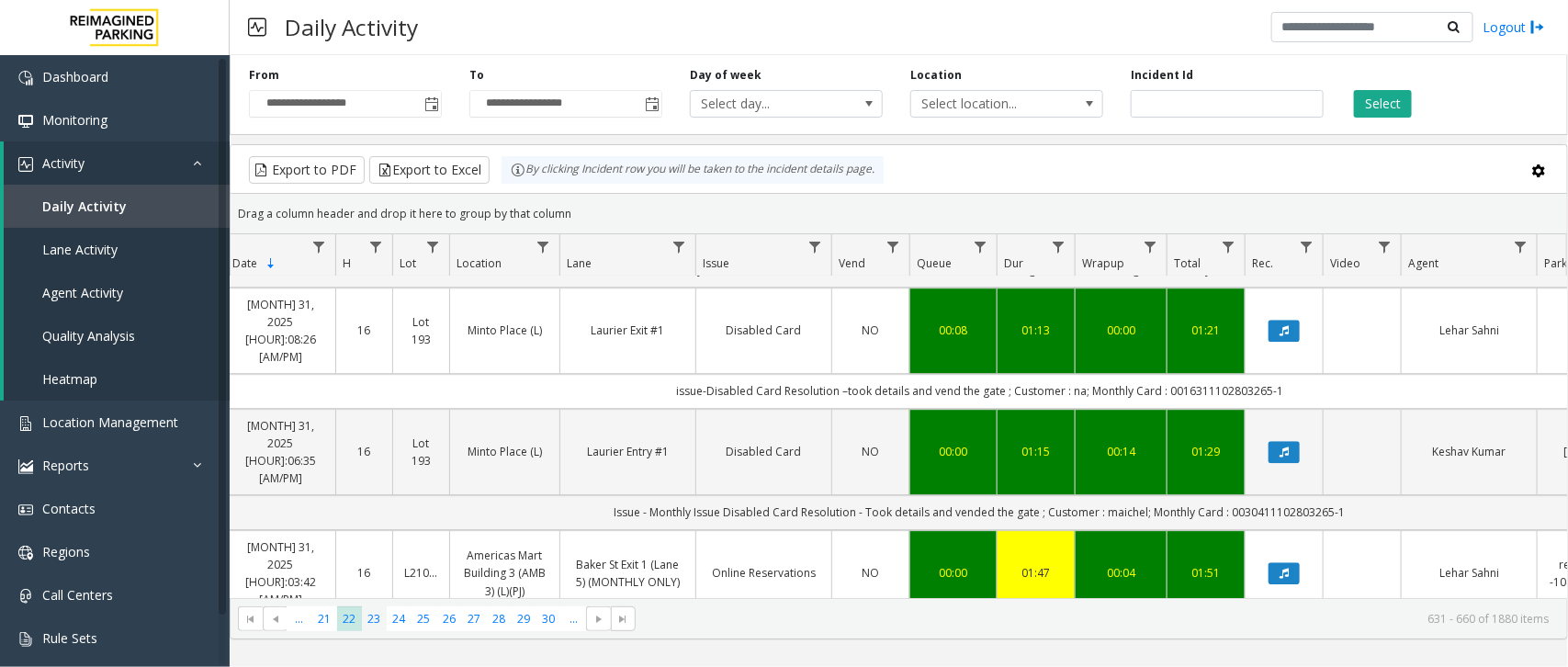 click on "23" 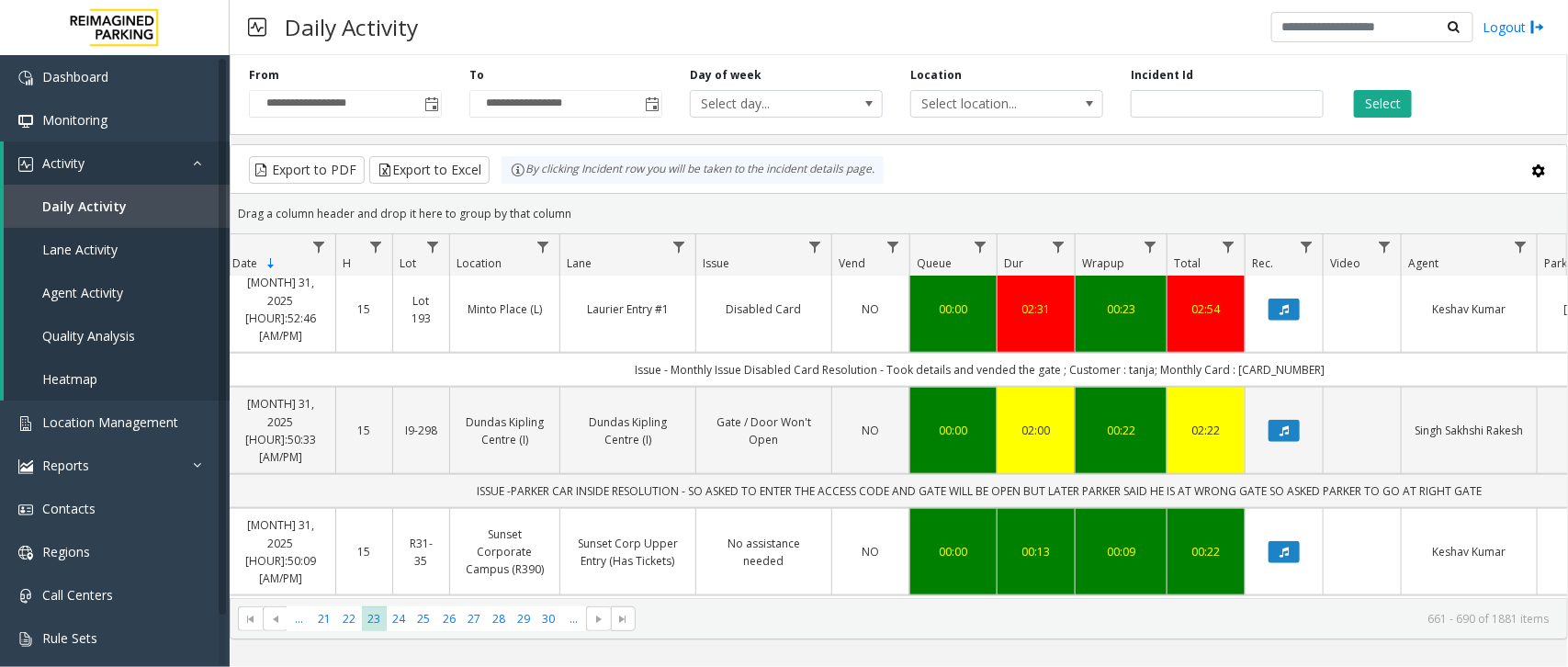 scroll, scrollTop: 689, scrollLeft: 108, axis: both 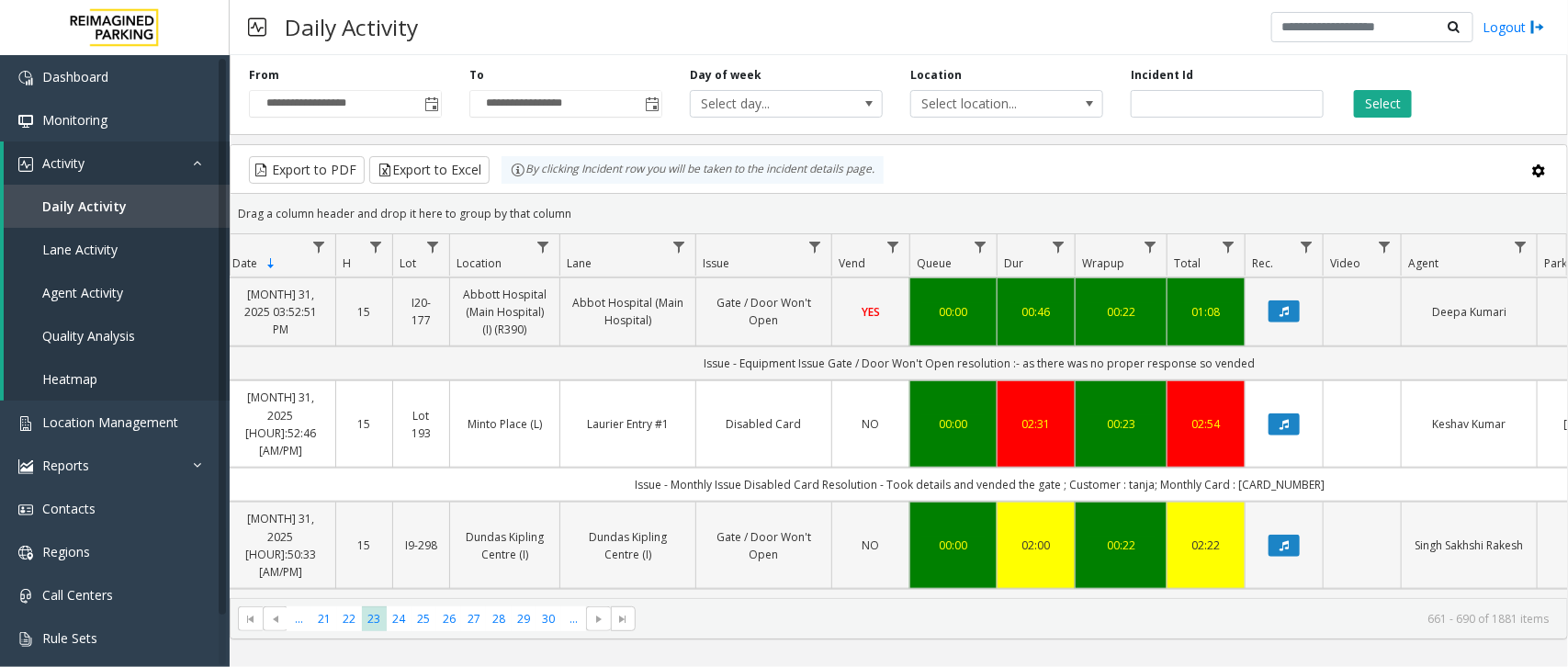 click 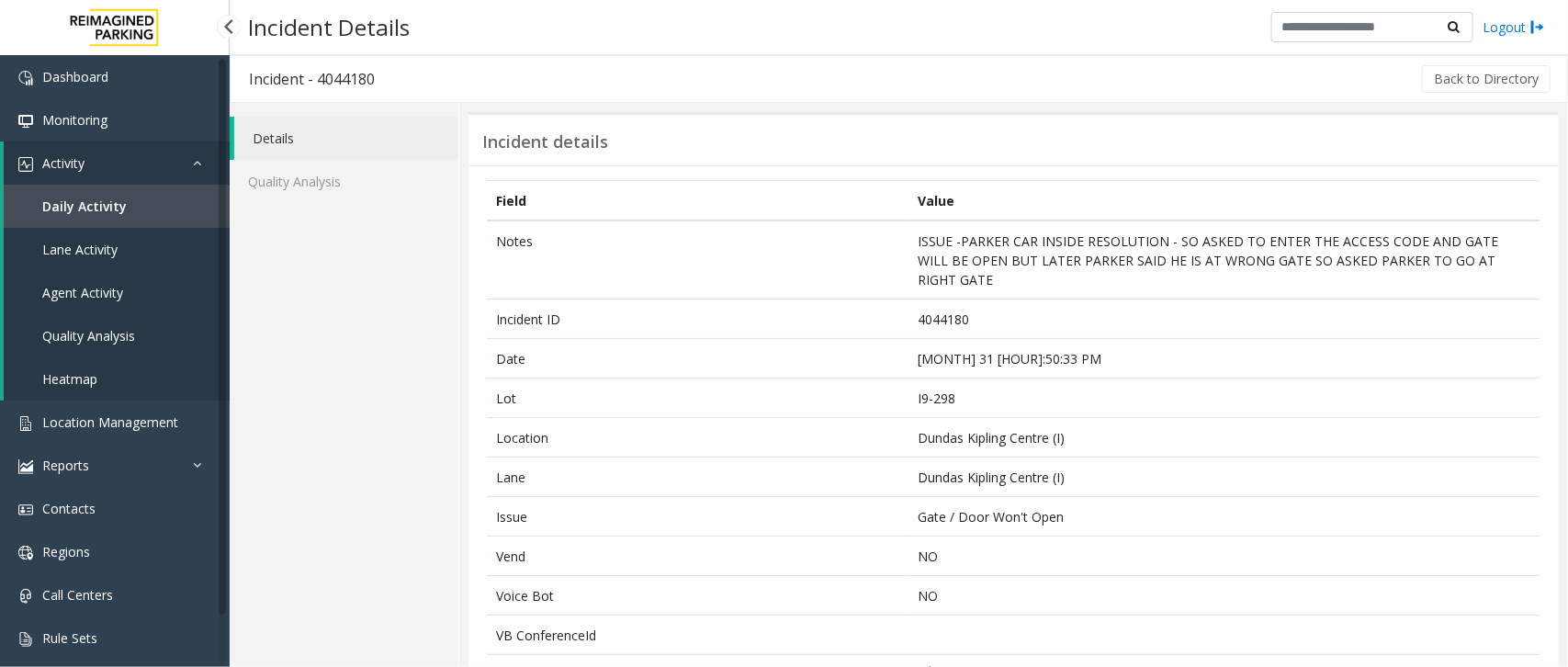 click on "Daily Activity" at bounding box center (85, 206) 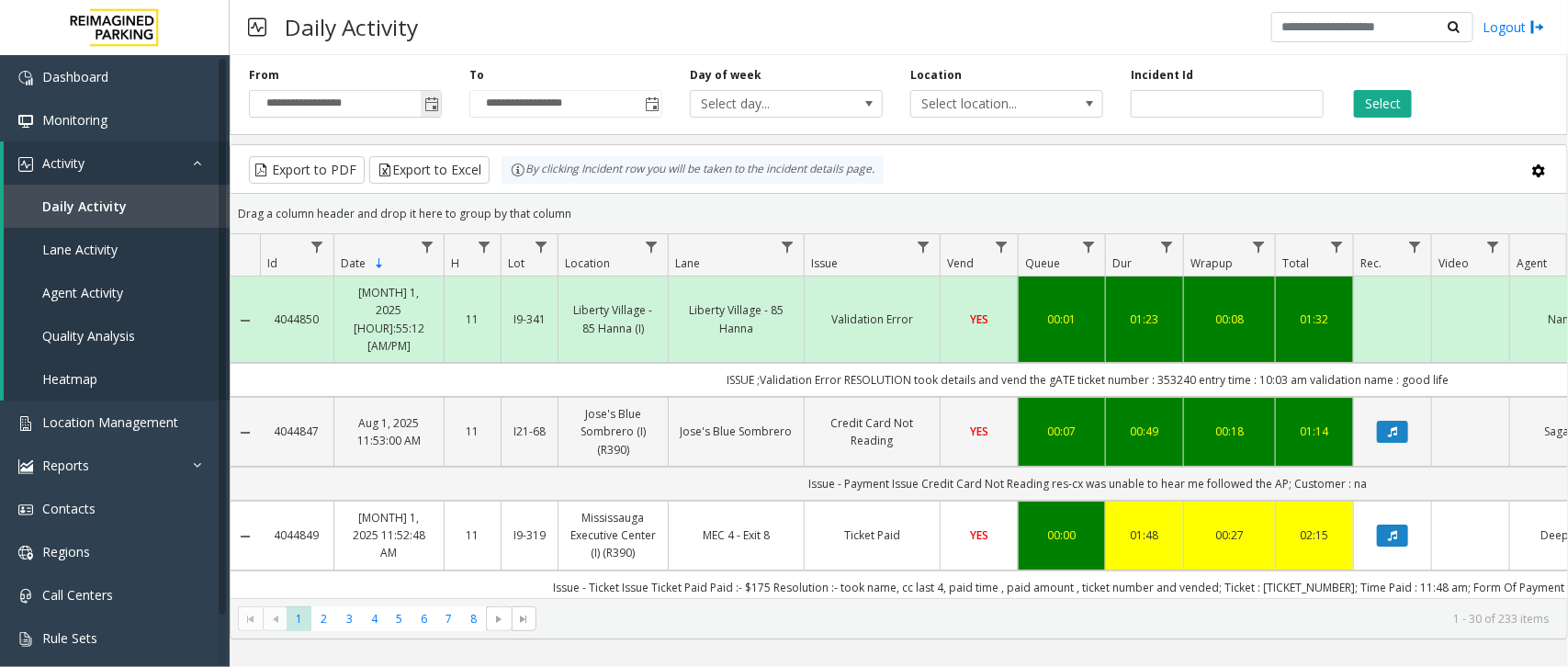 click 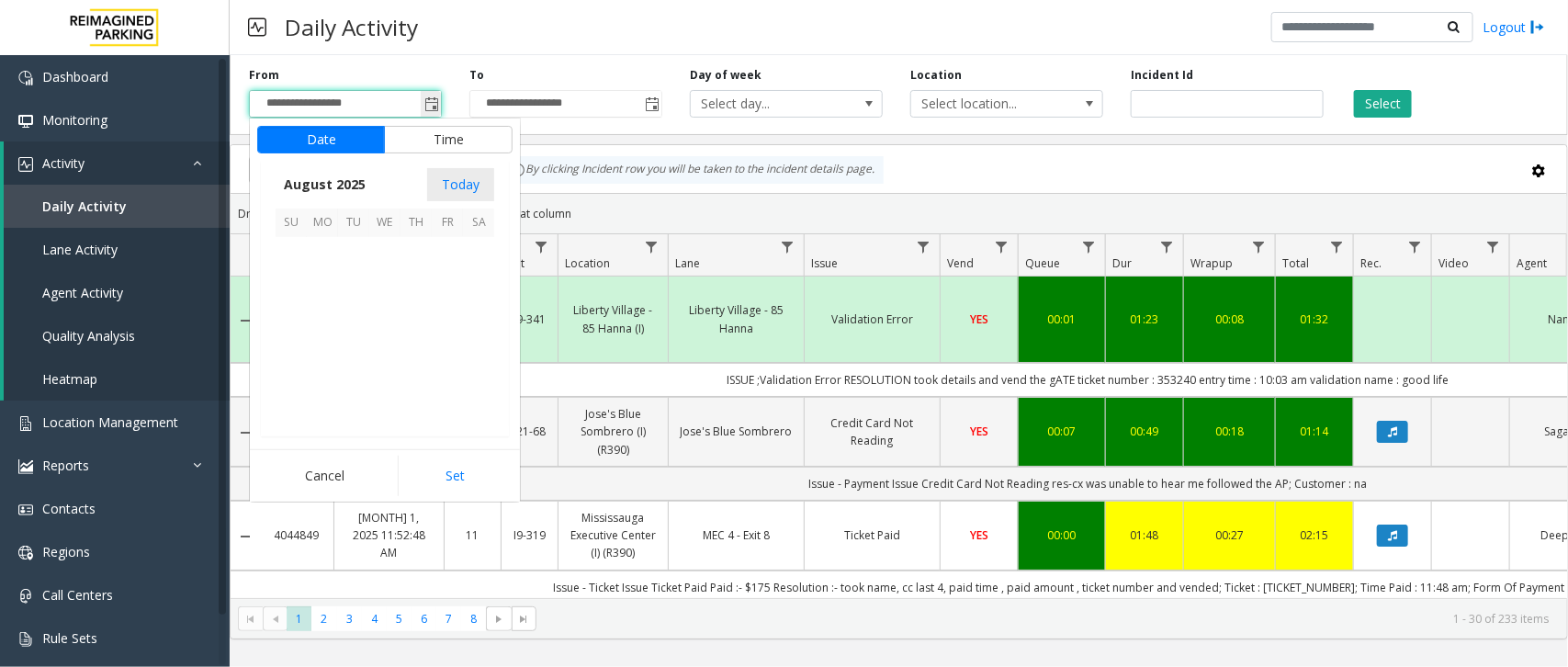 scroll, scrollTop: 329367, scrollLeft: 0, axis: vertical 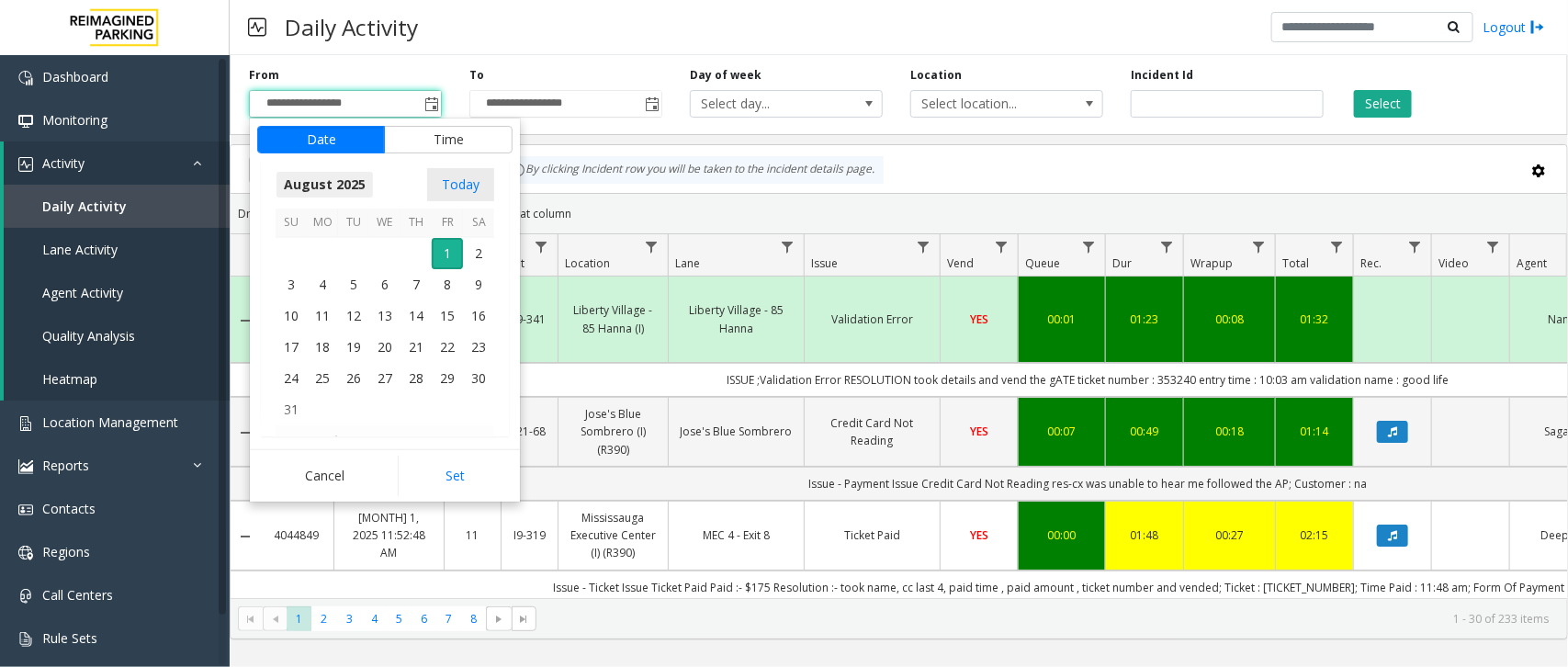 click on "August 2025" at bounding box center (324, 185) 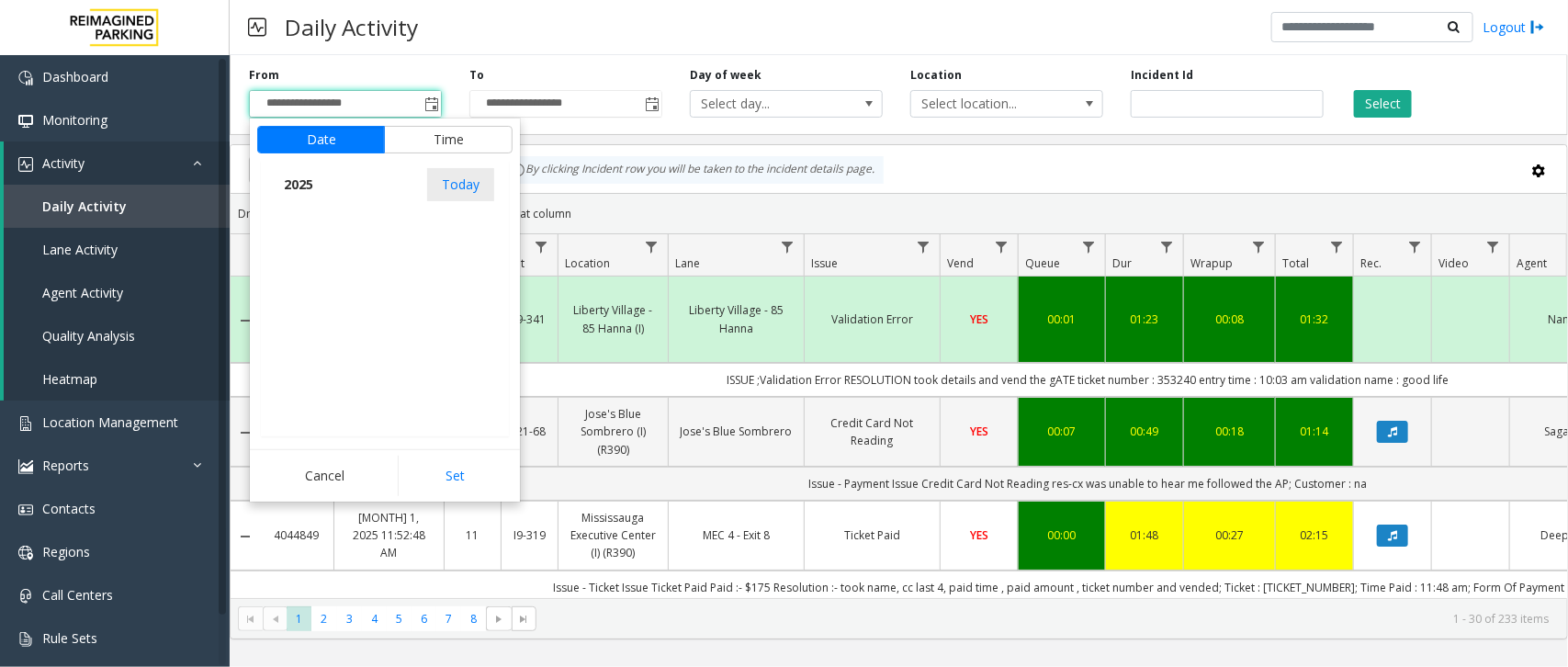 scroll, scrollTop: 19612, scrollLeft: 0, axis: vertical 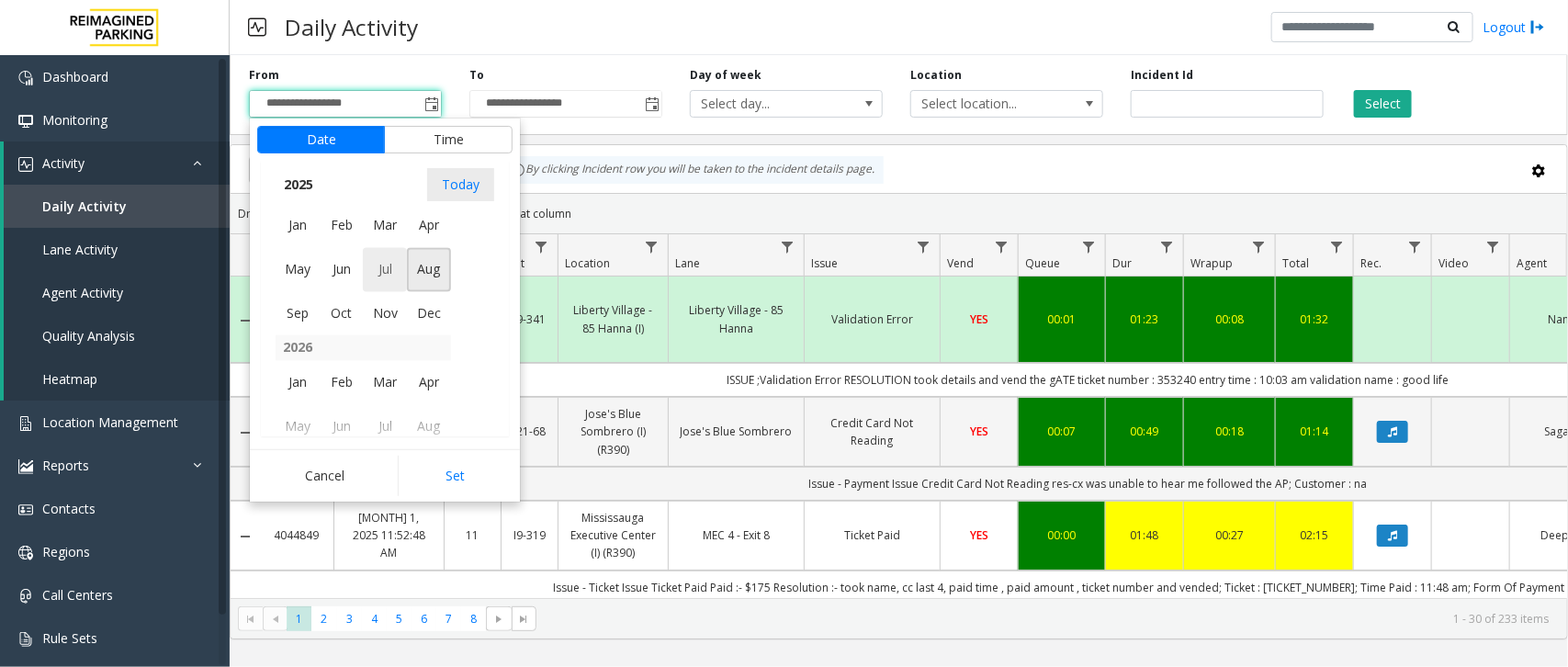 click on "Jul" at bounding box center (385, 270) 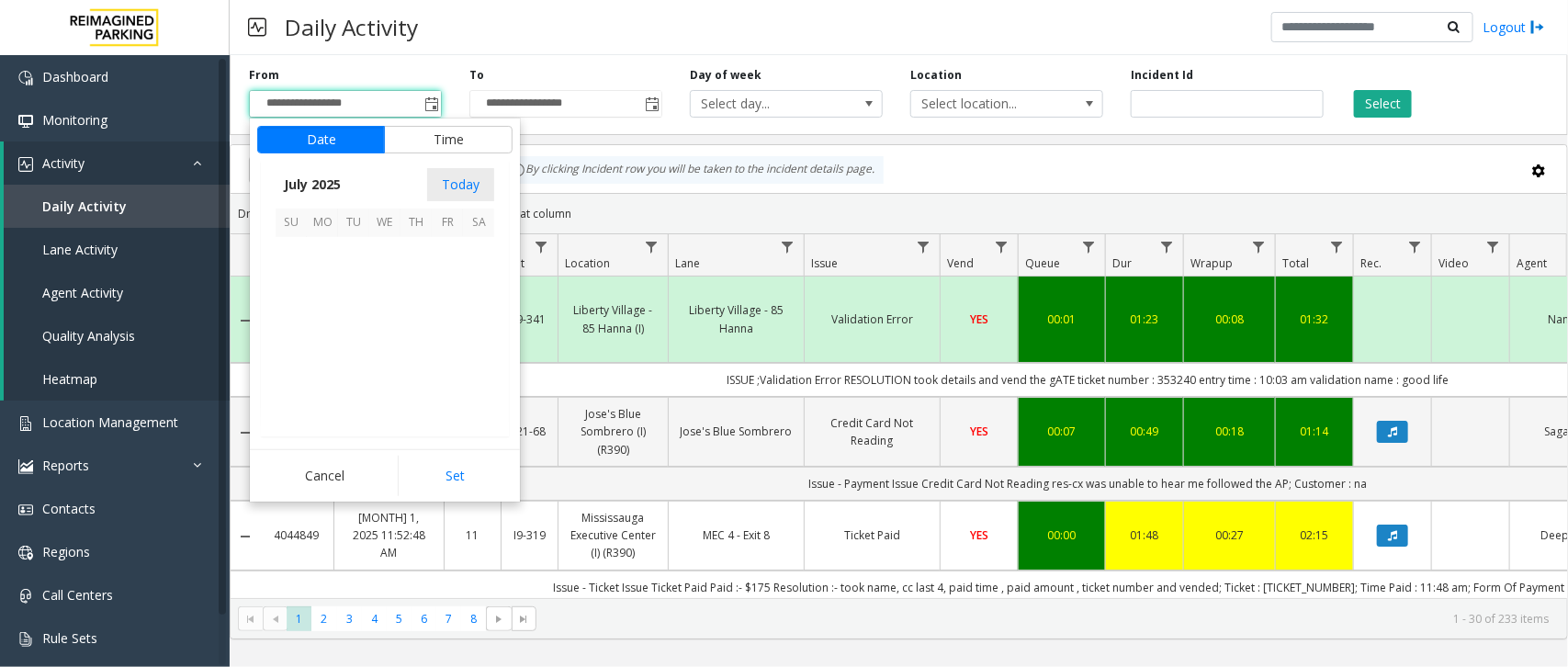 scroll, scrollTop: 329148, scrollLeft: 0, axis: vertical 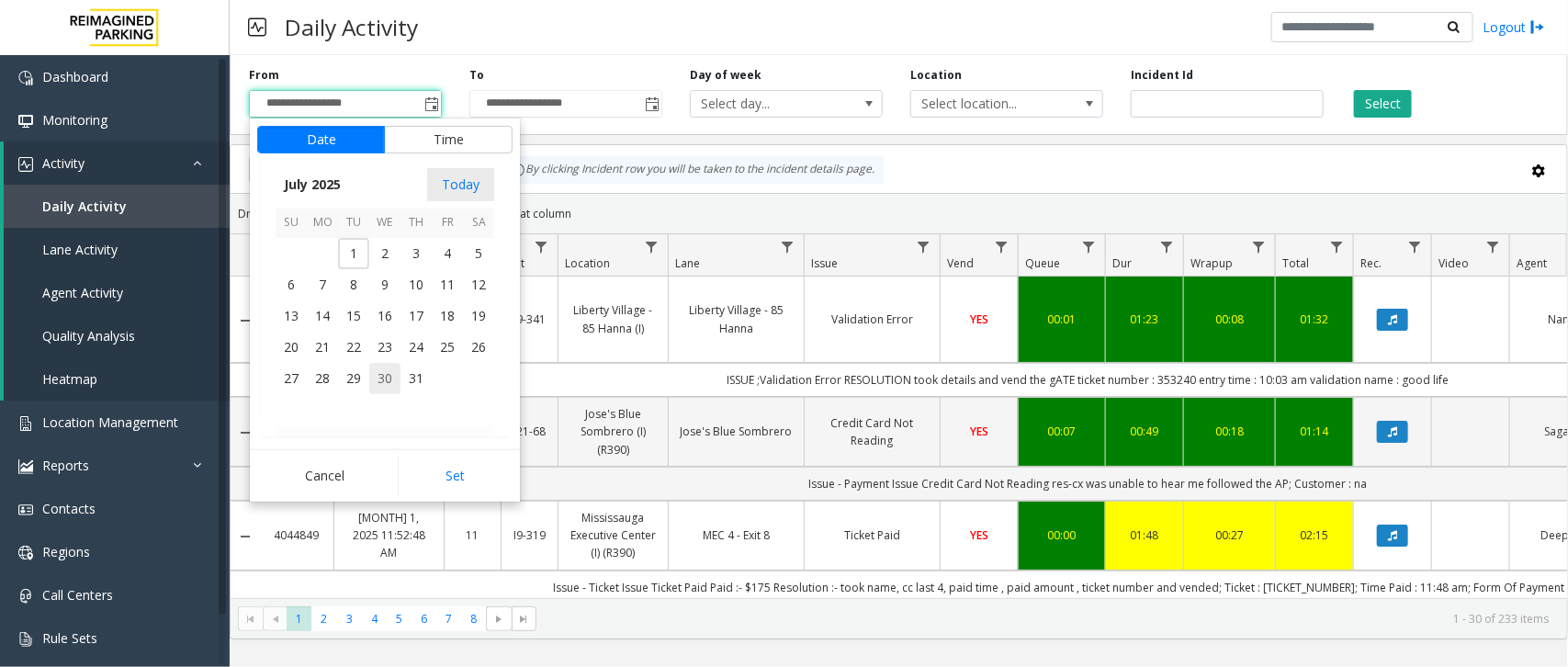 click on "30" at bounding box center [385, 379] 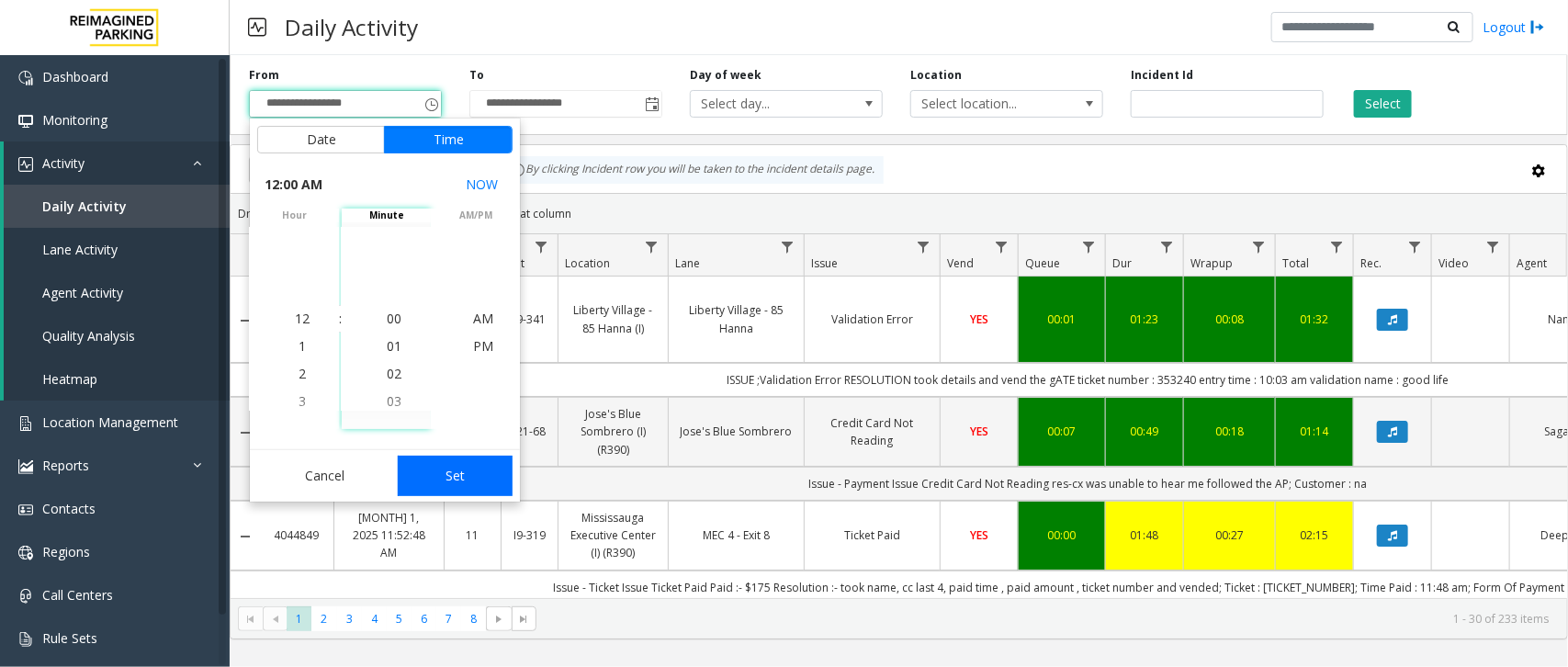 click on "Set" 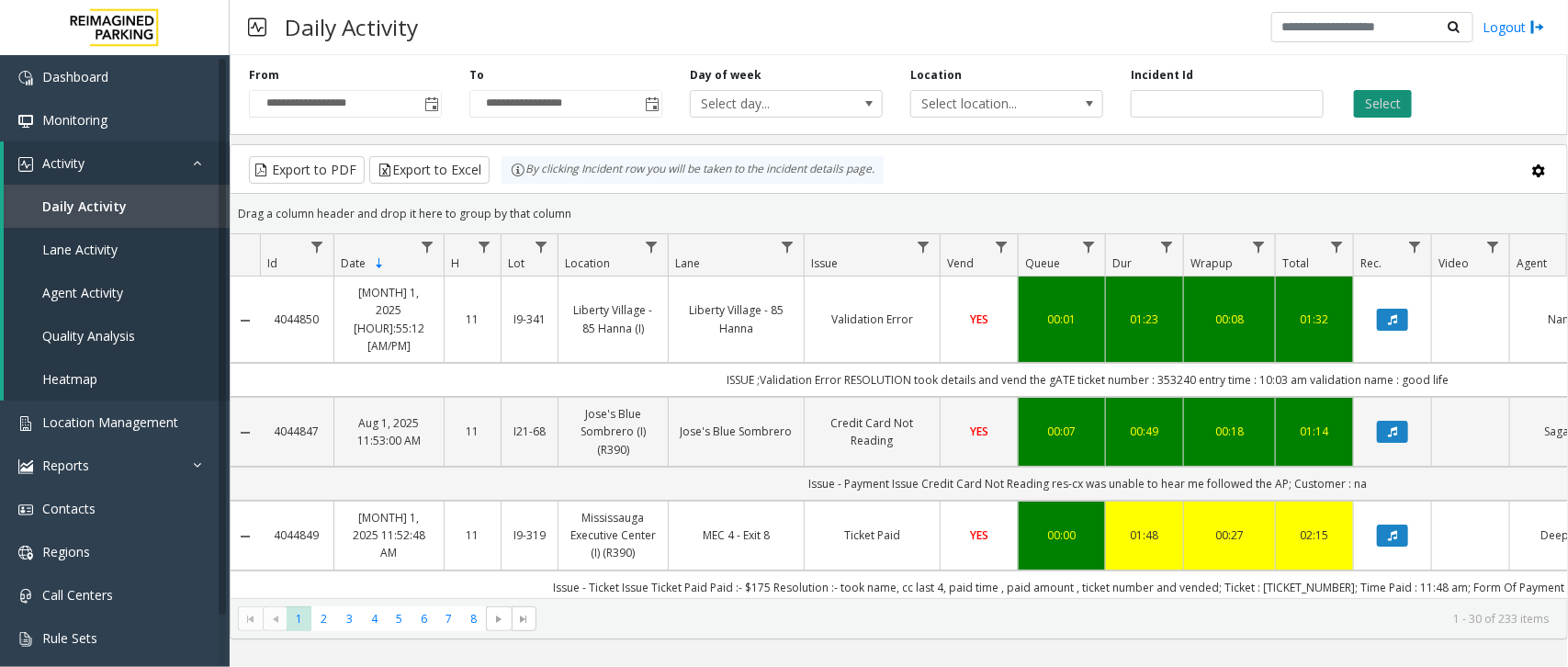 click on "Select" 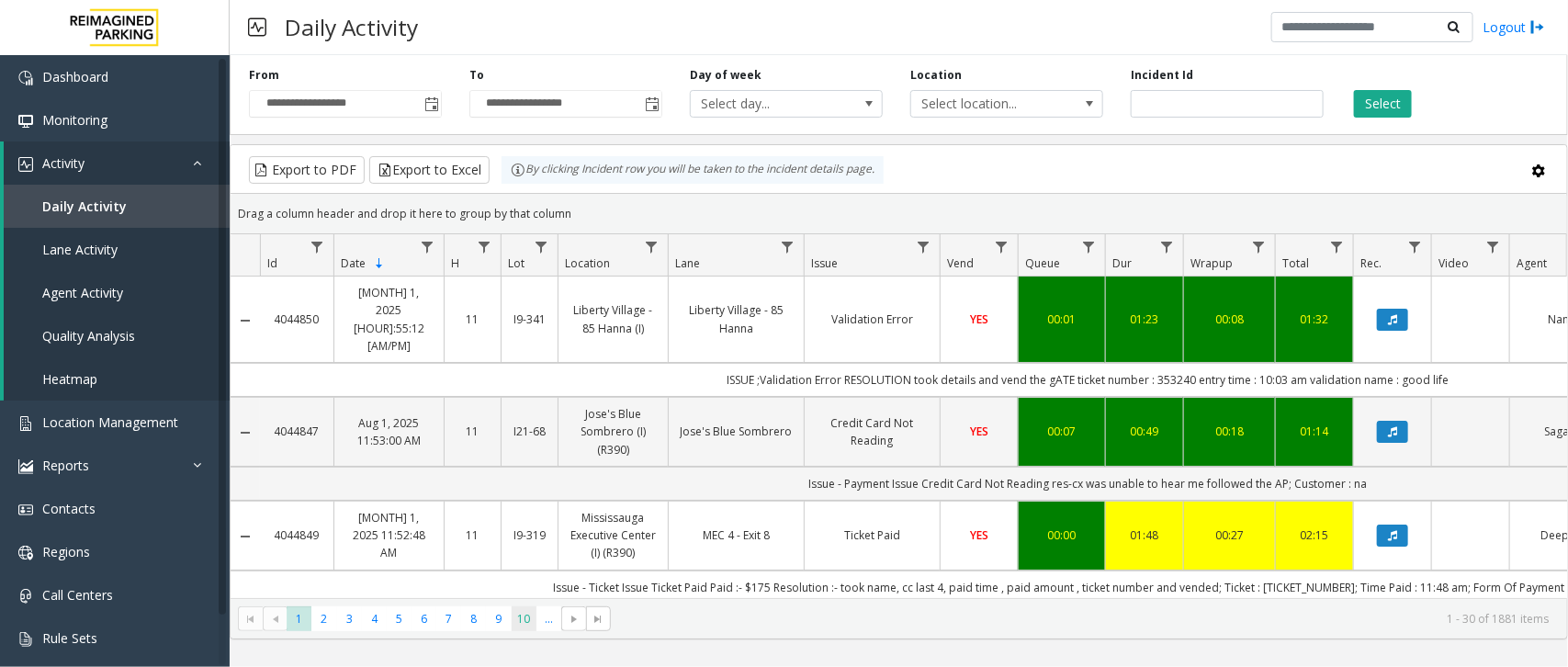 click on "10" 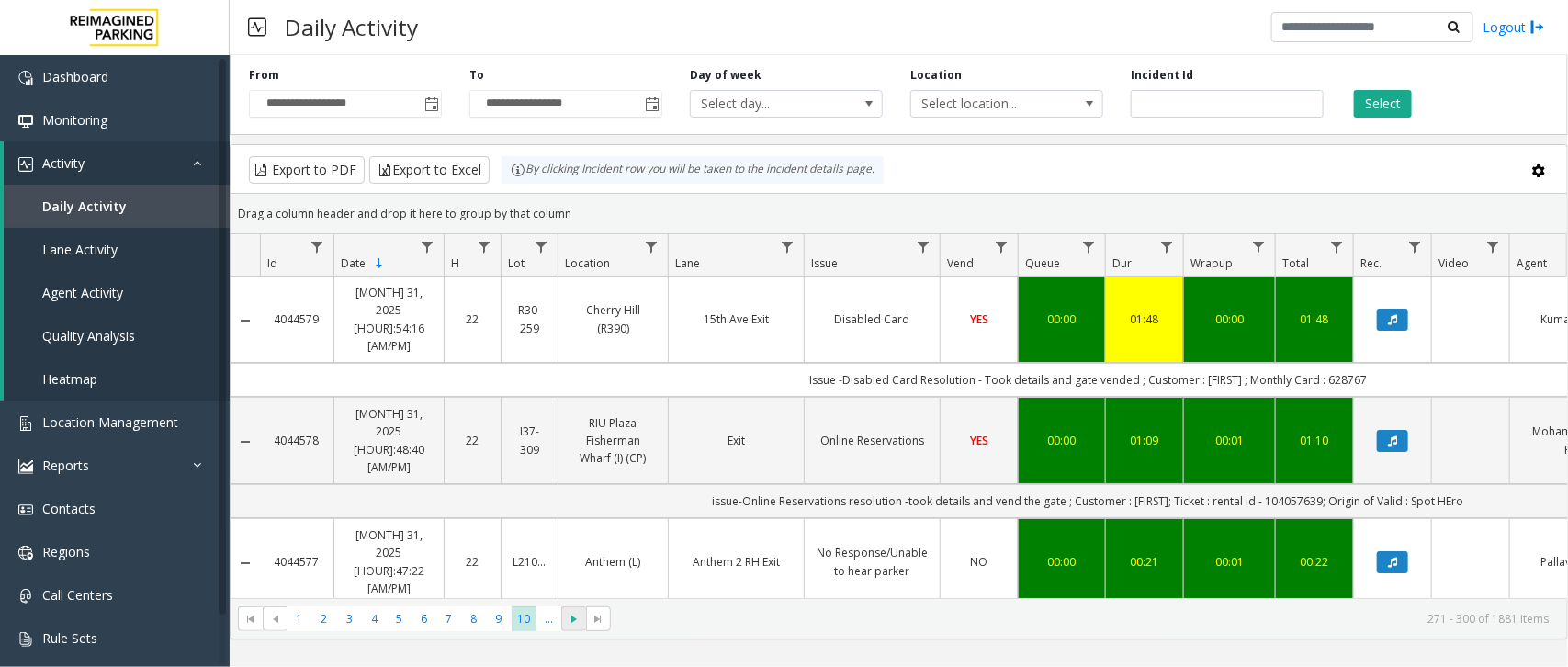 click 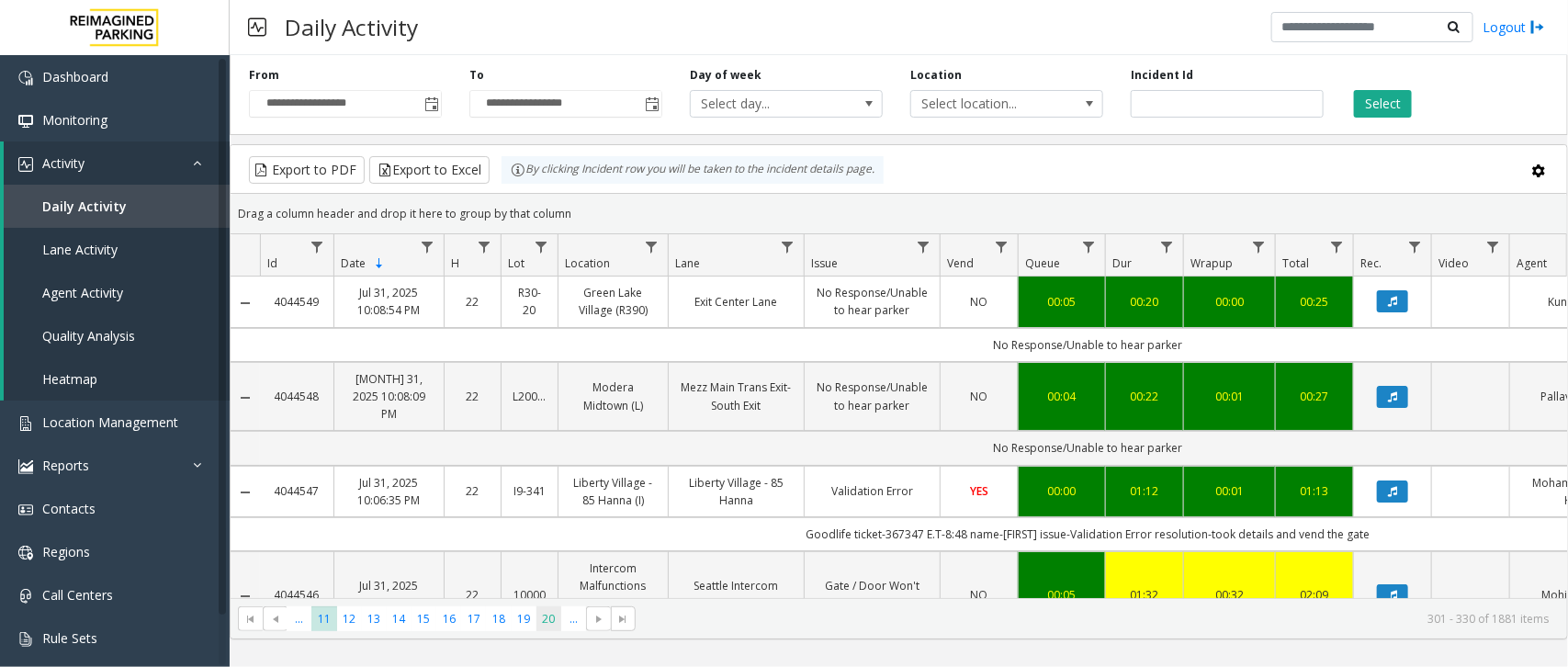 click on "20" 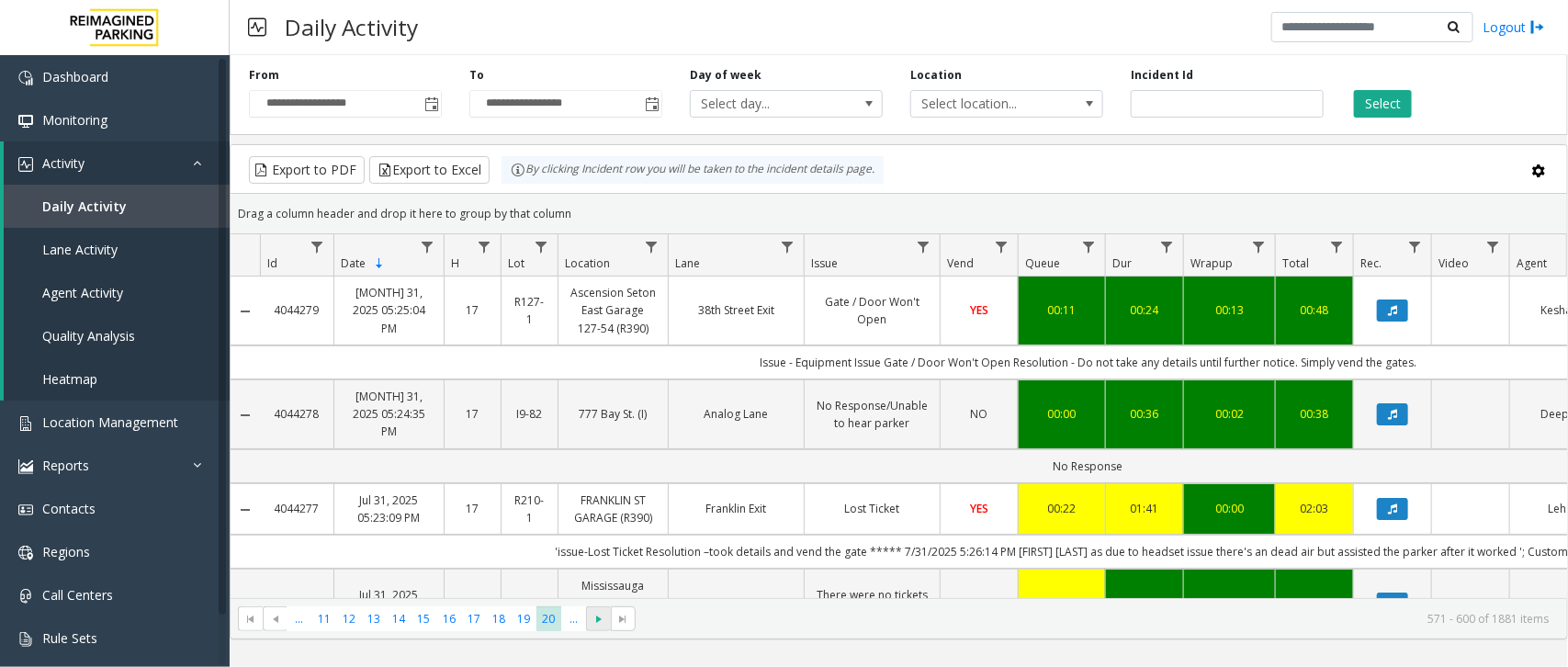 click 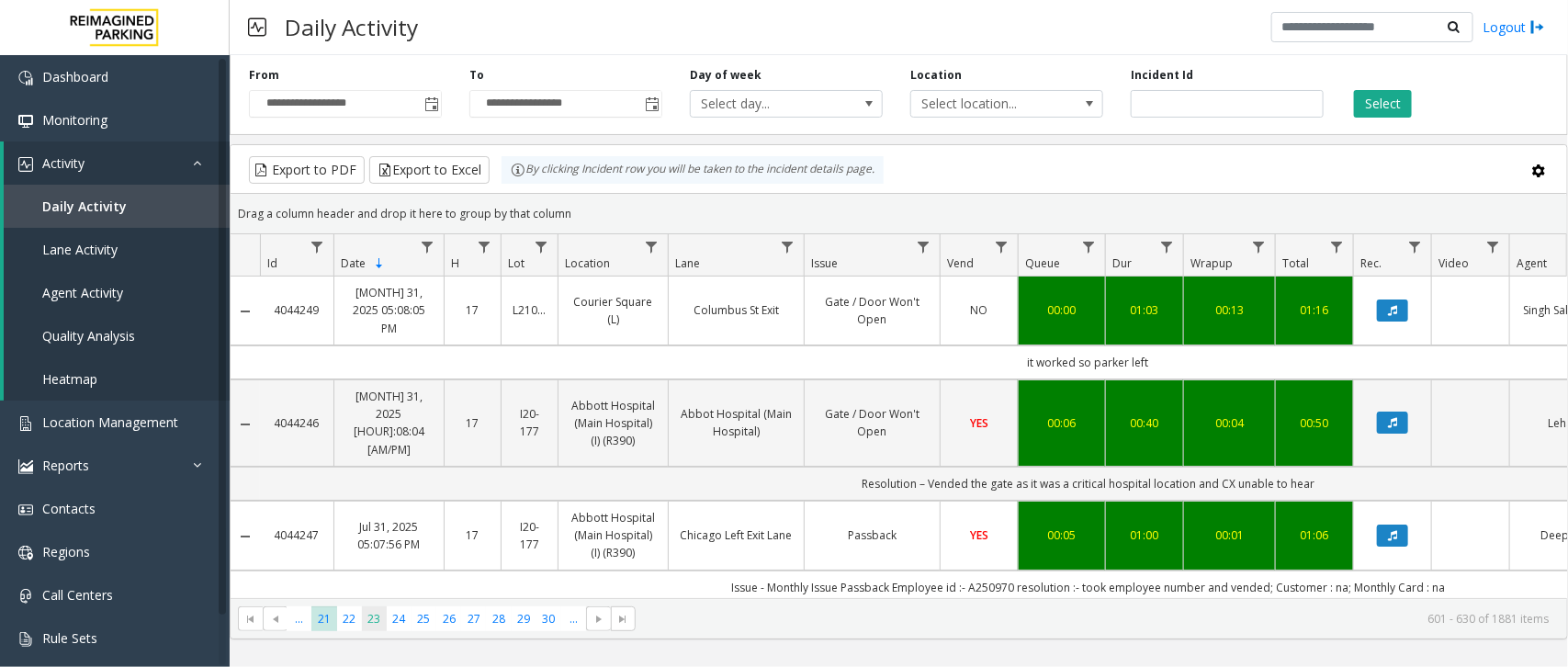 click on "23" 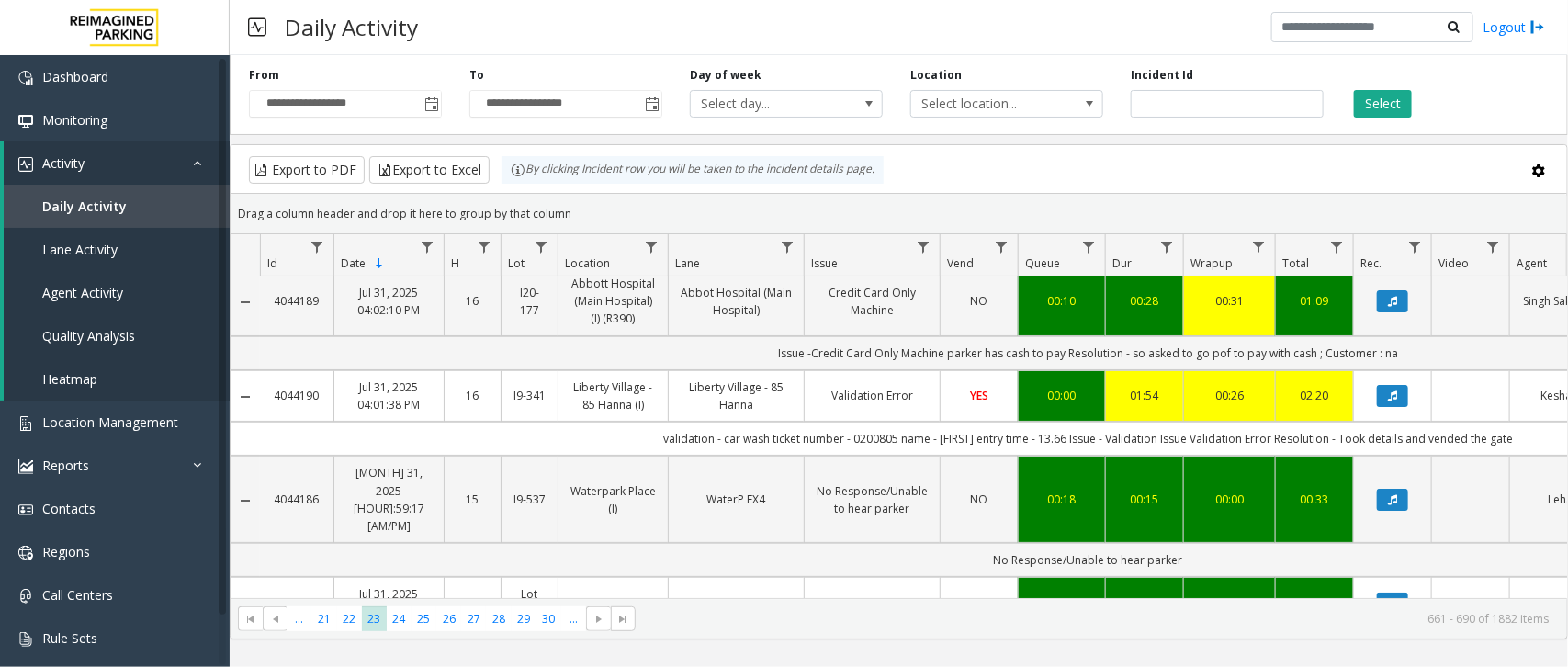 scroll, scrollTop: 115, scrollLeft: 0, axis: vertical 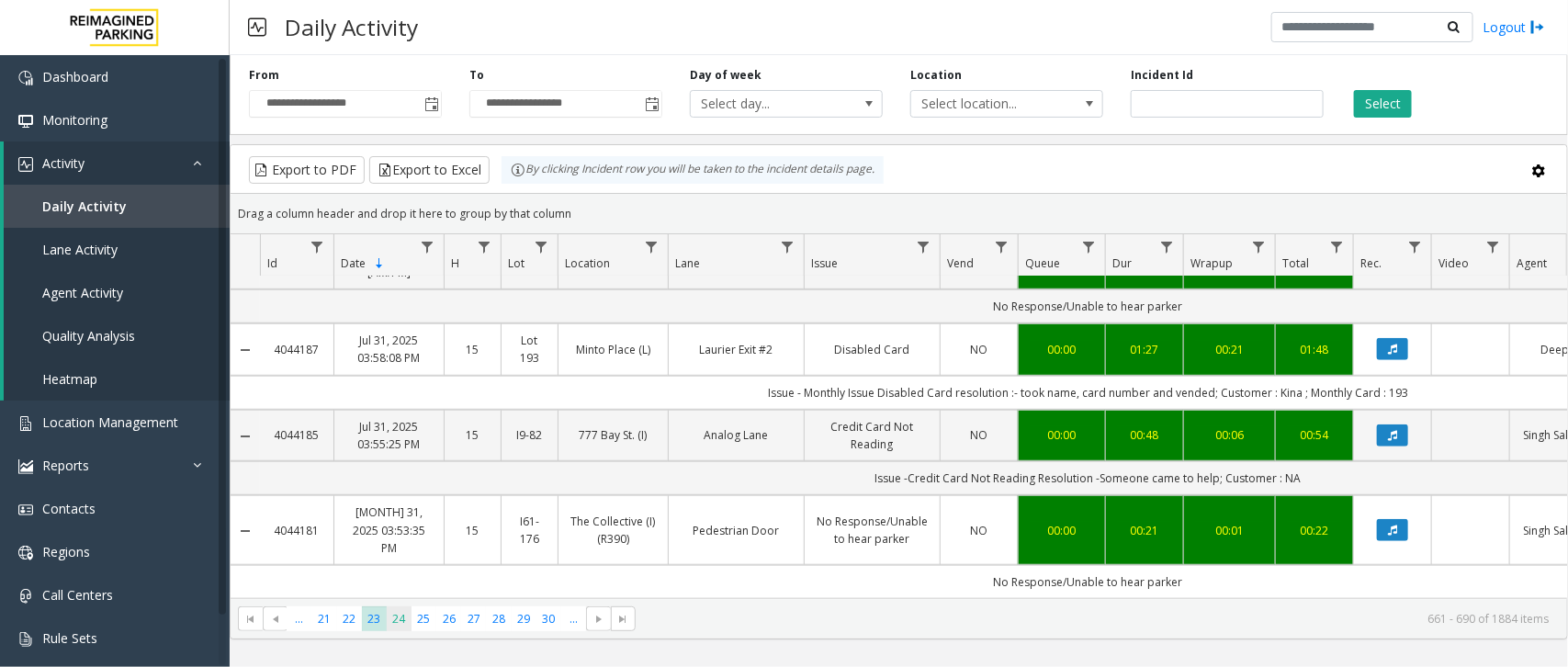click on "24" 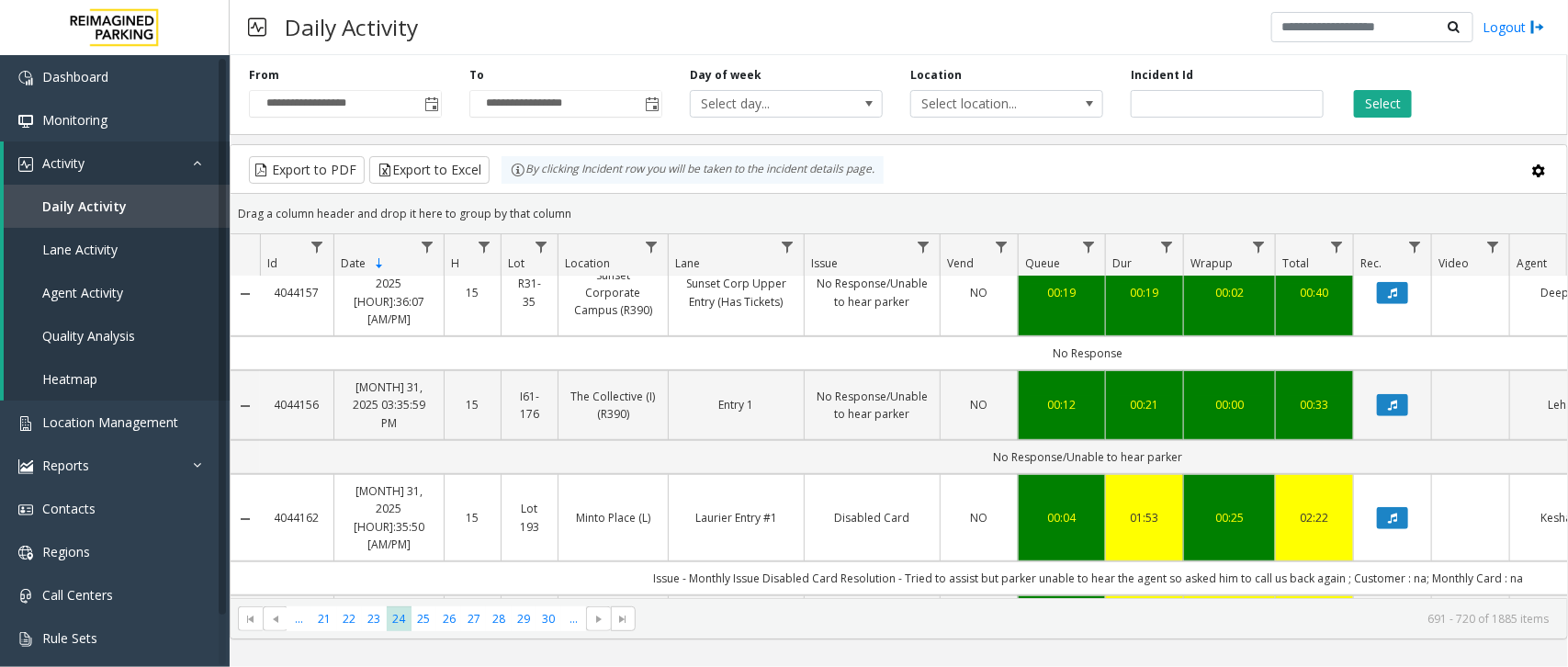 scroll, scrollTop: 459, scrollLeft: 0, axis: vertical 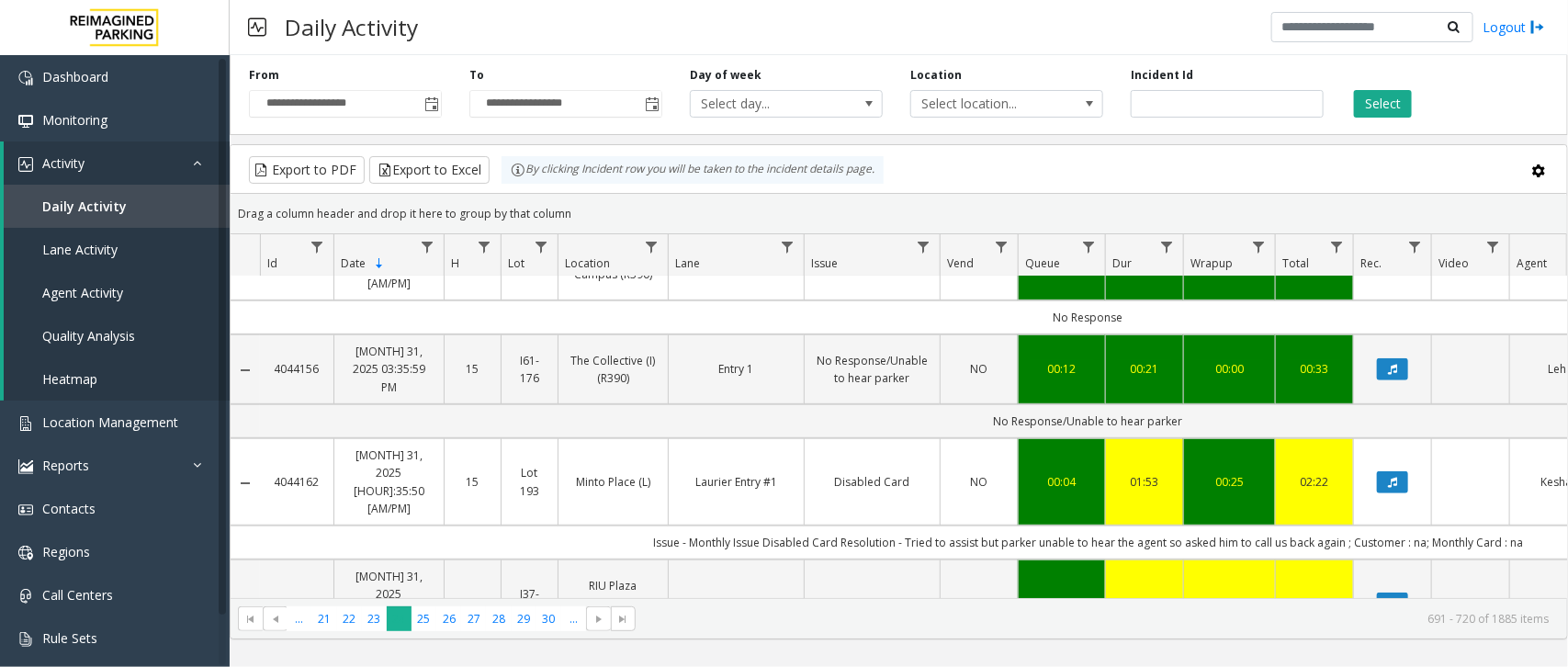 click on "24" 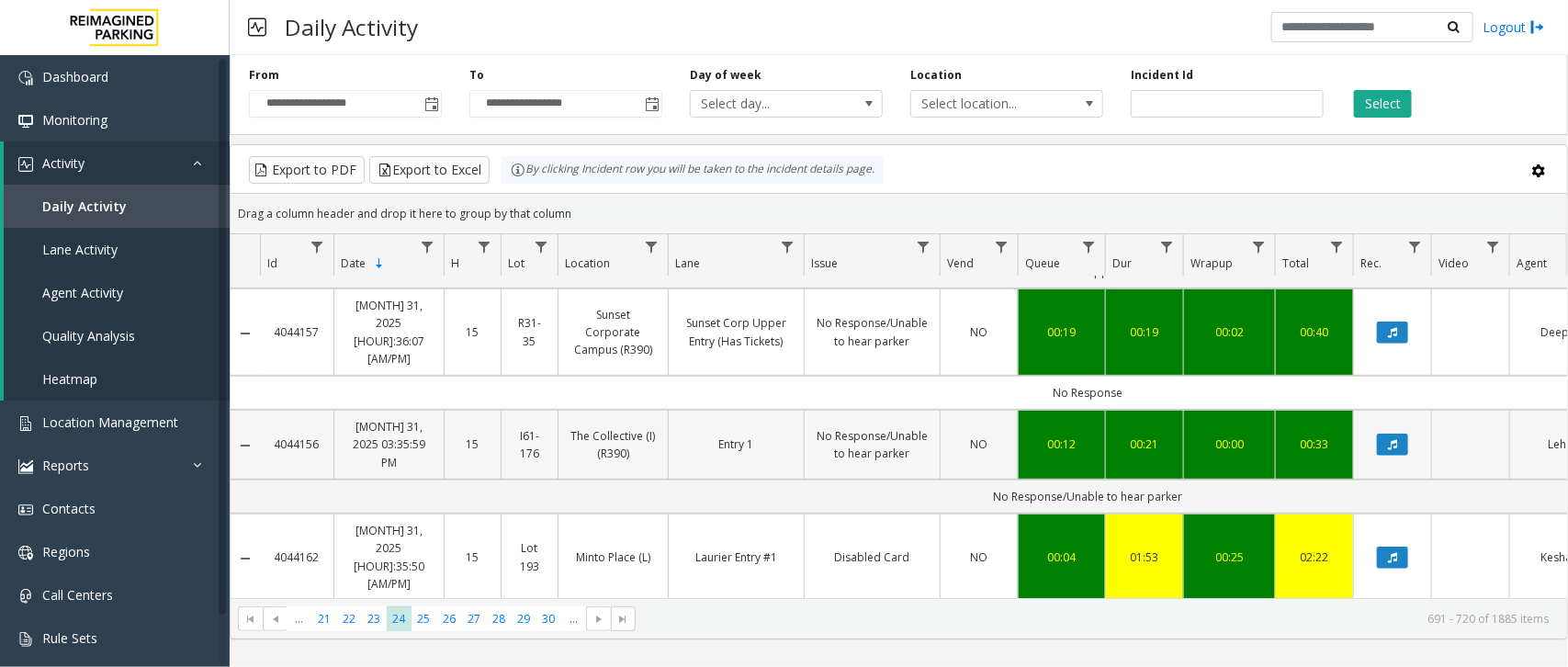 scroll, scrollTop: 345, scrollLeft: 0, axis: vertical 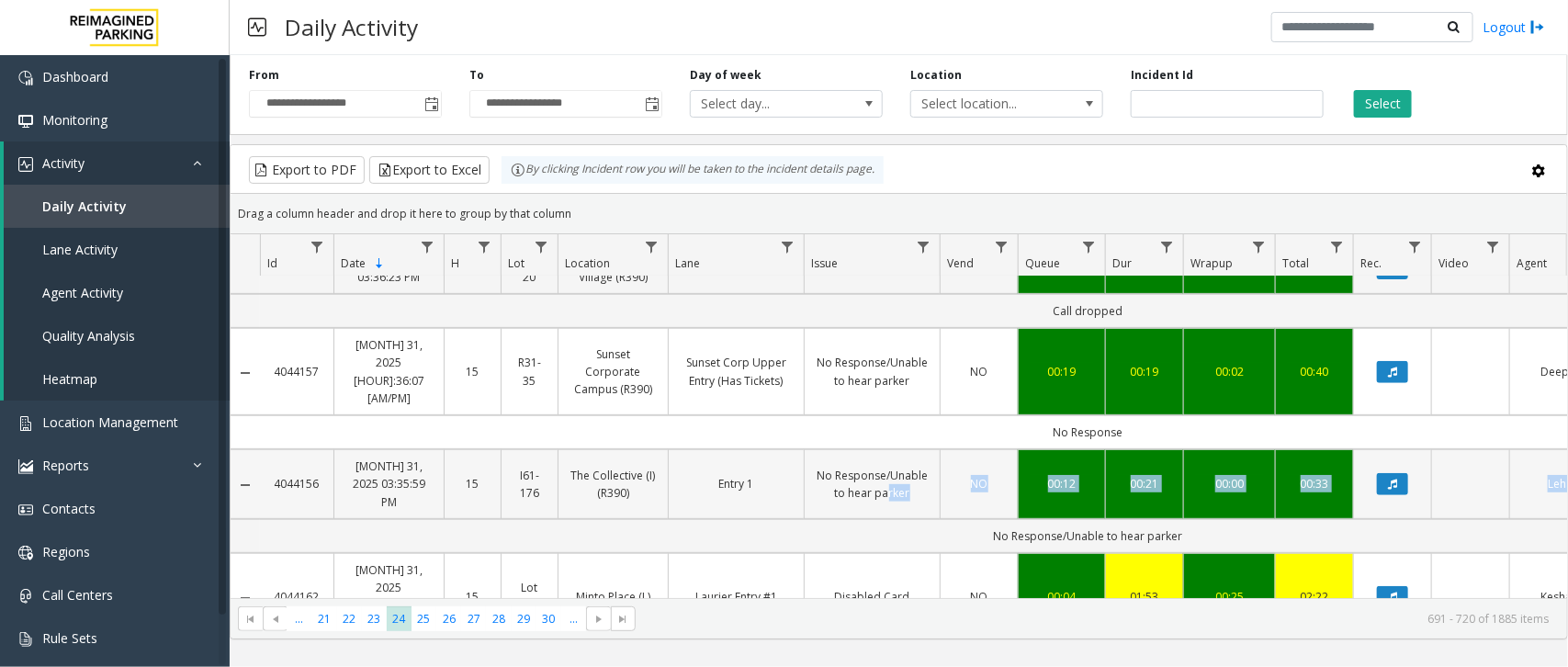 drag, startPoint x: 878, startPoint y: 494, endPoint x: 884, endPoint y: 455, distance: 39.458839 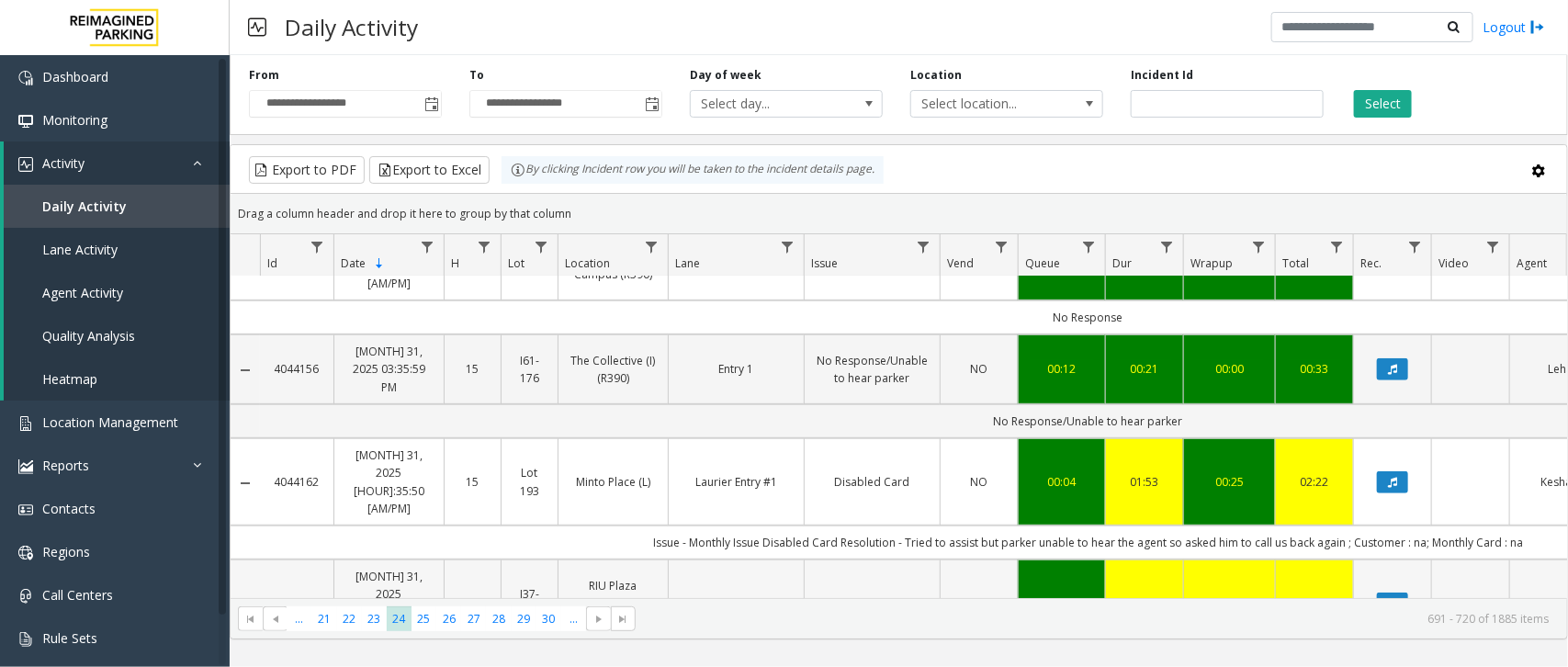 click on "Online Reservations" 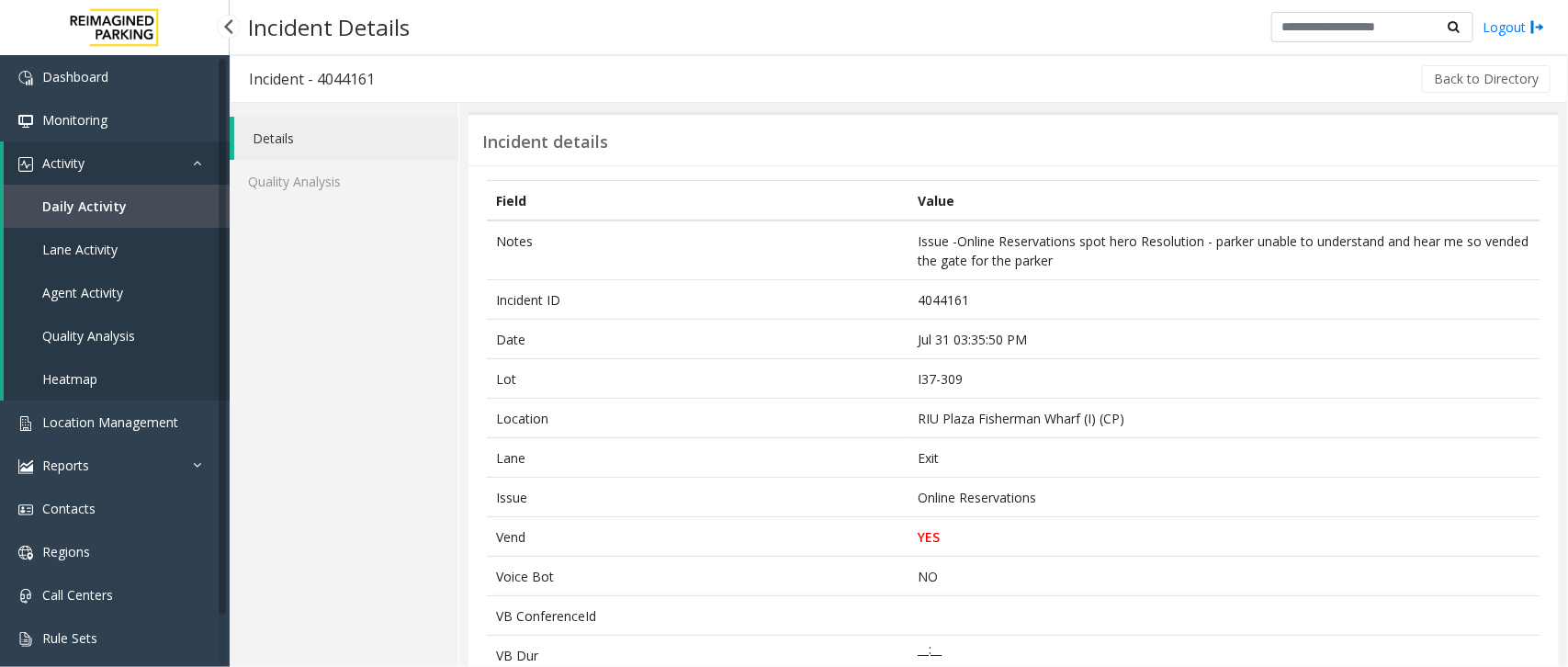 click on "Daily Activity" at bounding box center [117, 206] 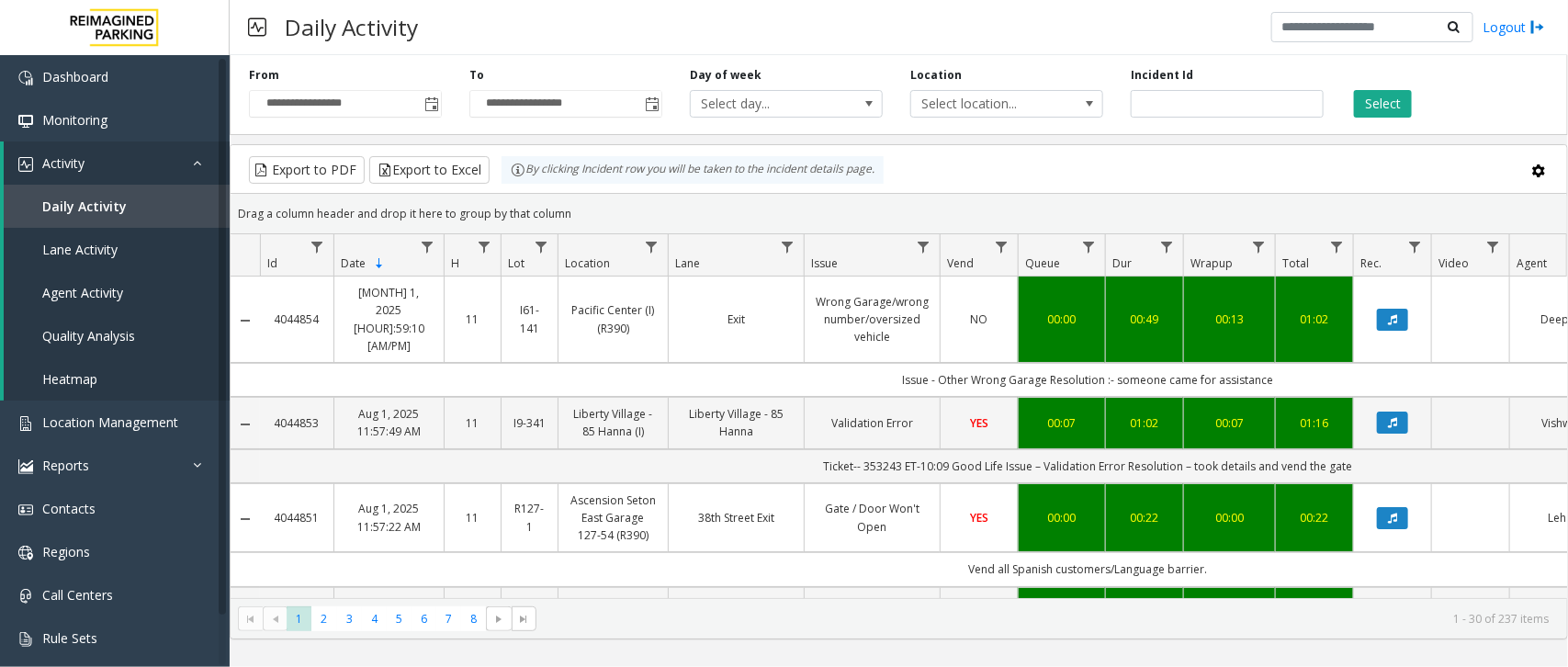 click on "00:00" 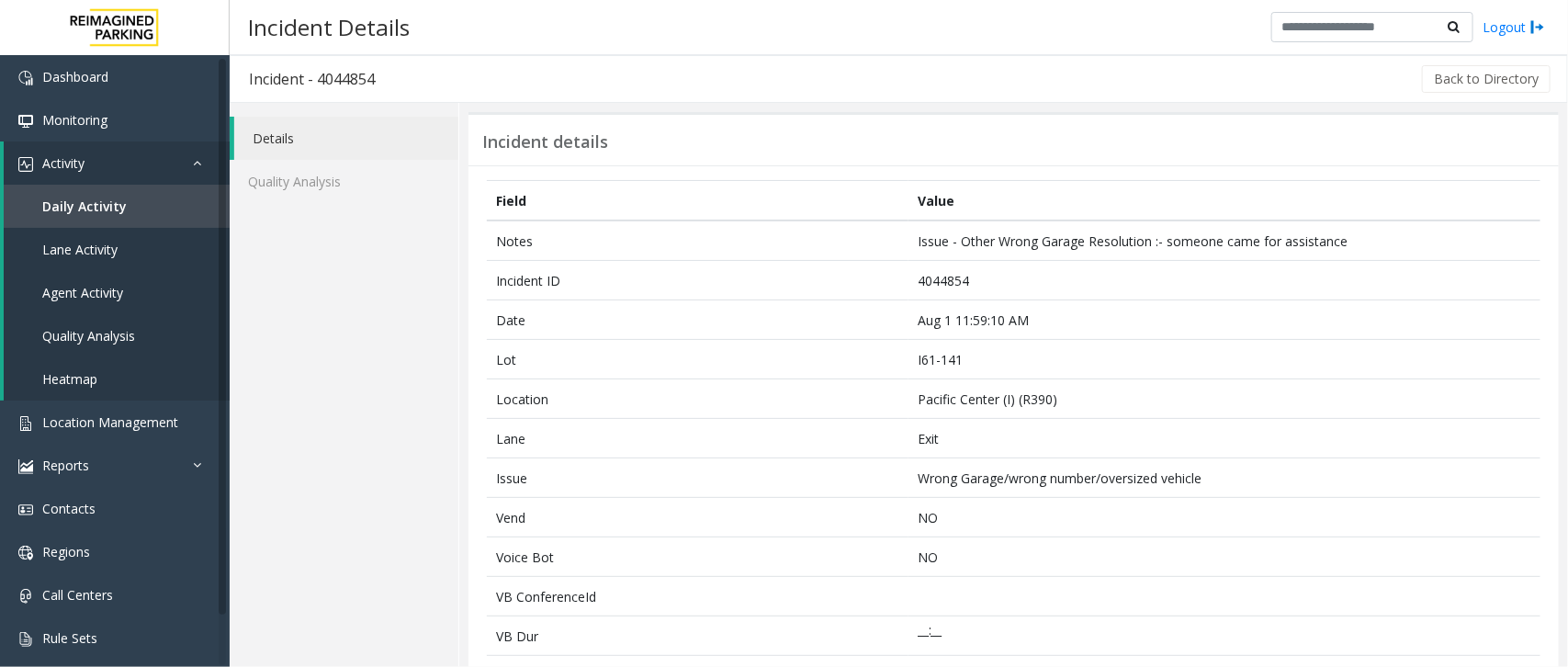 click on "Details" 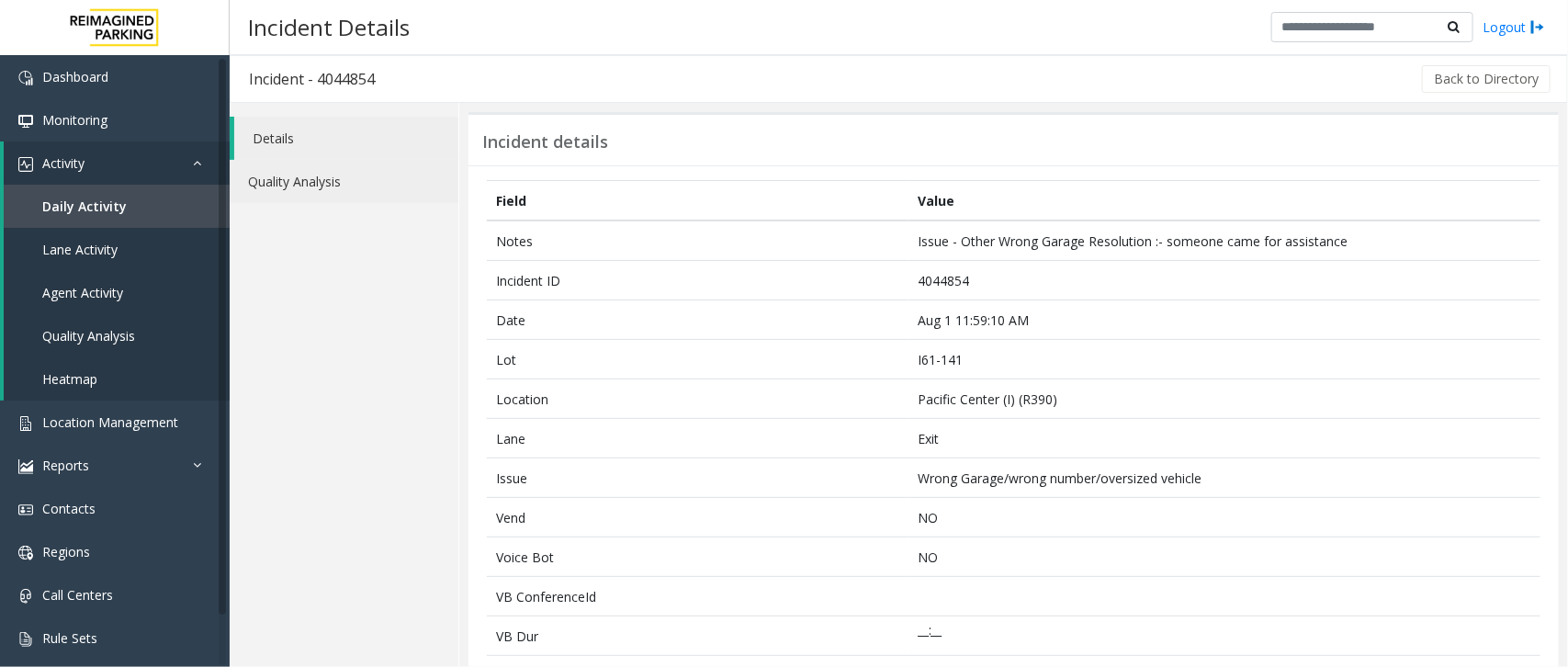 click on "Quality Analysis" 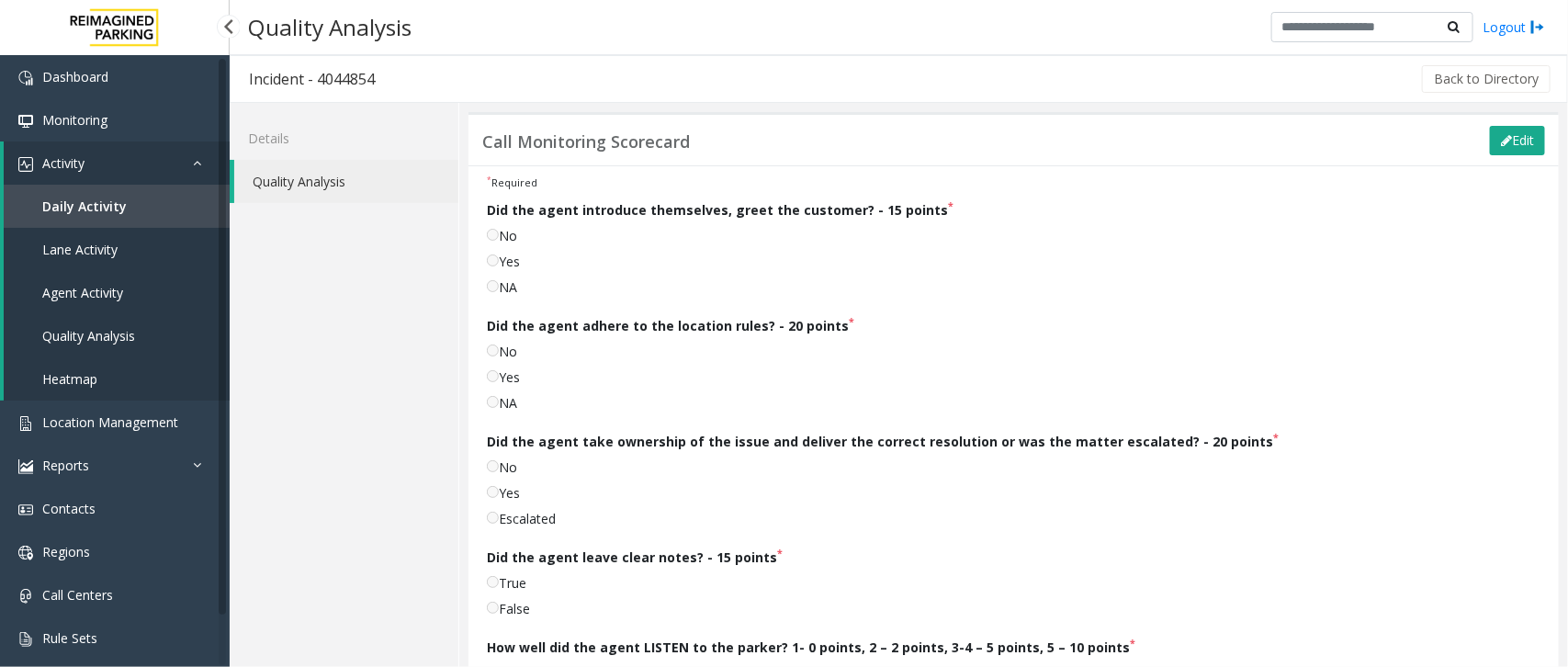 click on "Daily Activity" at bounding box center [117, 206] 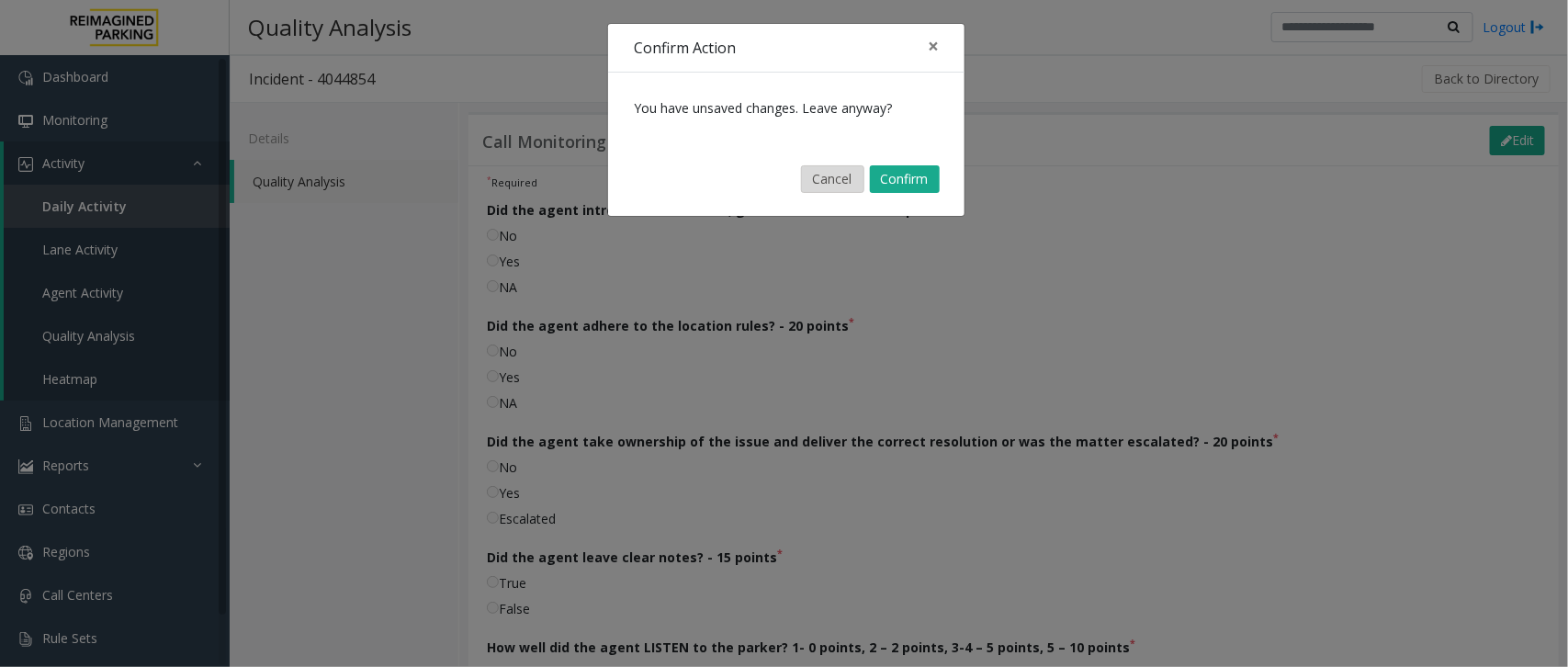 click on "Cancel" 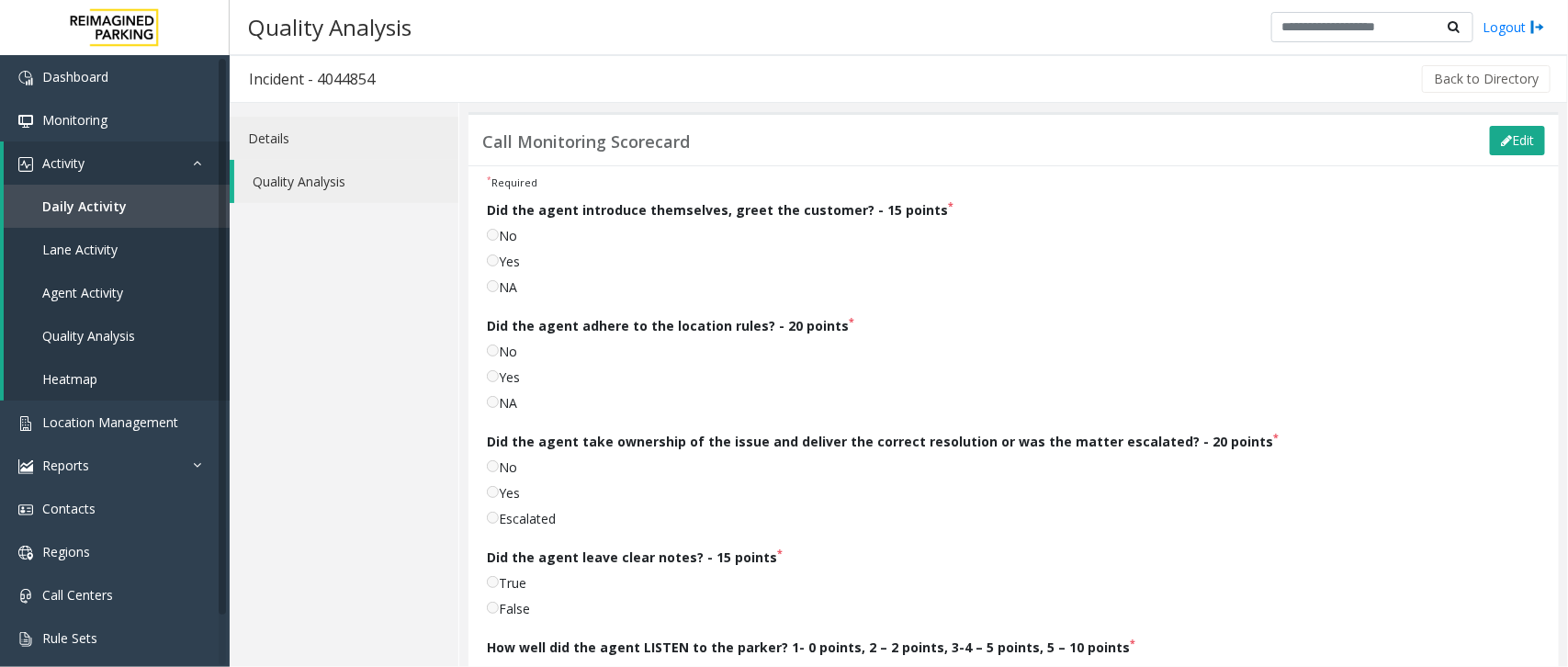 click on "Details" 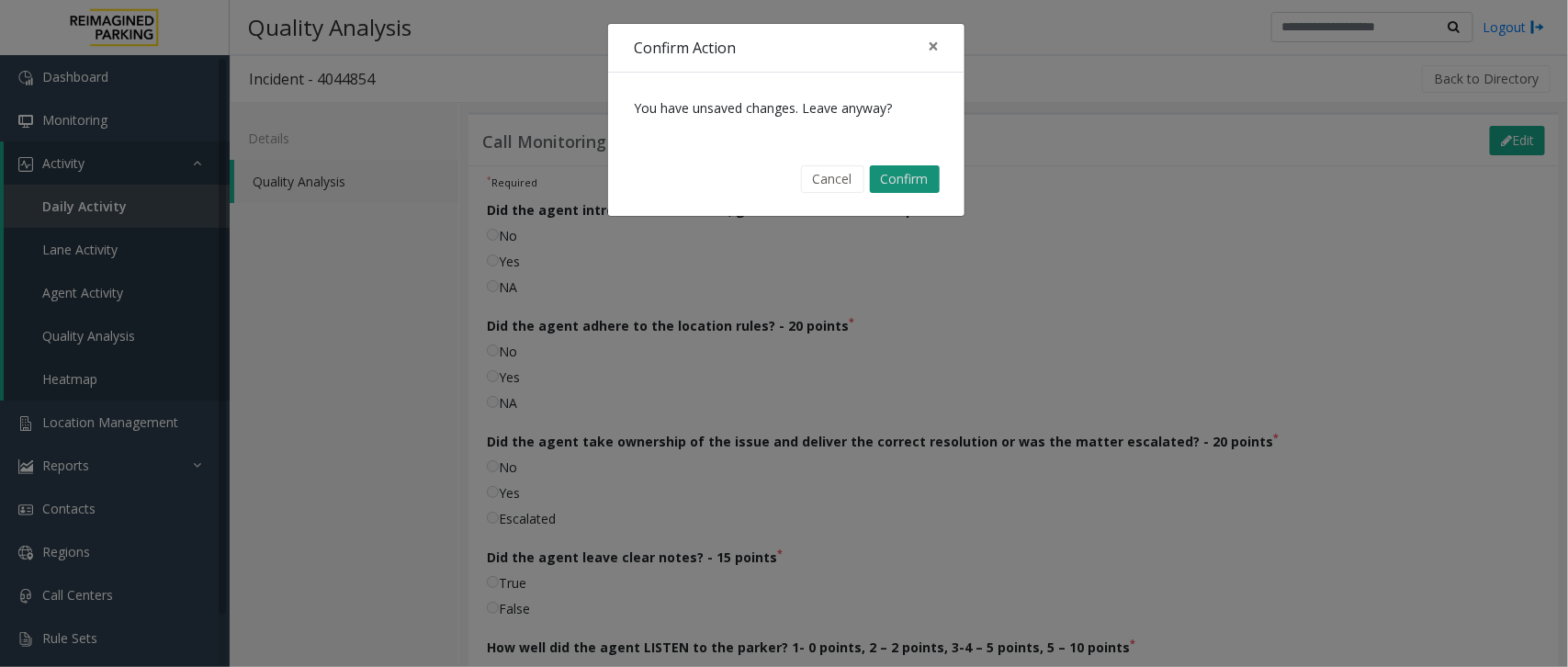 click on "Confirm" 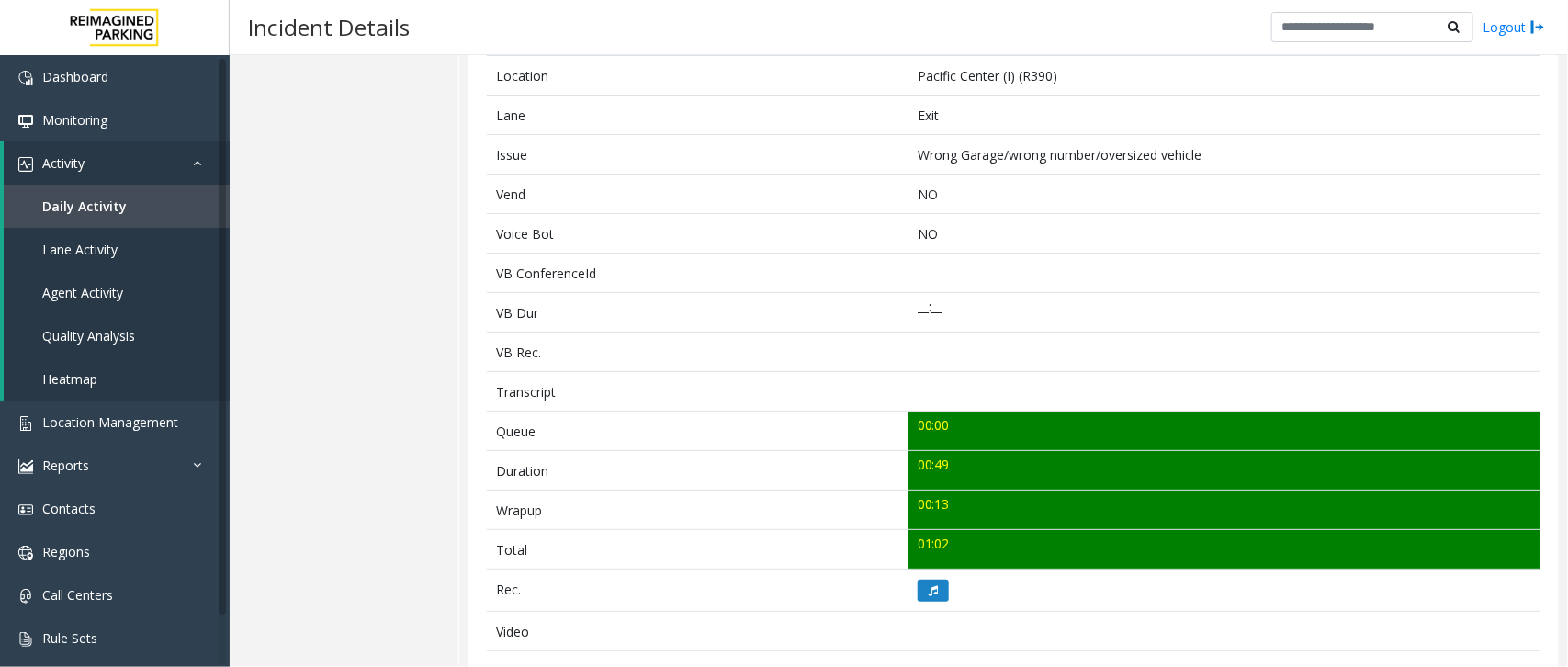 scroll, scrollTop: 0, scrollLeft: 0, axis: both 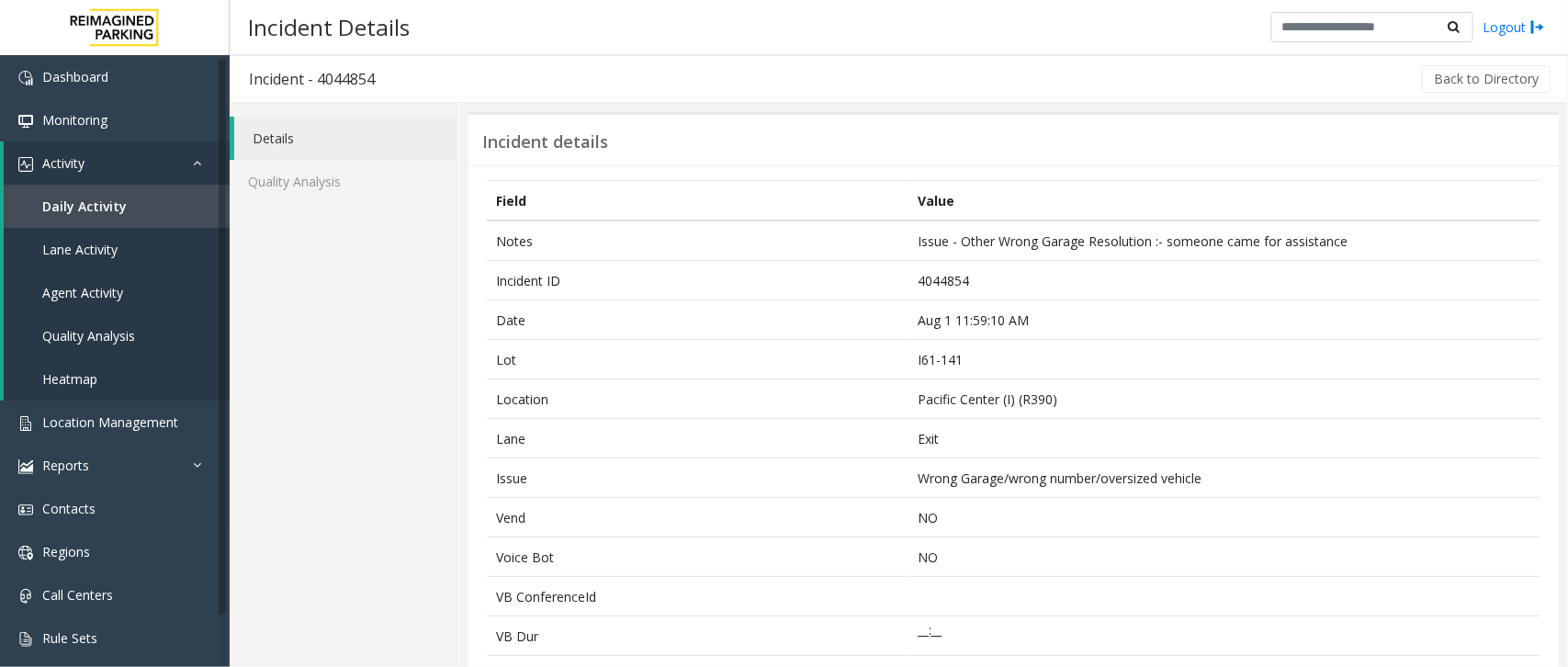 click on "Incident - 4044854" 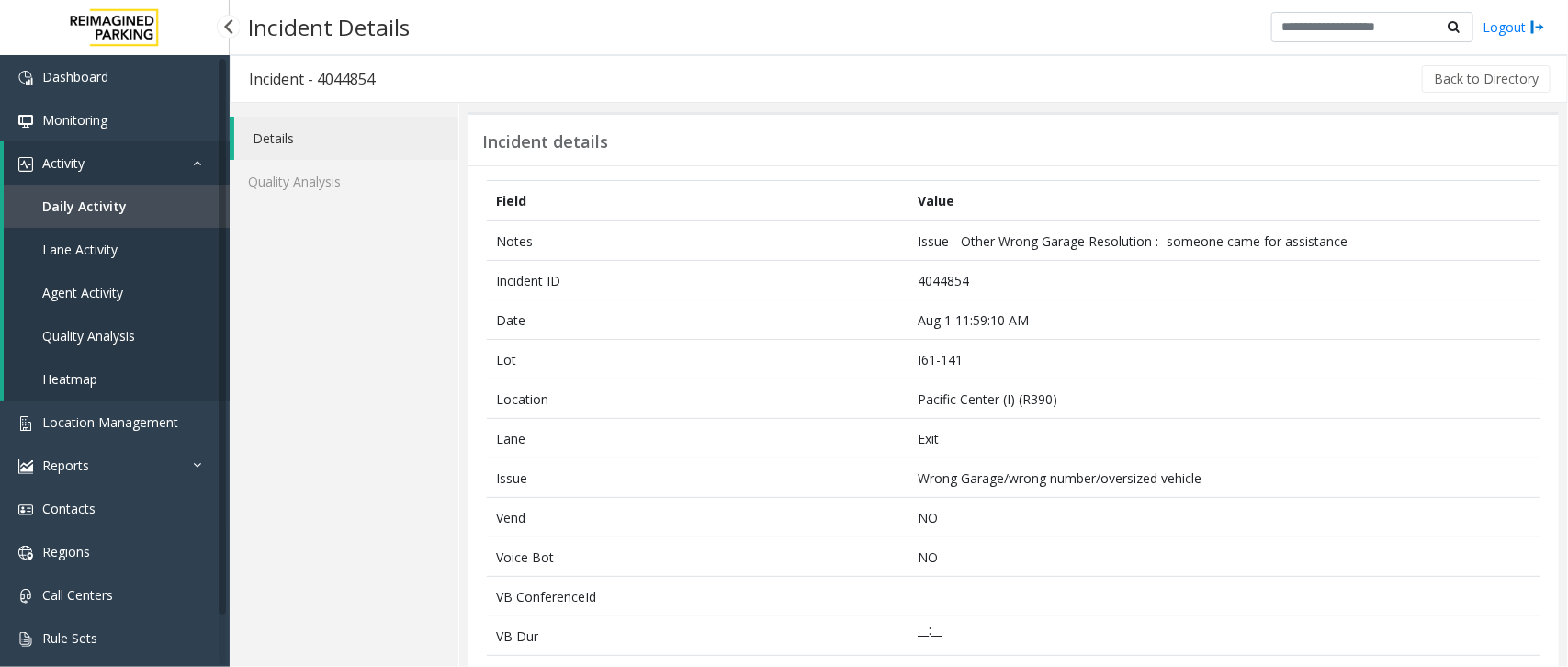 click on "Daily Activity" at bounding box center [117, 206] 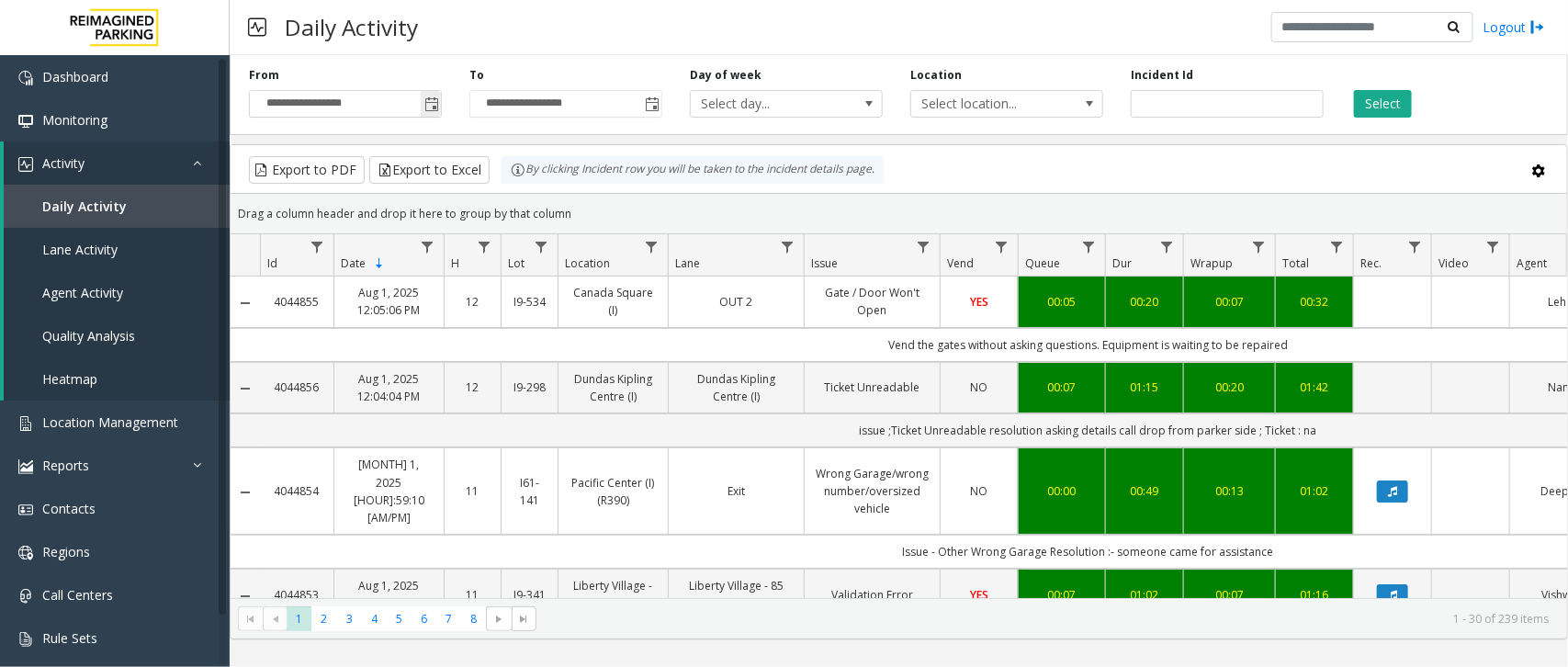 click 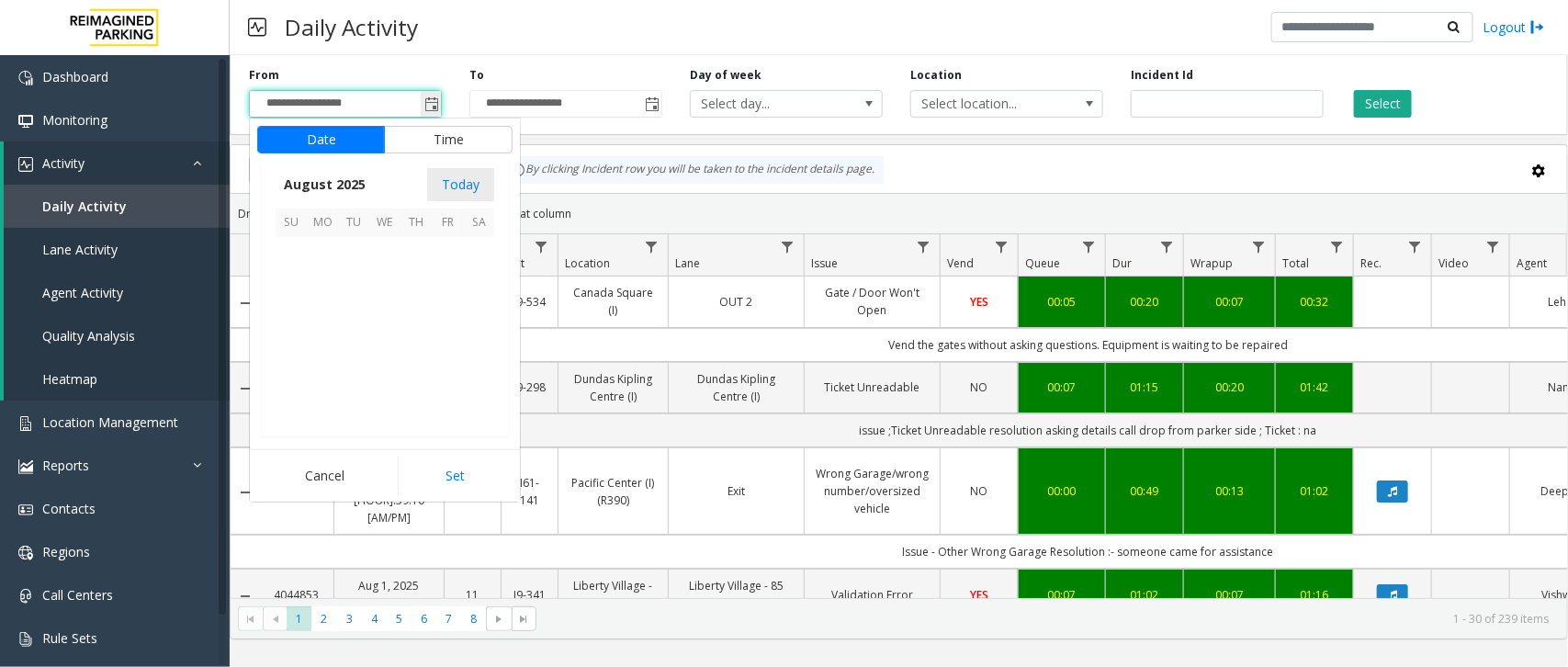 scroll, scrollTop: 329367, scrollLeft: 0, axis: vertical 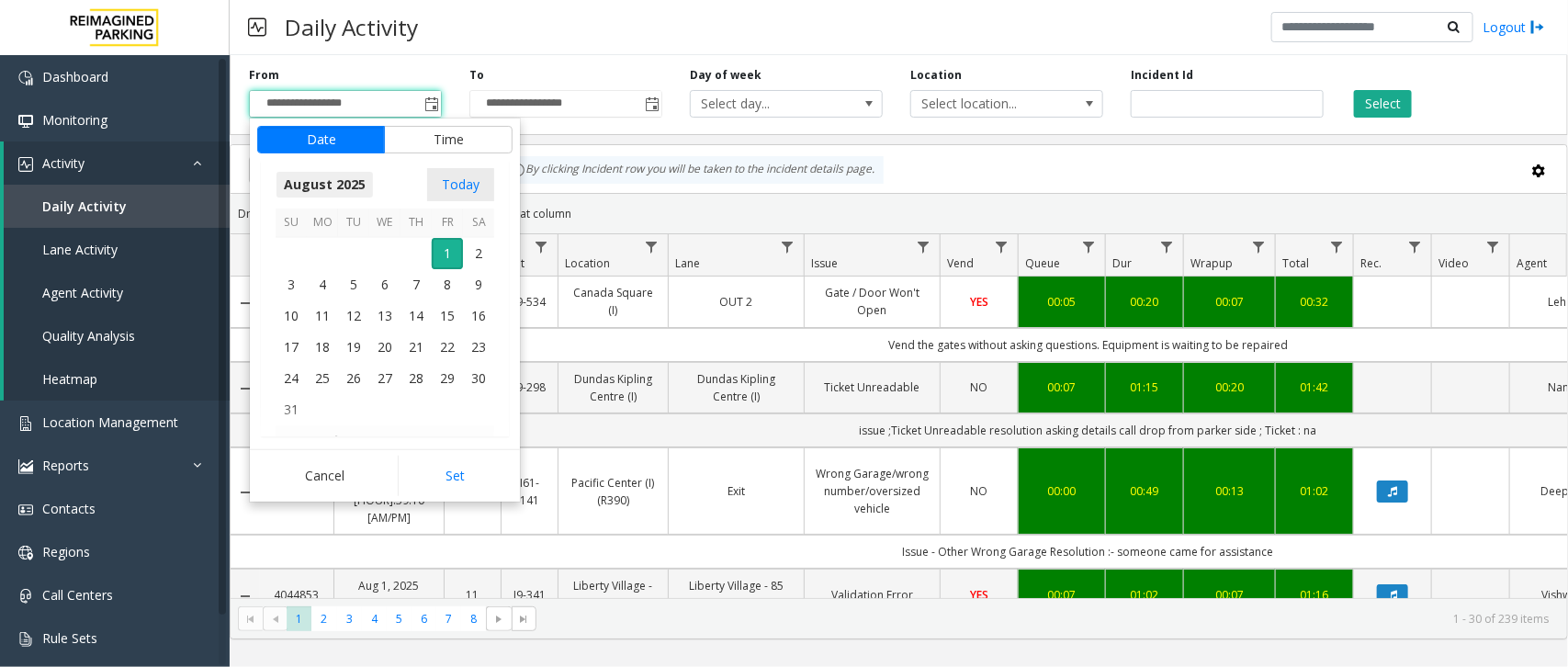click on "August 2025" at bounding box center [324, 185] 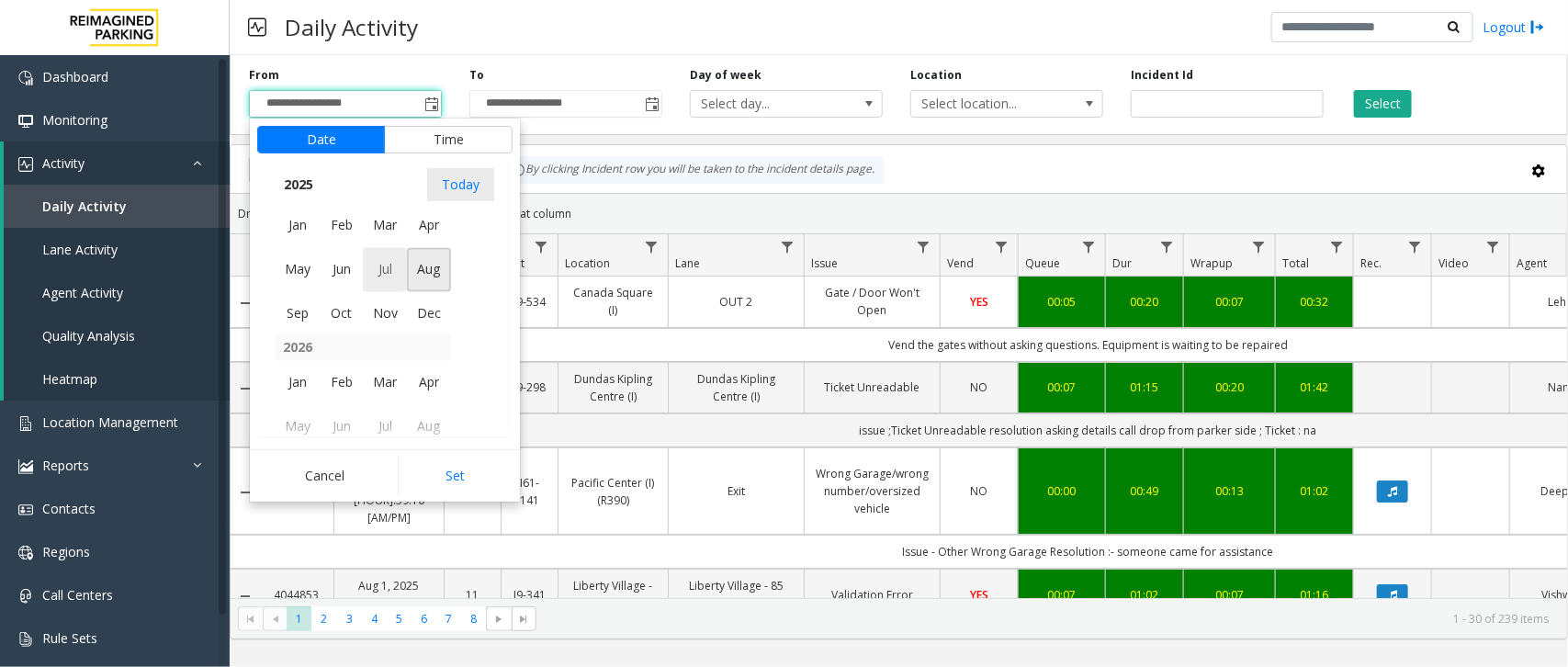 click on "Jul" at bounding box center [385, 270] 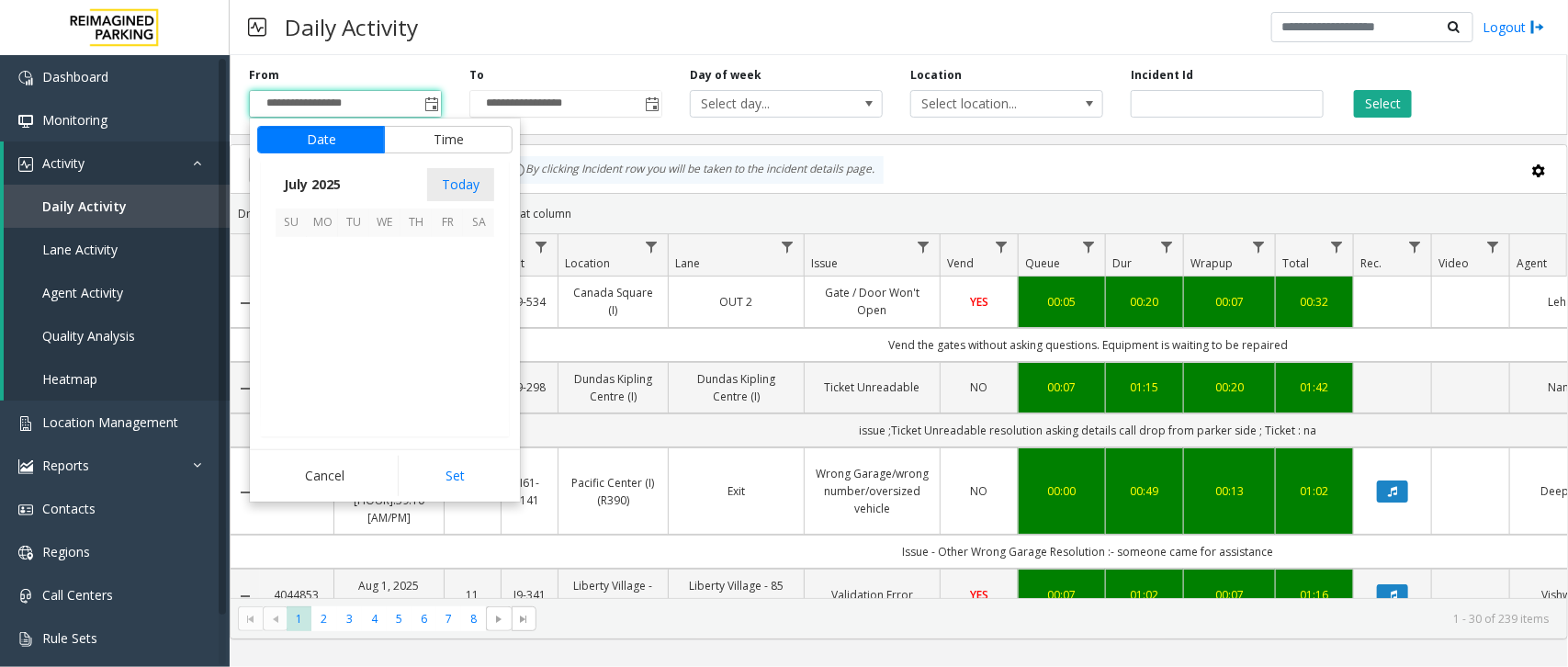 scroll, scrollTop: 329148, scrollLeft: 0, axis: vertical 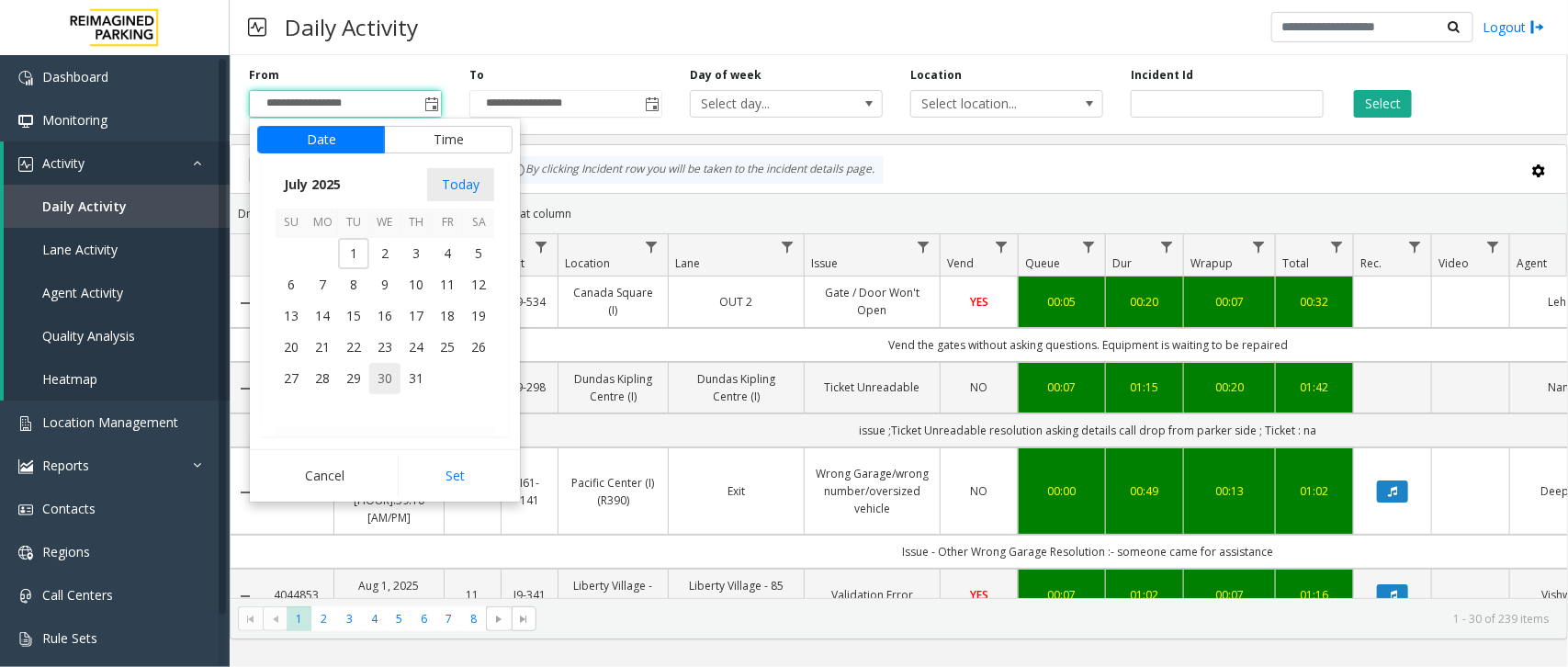 click on "30" at bounding box center (385, 379) 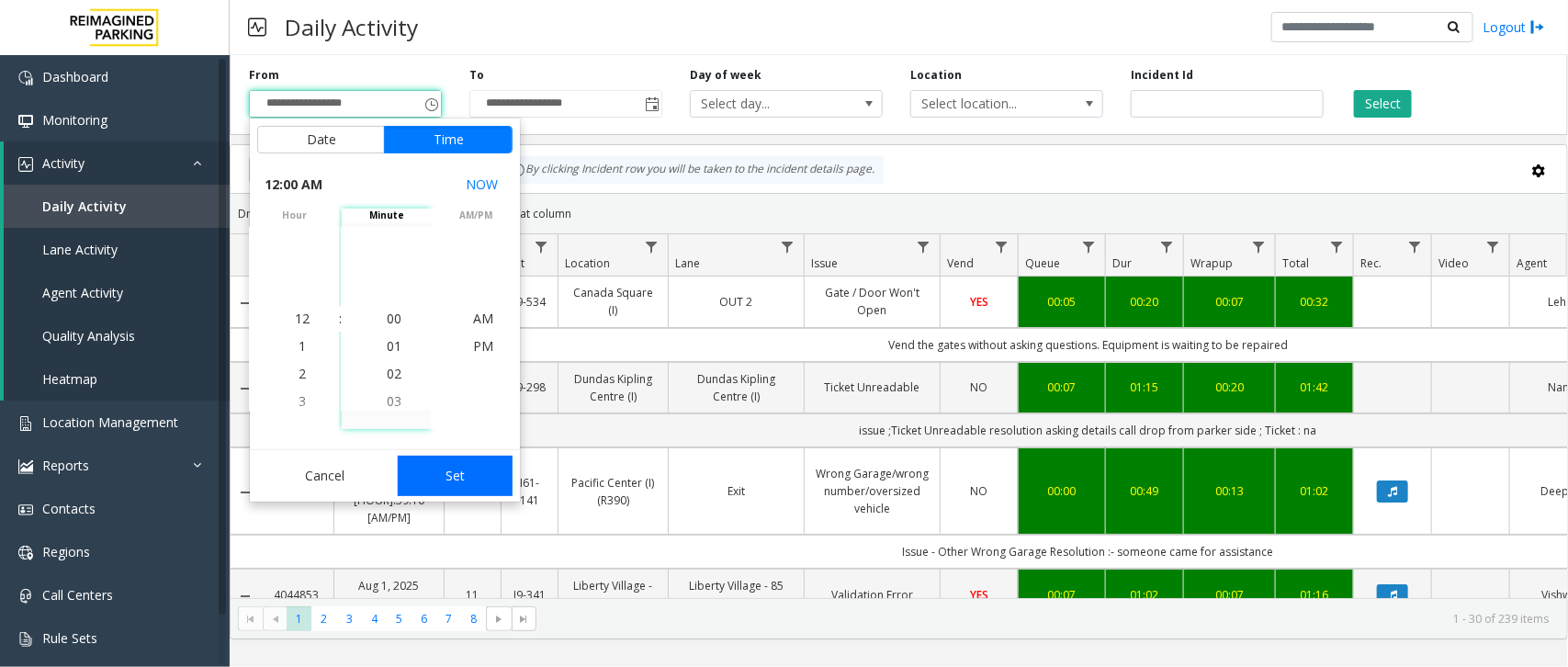 click on "Set" 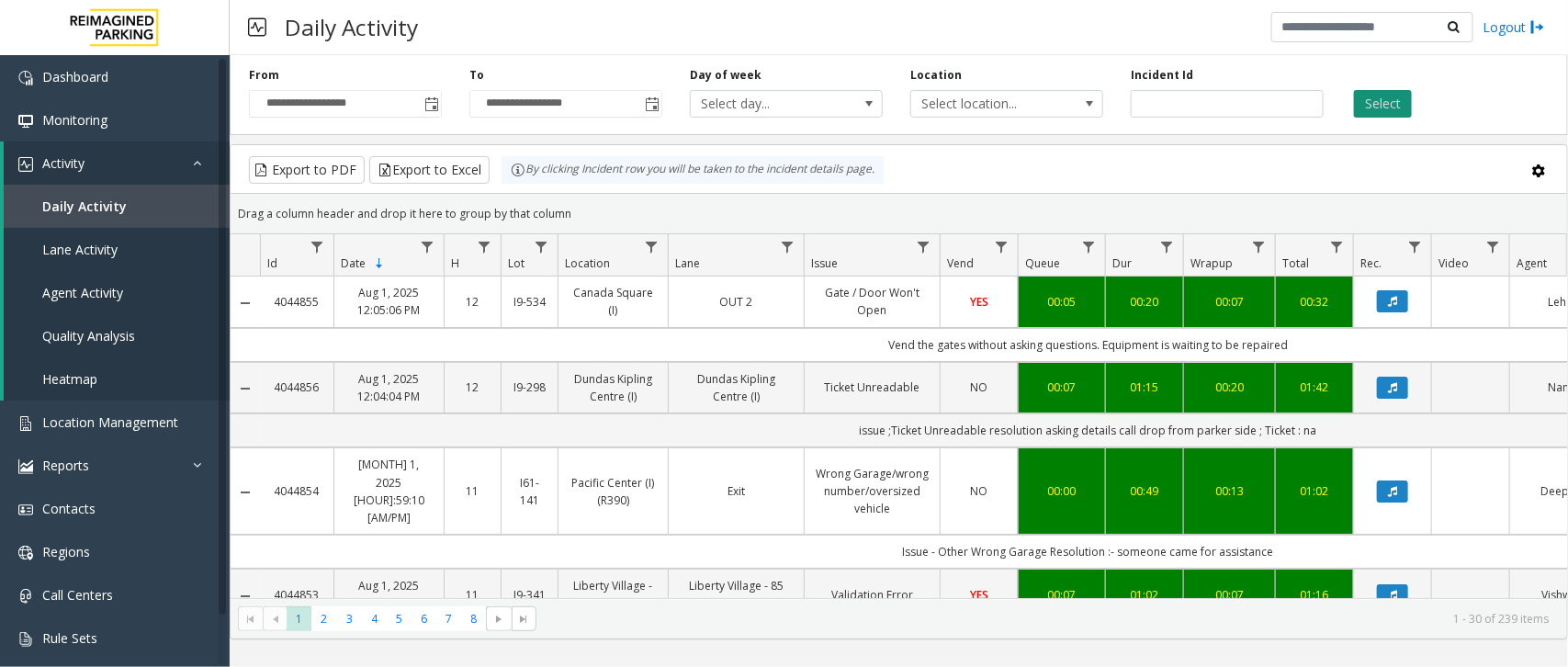 click on "Select" 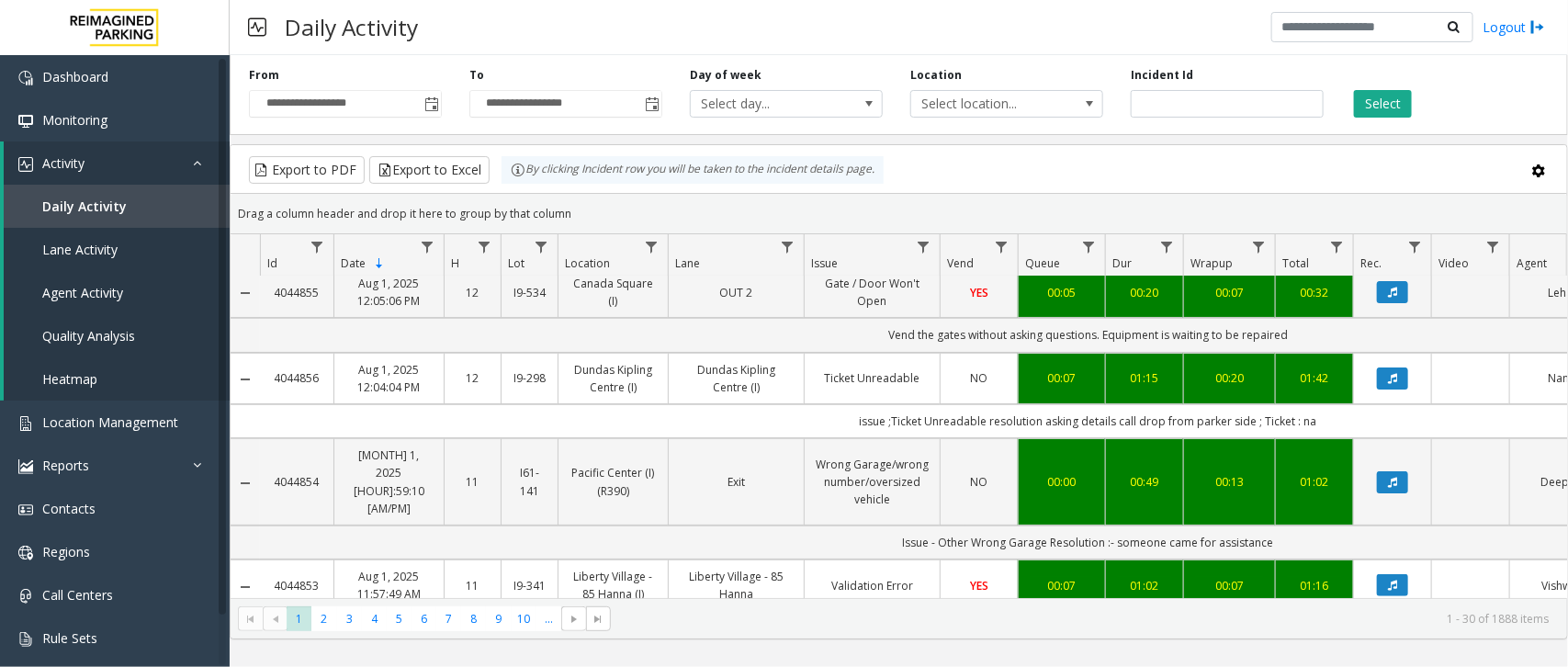 scroll, scrollTop: 115, scrollLeft: 0, axis: vertical 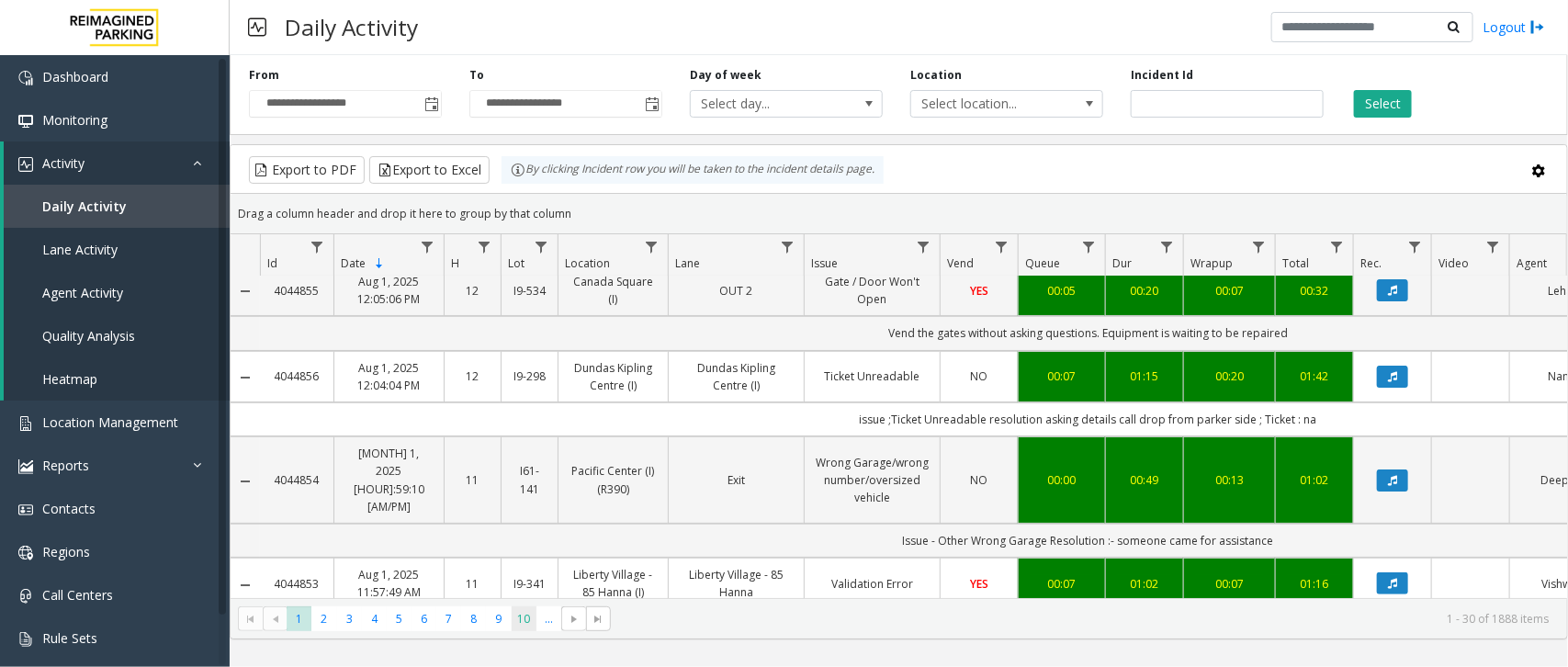 click on "10" 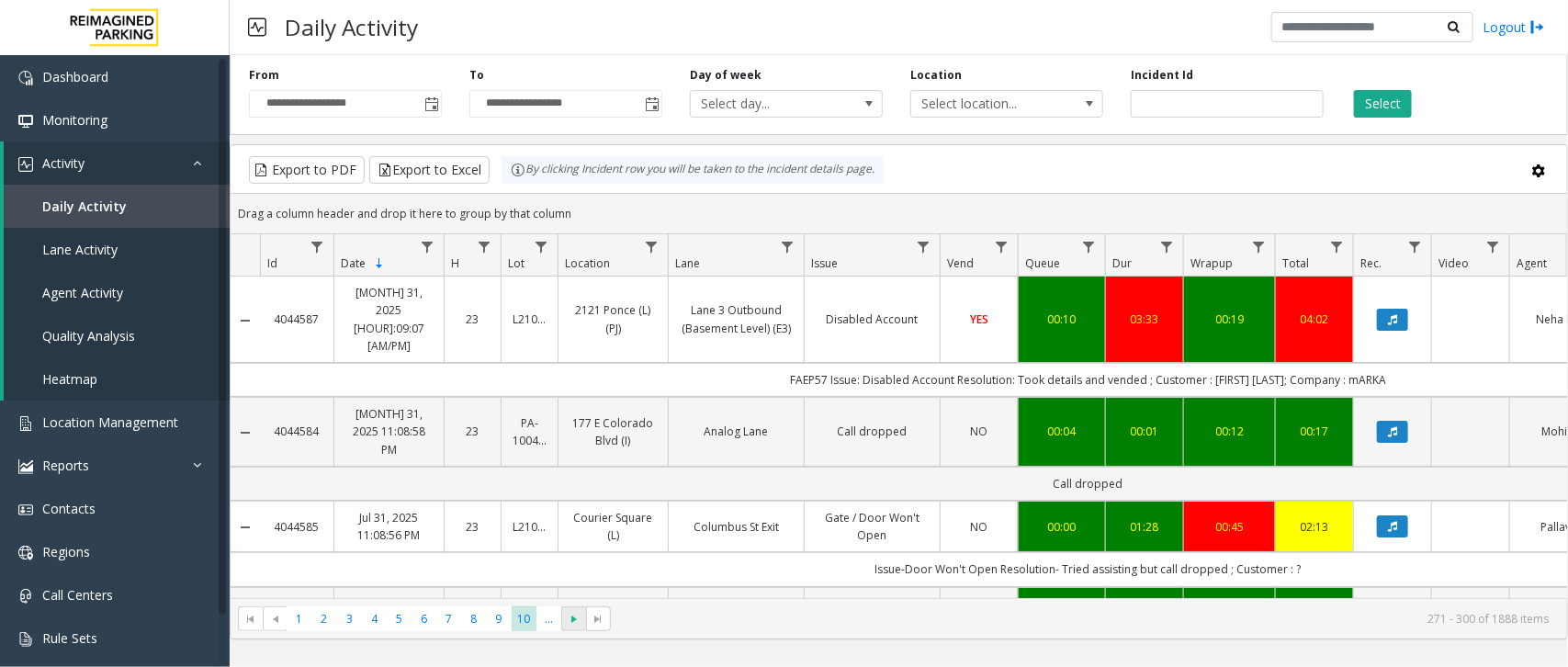 click 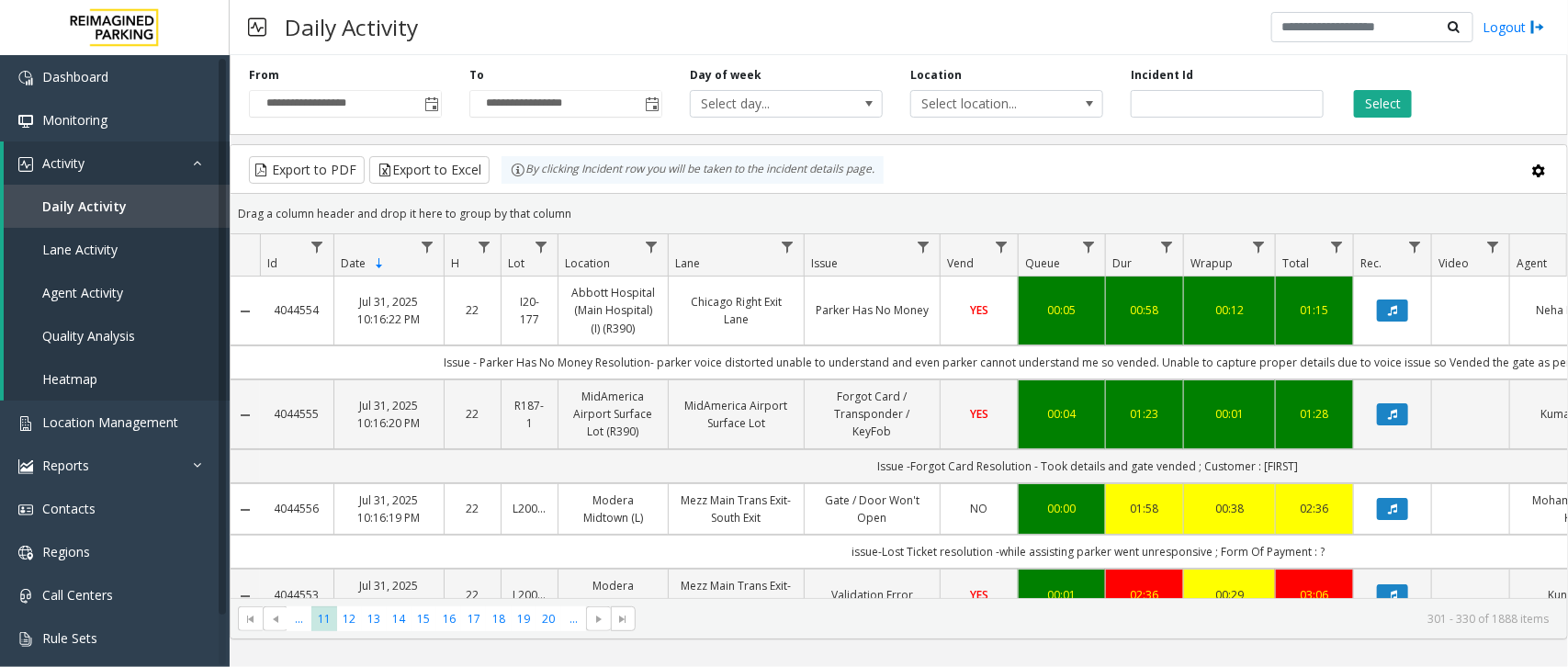 scroll, scrollTop: 0, scrollLeft: 10, axis: horizontal 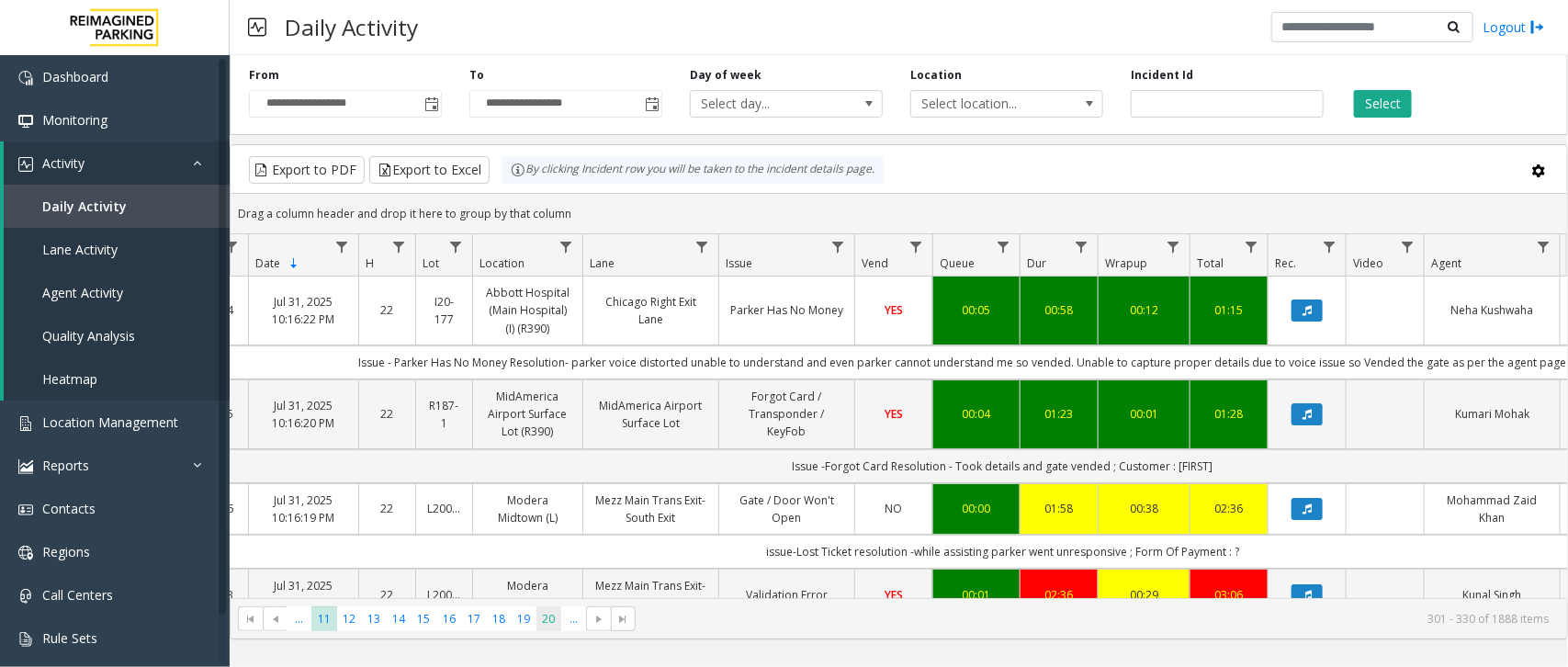 click on "20" 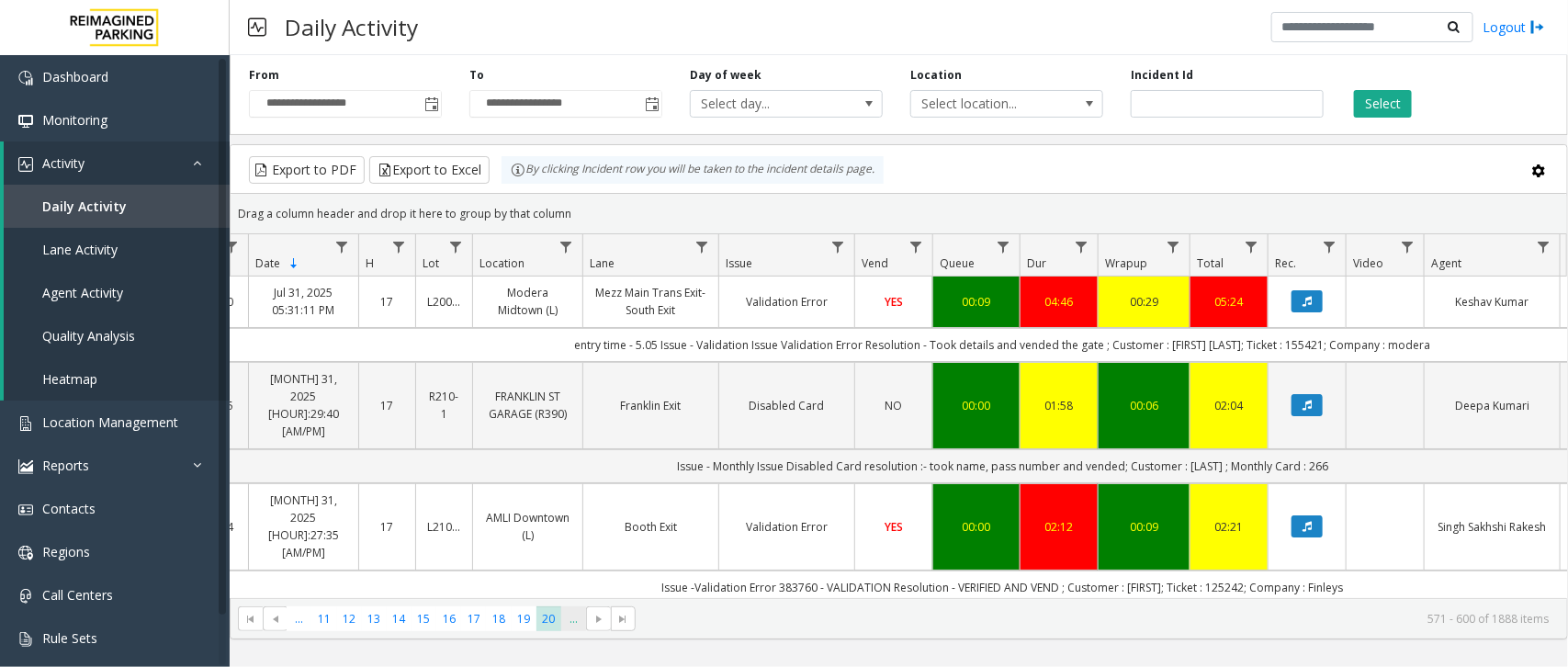 click on "..." 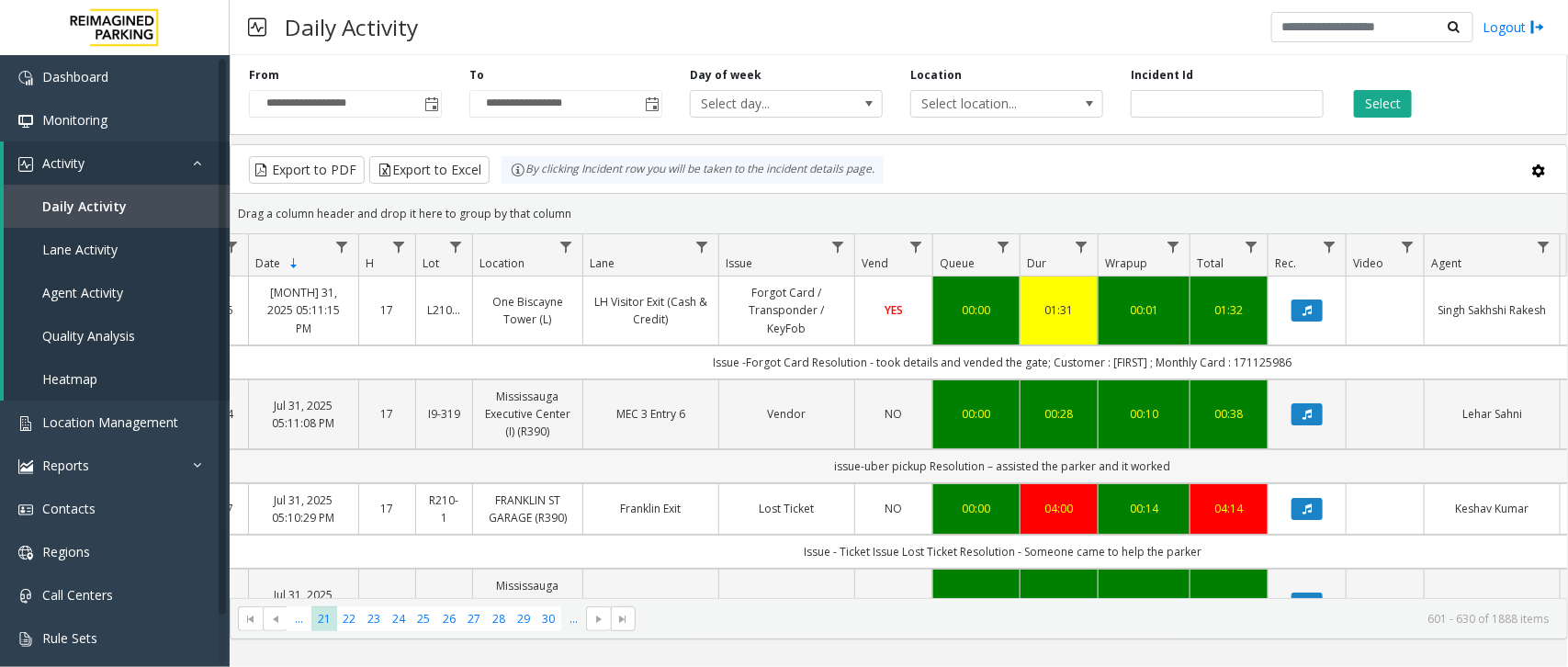 scroll, scrollTop: 115, scrollLeft: 85, axis: both 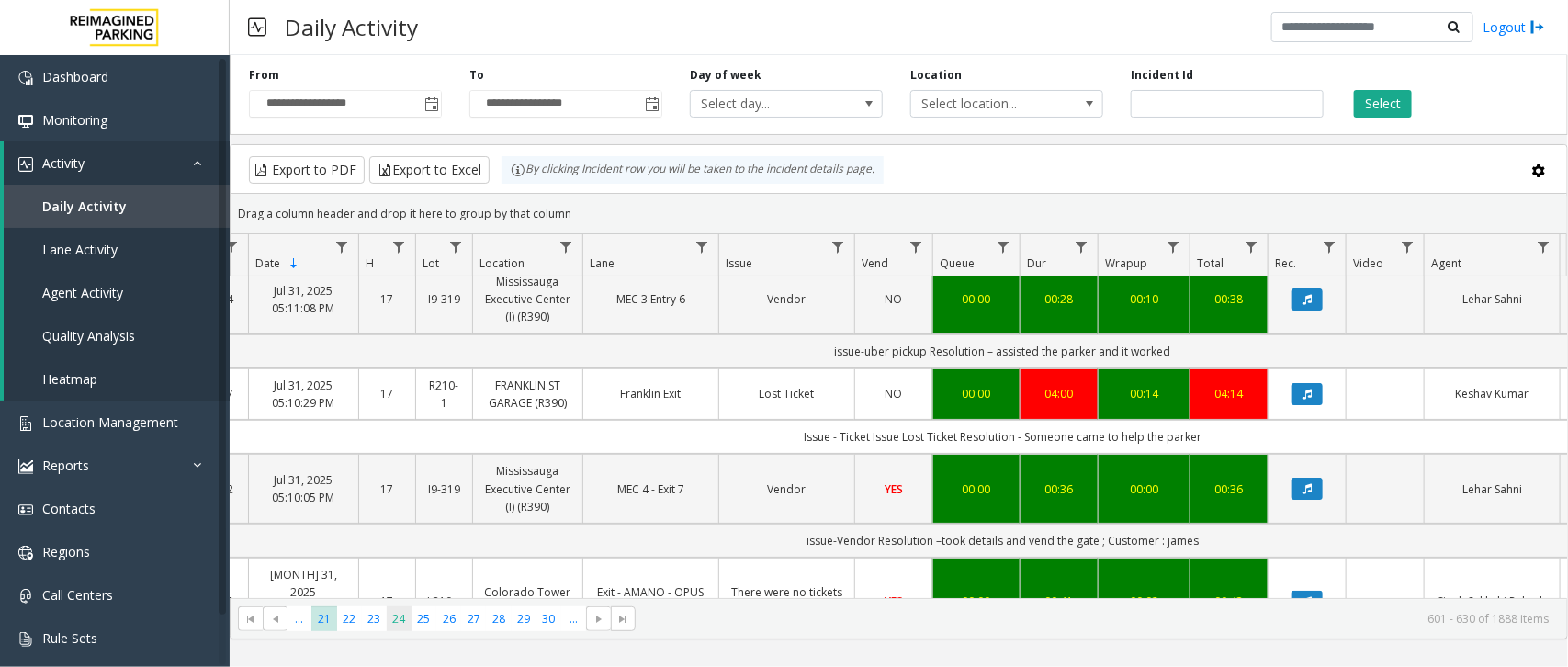 click on "24" 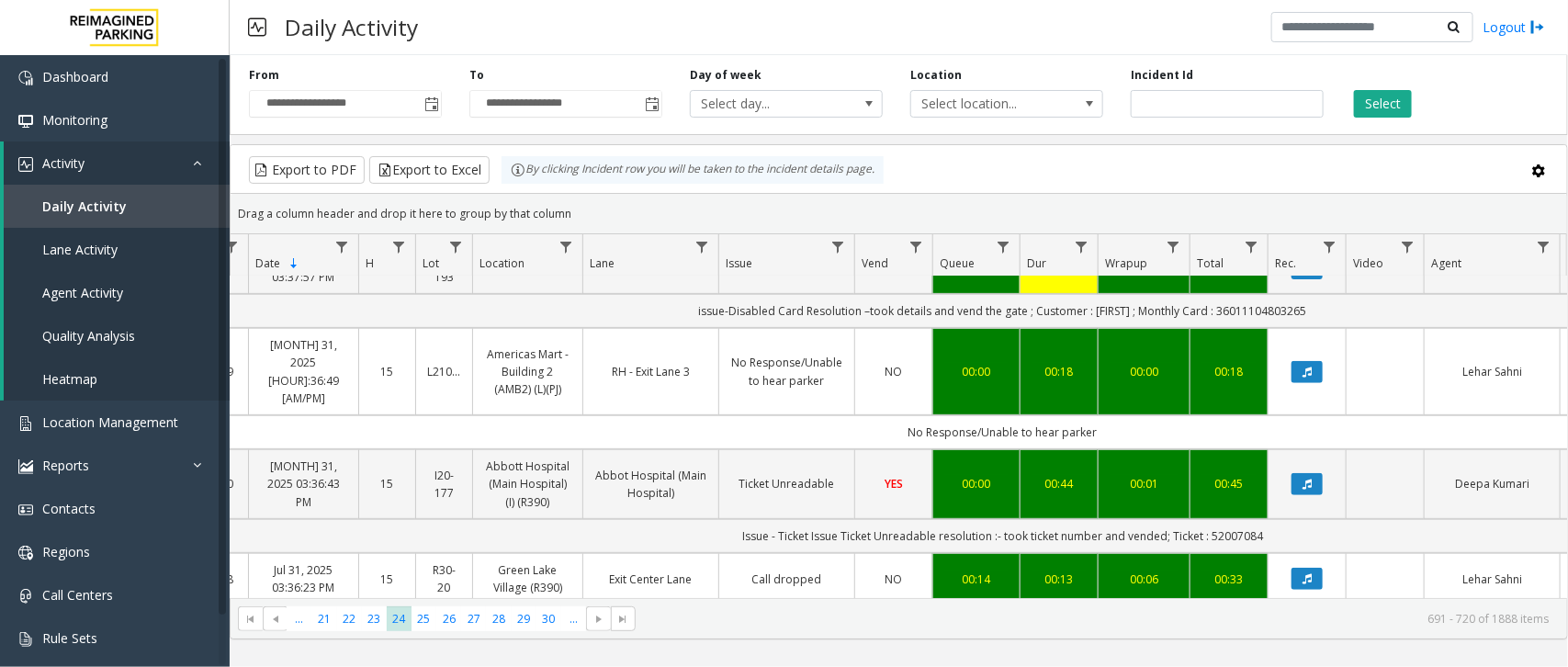 scroll, scrollTop: 230, scrollLeft: 85, axis: both 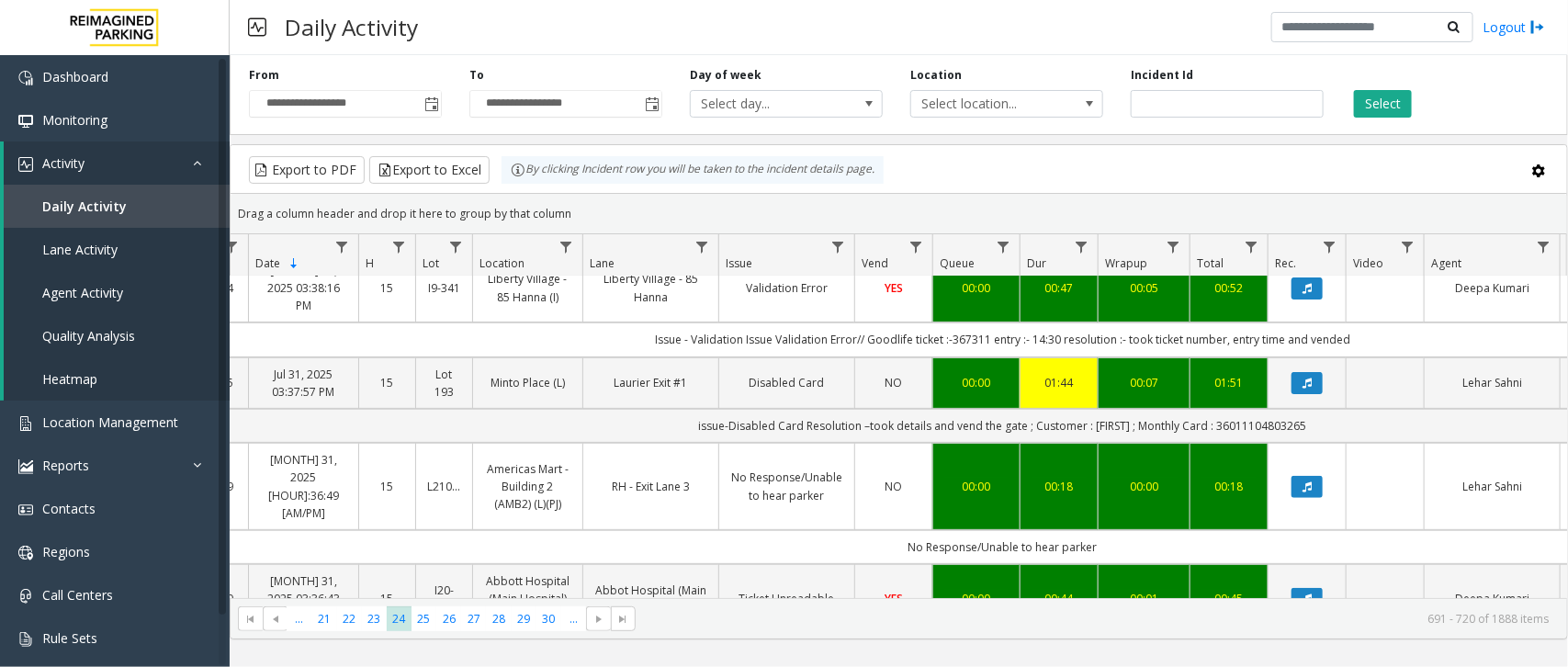 click on "No Response/Unable to hear parker" 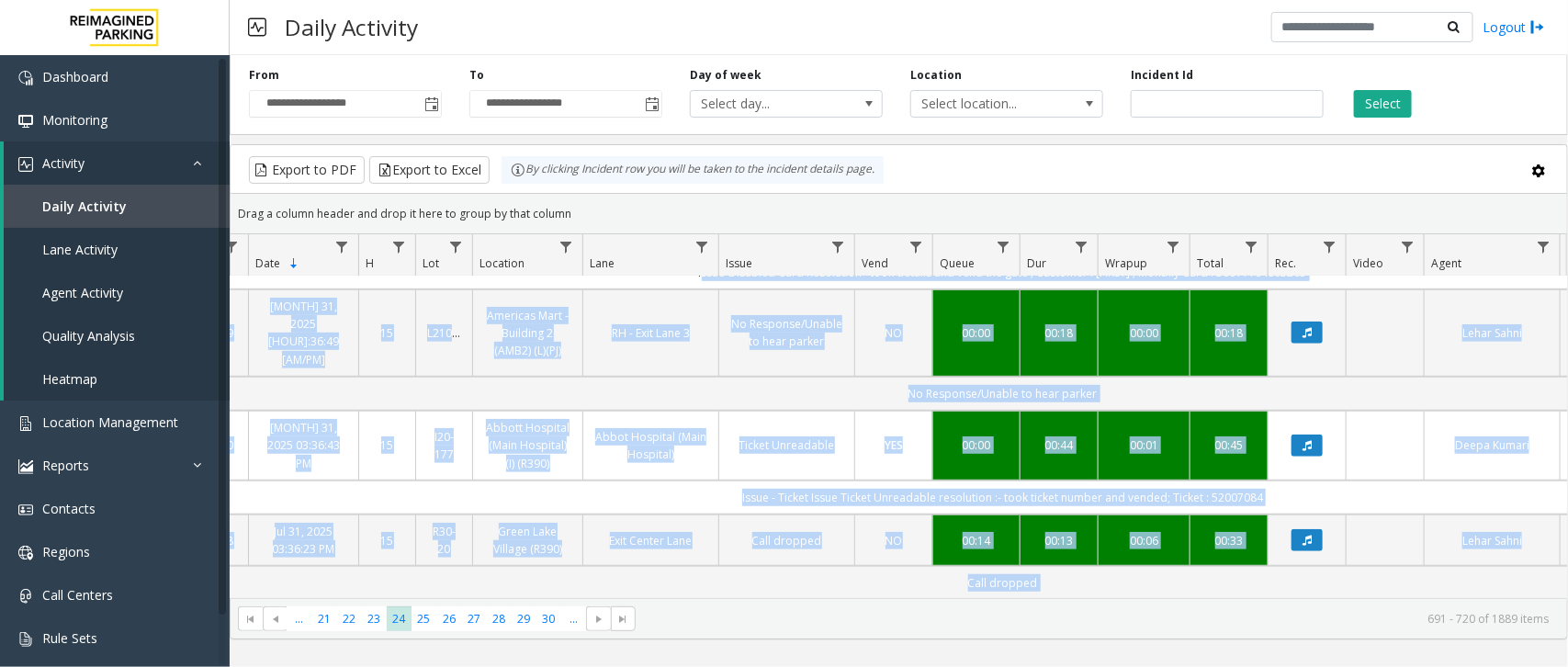 click on "Export to PDF  Export to Excel By clicking Incident row you will be taken to the incident details page.   Drag a column header and drop it here to group by that column  Id Date Sorted Descending H Lot Location Lane Issue Vend Queue Dur Wrapup Total Rec. Video Agent Parker Source Closed by Agent  4044166   Jul 31, 2025 03:39:09 PM
15   R86-52   Filmore Garage (R390)   East exit   Disabled Card   YES   00:19   01:02   00:12   01:33   Deepa Kumari   Joseph    genesys   NO   Issue - Monthly Issue
Disabled Card
resolution :- took name ,card number and vended as per agent page ; Customer : Joseph ; Monthly Card : w2411721   4044167   Jul 31, 2025 03:38:39 PM
15   I20-177   Abbott Hospital (Main Hospital) (I) (R390)   28th St. Exit Lane   Gate / Door Won't Open   YES   00:00   01:43   00:35   02:18   Keshav Kumar      genesys   NO   Issue - Equipment Issue
Gate / Door Won't Open
Resolution - Not getting parker voice , so vended the gate , emergency location    4044163   Jul 31, 2025 03:38:18 PM
15   NO" 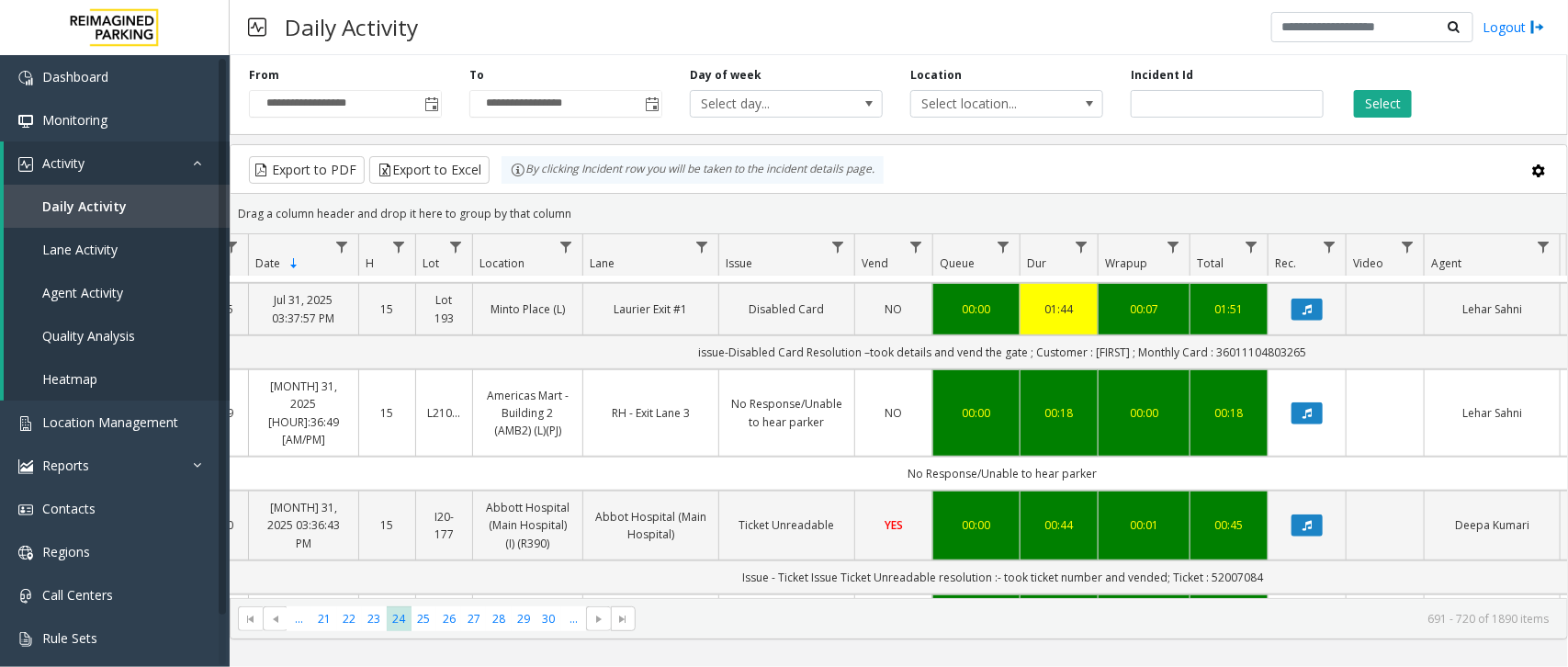 click on "Drag a column header and drop it here to group by that column" 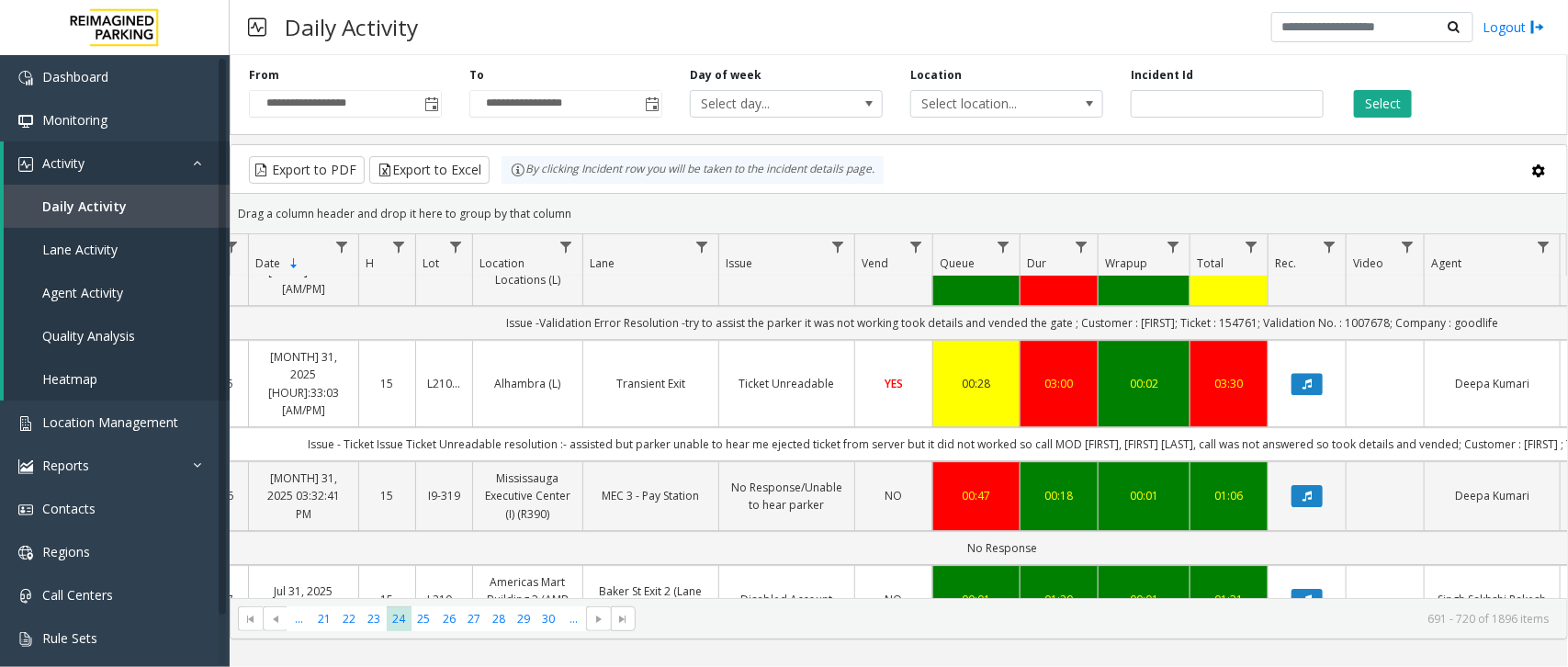 scroll, scrollTop: 2583, scrollLeft: 85, axis: both 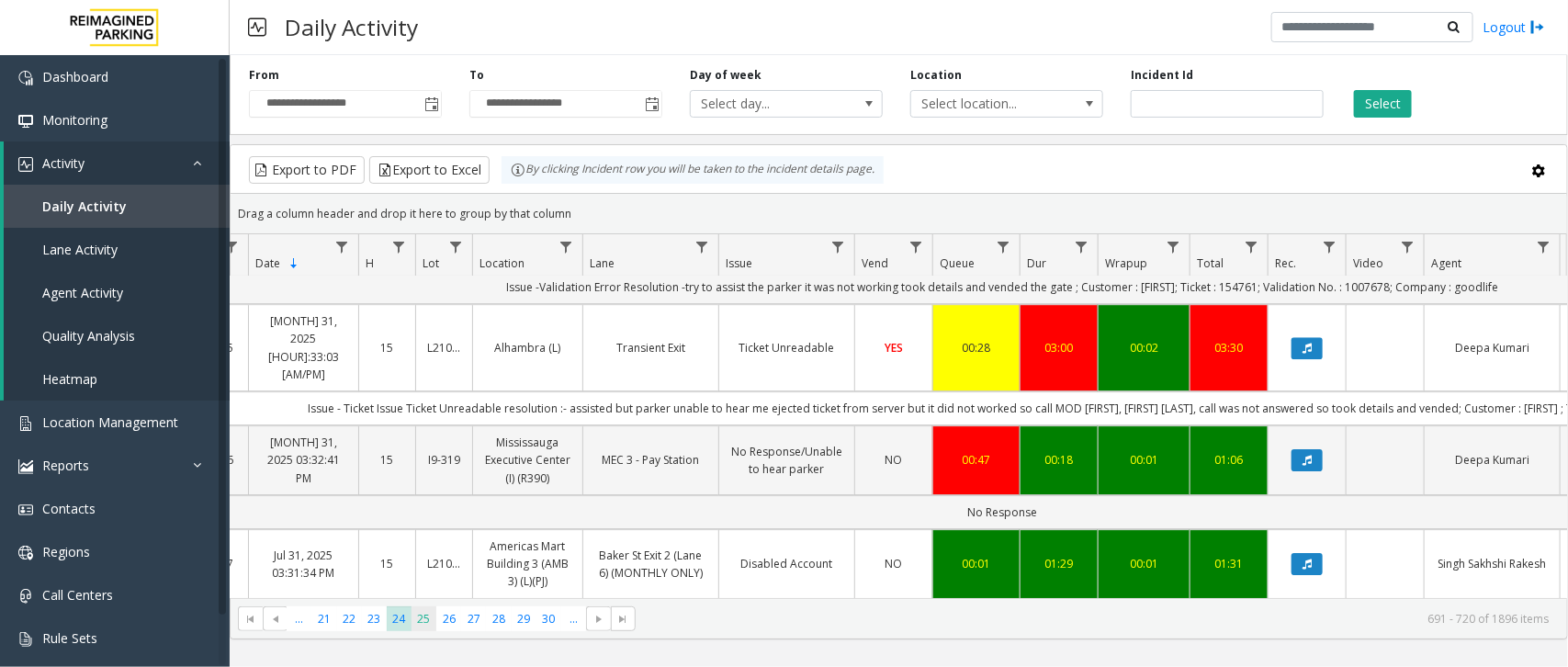 click on "25" 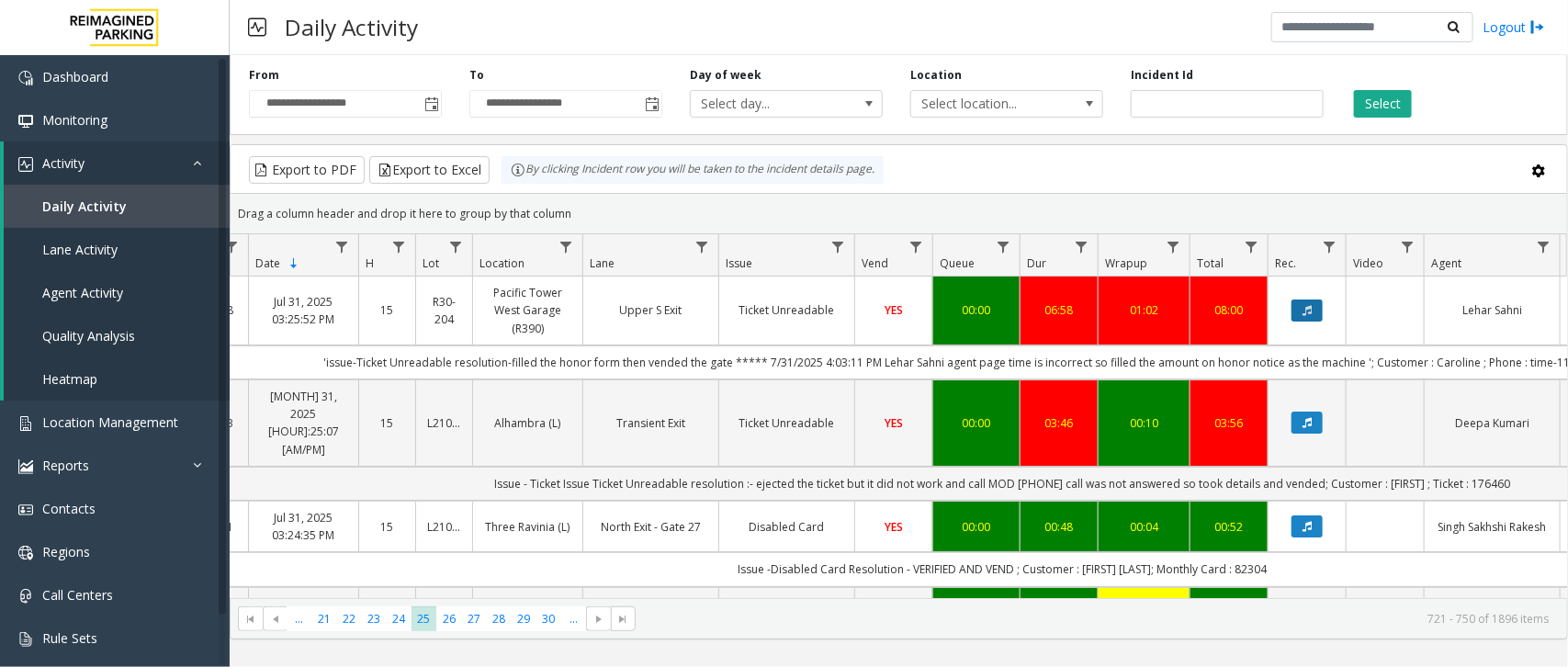 click 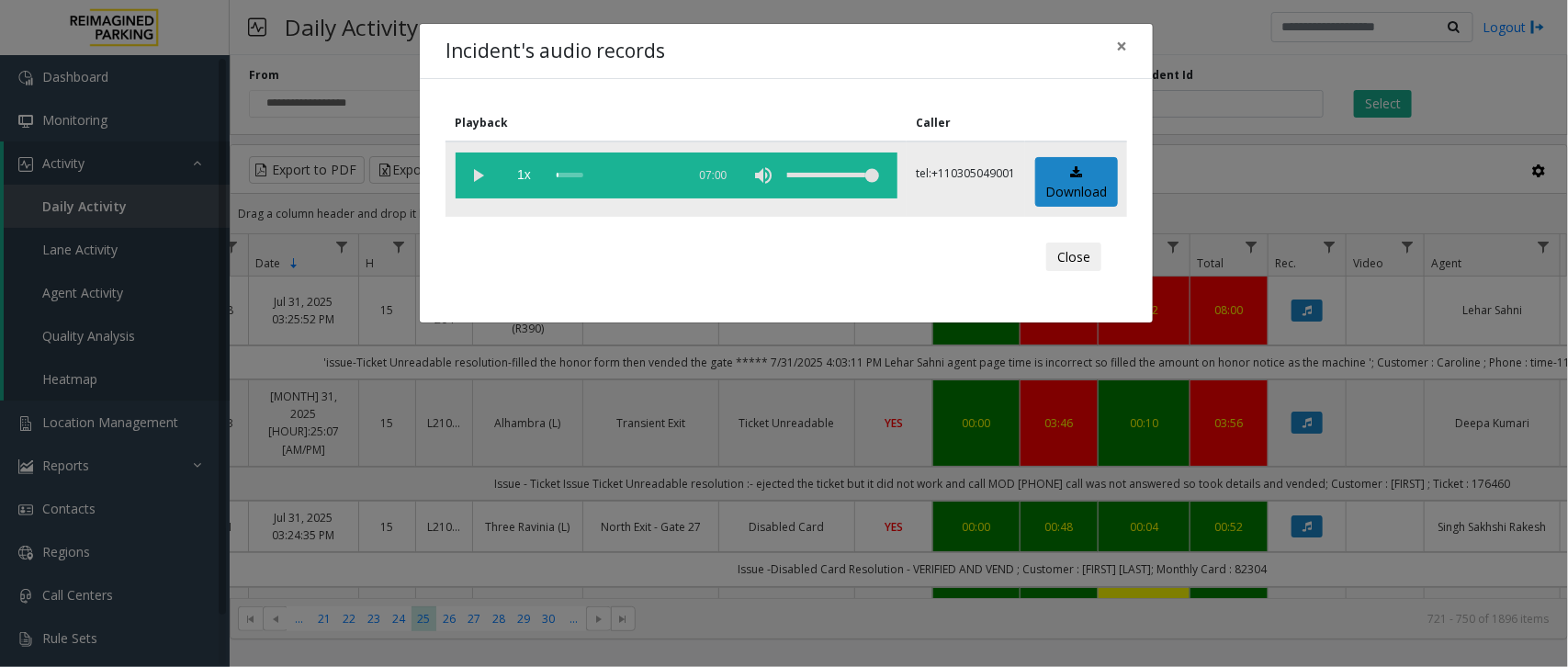 click 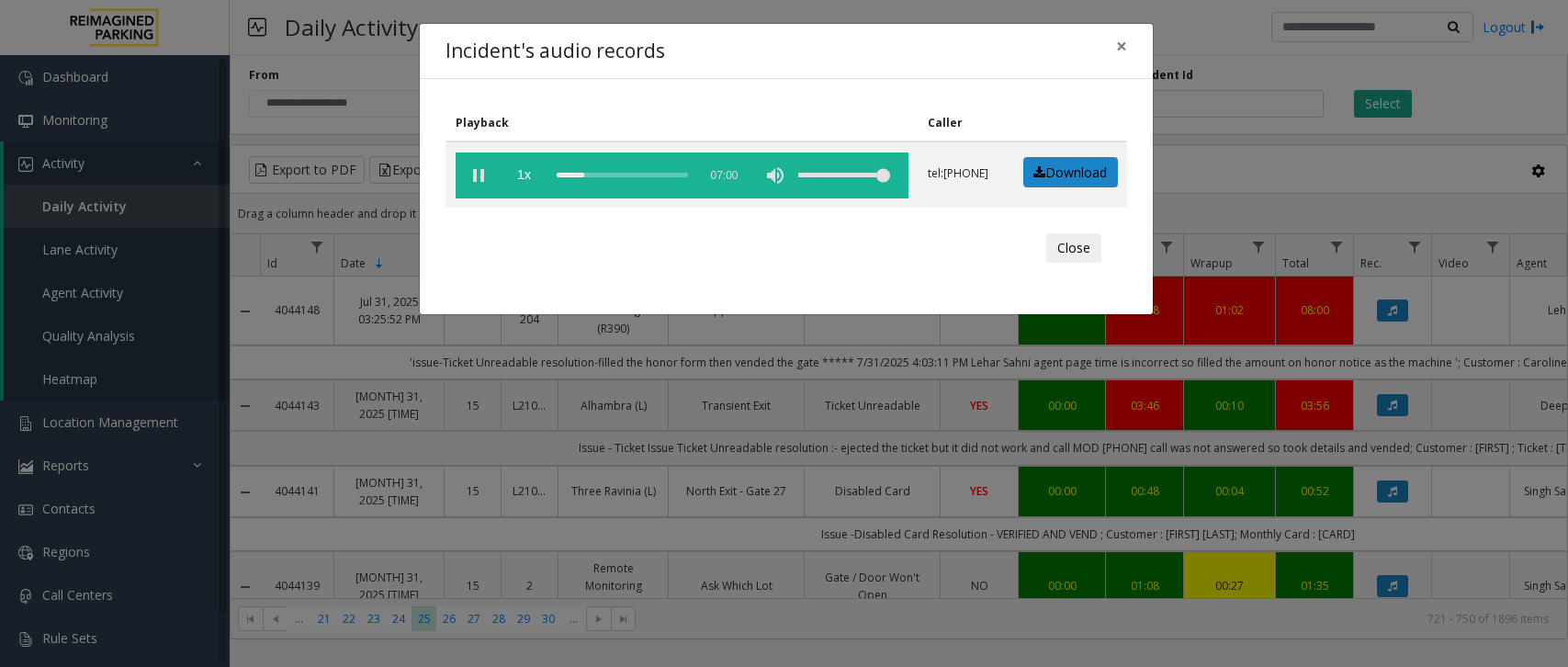 scroll, scrollTop: 0, scrollLeft: 0, axis: both 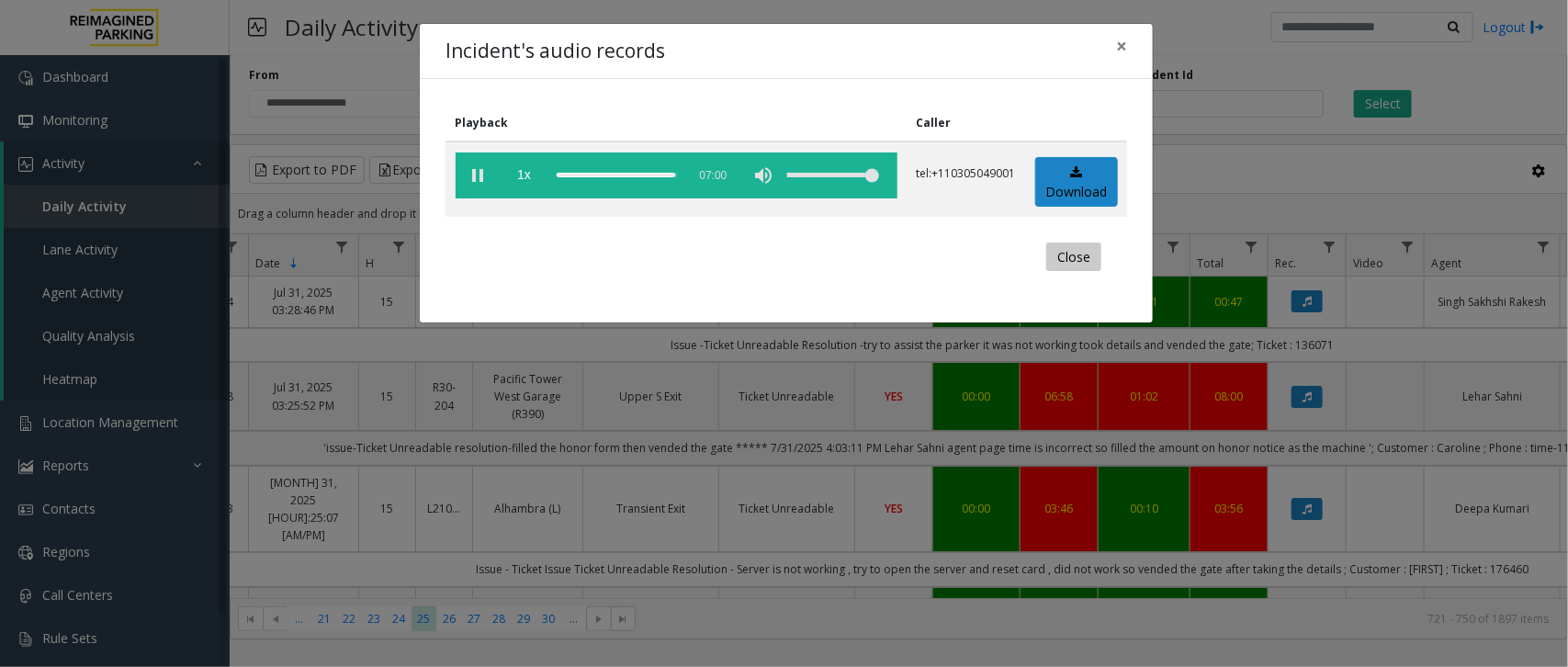 click on "Close" 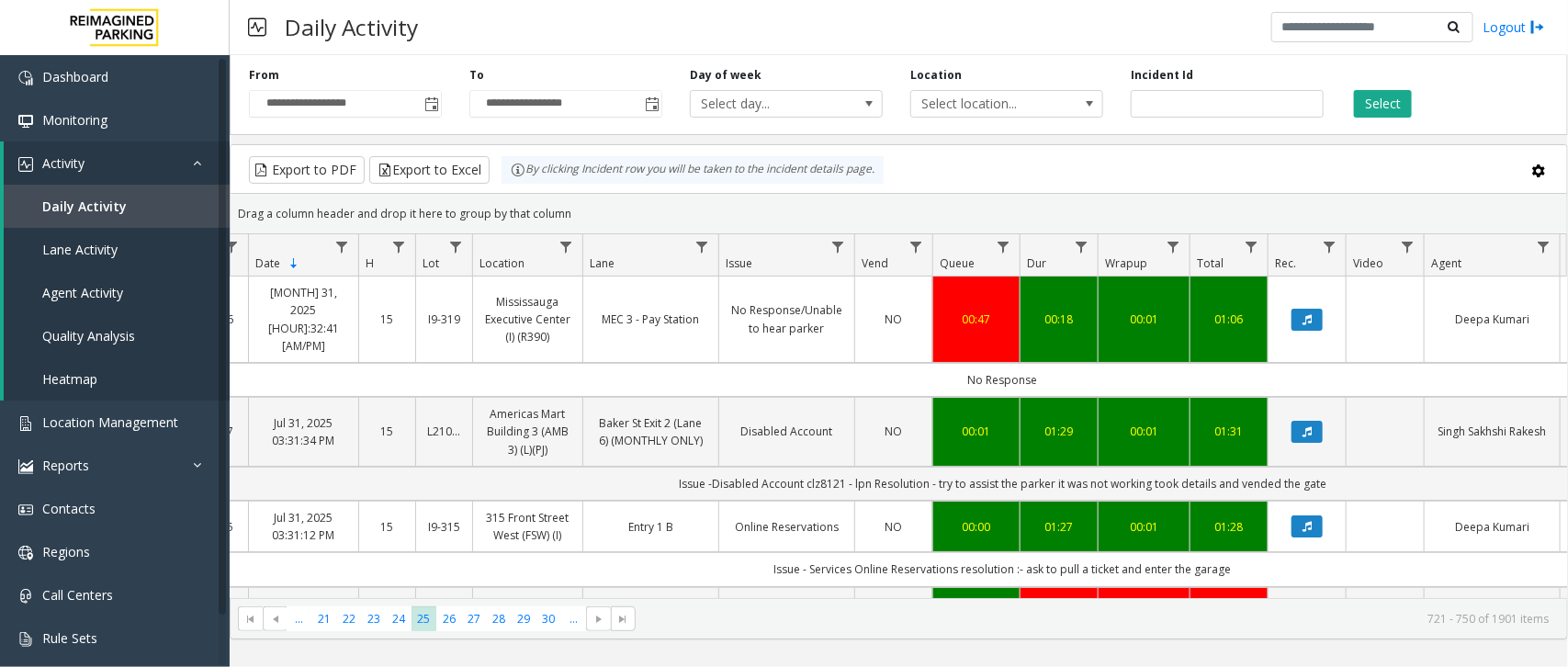 click on "Daily Activity Logout" at bounding box center (898, 28) 